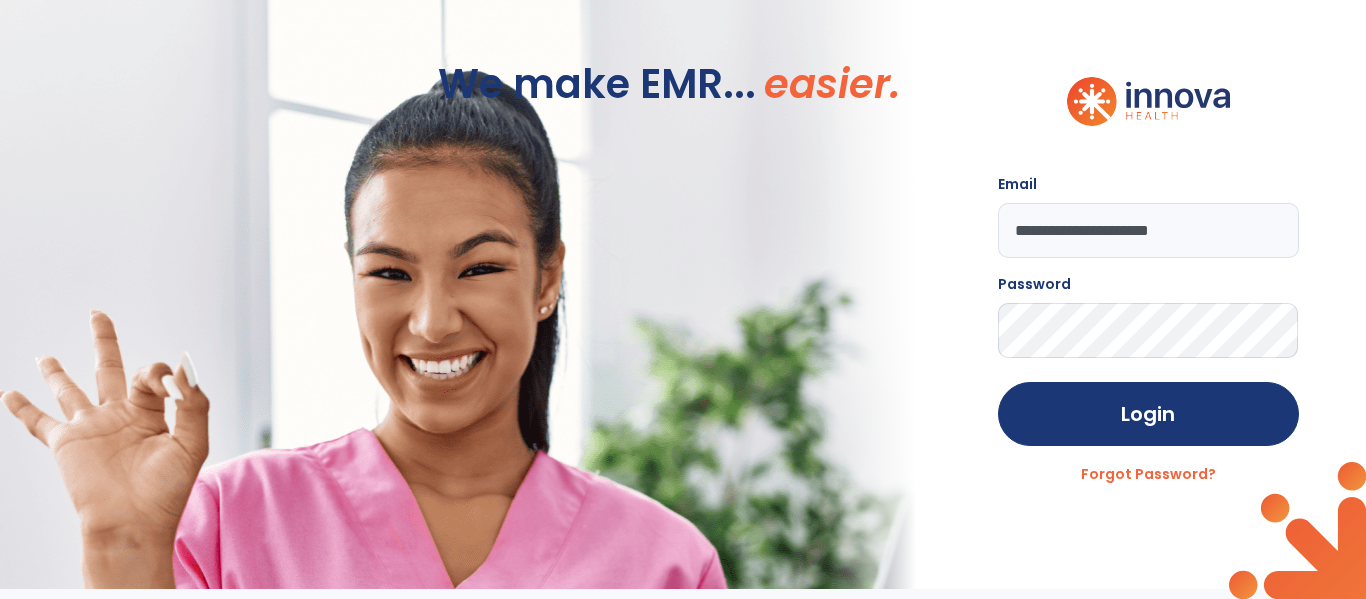 scroll, scrollTop: 0, scrollLeft: 0, axis: both 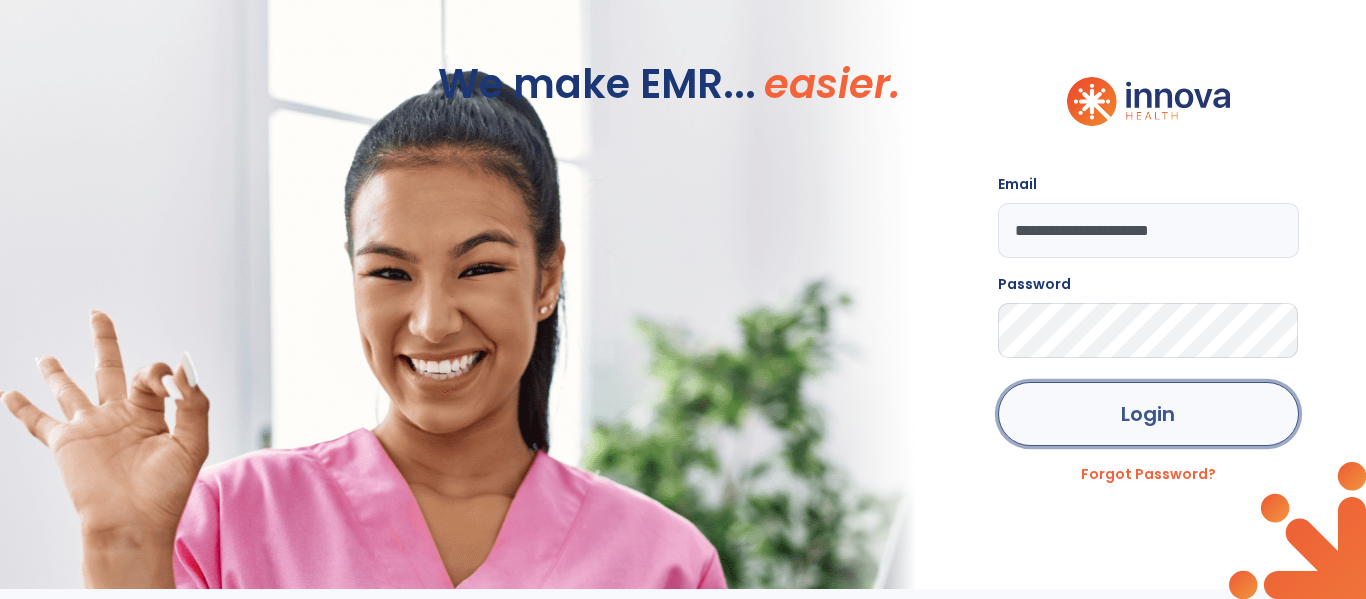 click on "Login" 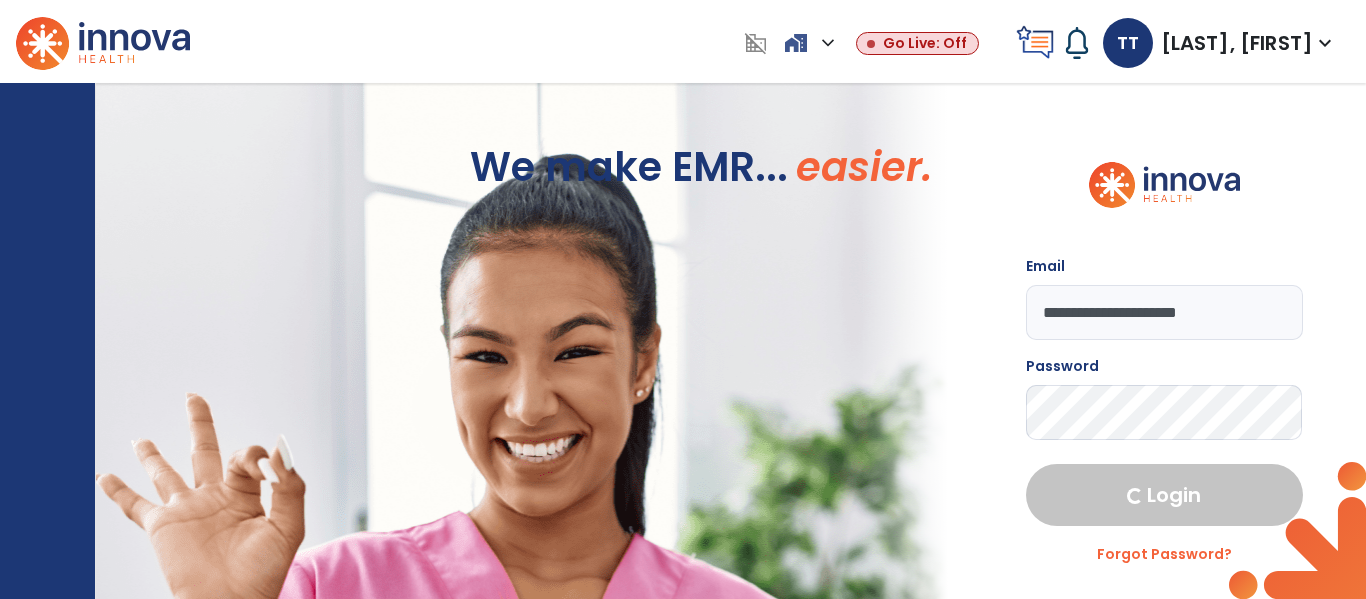 select on "****" 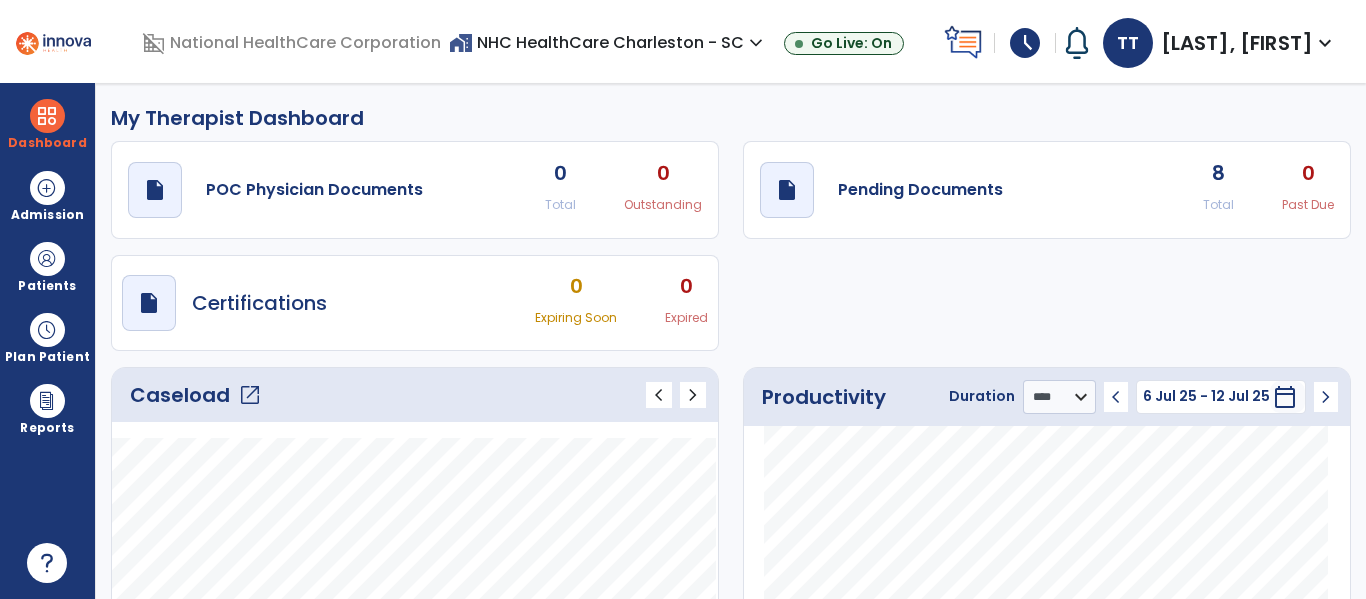 click on "open_in_new" 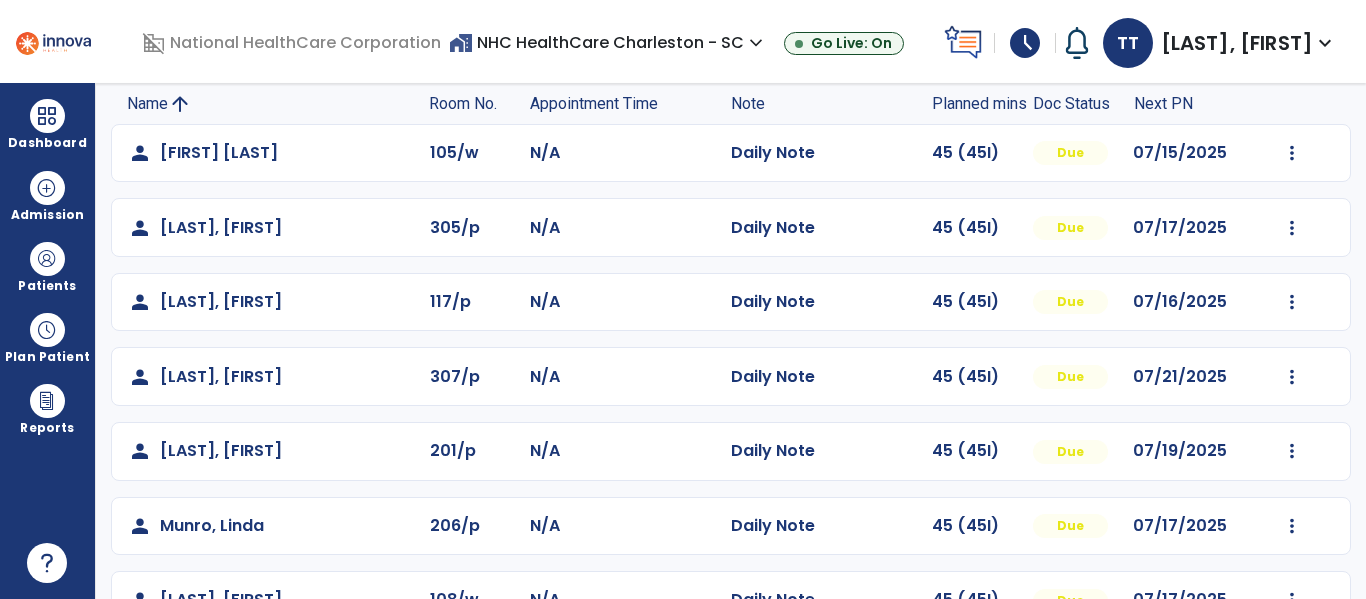 scroll, scrollTop: 136, scrollLeft: 0, axis: vertical 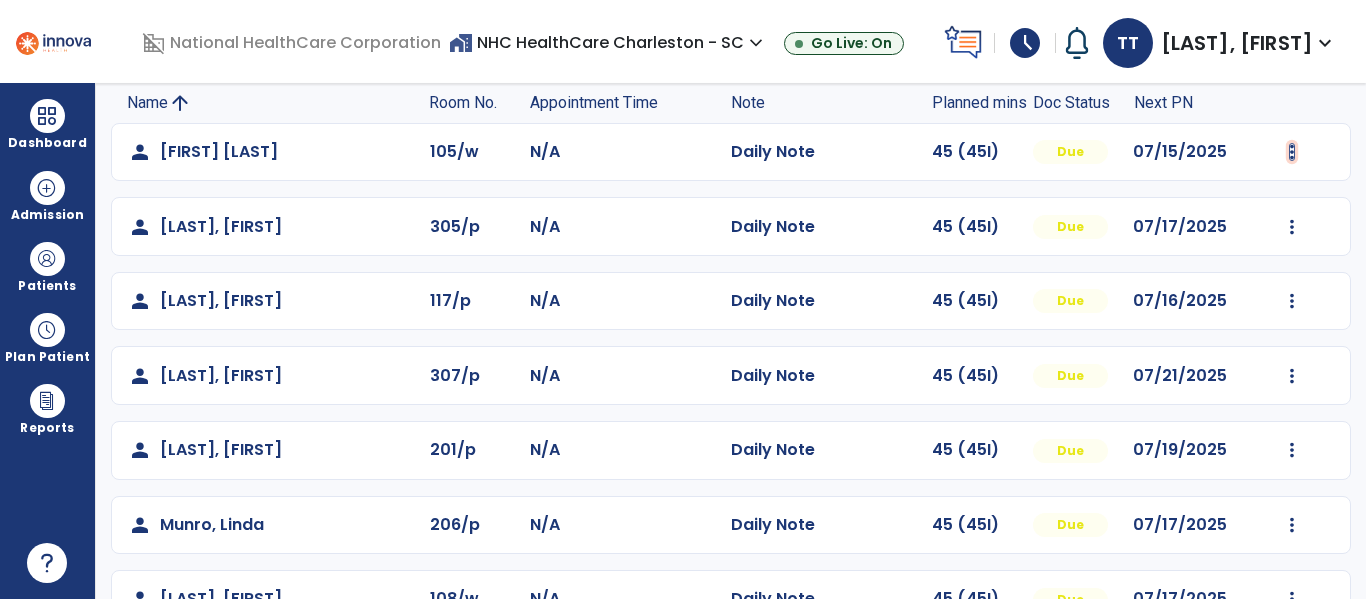 click at bounding box center [1292, 152] 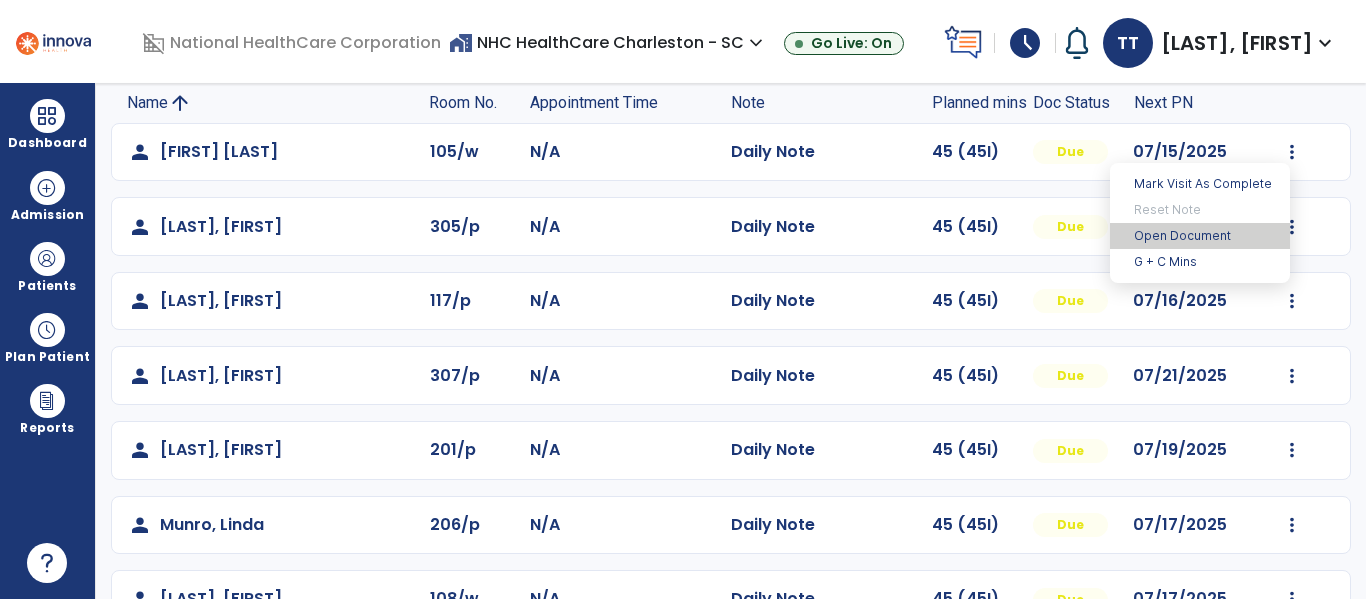 click on "Open Document" at bounding box center [1200, 236] 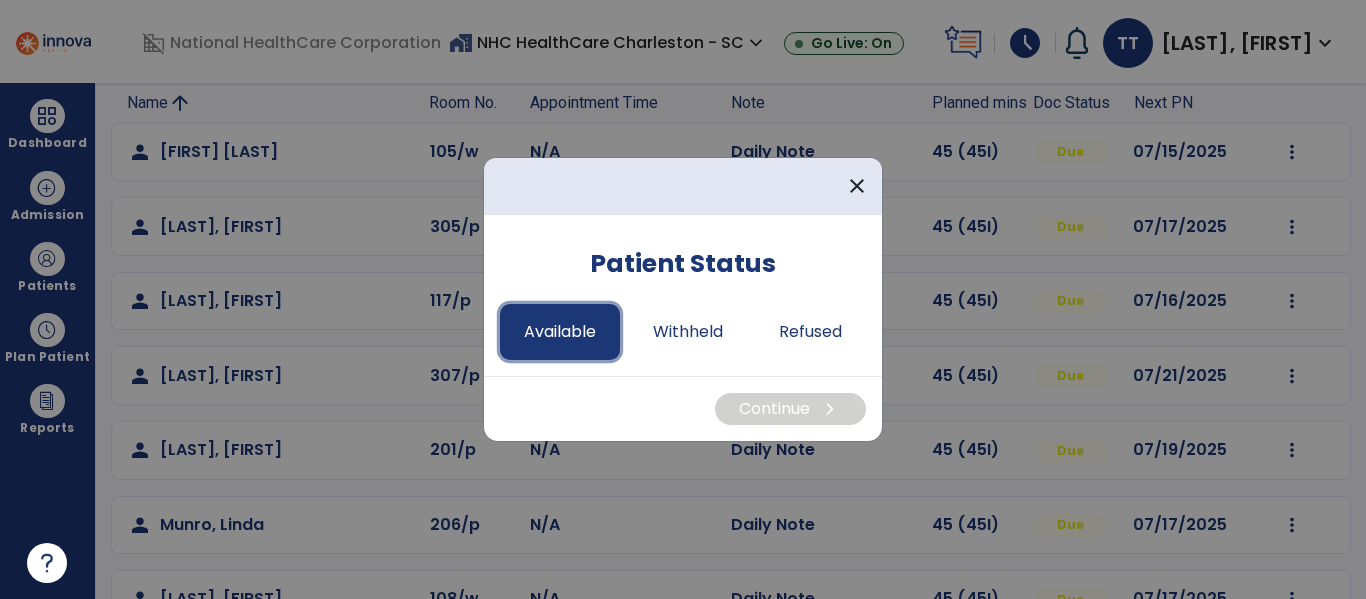 click on "Available" at bounding box center [560, 332] 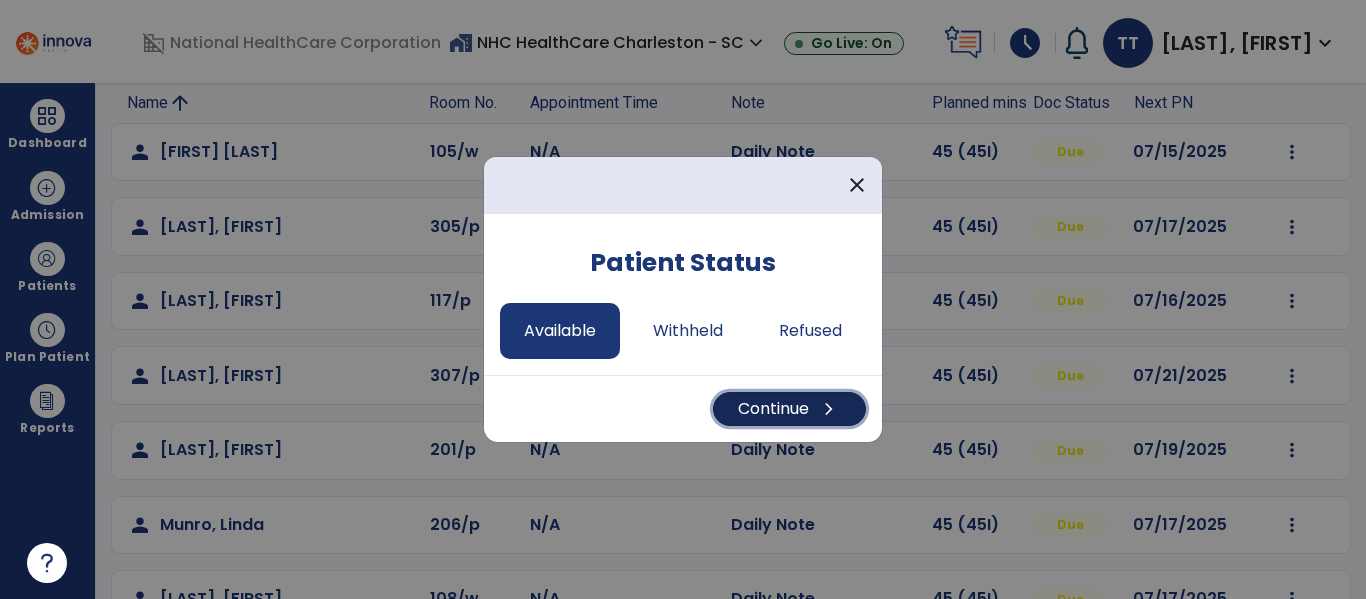 click on "Continue   chevron_right" at bounding box center (789, 409) 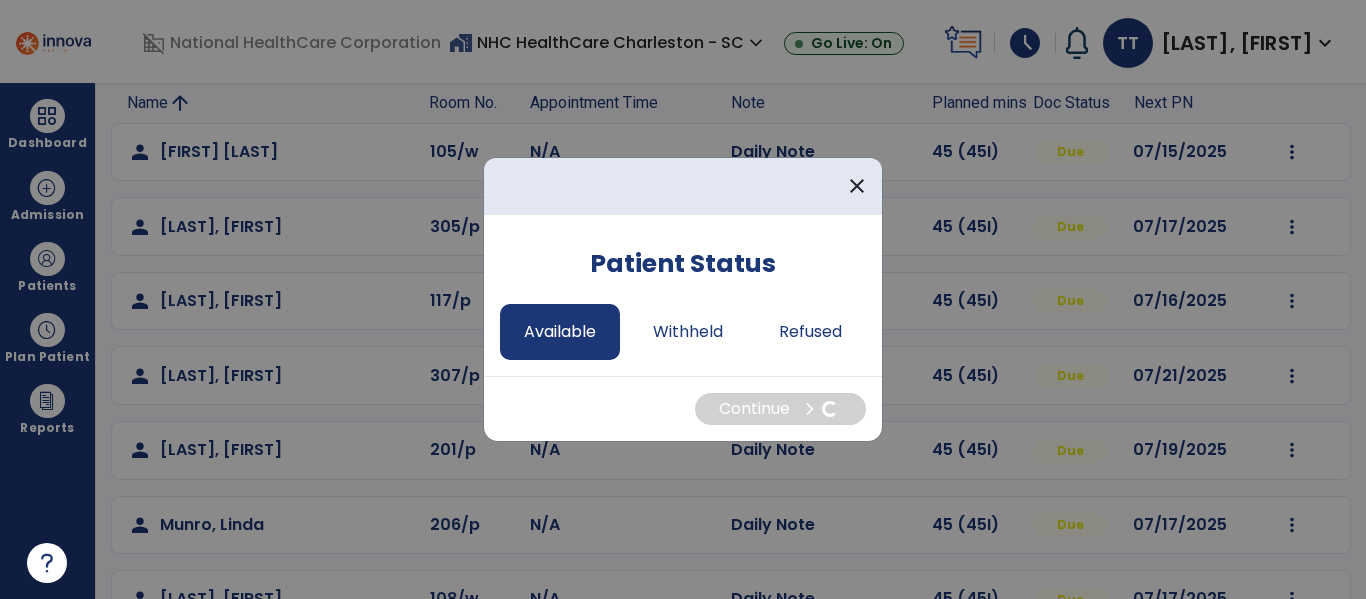 select on "*" 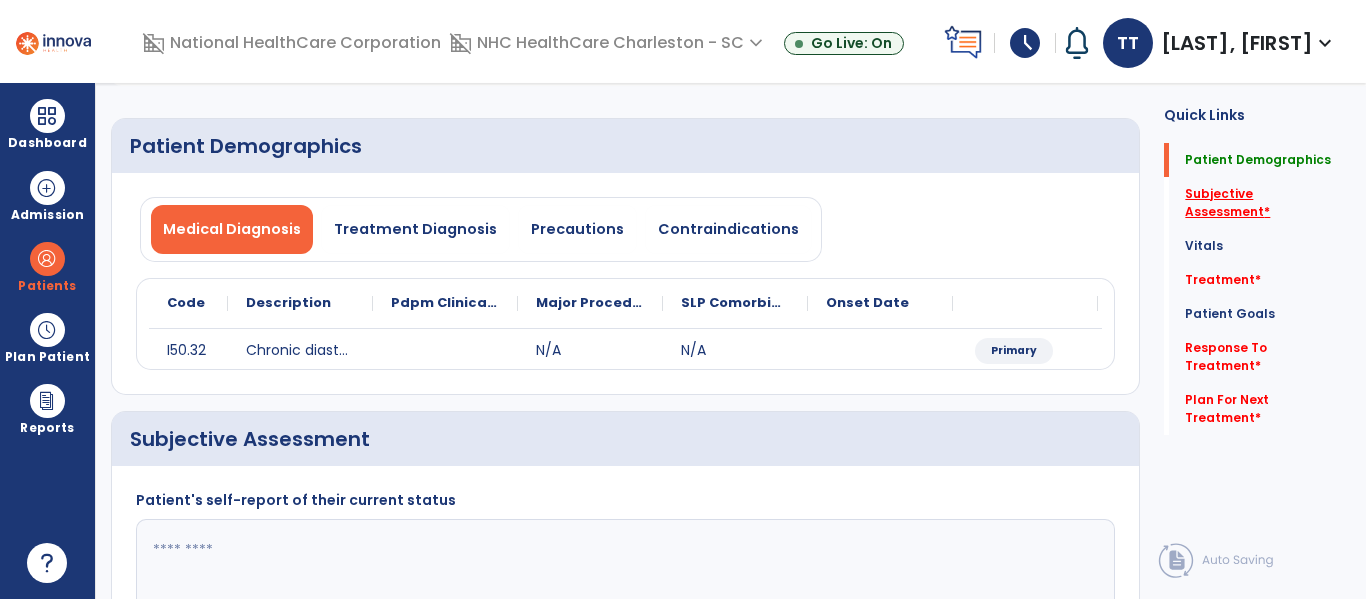 click on "Subjective Assessment   *" 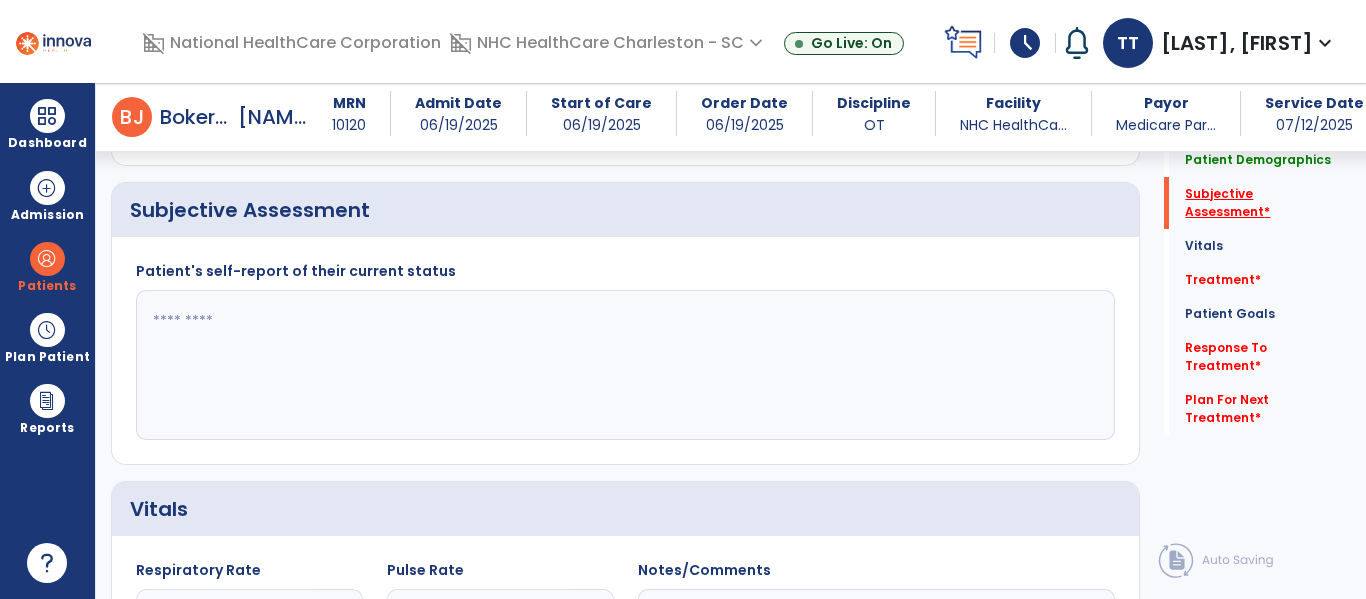 scroll, scrollTop: 347, scrollLeft: 0, axis: vertical 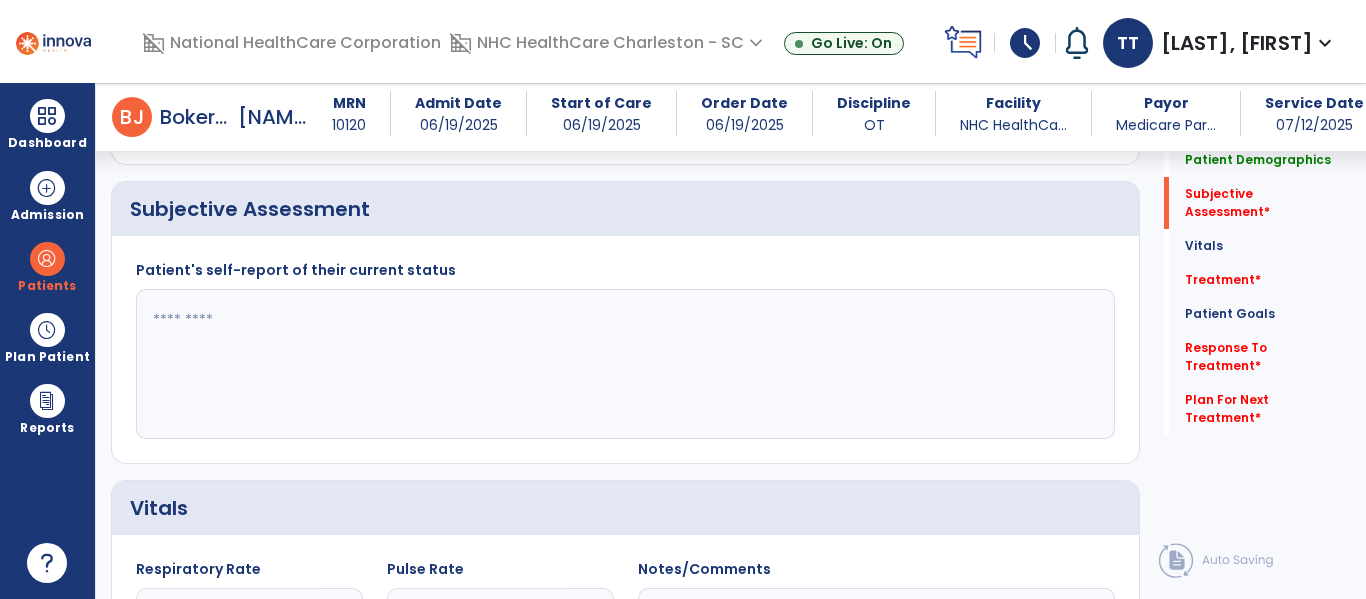 drag, startPoint x: 394, startPoint y: 401, endPoint x: 381, endPoint y: 412, distance: 17.029387 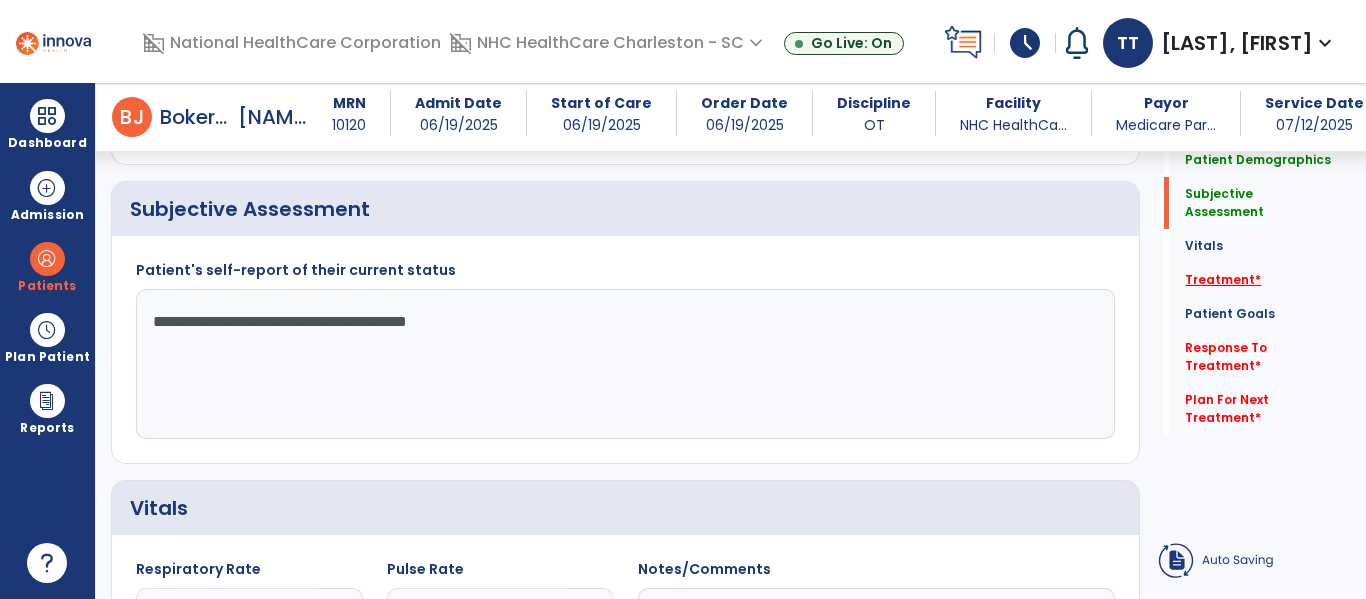 type on "**********" 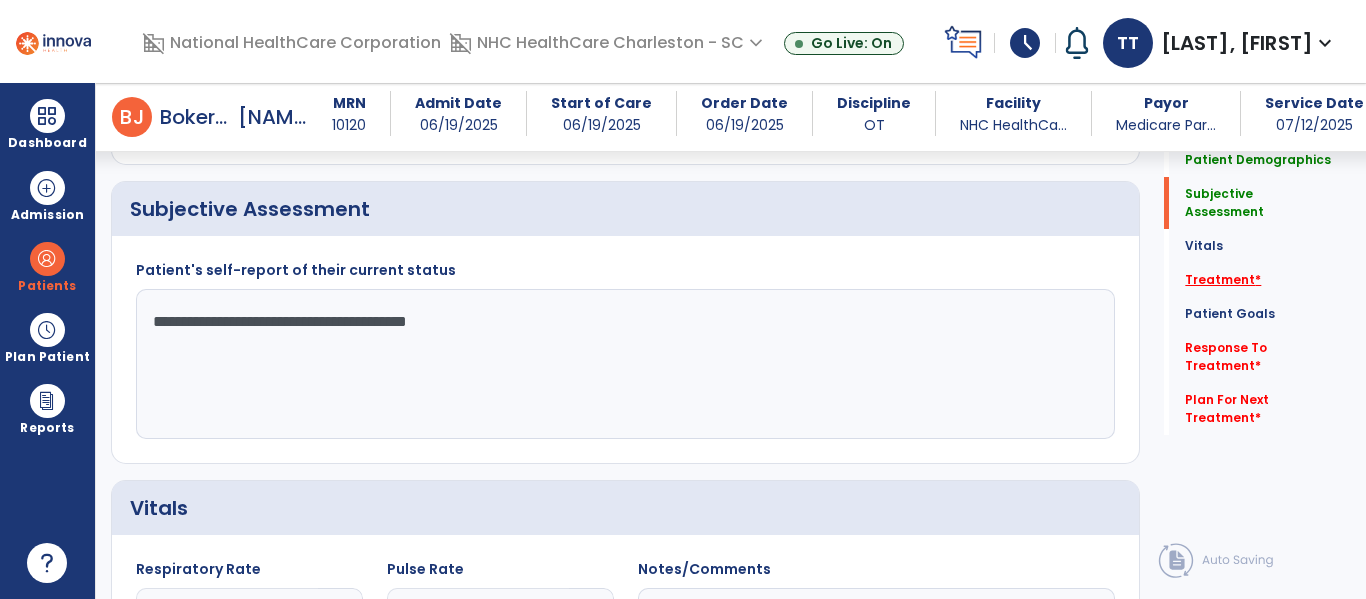 click on "Treatment   *" 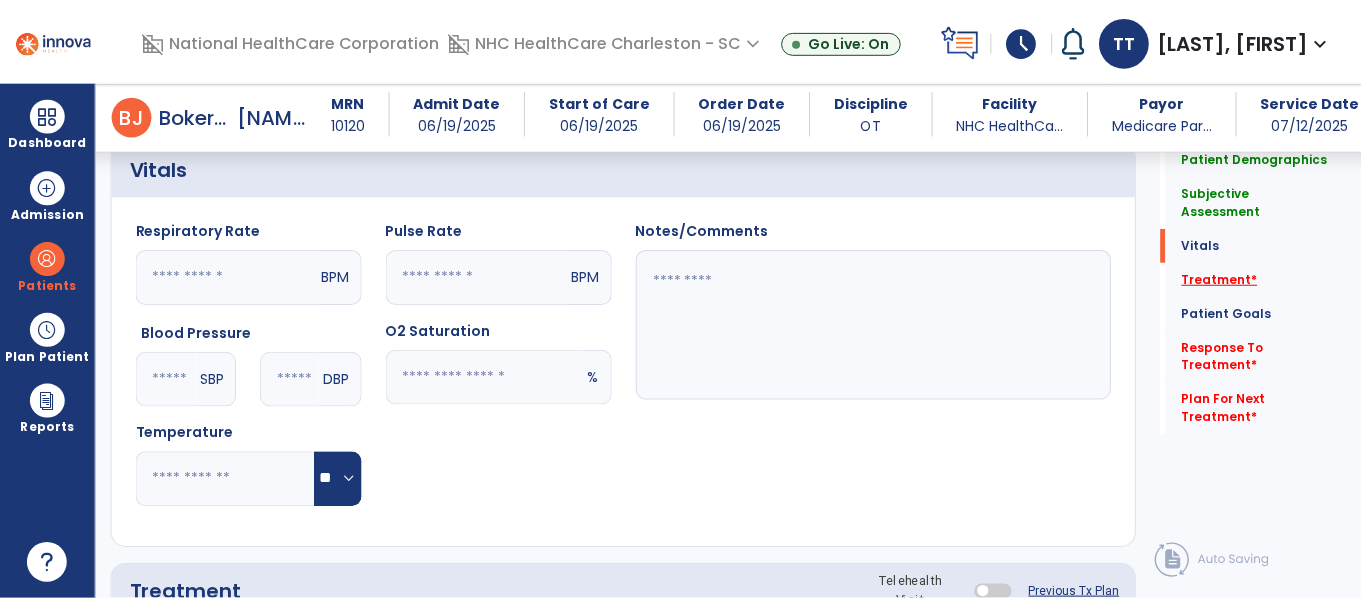 scroll, scrollTop: 1037, scrollLeft: 0, axis: vertical 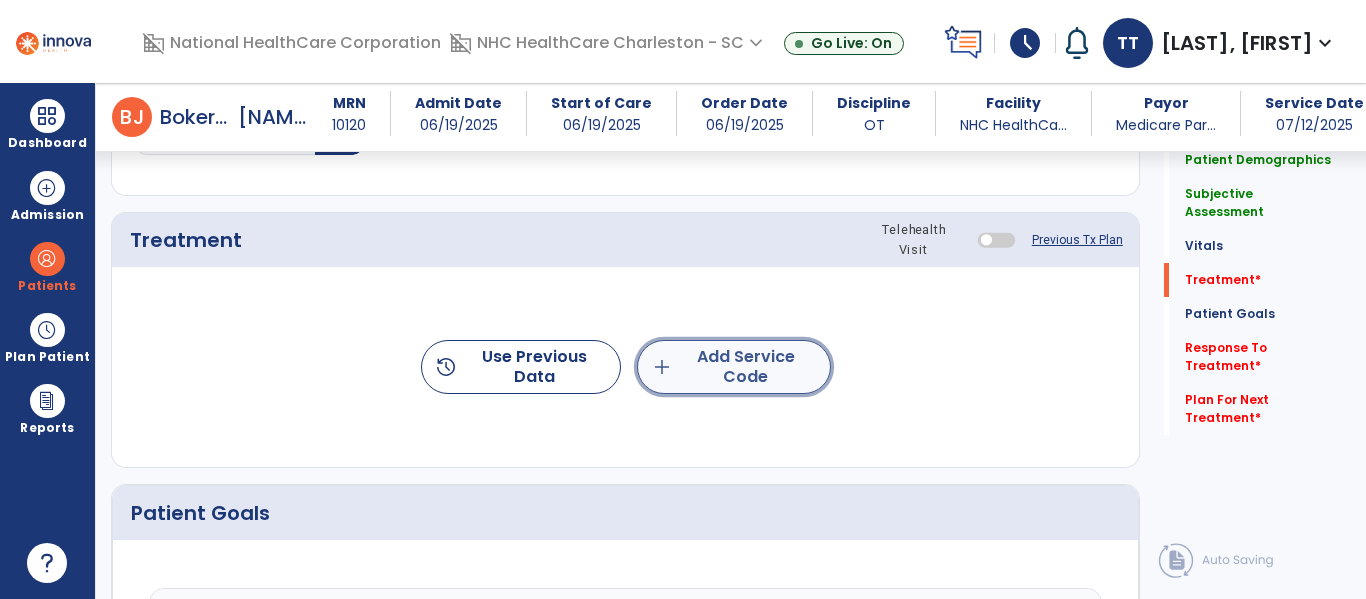 click on "add  Add Service Code" 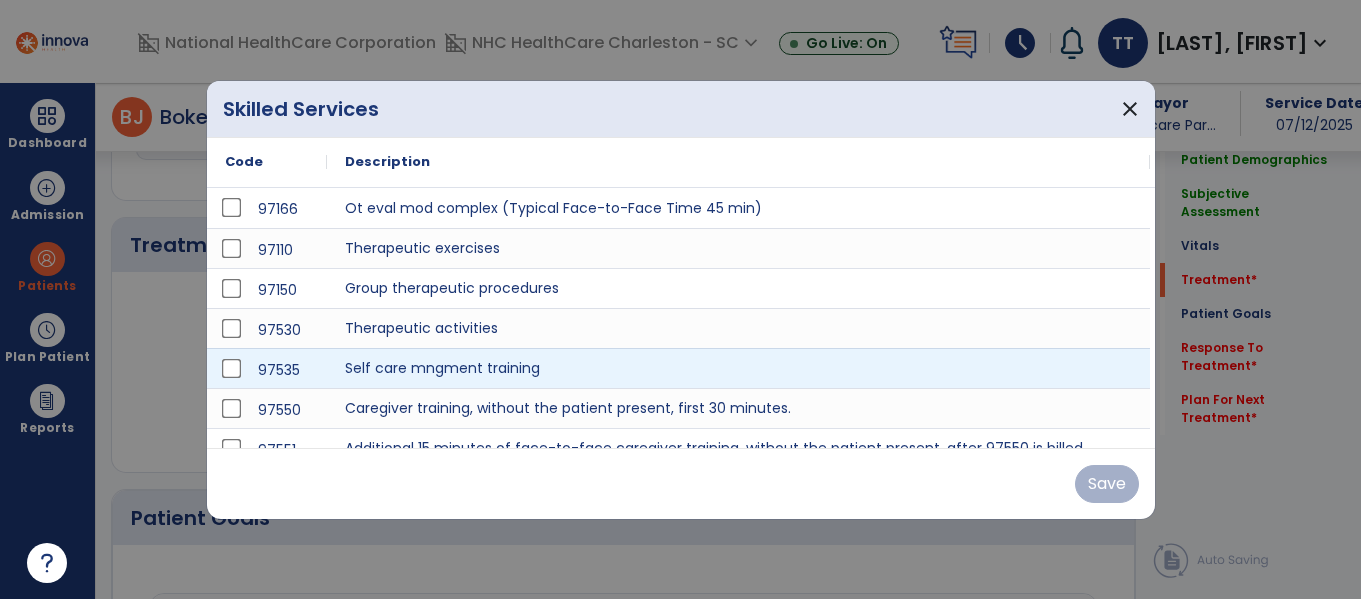 scroll, scrollTop: 1037, scrollLeft: 0, axis: vertical 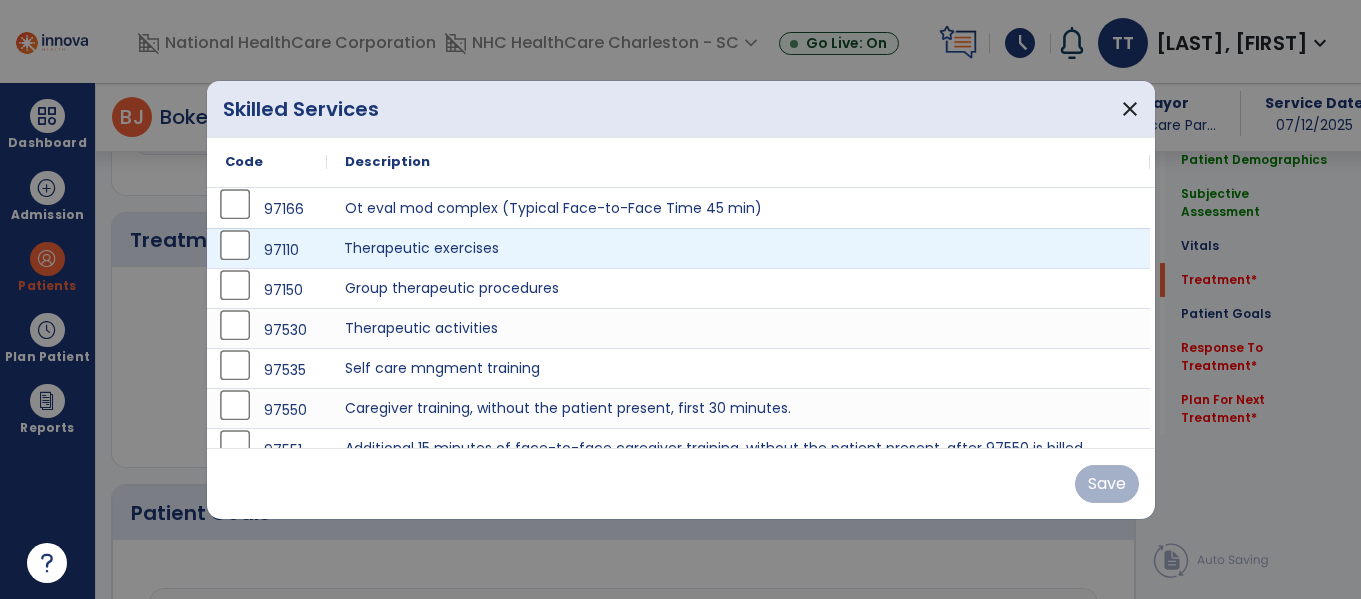 click on "Therapeutic exercises" at bounding box center [738, 248] 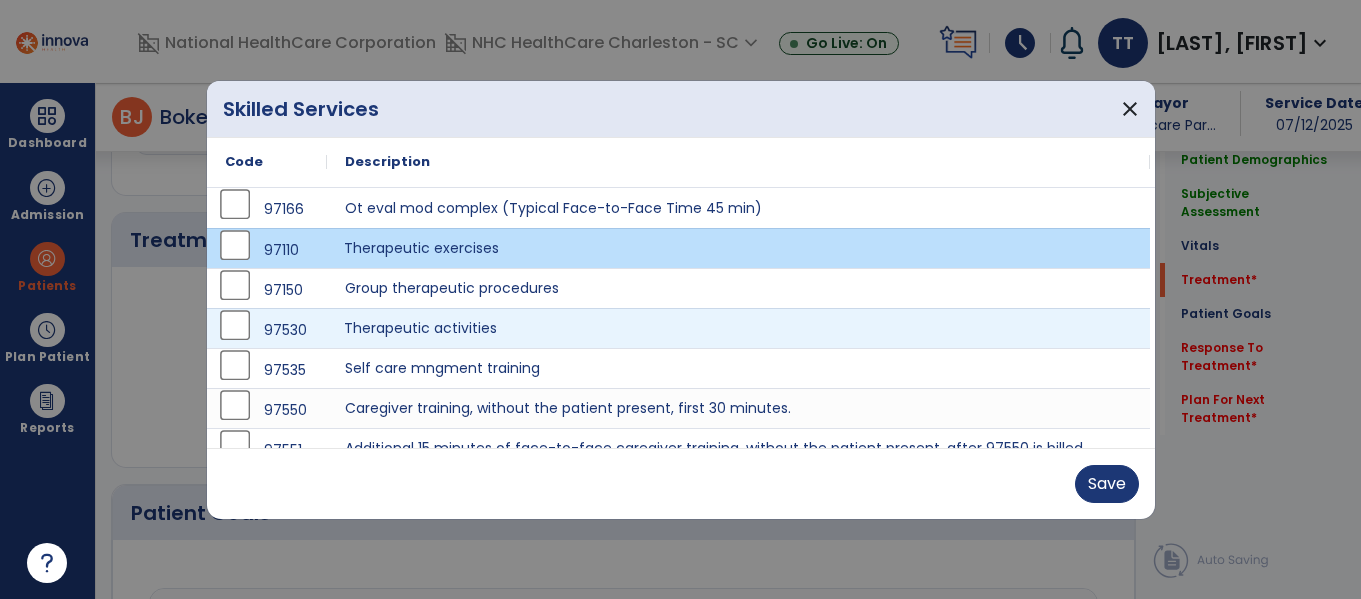 click on "Therapeutic activities" at bounding box center (738, 328) 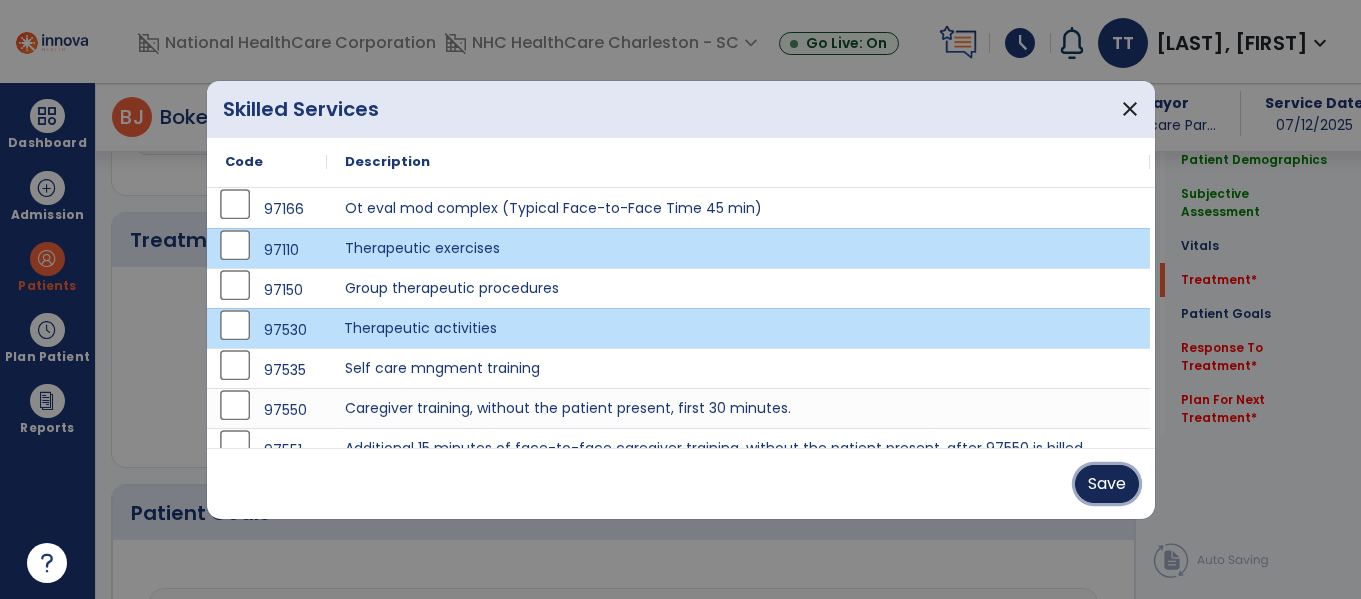 click on "Save" at bounding box center (1107, 484) 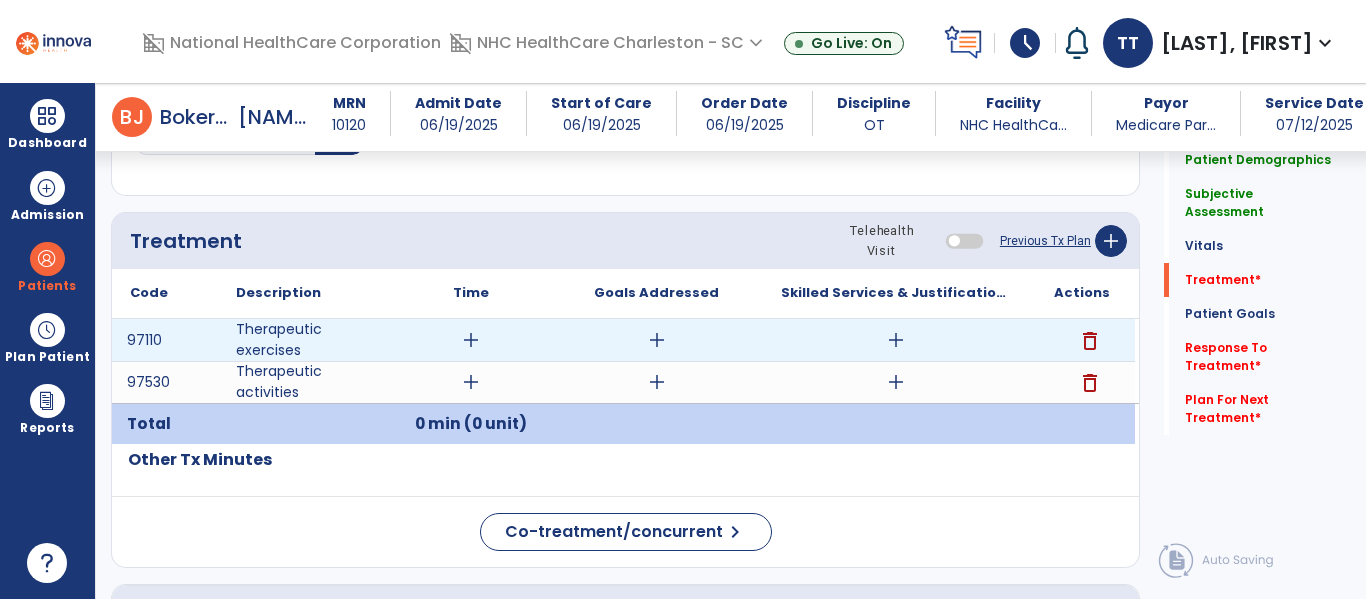 click on "add" at bounding box center [471, 340] 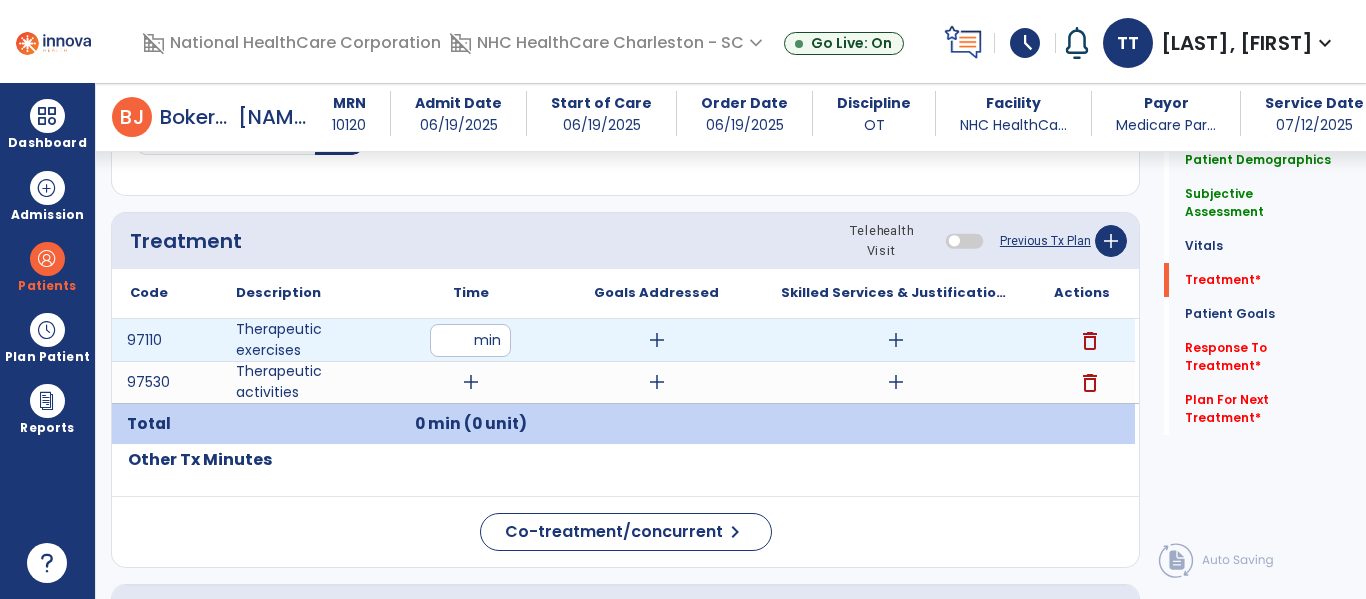 type on "**" 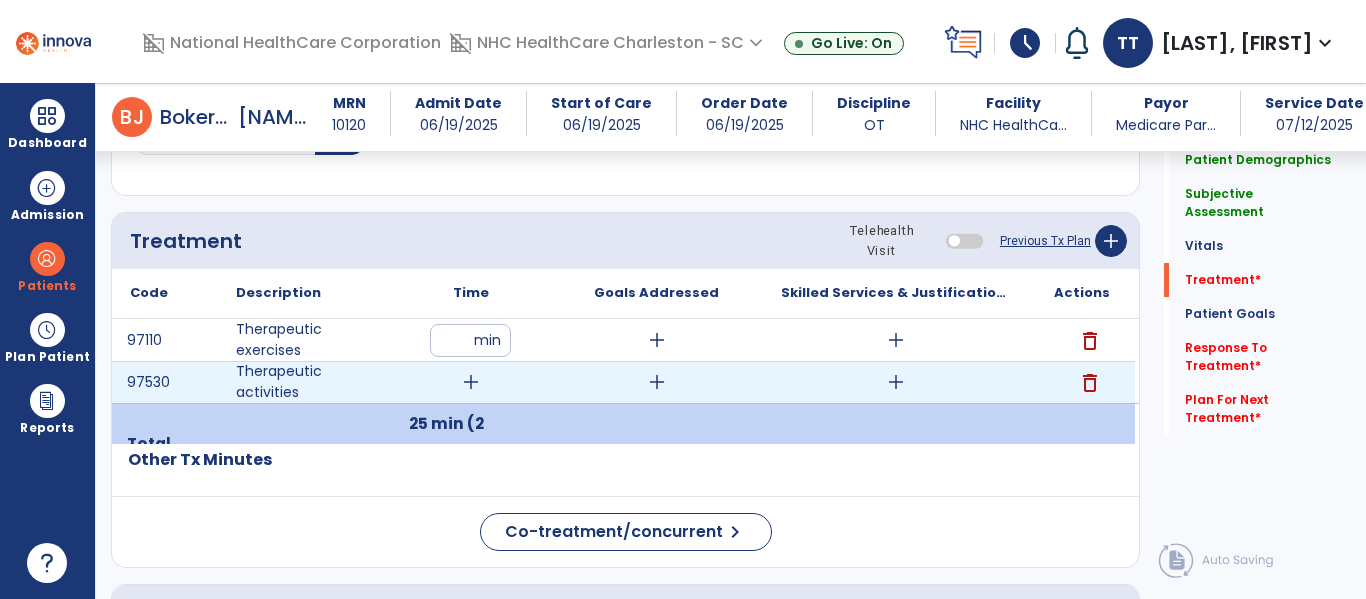 click on "add" at bounding box center (471, 382) 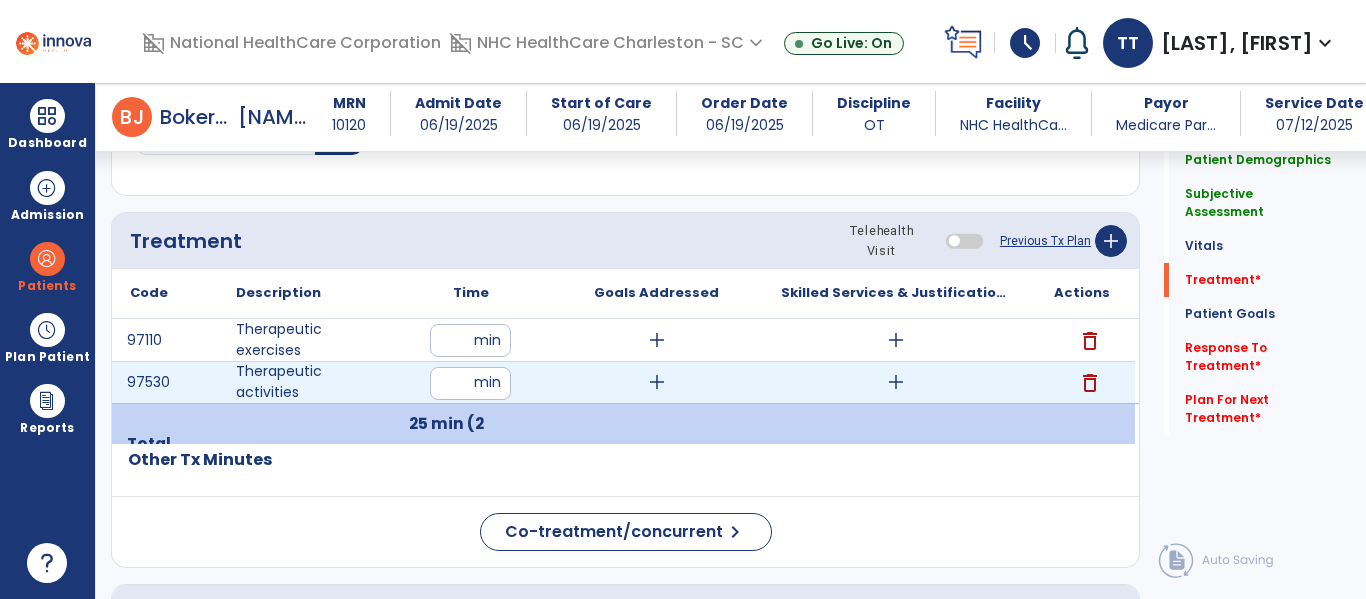 click at bounding box center [470, 383] 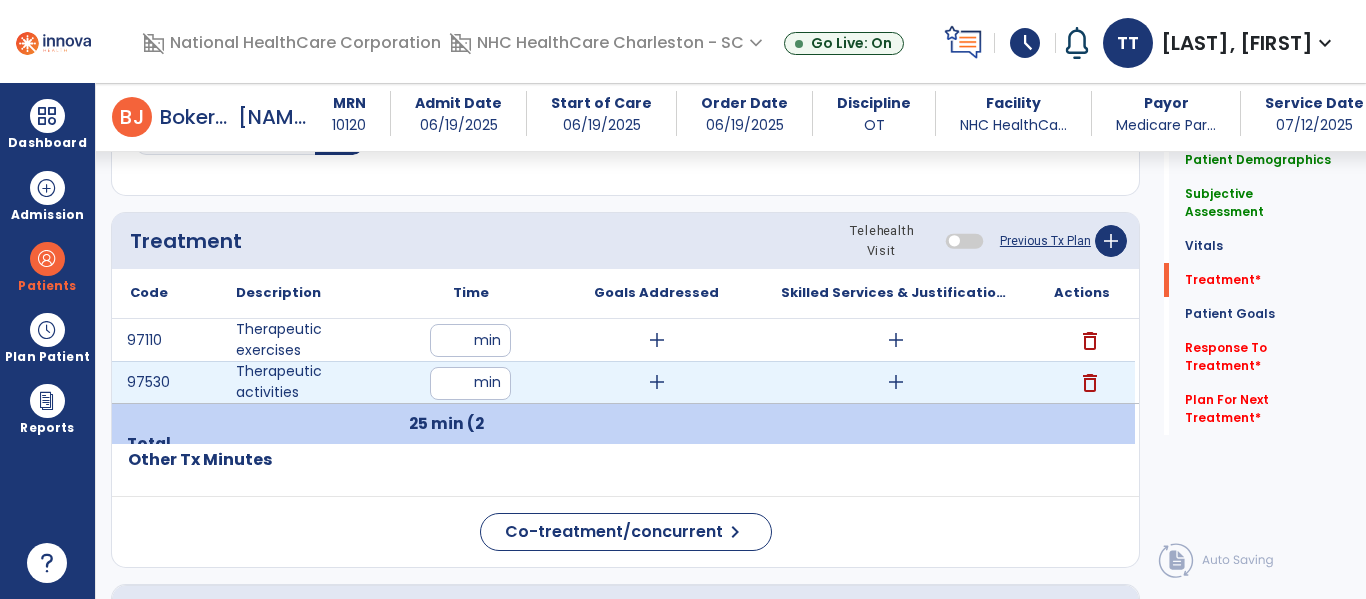 type on "*" 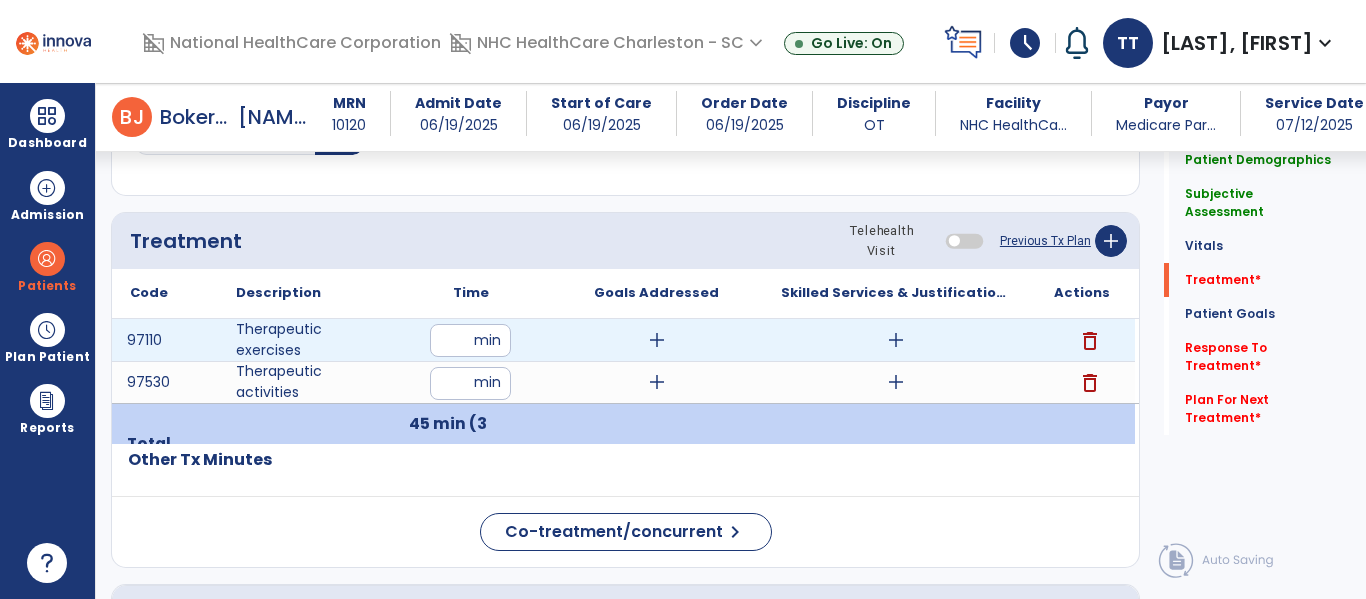 click on "add" at bounding box center [657, 340] 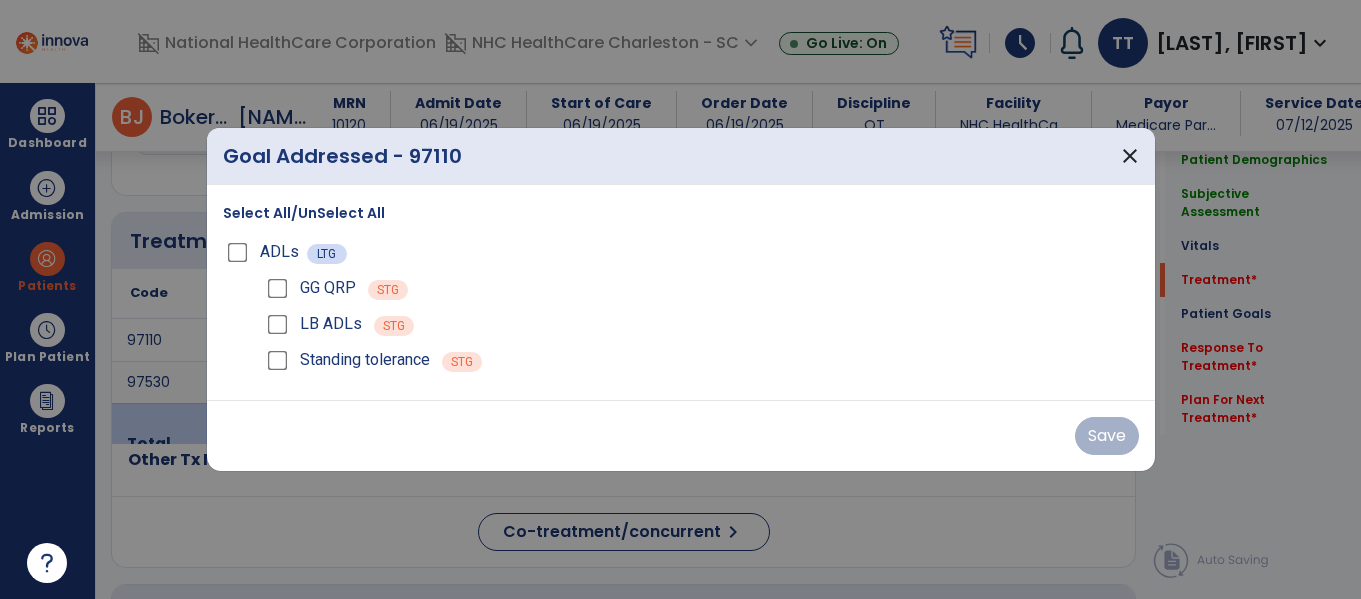 scroll, scrollTop: 1037, scrollLeft: 0, axis: vertical 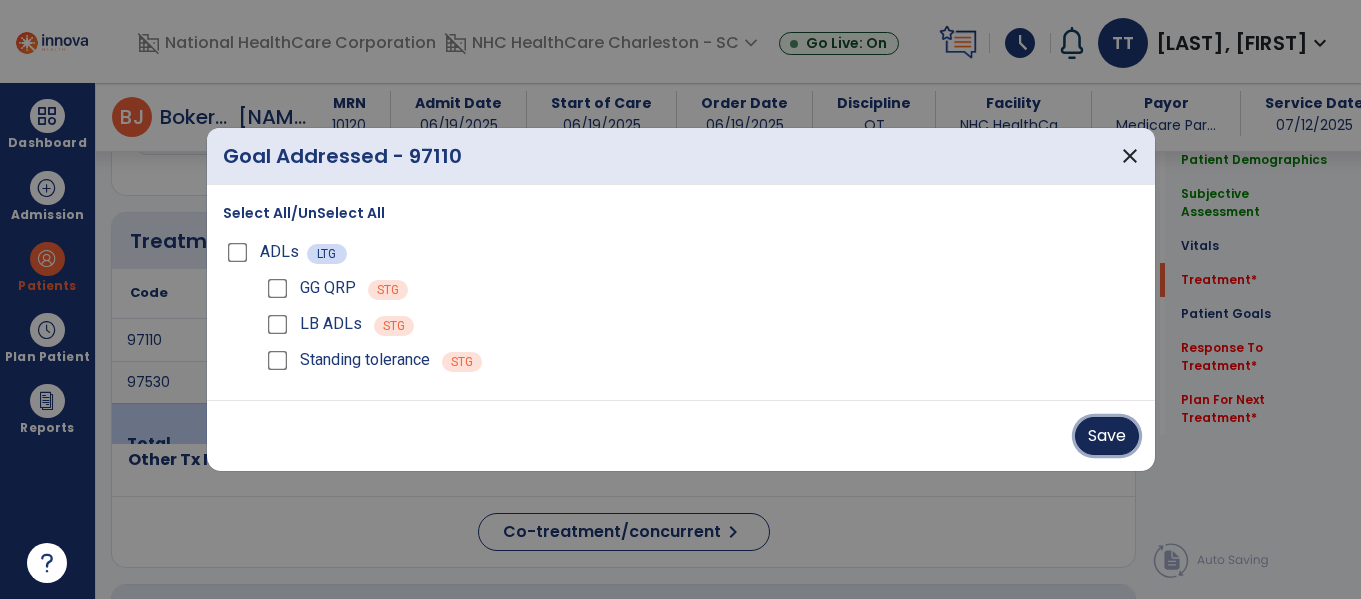 click on "Save" at bounding box center [1107, 436] 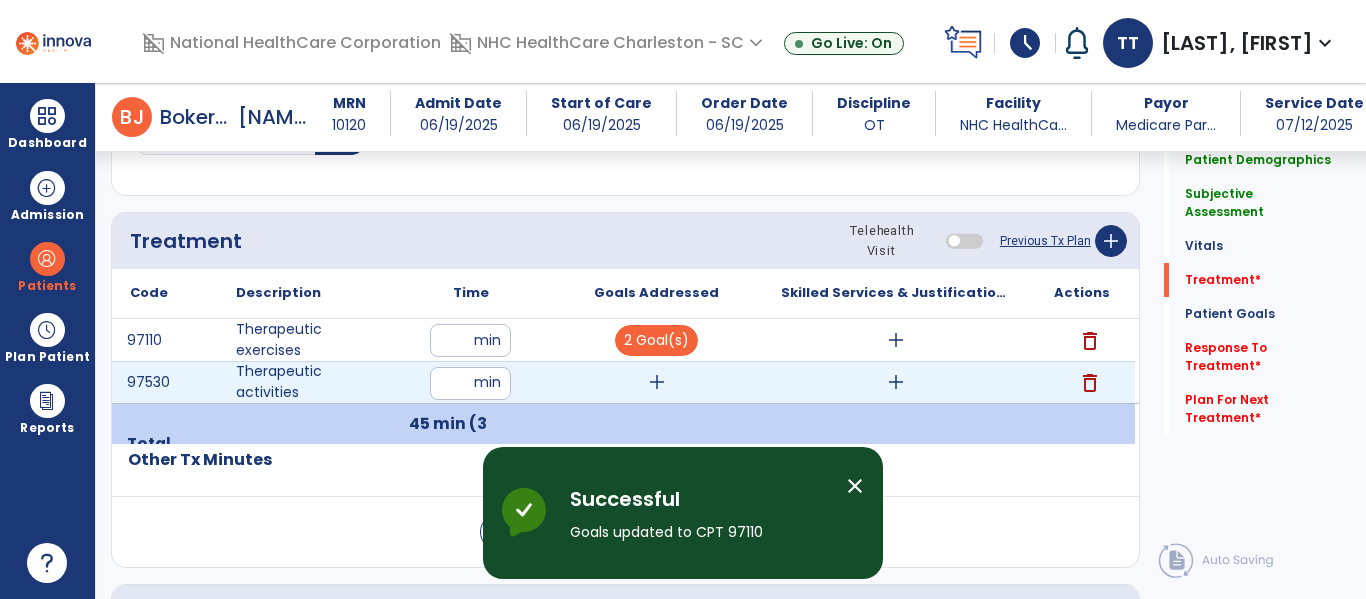 click on "add" at bounding box center (657, 382) 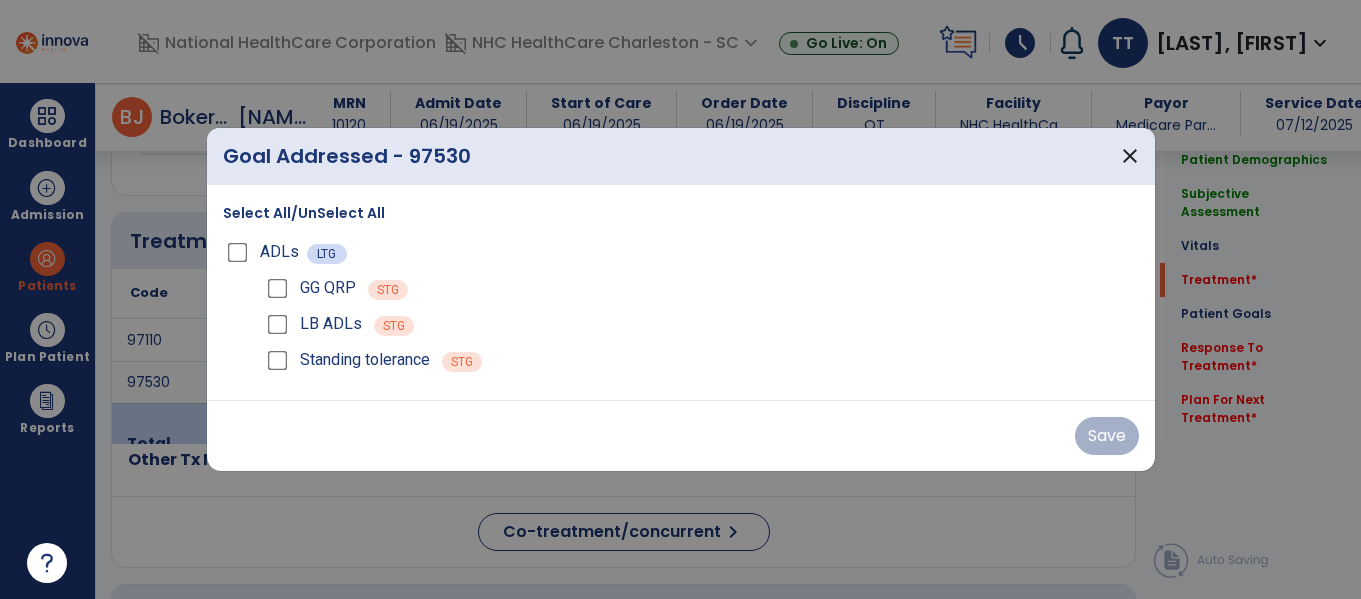 scroll, scrollTop: 1037, scrollLeft: 0, axis: vertical 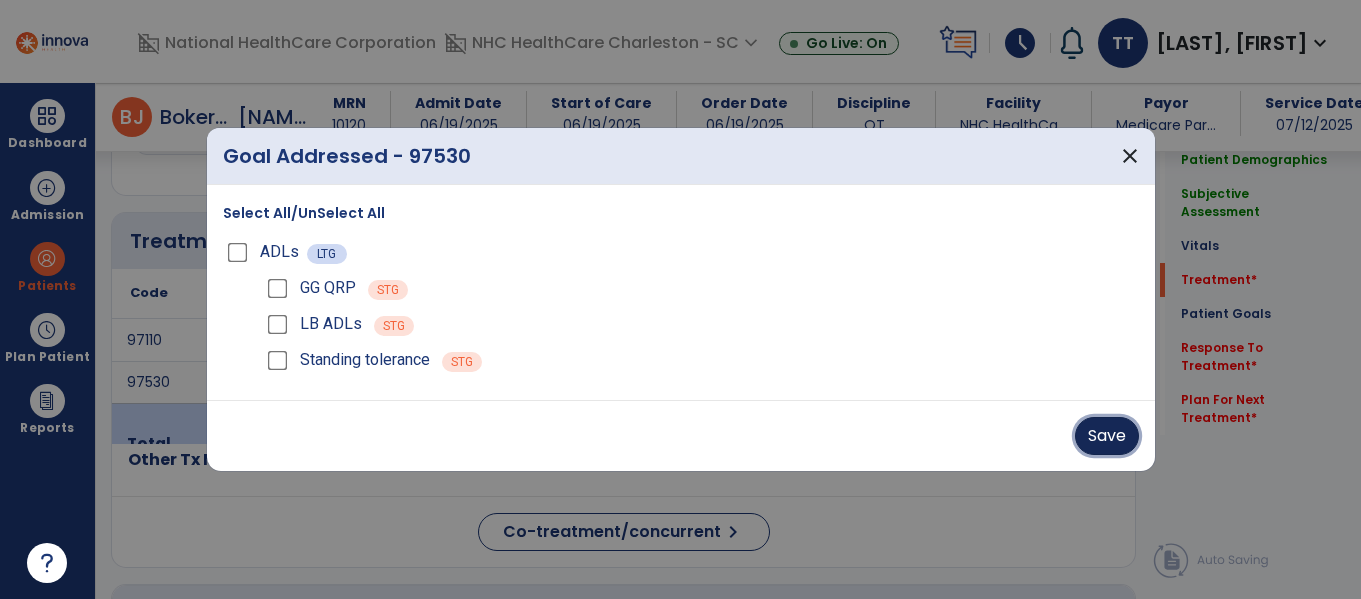 click on "Save" at bounding box center [1107, 436] 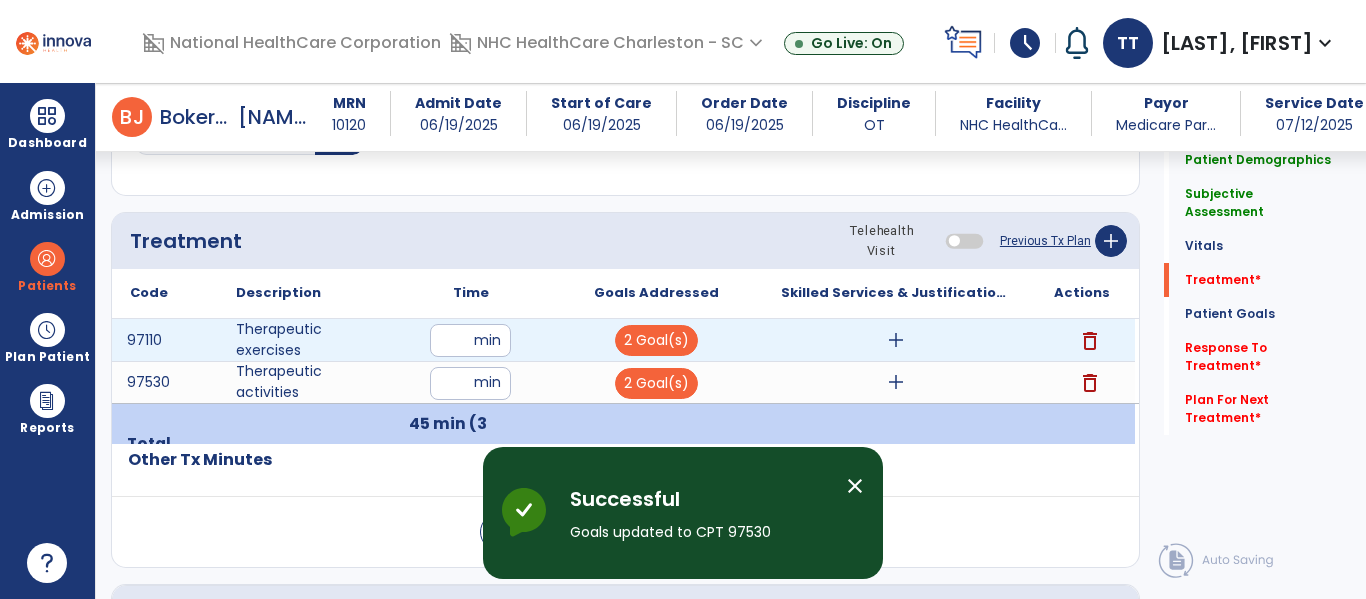 click on "add" at bounding box center (896, 340) 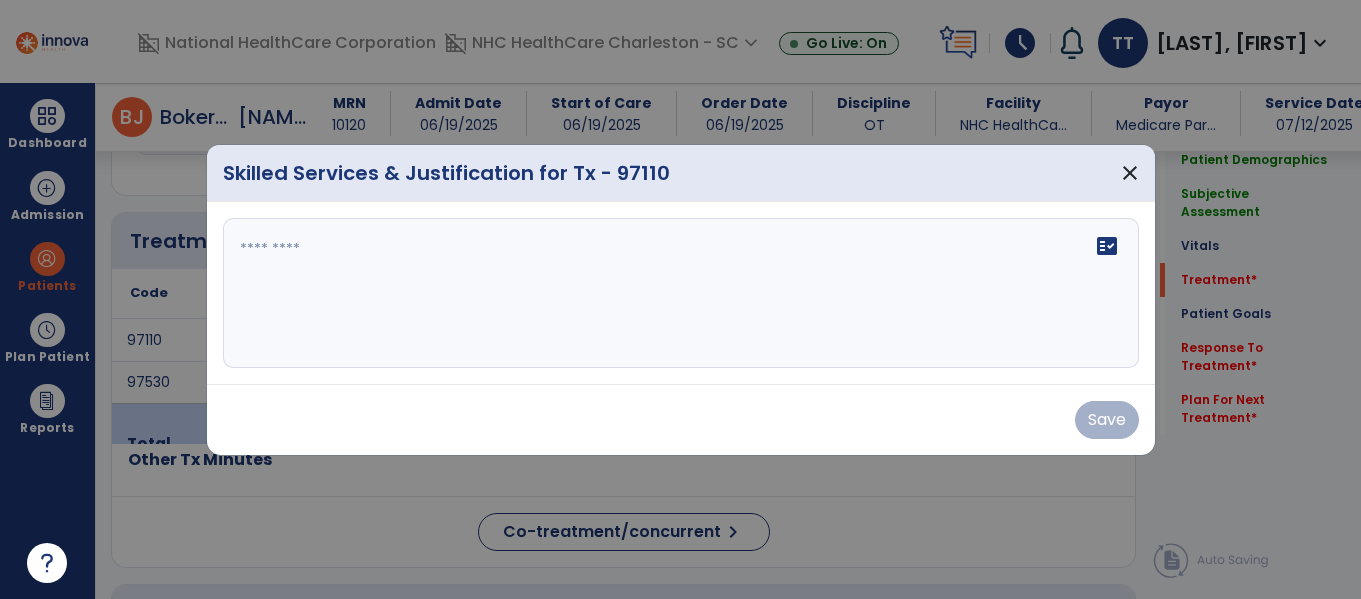 scroll, scrollTop: 1037, scrollLeft: 0, axis: vertical 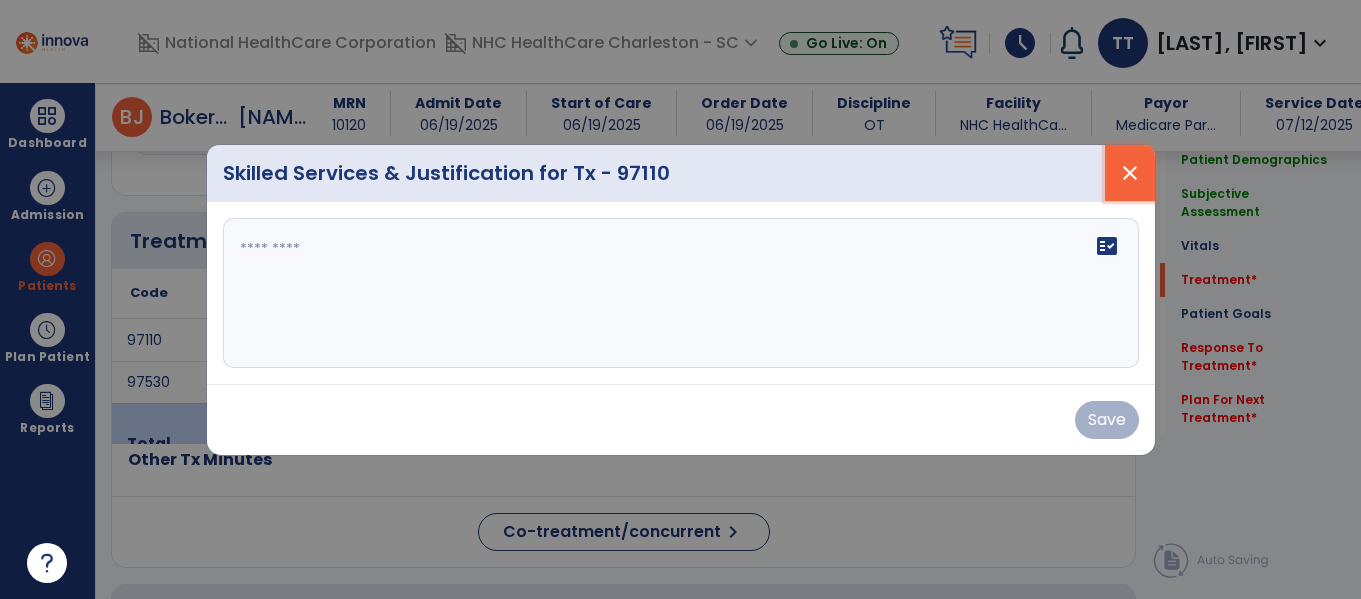 click on "close" at bounding box center [1130, 173] 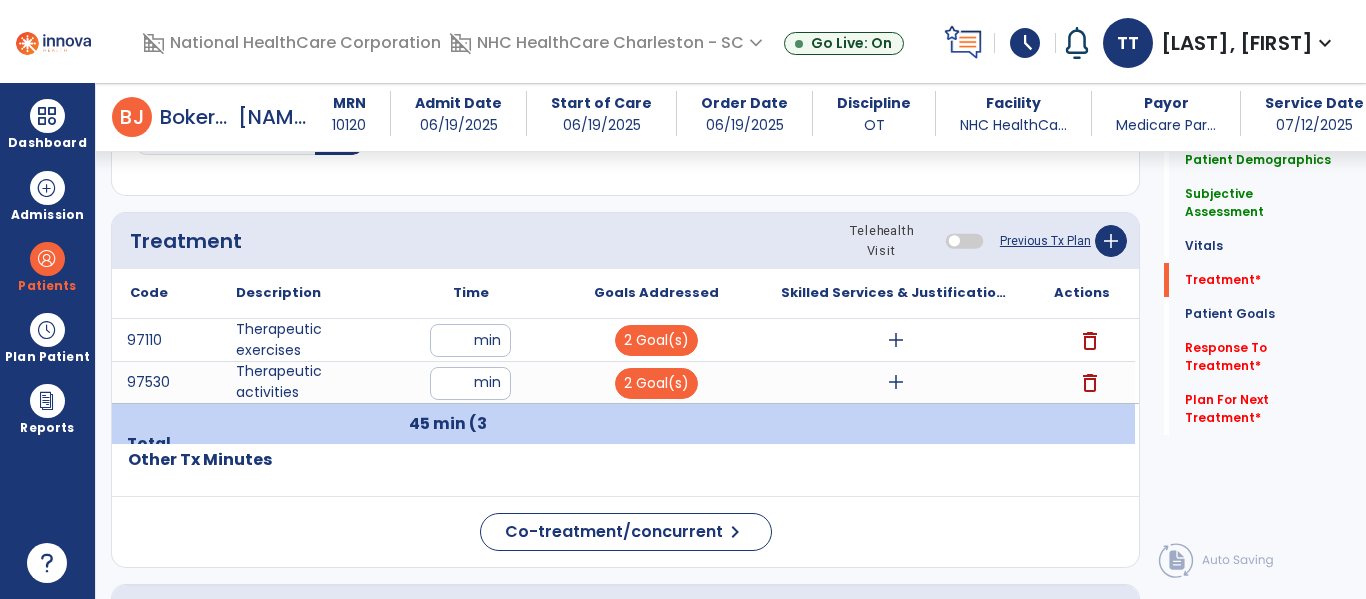 click on "Respiratory Rate  BPM Blood Pressure   SBP   DBP Temperature  ** ** Pulse Rate  BPM O2 Saturation  % Notes/Comments" 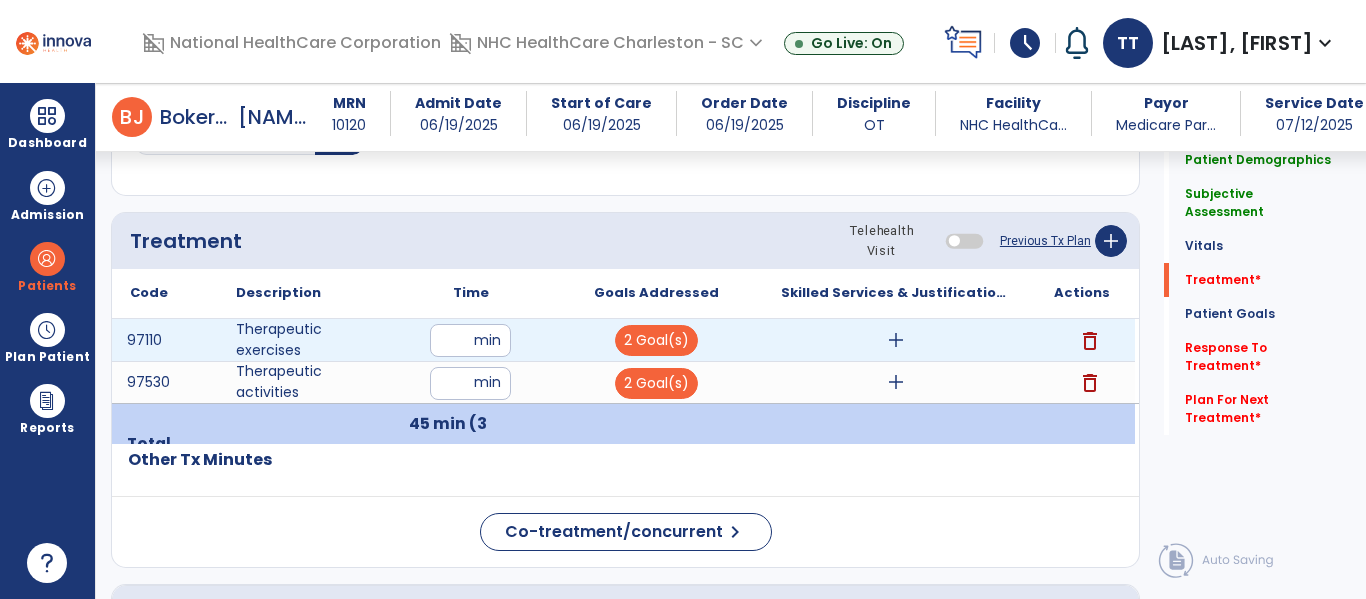 click on "add" at bounding box center [896, 340] 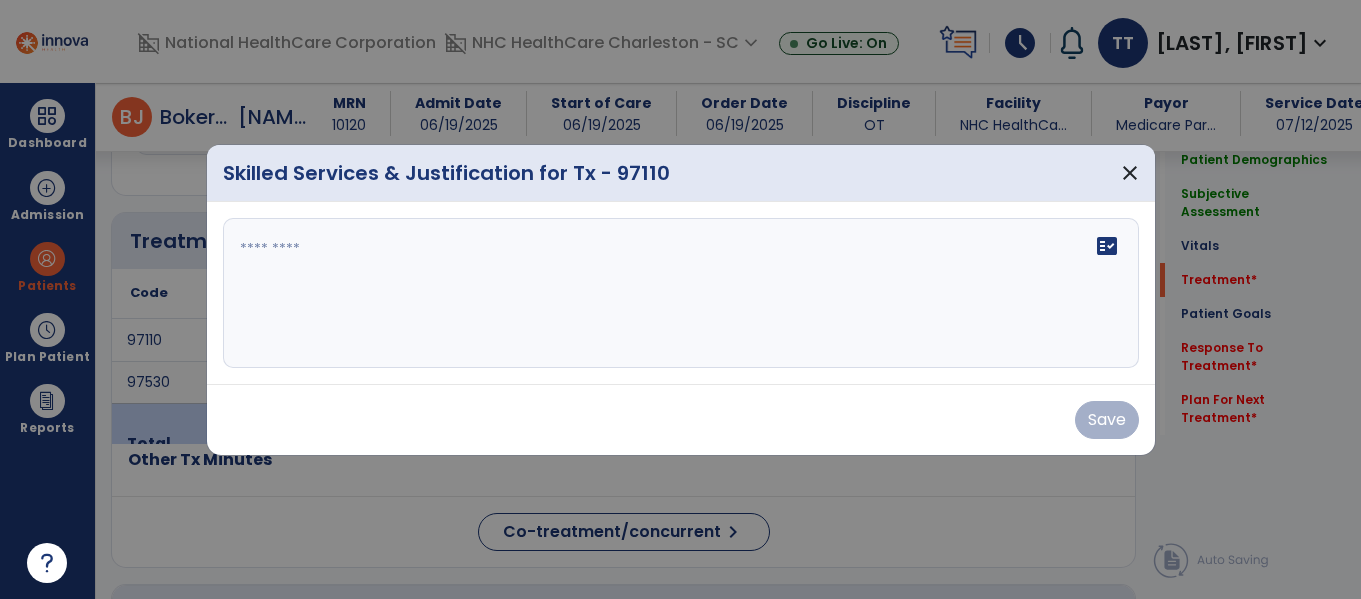 scroll, scrollTop: 1037, scrollLeft: 0, axis: vertical 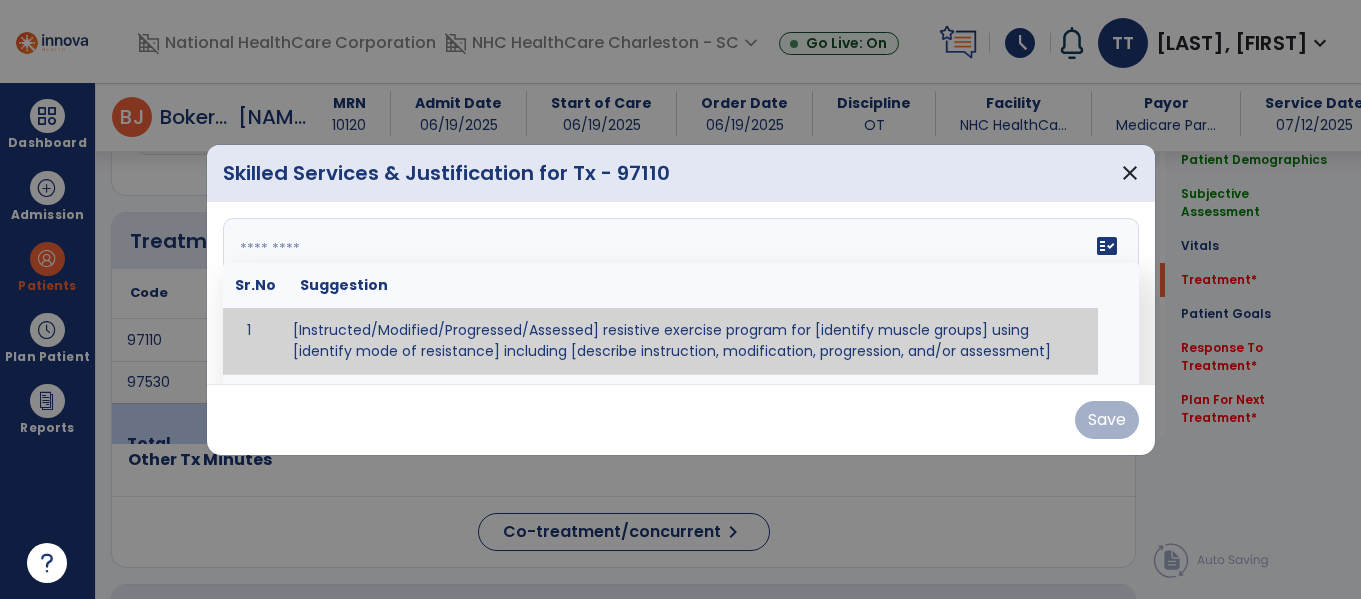 click on "fact_check  Sr.No Suggestion 1 [Instructed/Modified/Progressed/Assessed] resistive exercise program for [identify muscle groups] using [identify mode of resistance] including [describe instruction, modification, progression, and/or assessment] 2 [Instructed/Modified/Progressed/Assessed] aerobic exercise program using [identify equipment/mode] including [describe instruction, modification,progression, and/or assessment] 3 [Instructed/Modified/Progressed/Assessed] [PROM/A/AROM/AROM] program for [identify joint movements] using [contract-relax, over-pressure, inhibitory techniques, other] 4 [Assessed/Tested] aerobic capacity with administration of [aerobic capacity test]" at bounding box center [681, 293] 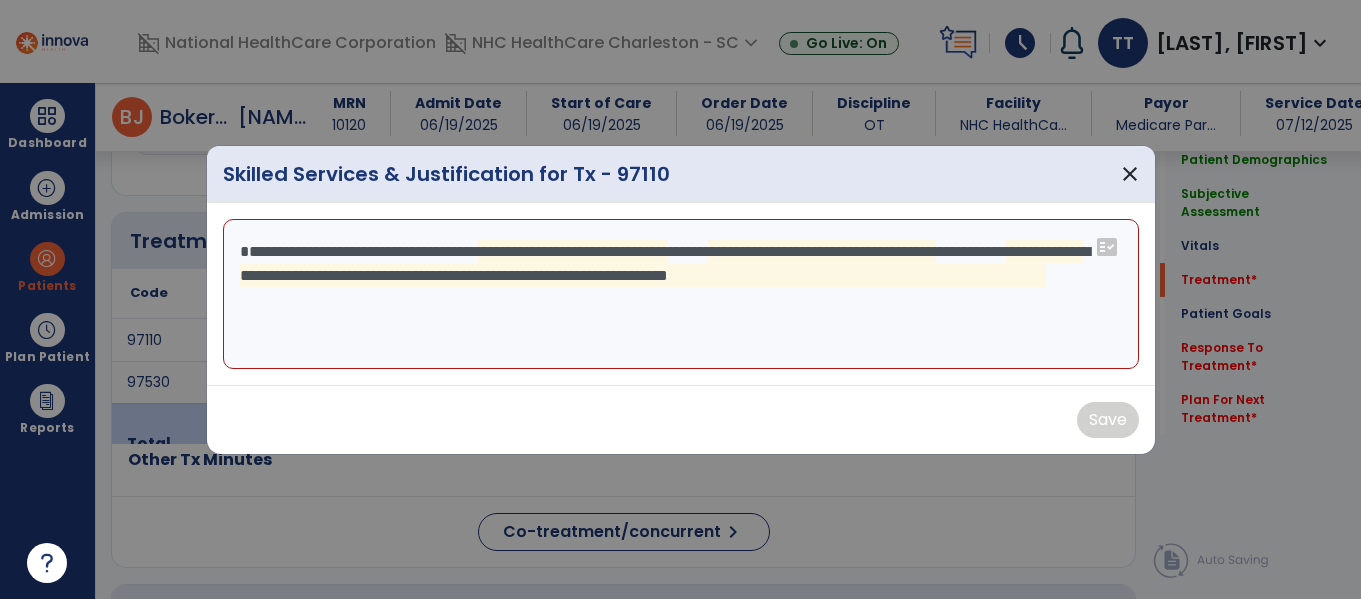 drag, startPoint x: 612, startPoint y: 295, endPoint x: 471, endPoint y: 358, distance: 154.43445 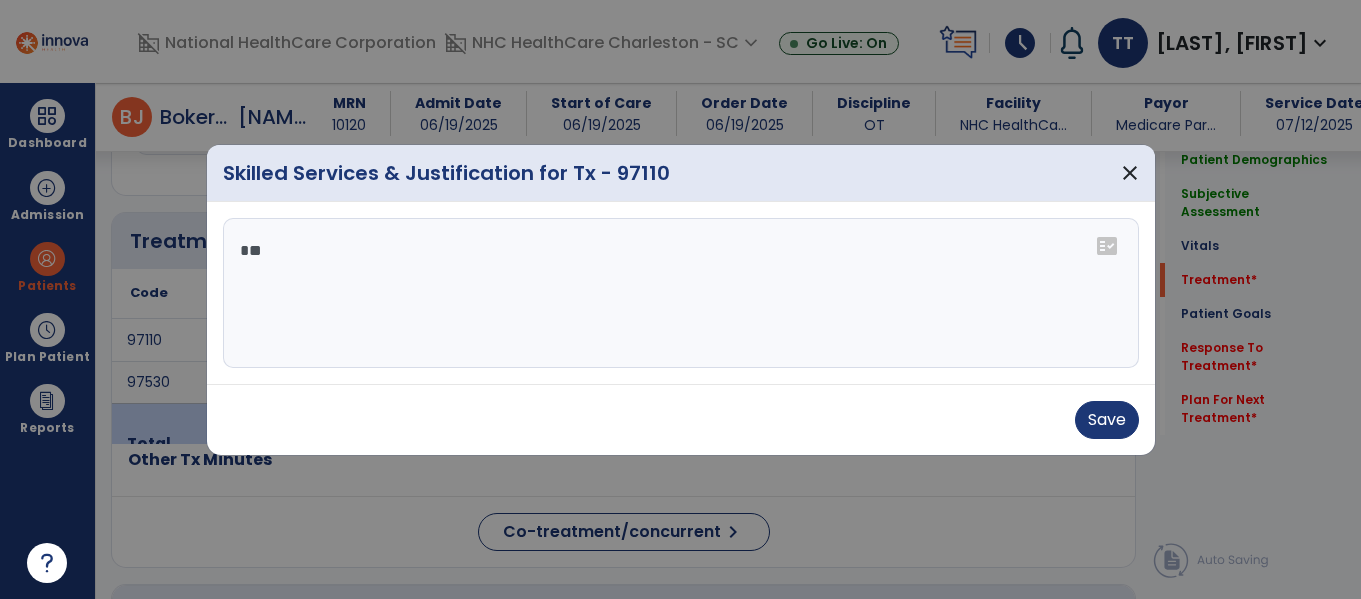 type on "*" 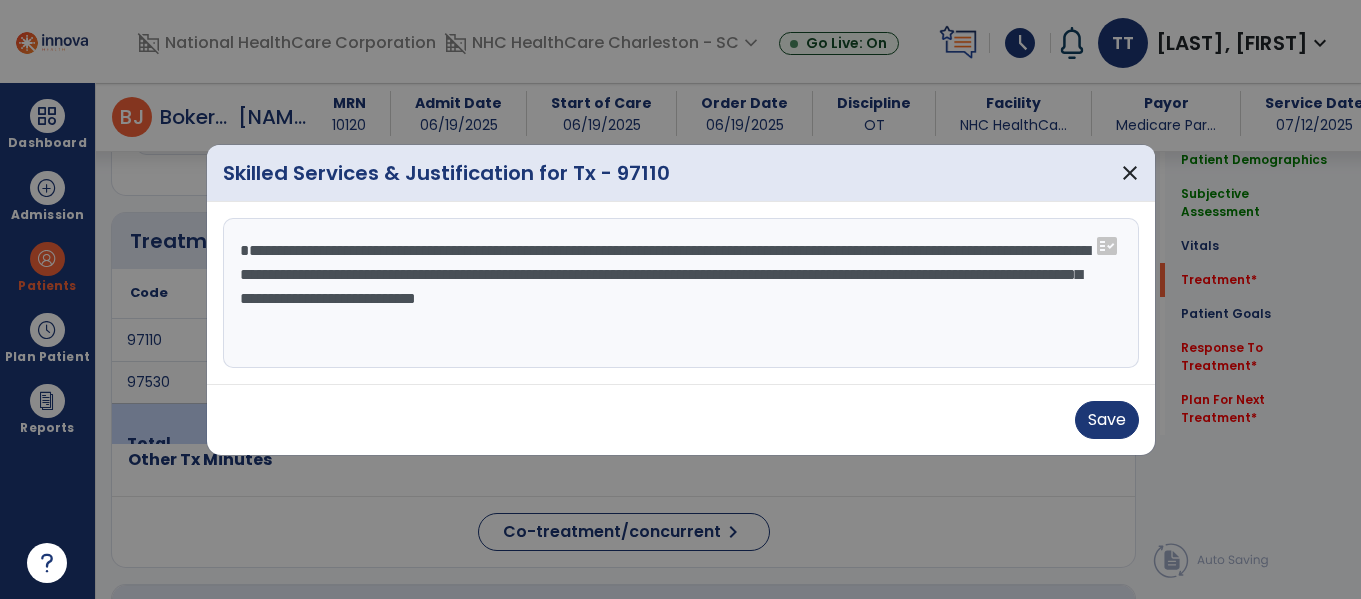 type on "**********" 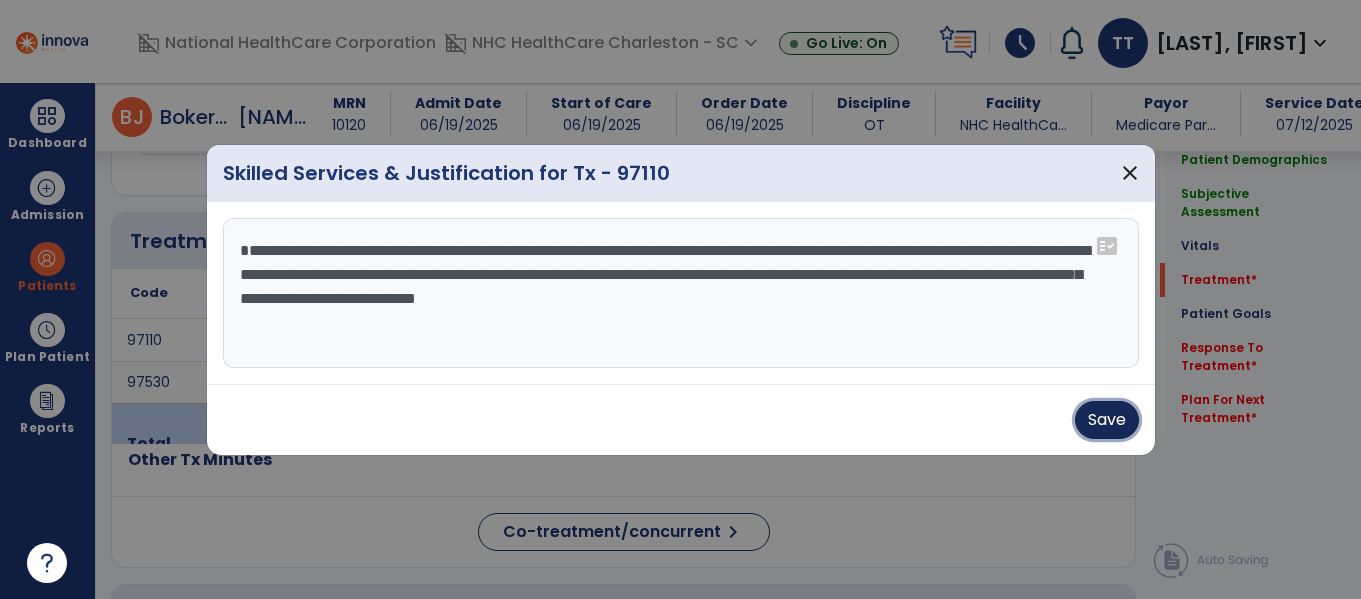 click on "Save" at bounding box center (1107, 420) 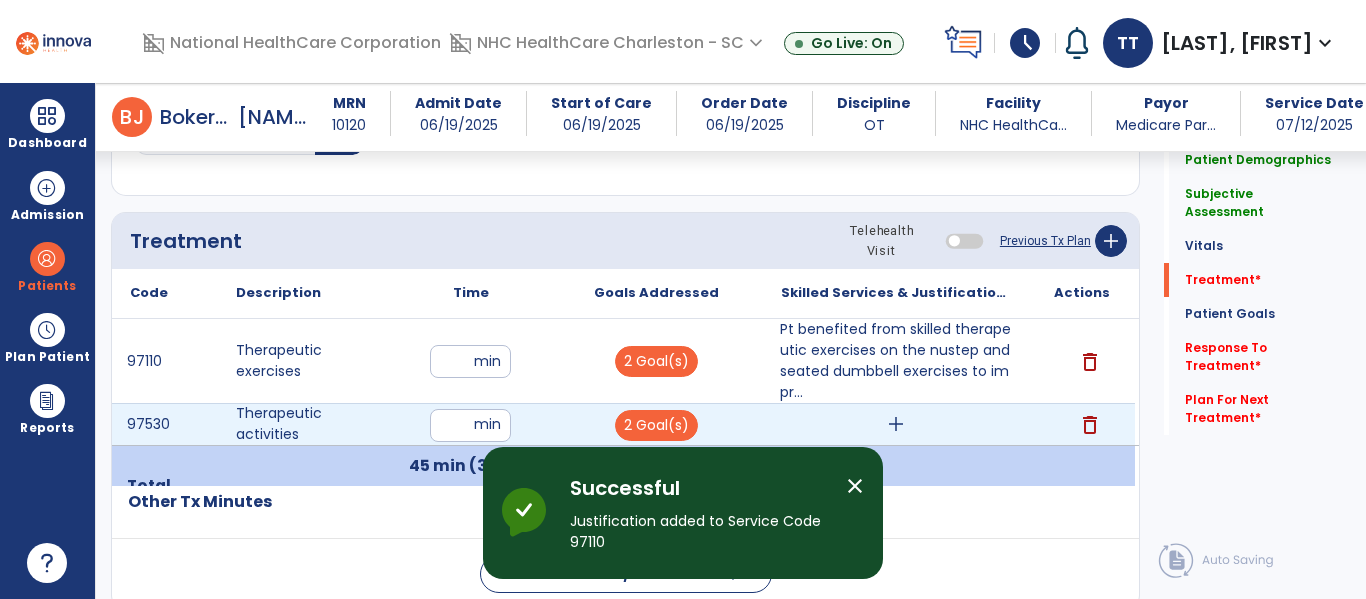 click on "add" at bounding box center (896, 424) 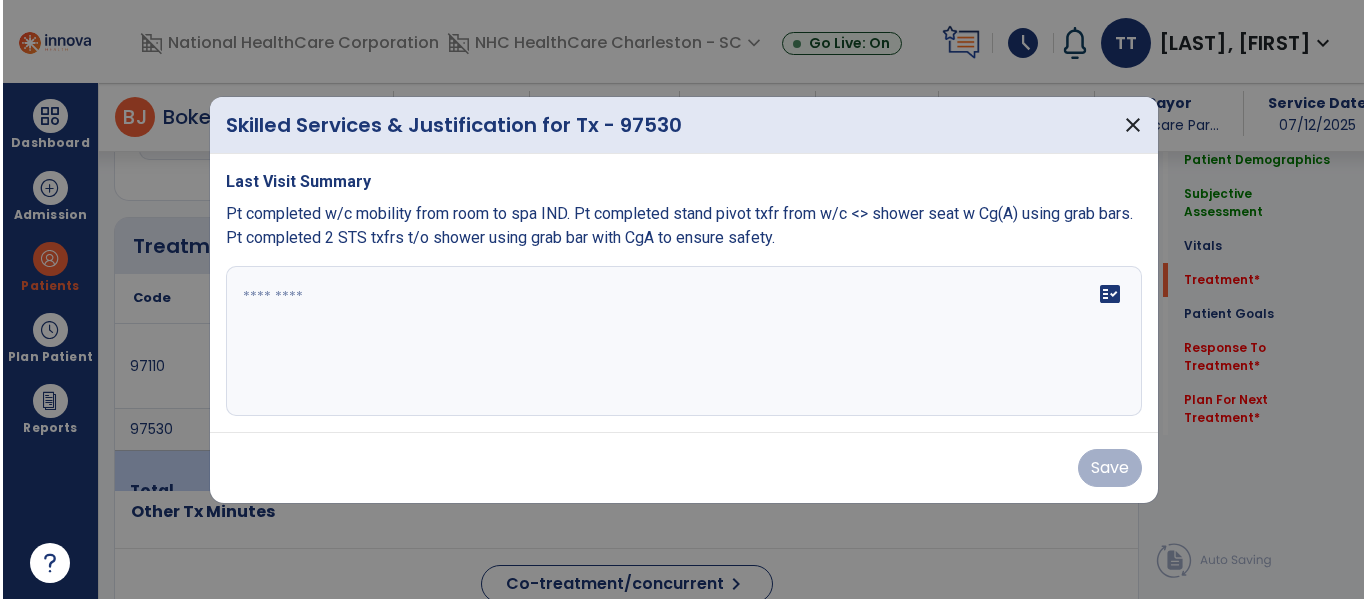 scroll, scrollTop: 1037, scrollLeft: 0, axis: vertical 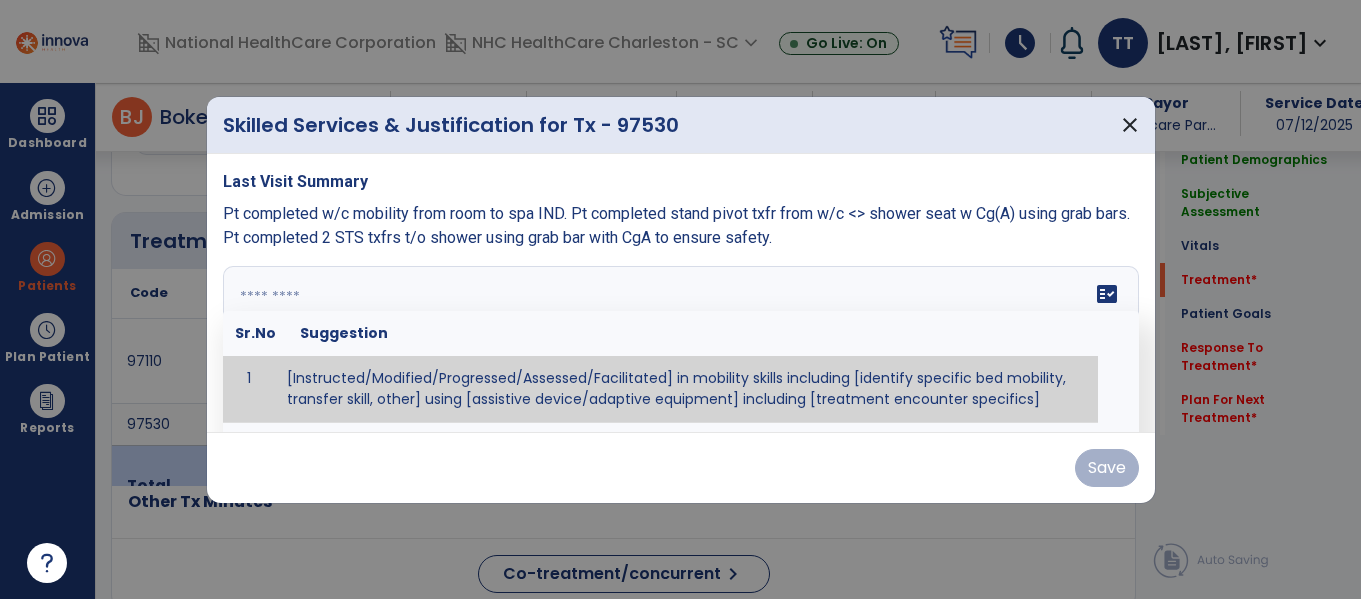 click on "fact_check  Sr.No Suggestion 1 [Instructed/Modified/Progressed/Assessed/Facilitated] in mobility skills including [identify specific bed mobility, transfer skill, other] using [assistive device/adaptive equipment] including [treatment encounter specifics]" at bounding box center [681, 341] 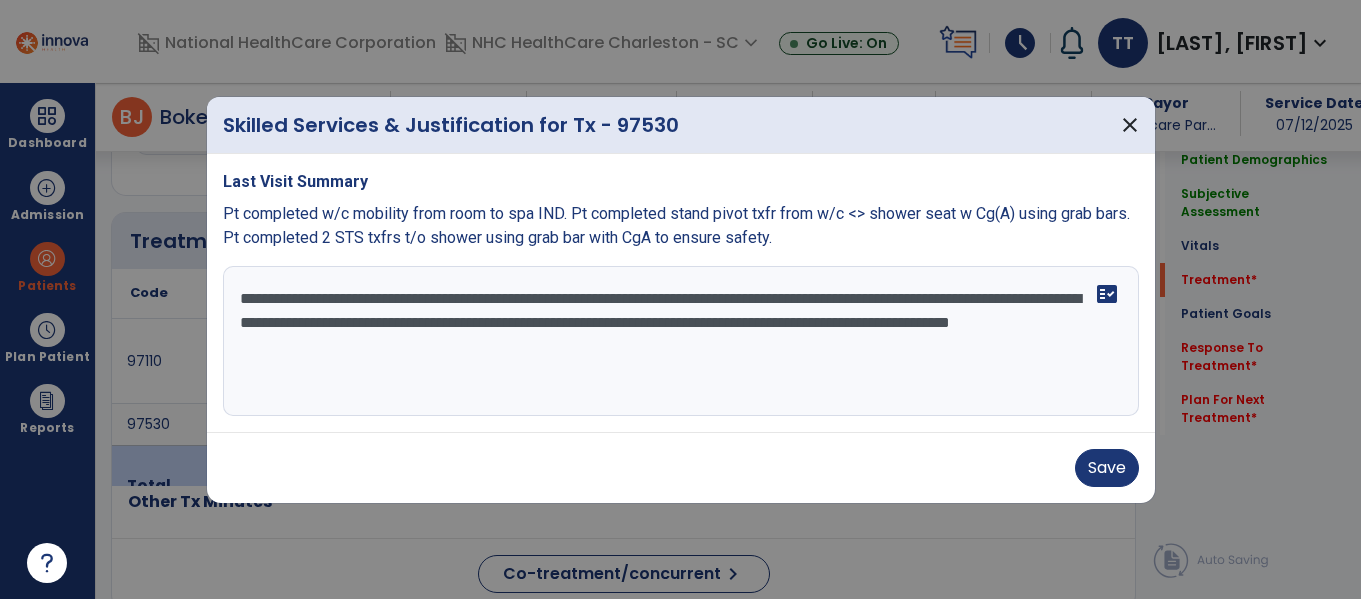 drag, startPoint x: 238, startPoint y: 294, endPoint x: 634, endPoint y: 343, distance: 399.02005 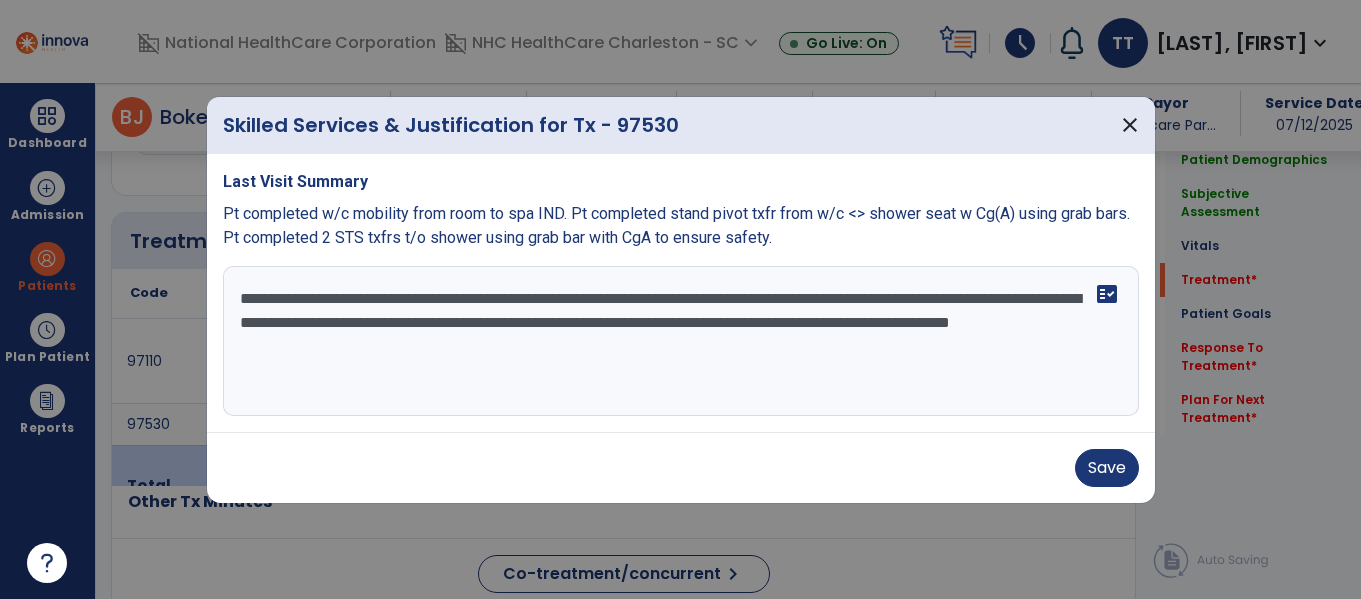type on "**********" 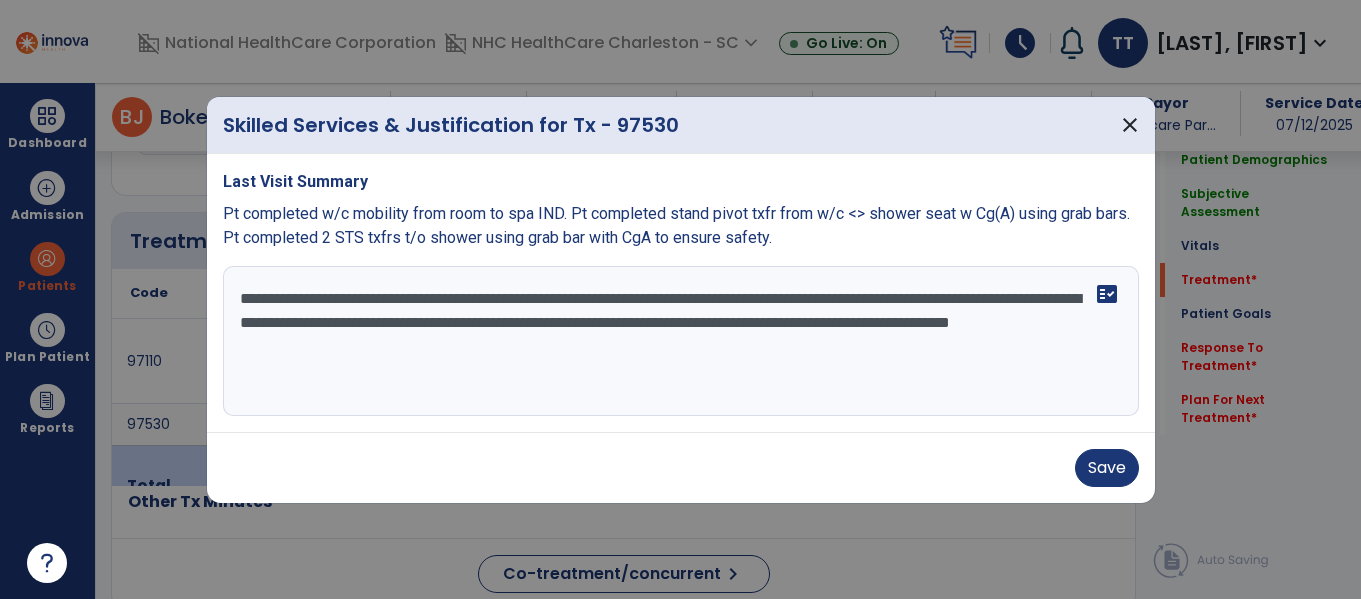 click on "Save" at bounding box center (681, 468) 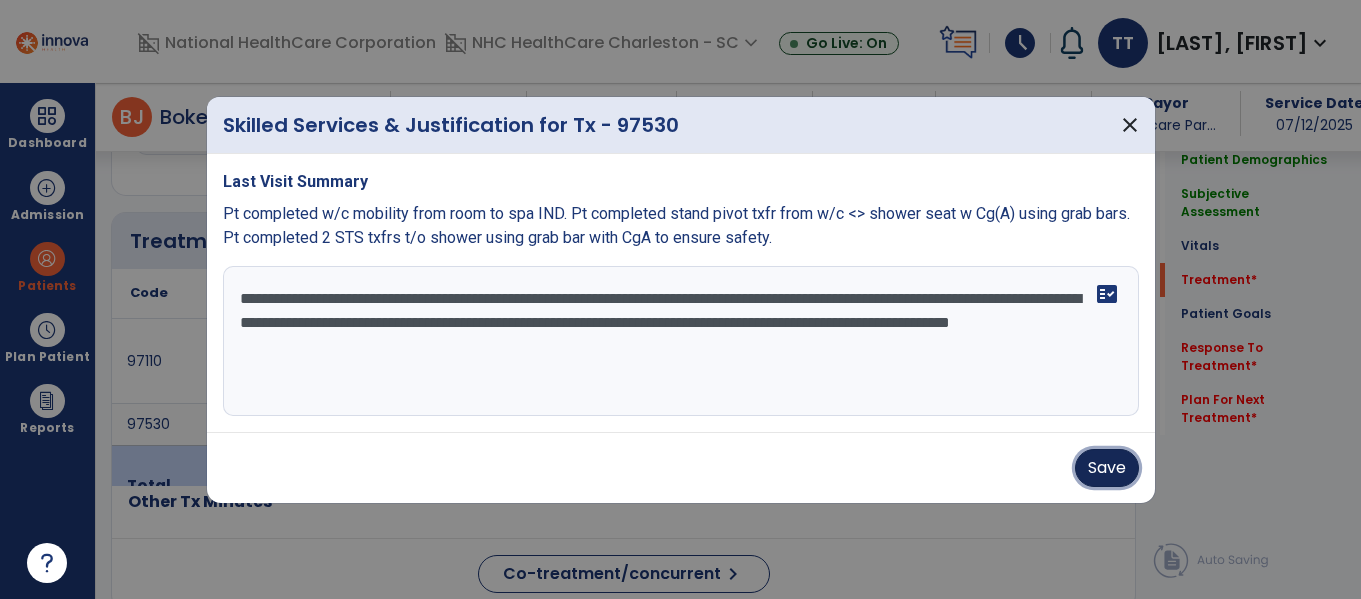 click on "Save" at bounding box center (1107, 468) 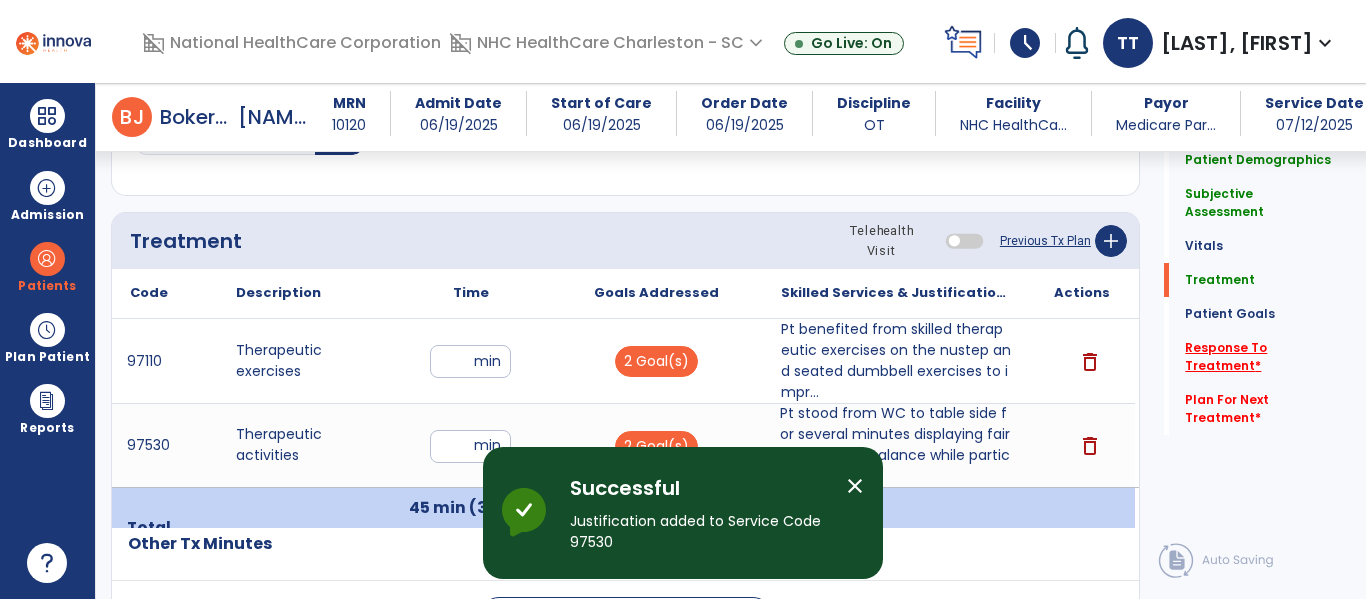 click on "Response To Treatment   *" 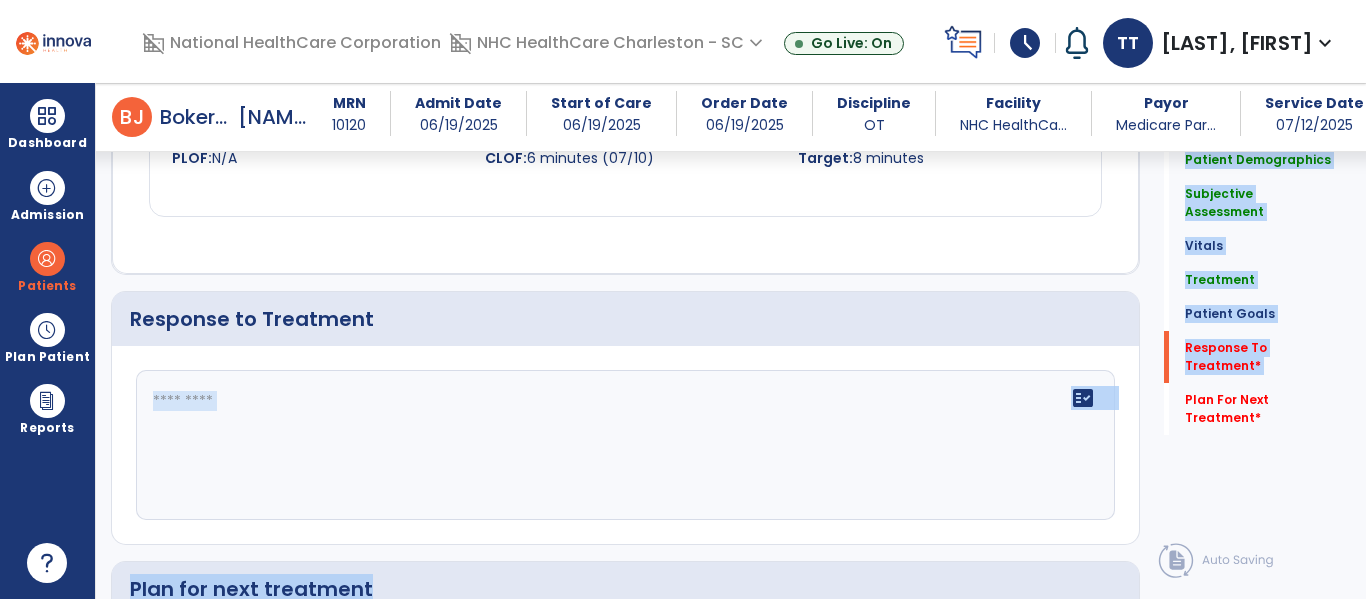 scroll, scrollTop: 2203, scrollLeft: 0, axis: vertical 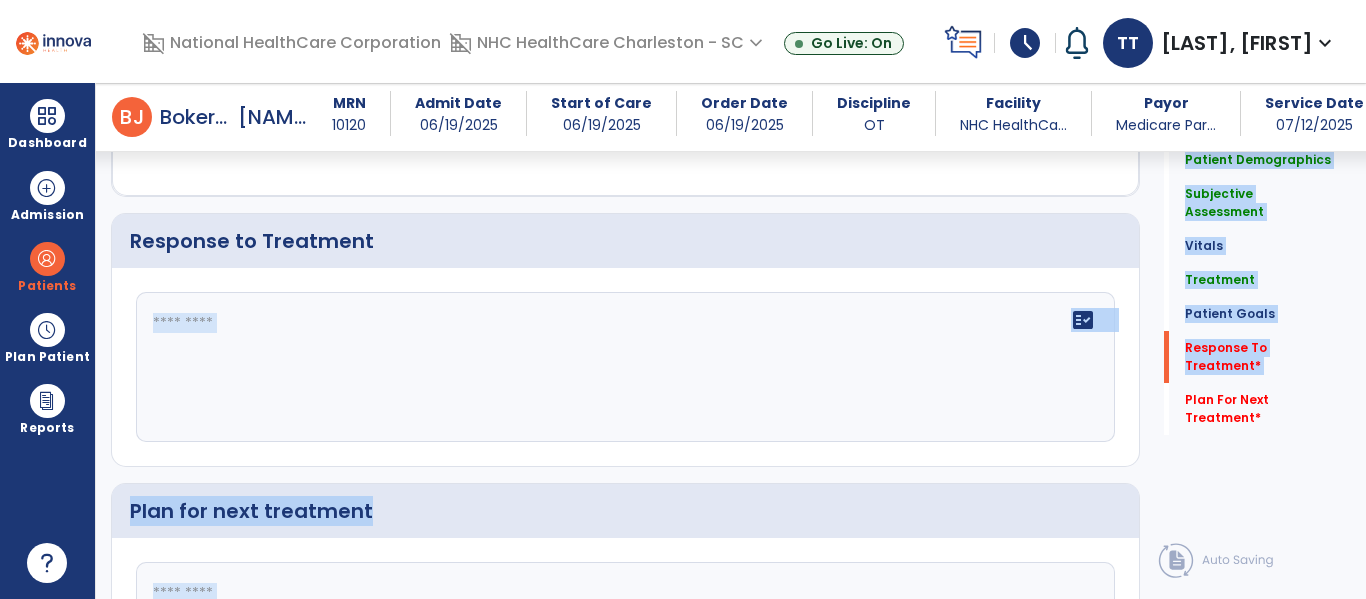 drag, startPoint x: 1233, startPoint y: 341, endPoint x: 544, endPoint y: 256, distance: 694.2233 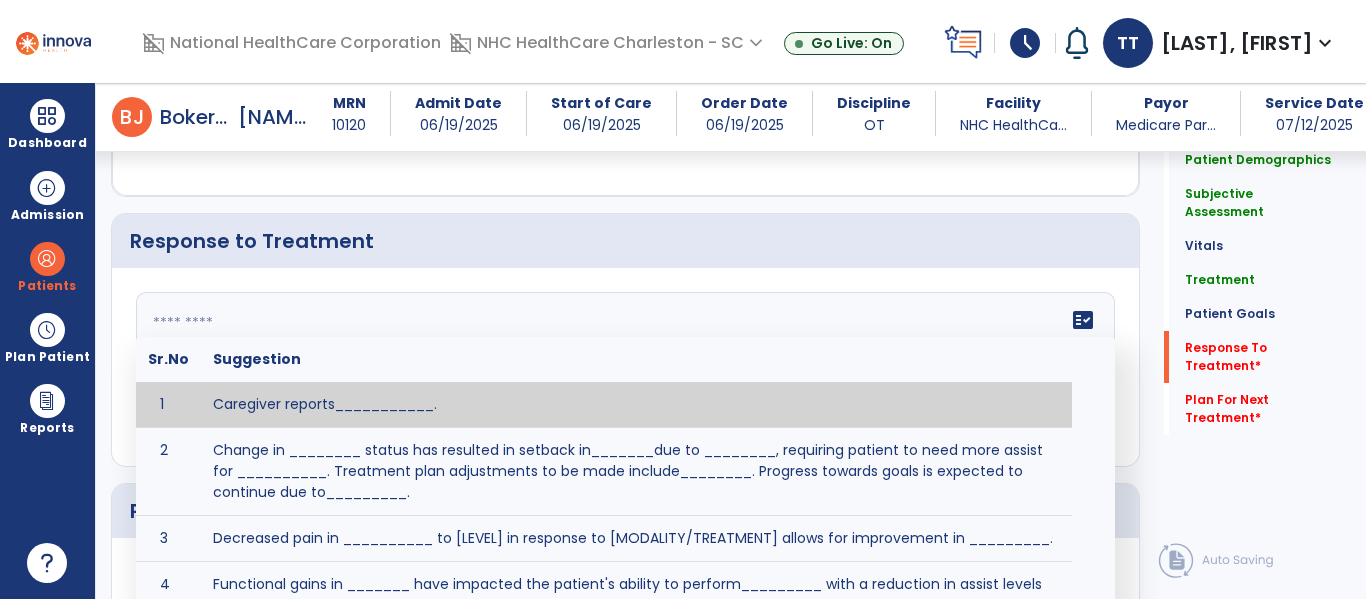 click 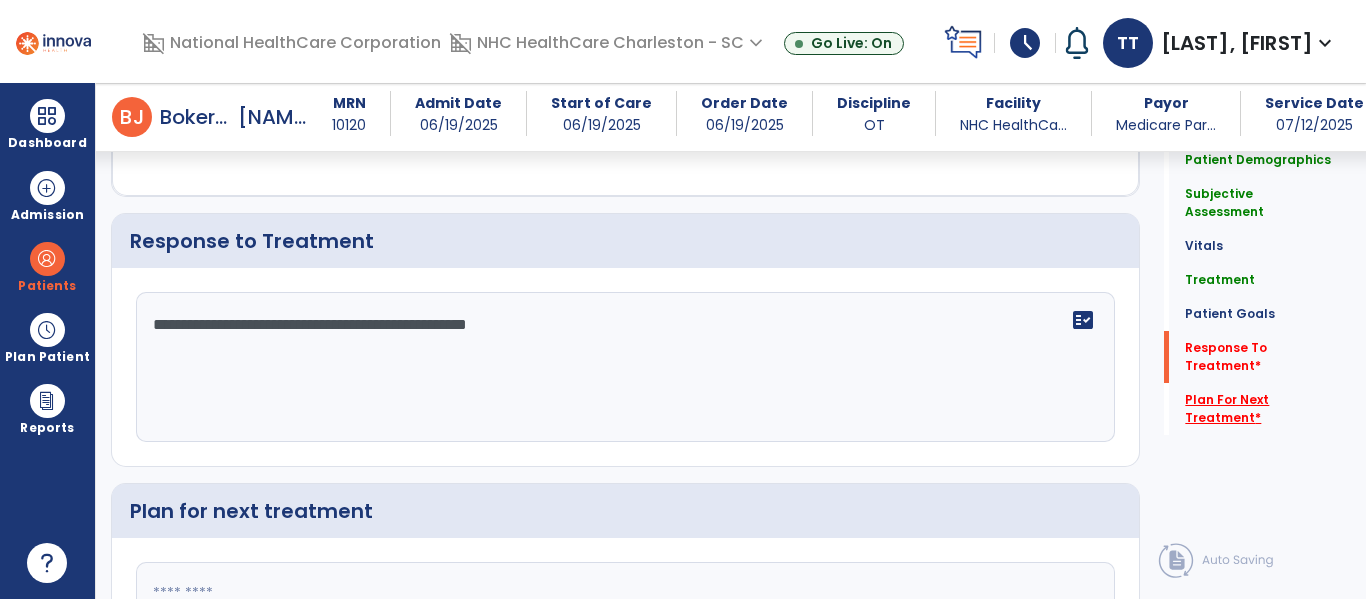 type on "**********" 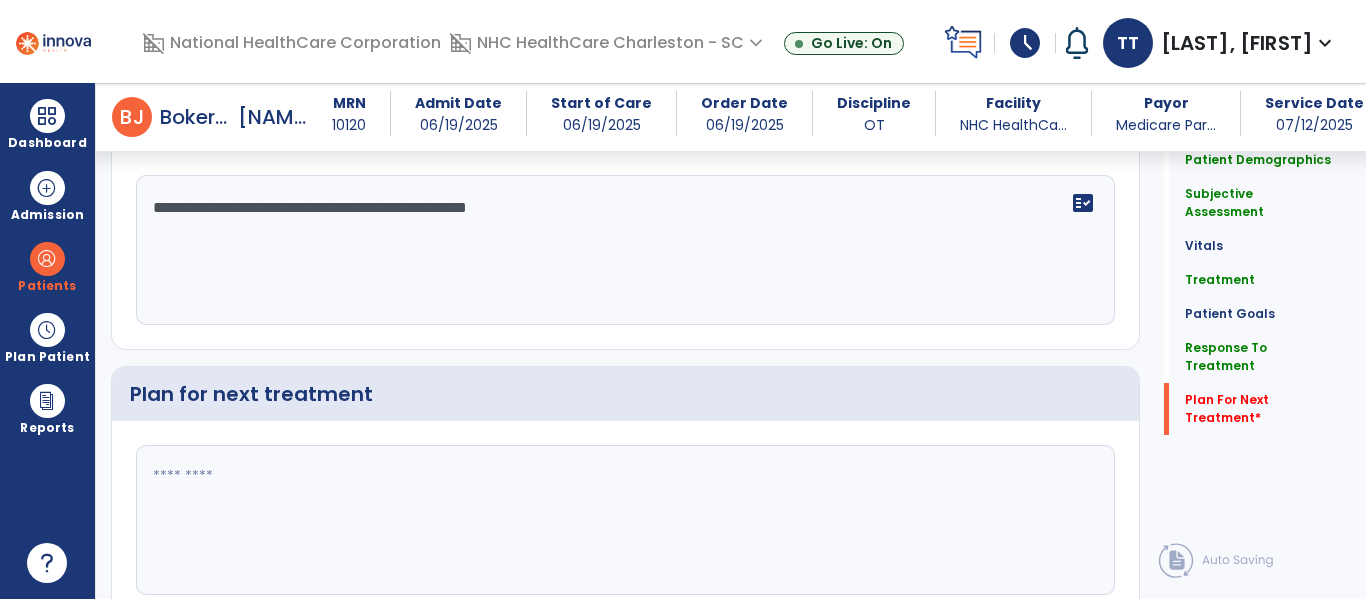 scroll, scrollTop: 2408, scrollLeft: 0, axis: vertical 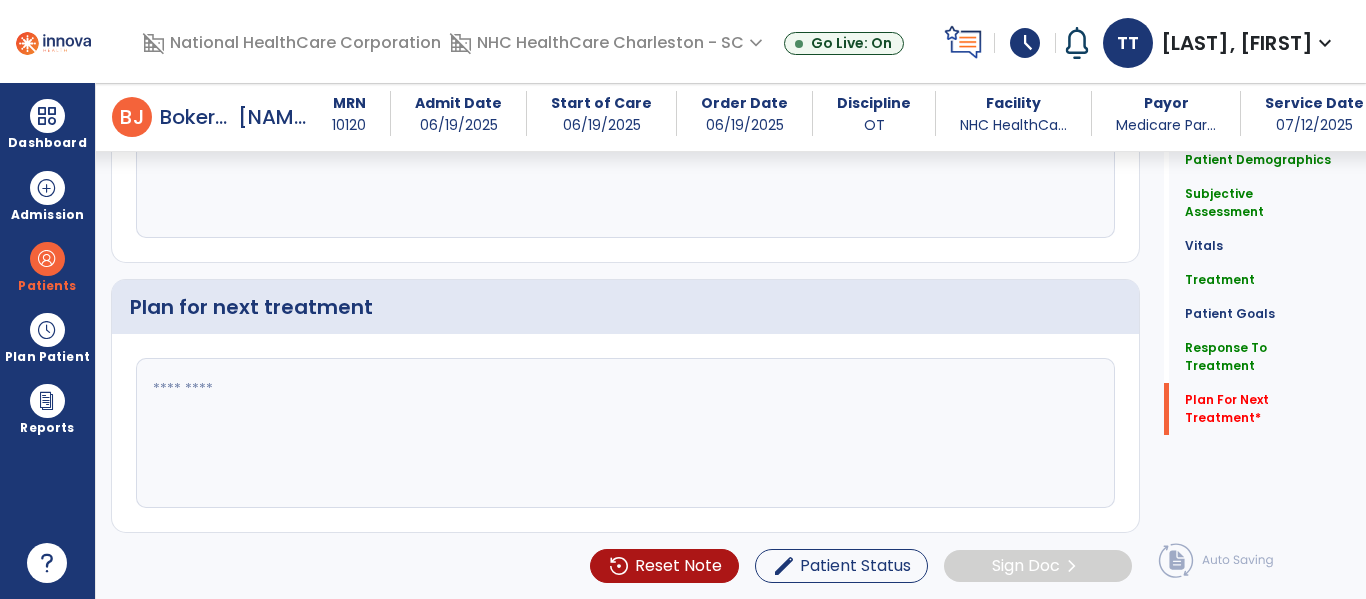 click 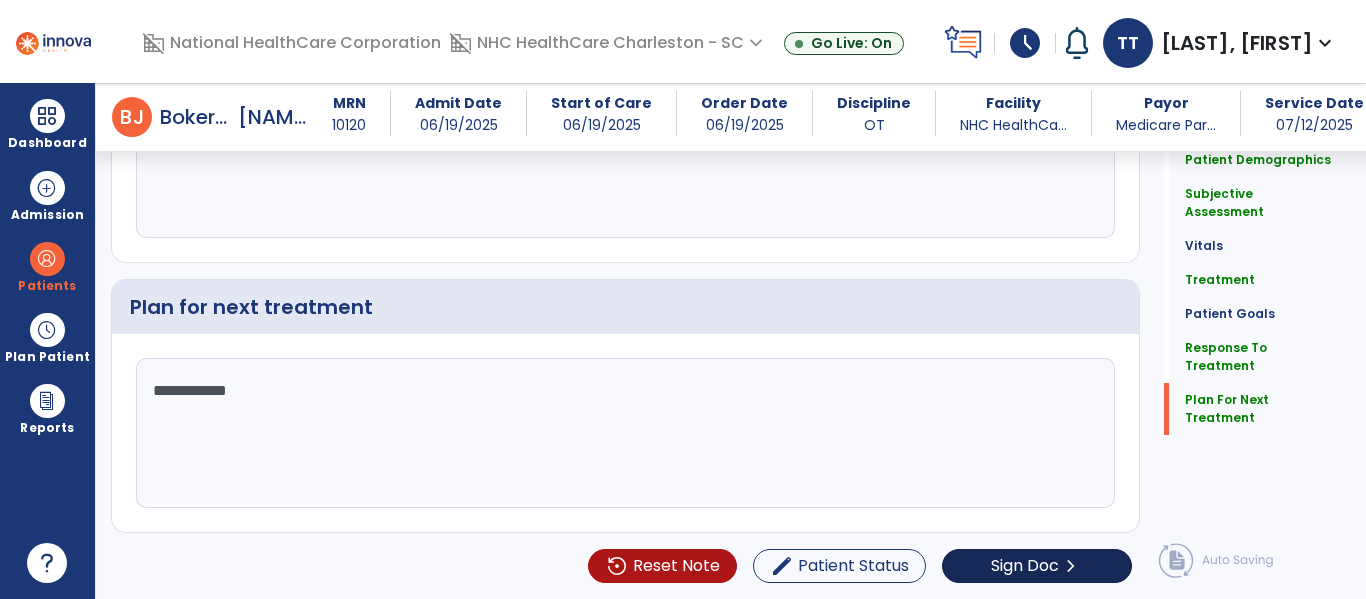 type on "**********" 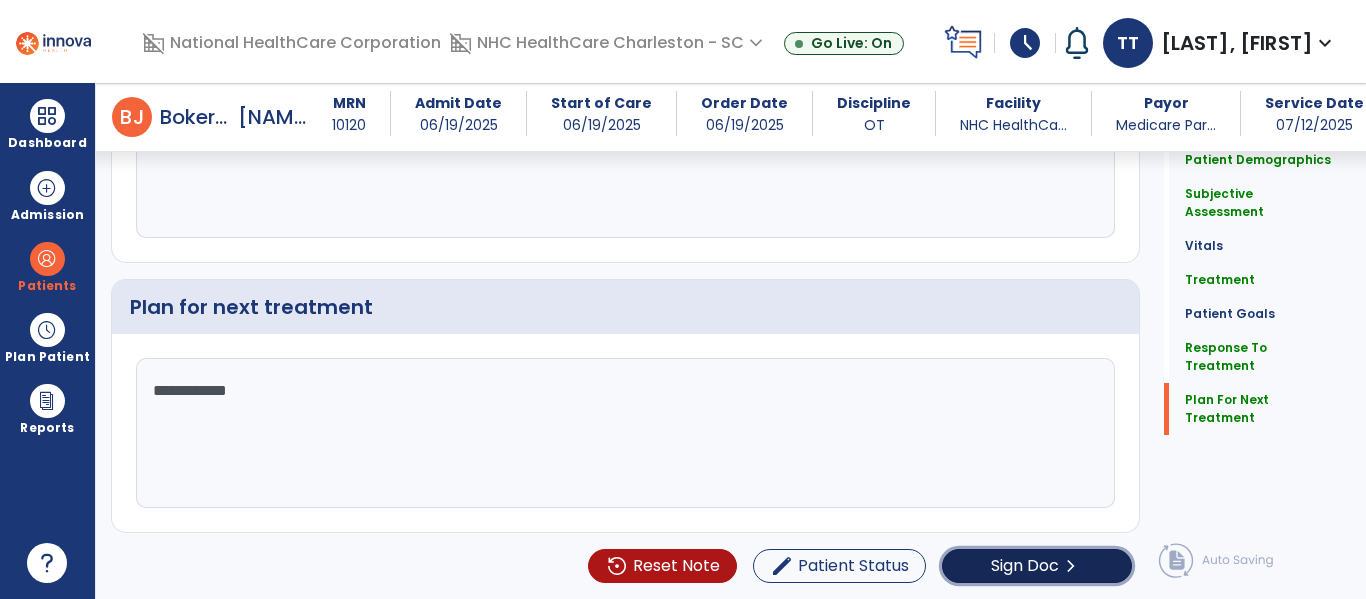 click on "Sign Doc" 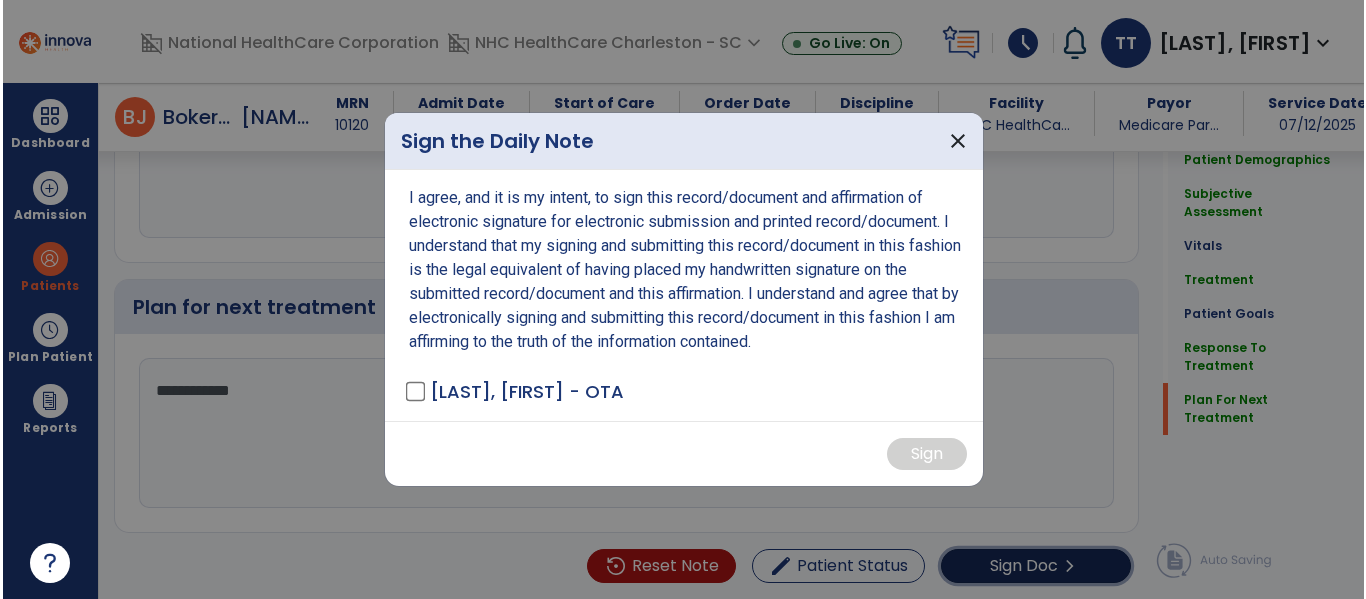 scroll, scrollTop: 2408, scrollLeft: 0, axis: vertical 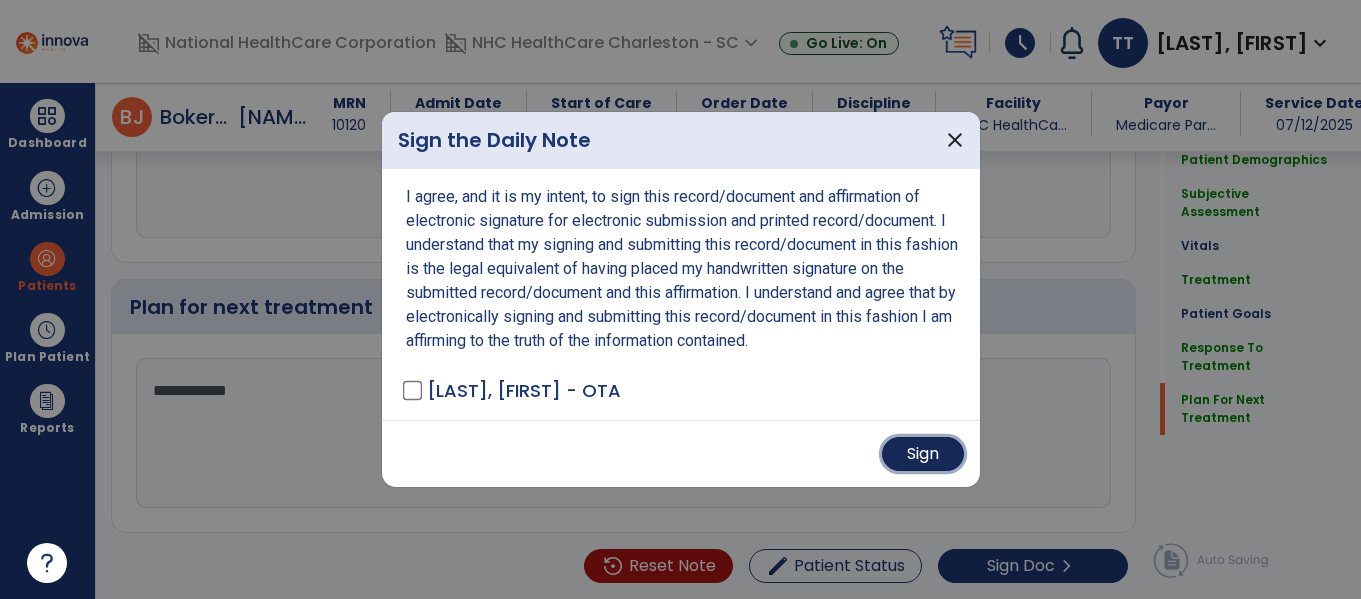 click on "Sign" at bounding box center [923, 454] 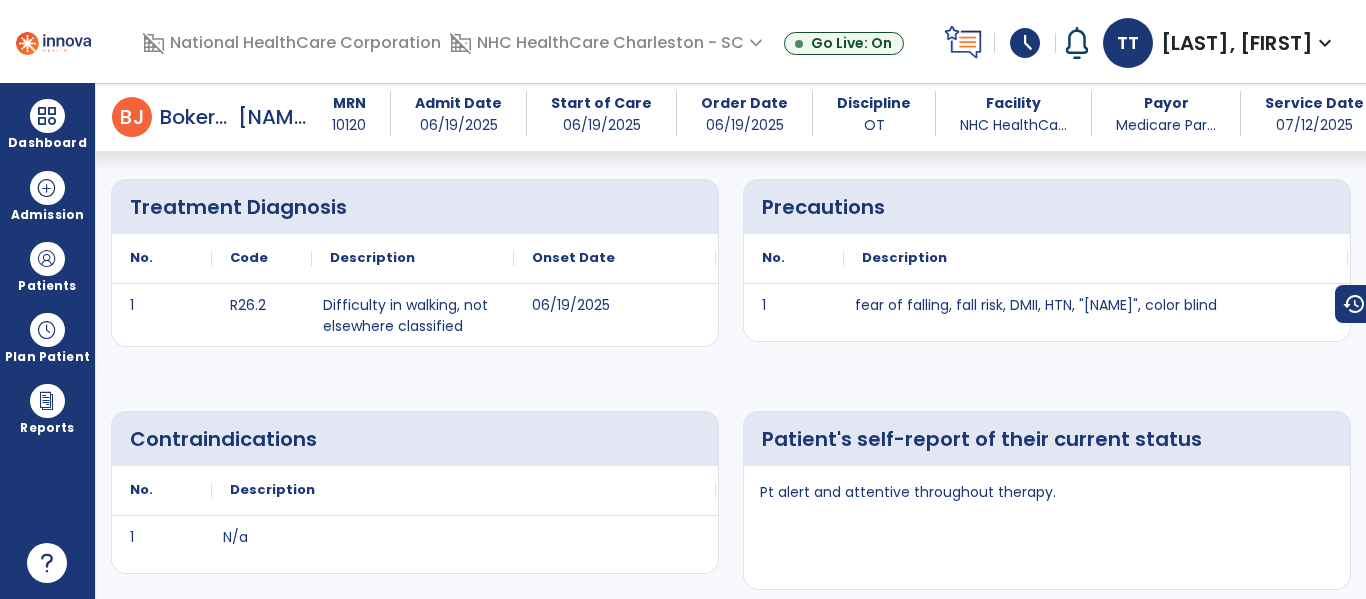 scroll, scrollTop: 0, scrollLeft: 0, axis: both 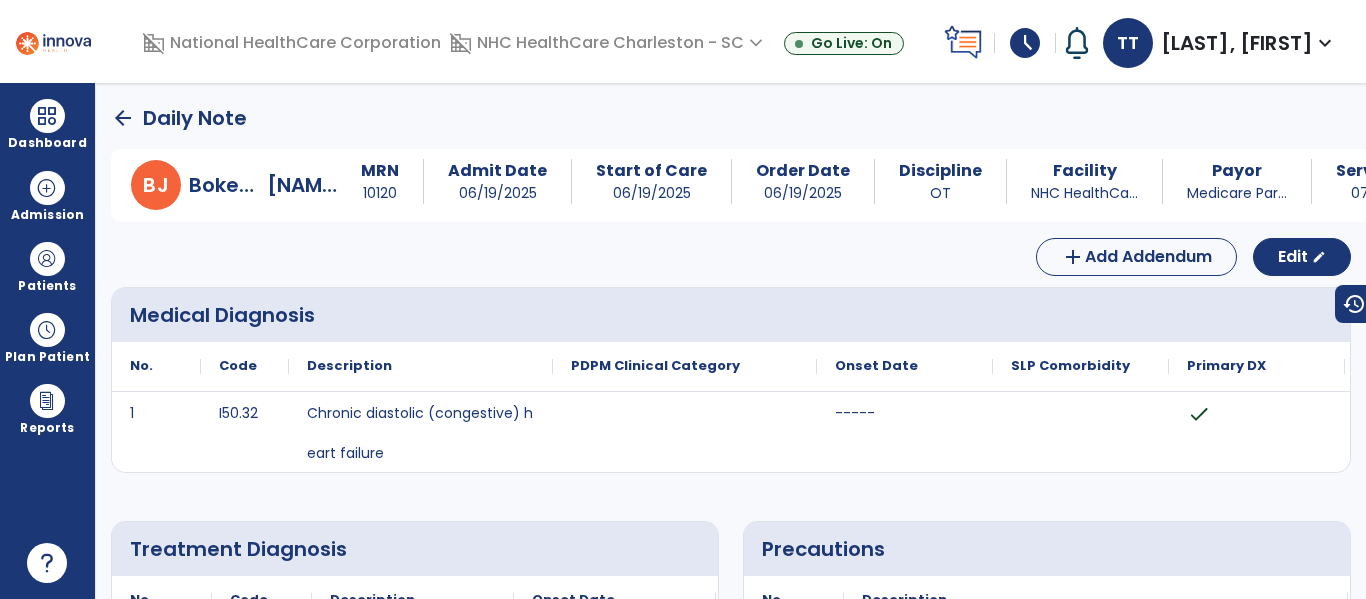 click on "arrow_back" 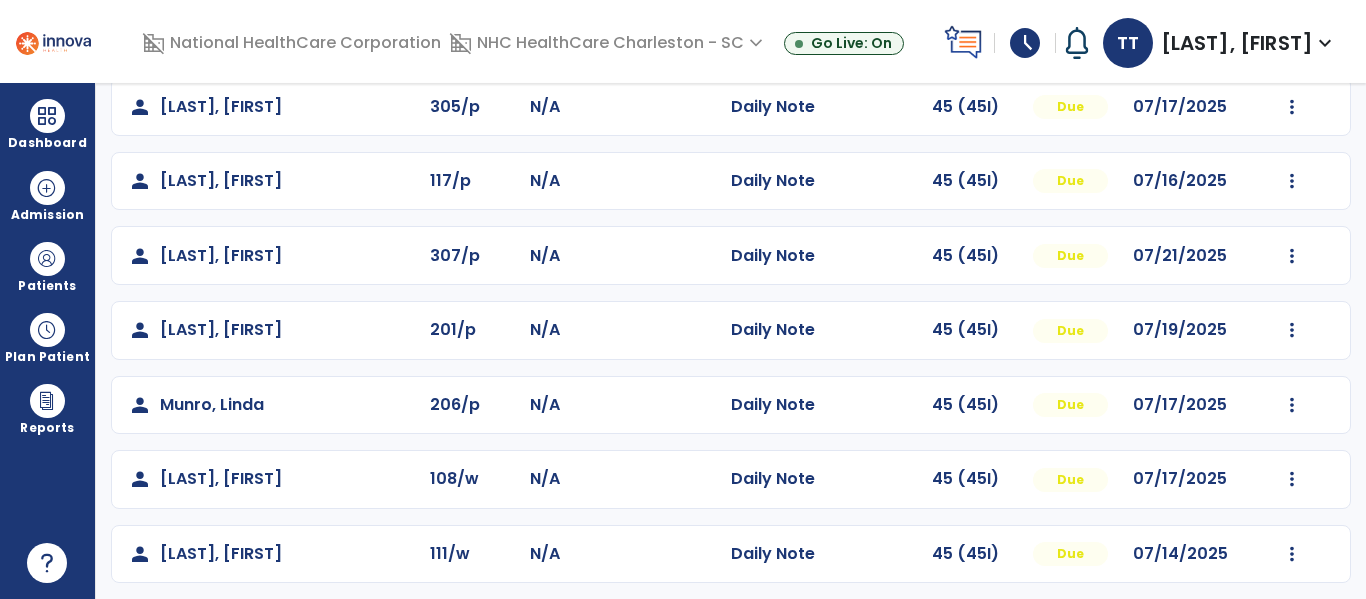 scroll, scrollTop: 264, scrollLeft: 0, axis: vertical 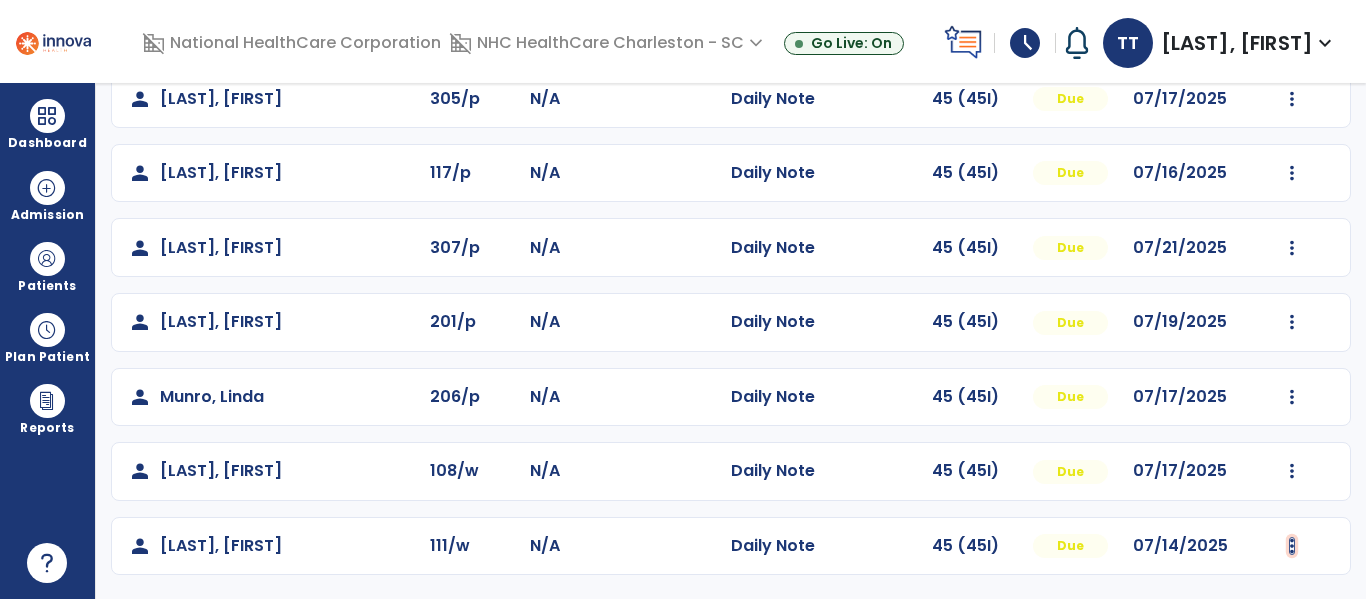click at bounding box center [1293, 24] 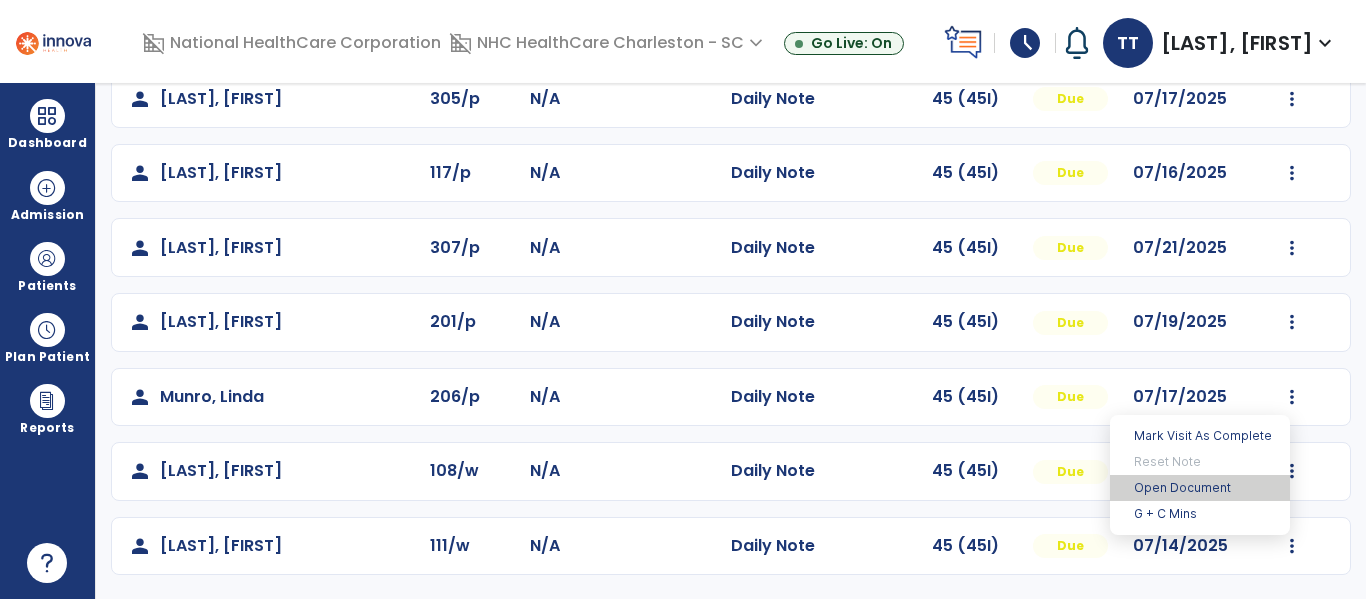 click on "Open Document" at bounding box center (1200, 488) 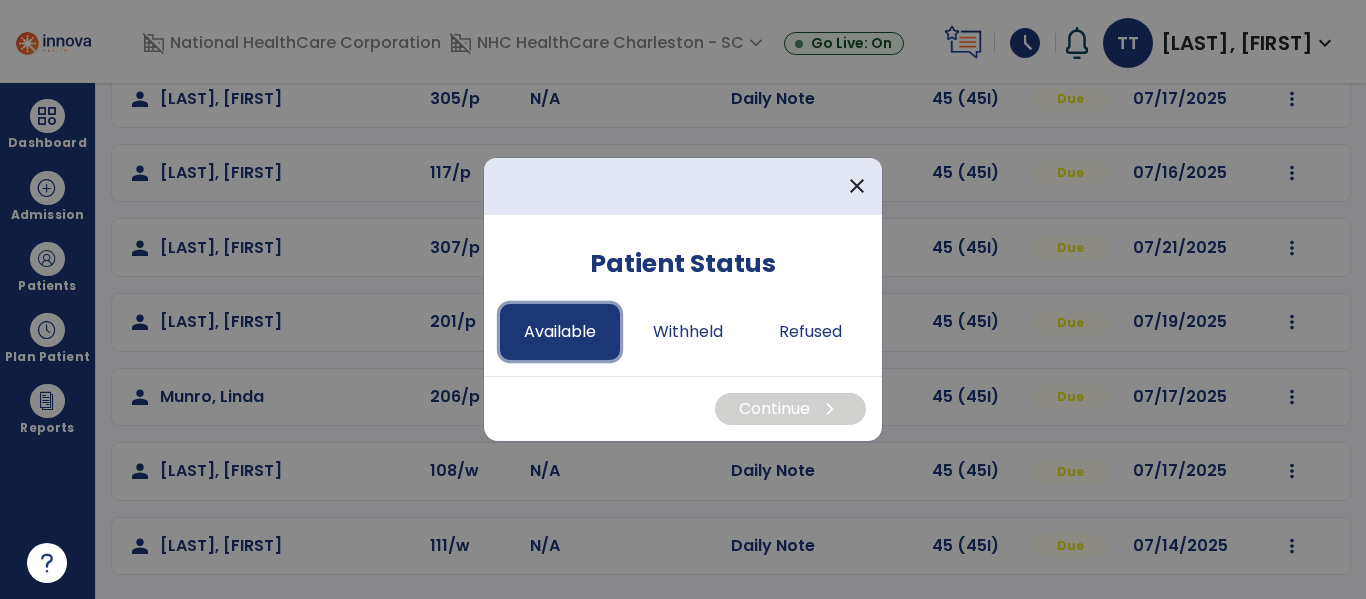 click on "Available" at bounding box center (560, 332) 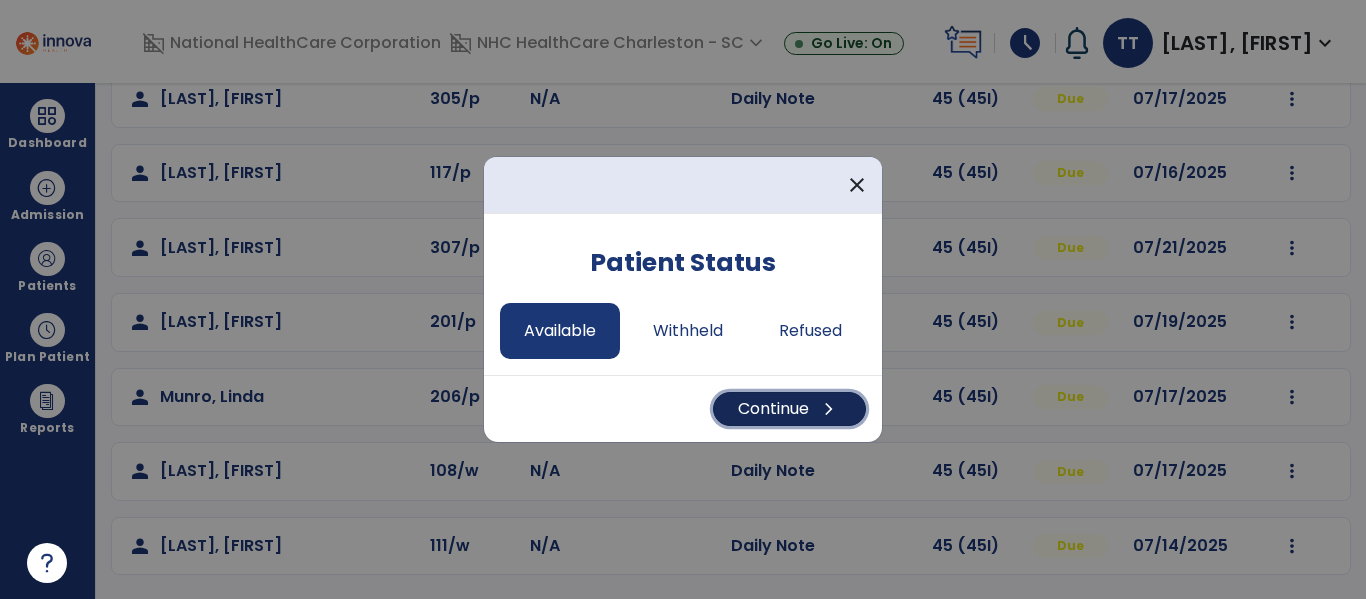 click on "Continue   chevron_right" at bounding box center (789, 409) 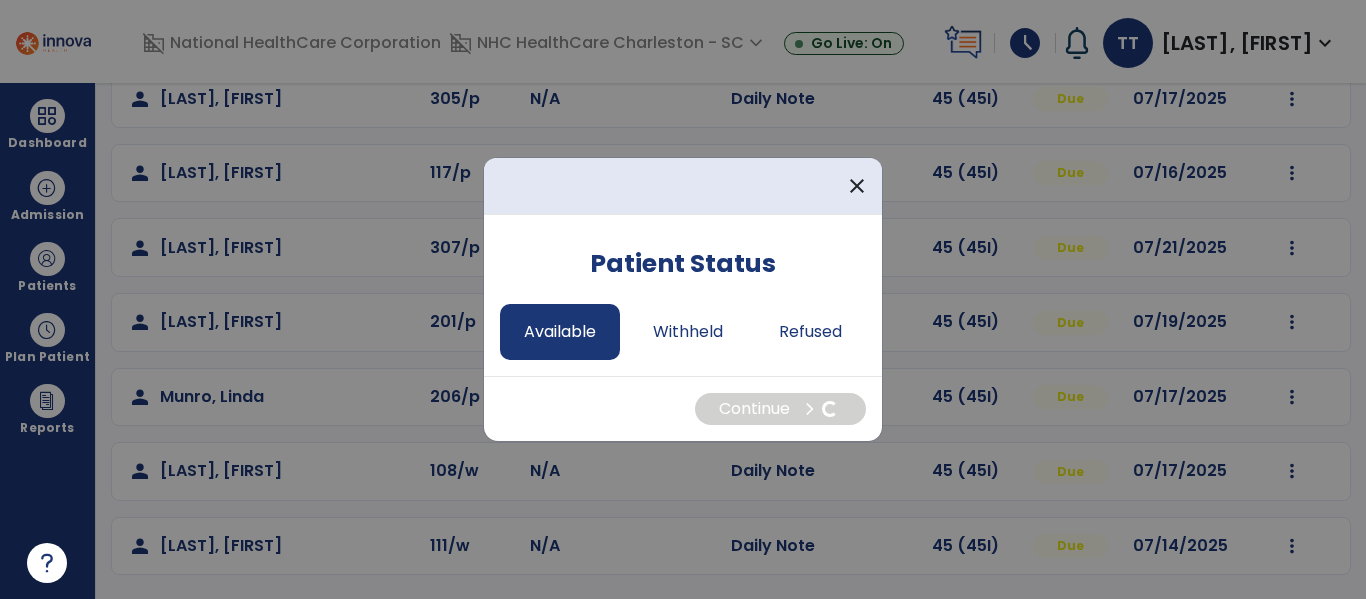 select on "*" 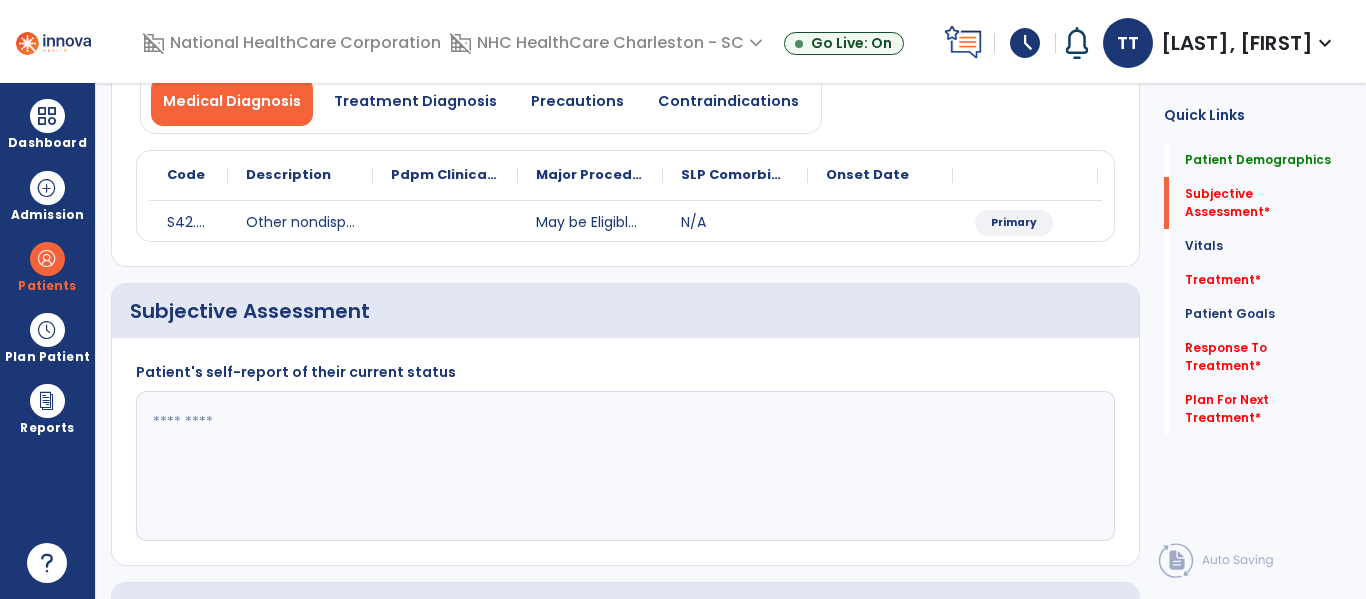 click 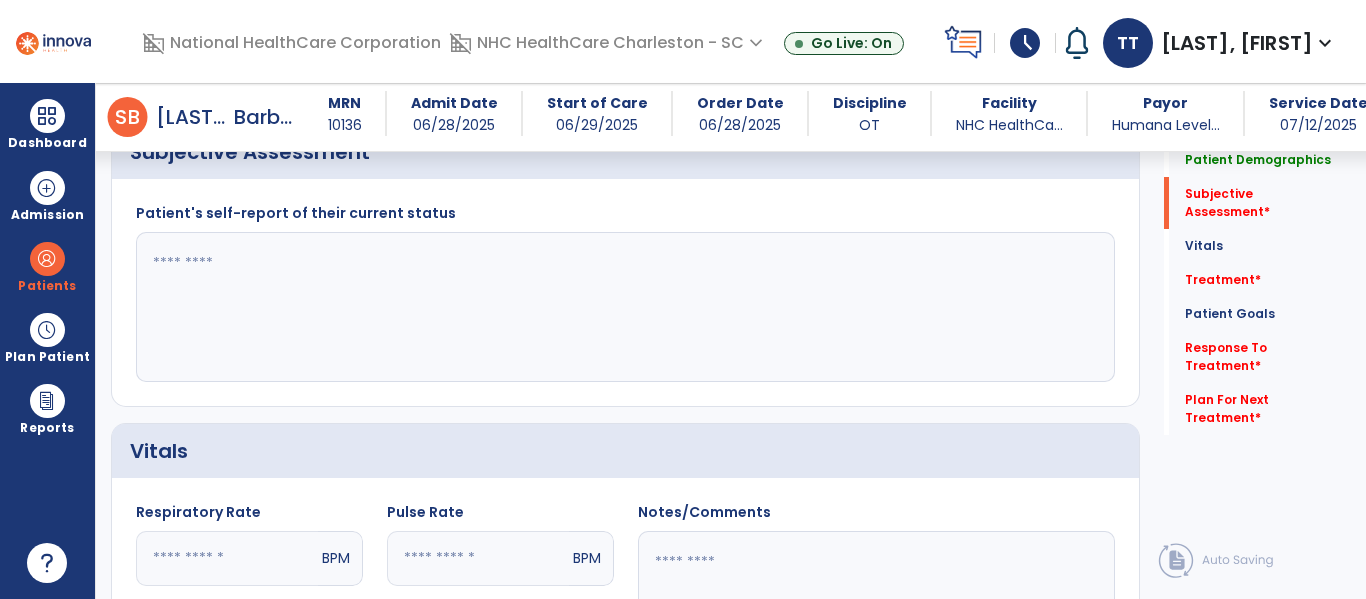 scroll, scrollTop: 413, scrollLeft: 0, axis: vertical 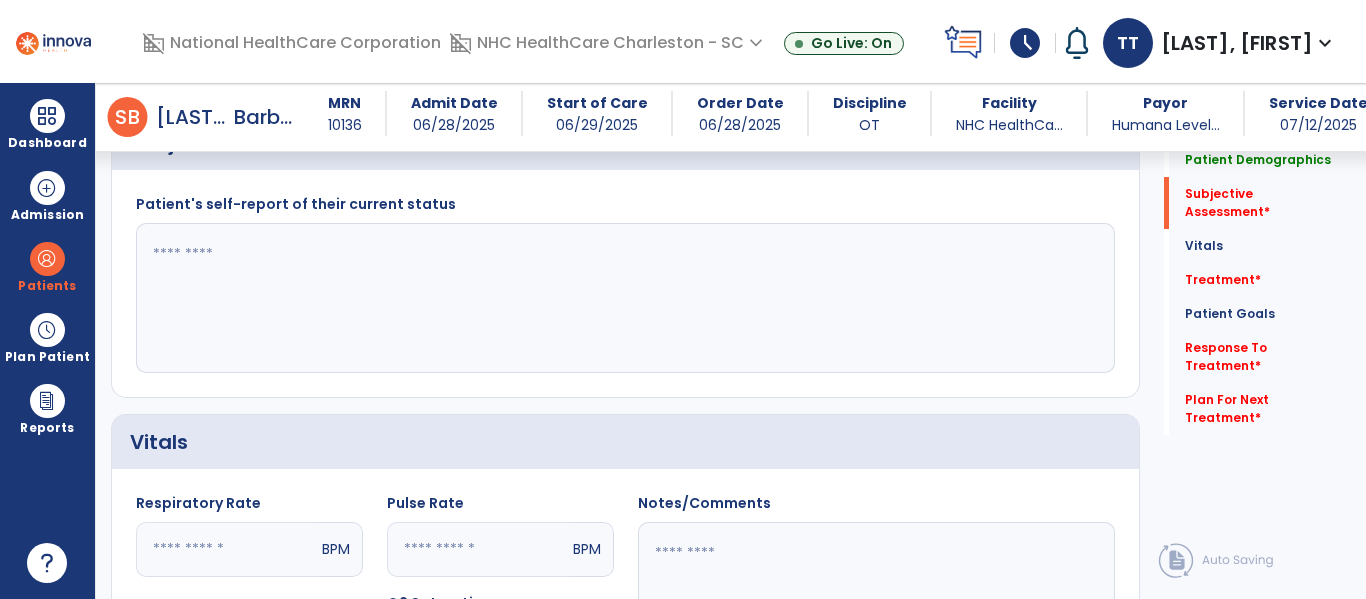click 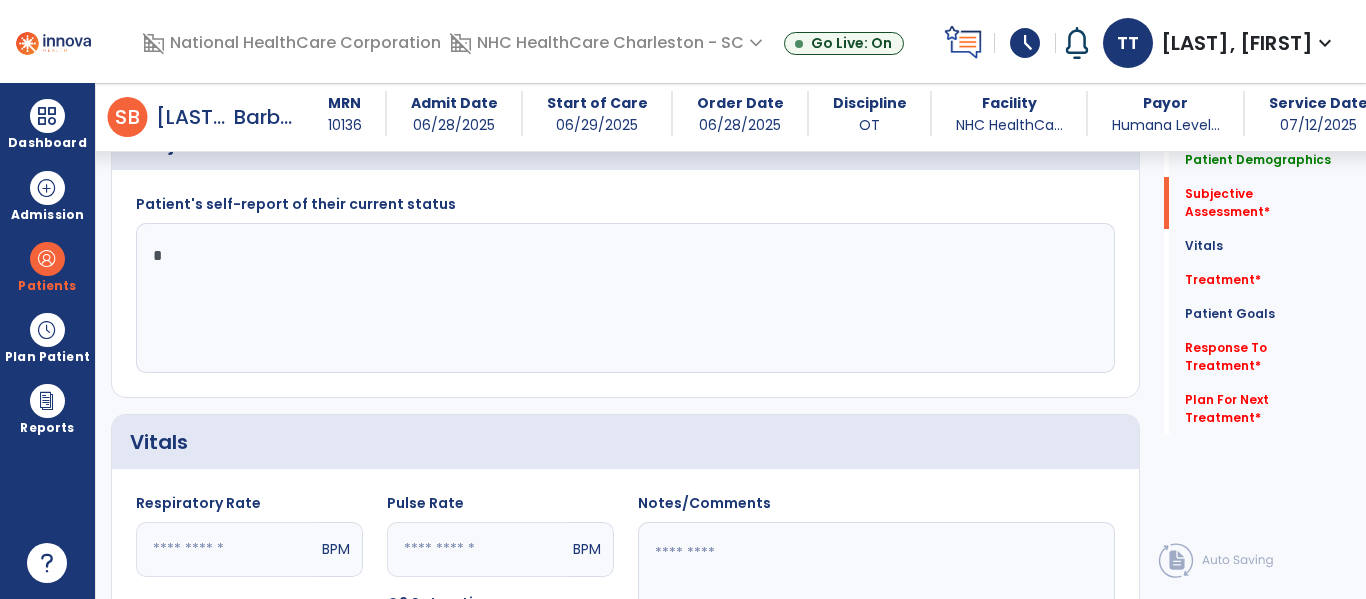 type on "*" 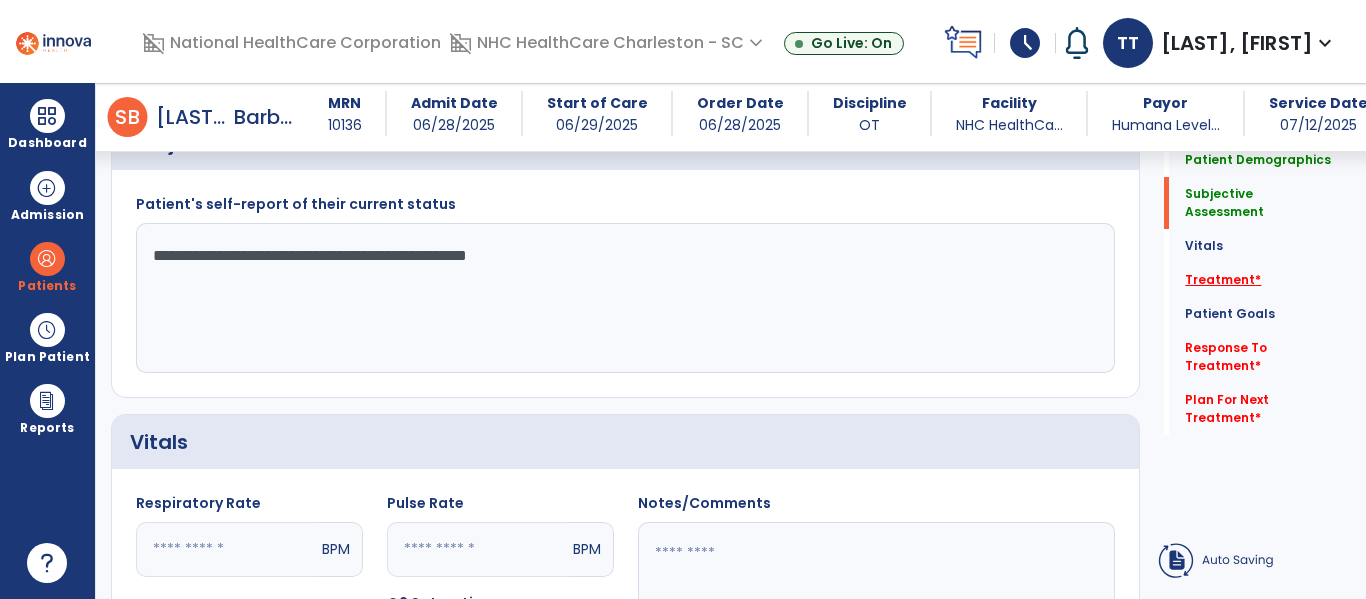 type on "**********" 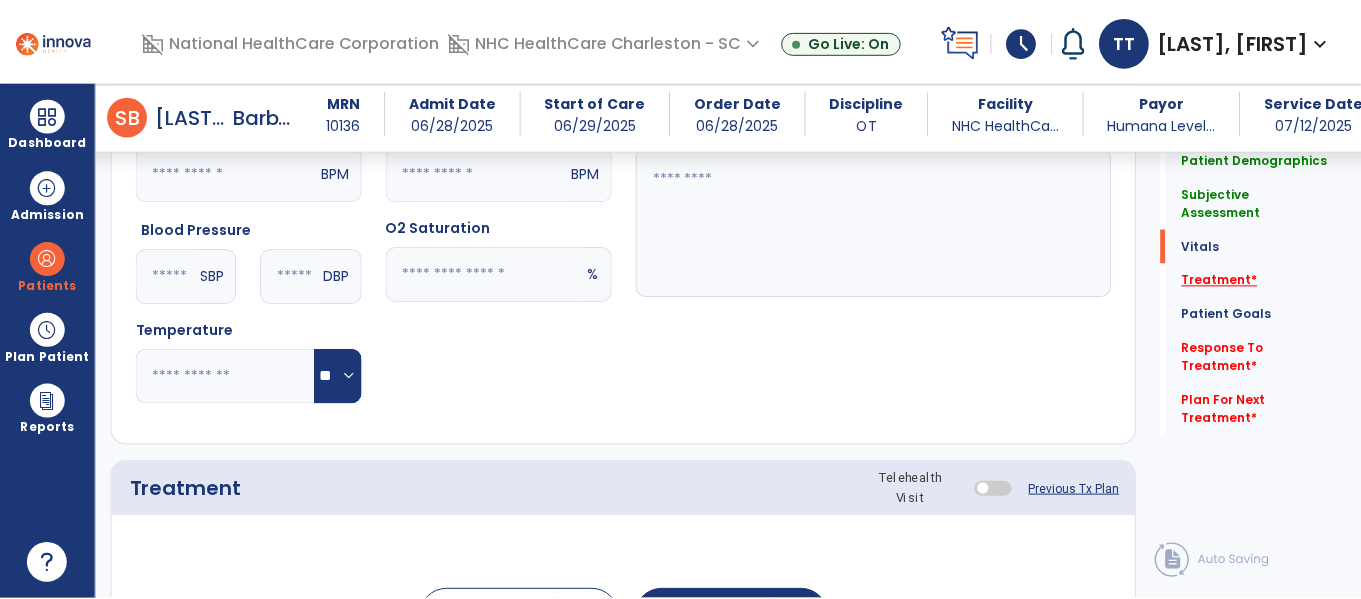 scroll, scrollTop: 1037, scrollLeft: 0, axis: vertical 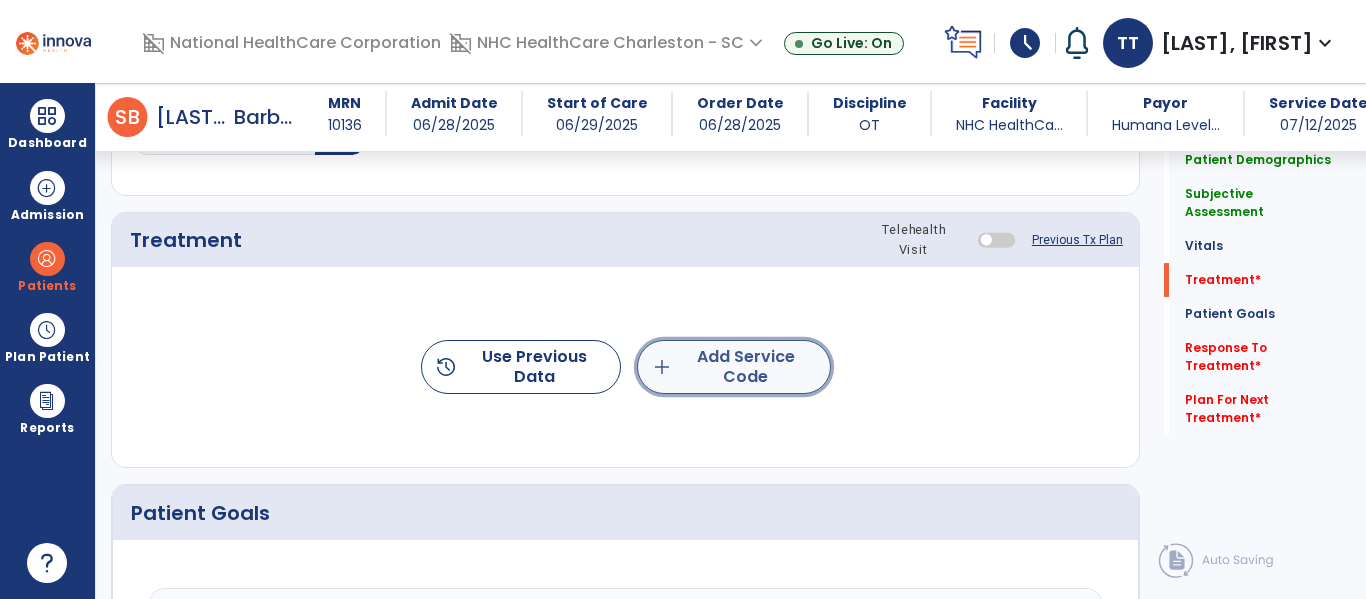 click on "add  Add Service Code" 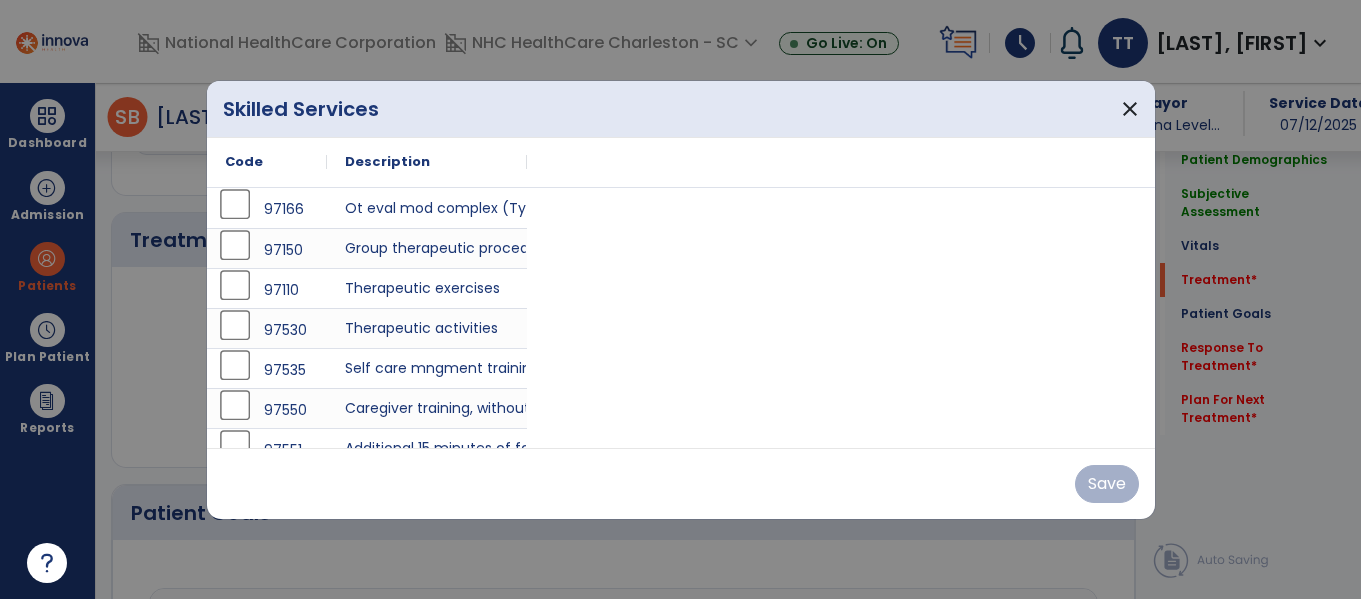 scroll, scrollTop: 1037, scrollLeft: 0, axis: vertical 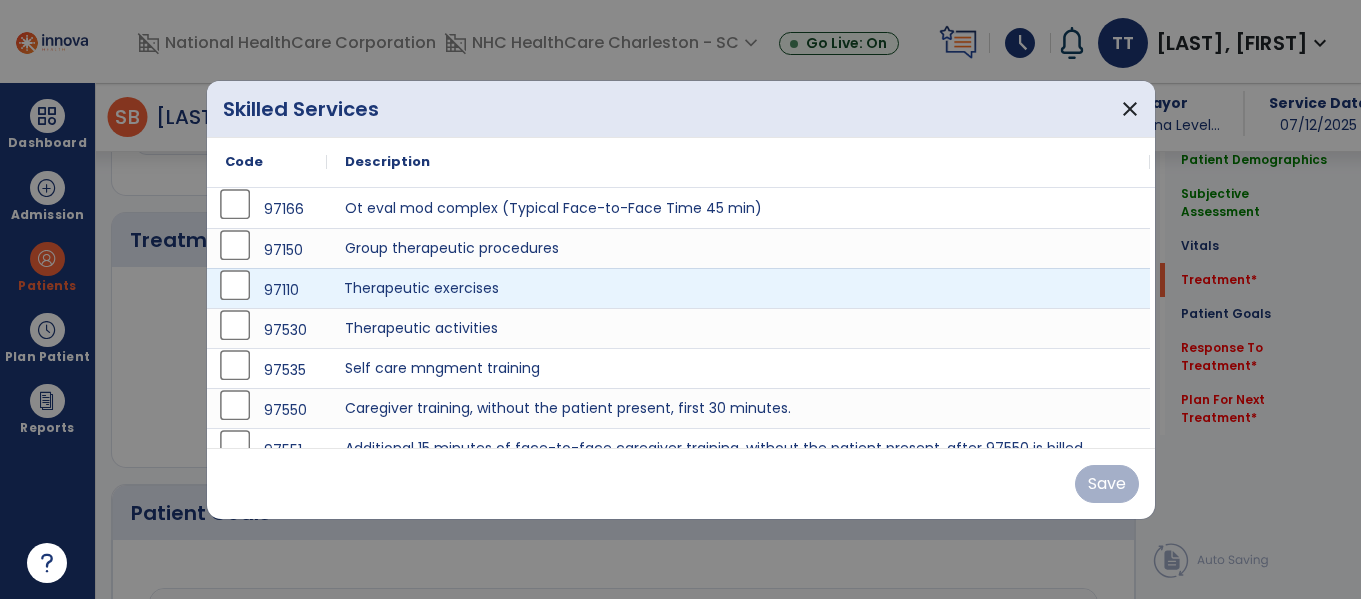 click on "Therapeutic exercises" at bounding box center (738, 288) 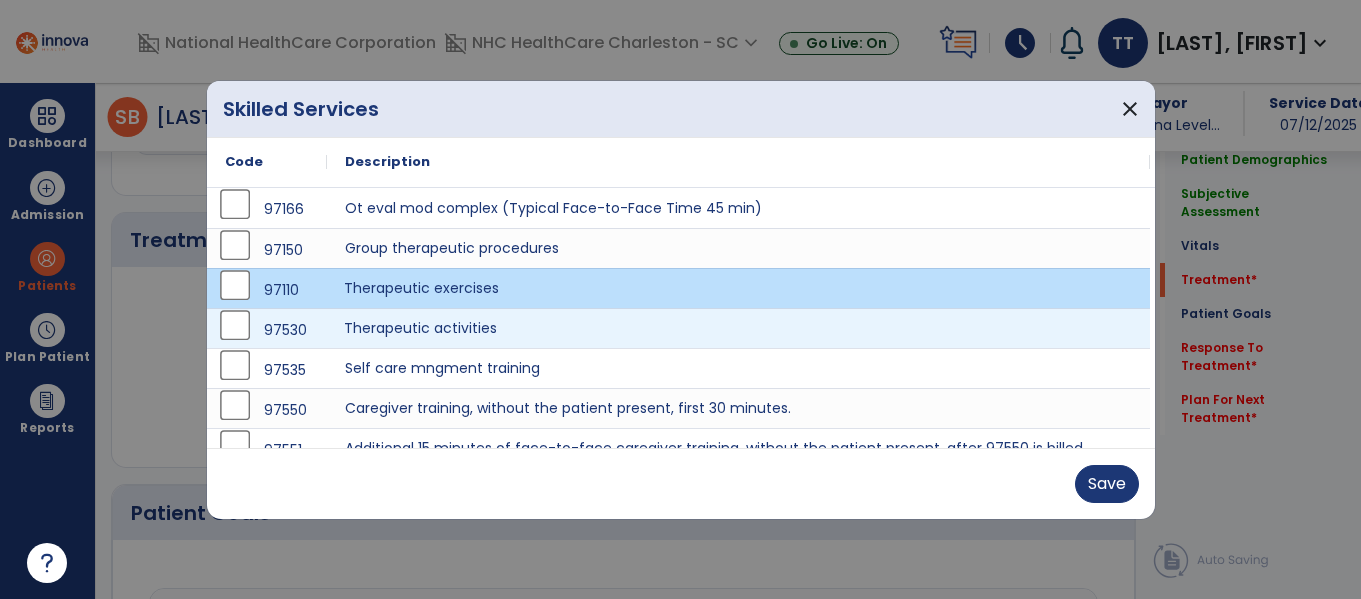 click on "Therapeutic activities" at bounding box center [738, 328] 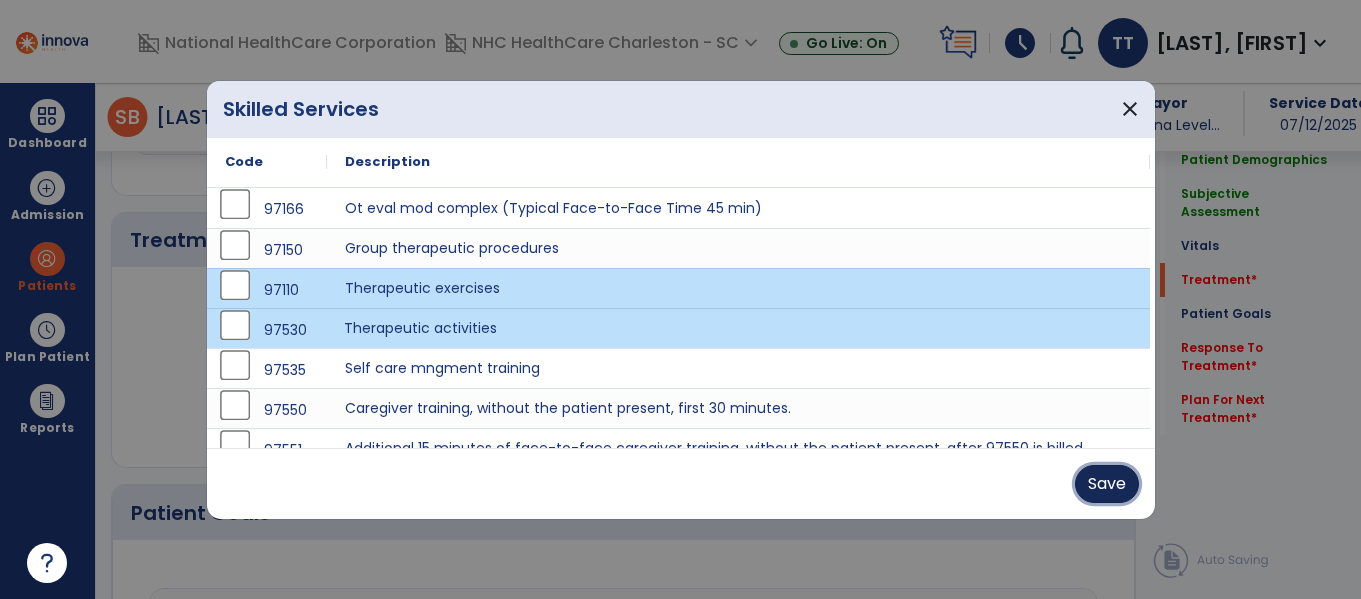 click on "Save" at bounding box center (1107, 484) 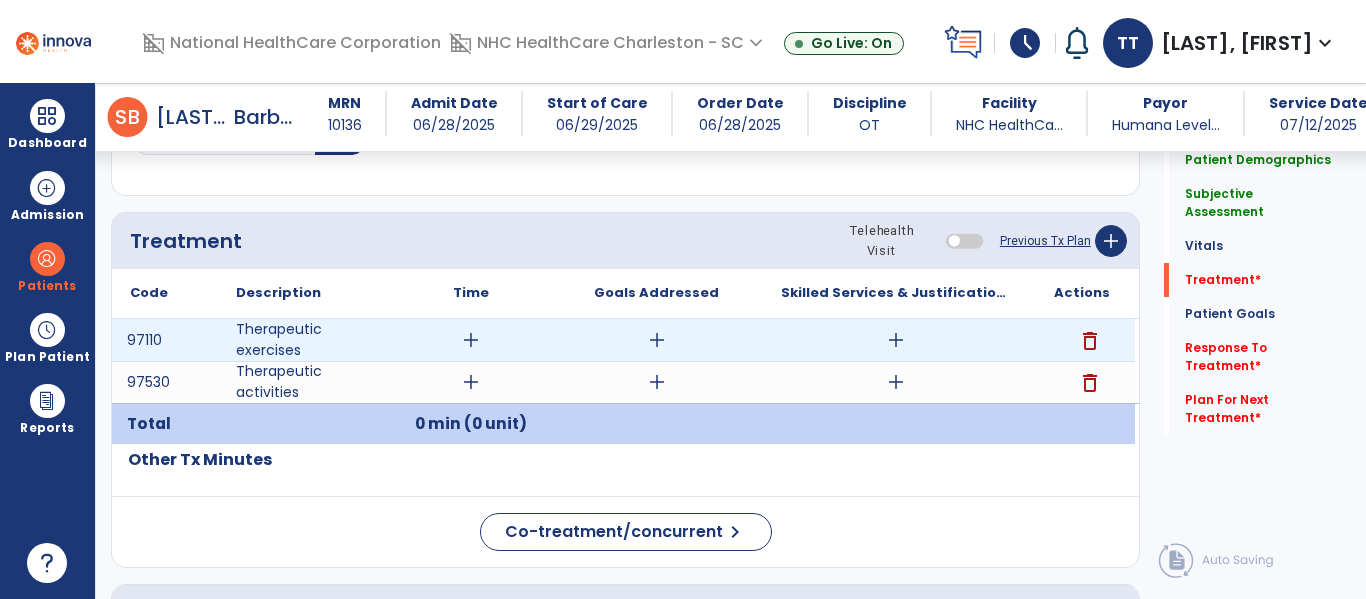 drag, startPoint x: 632, startPoint y: 365, endPoint x: 471, endPoint y: 343, distance: 162.49615 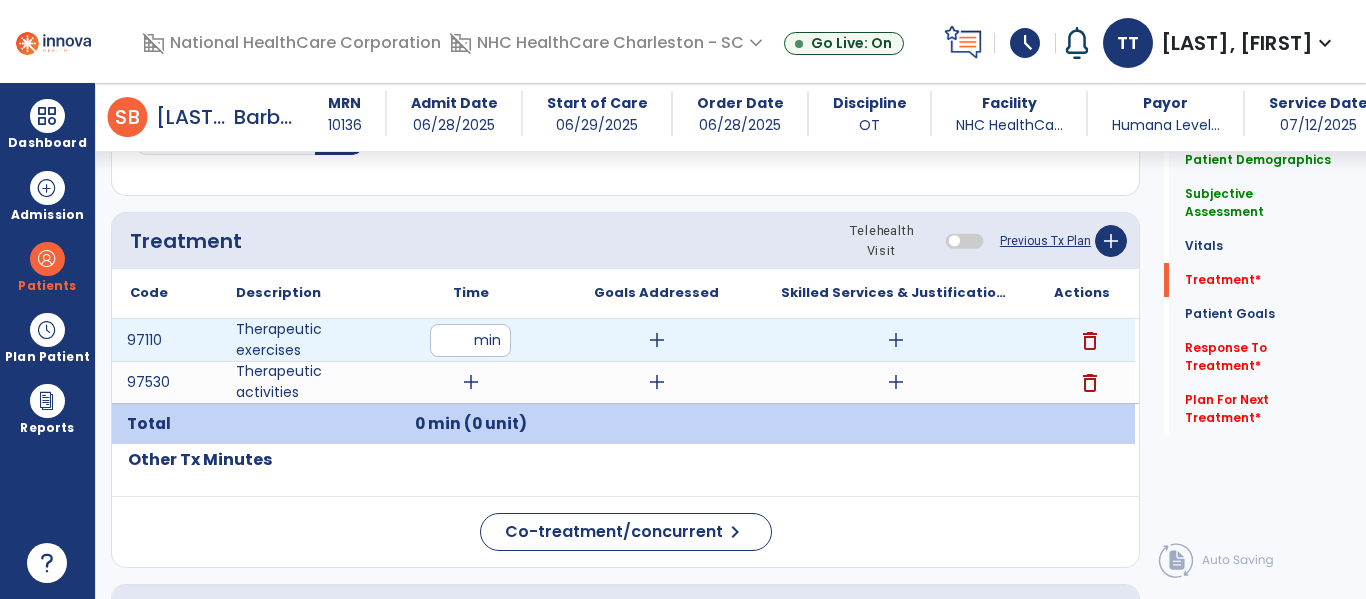 type on "**" 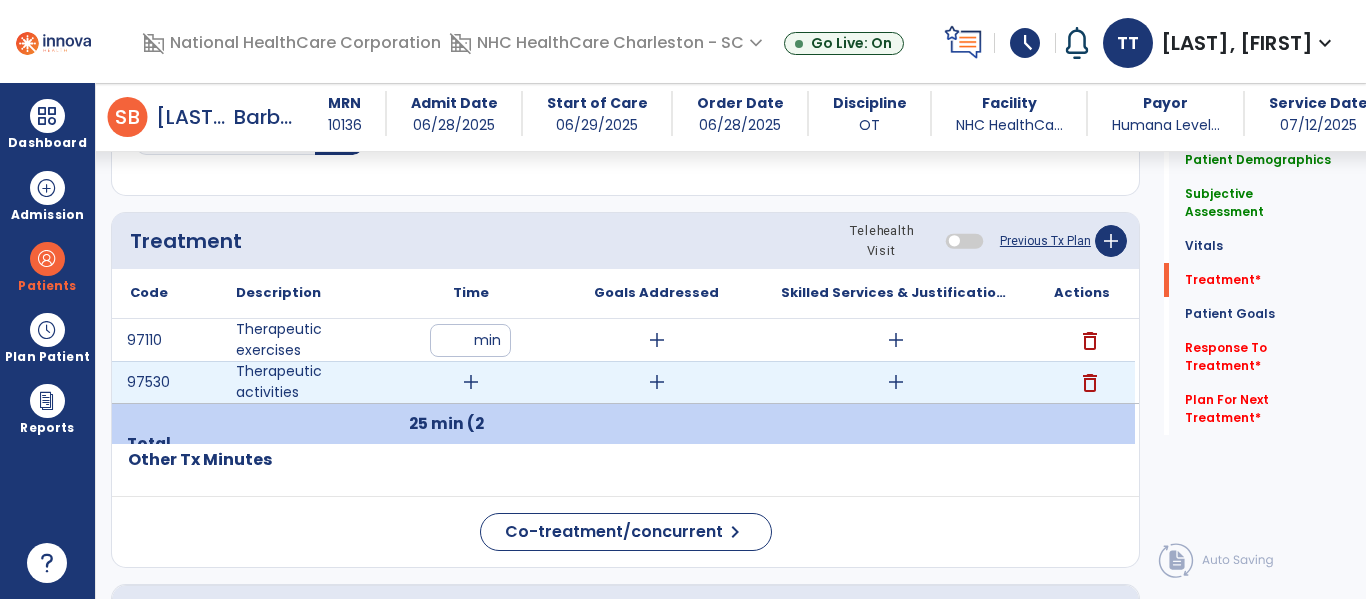 click on "add" at bounding box center (471, 382) 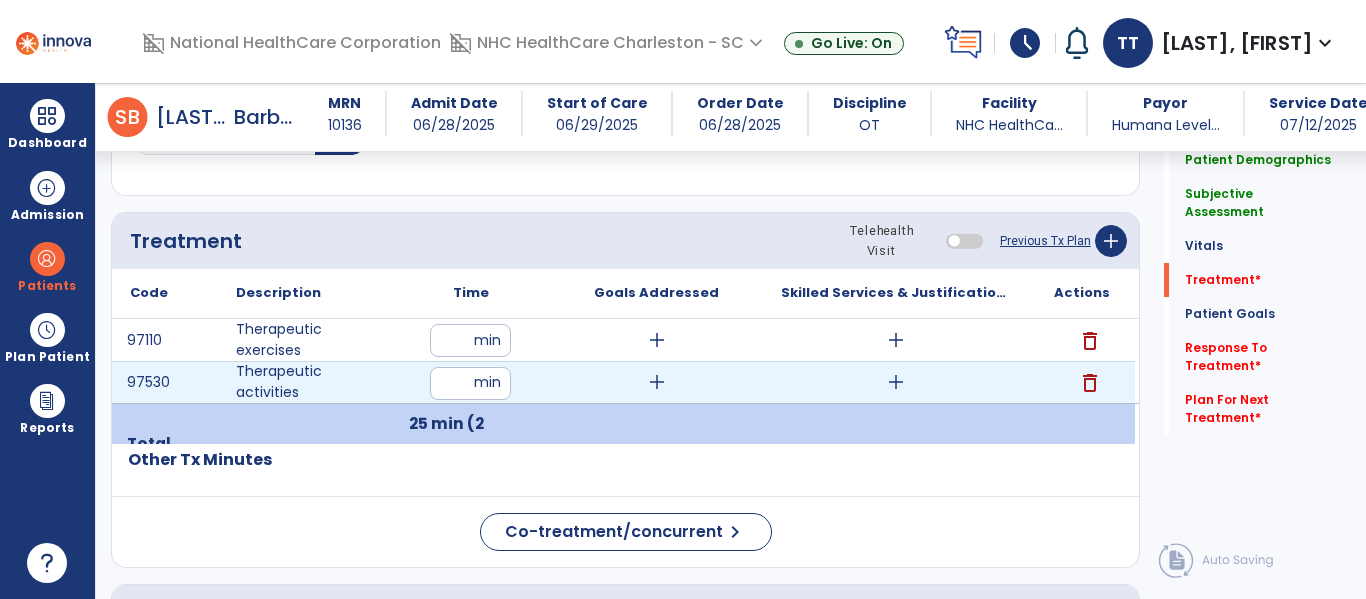 type on "**" 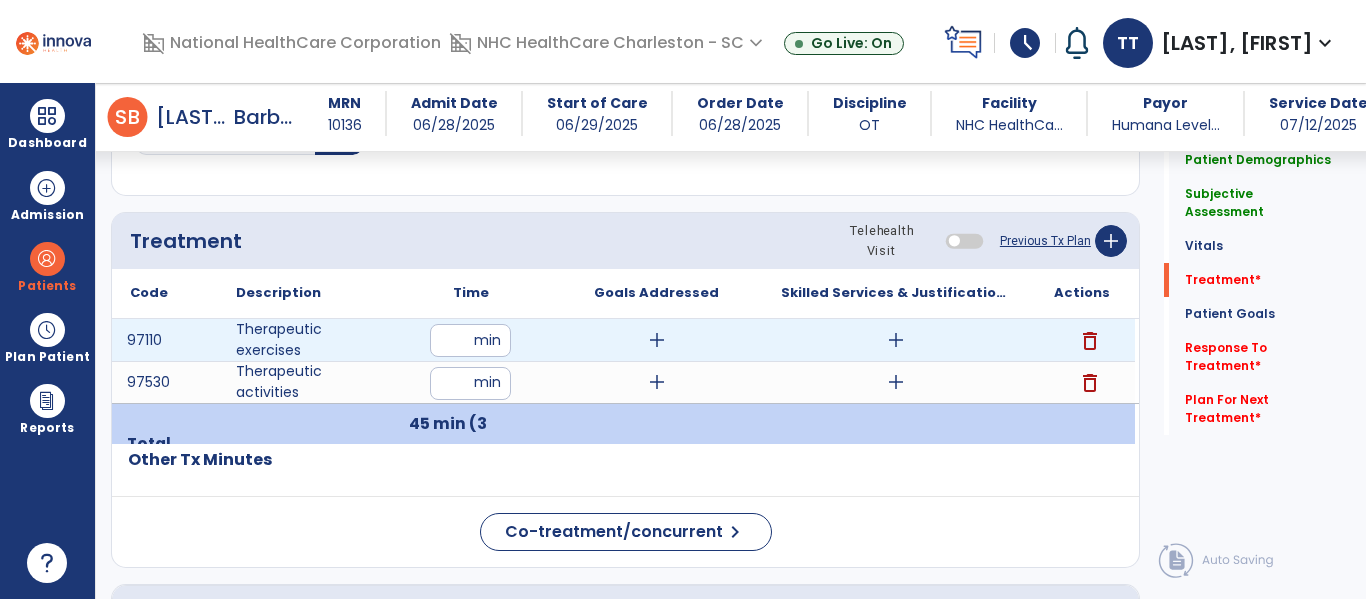 click on "add" at bounding box center [657, 340] 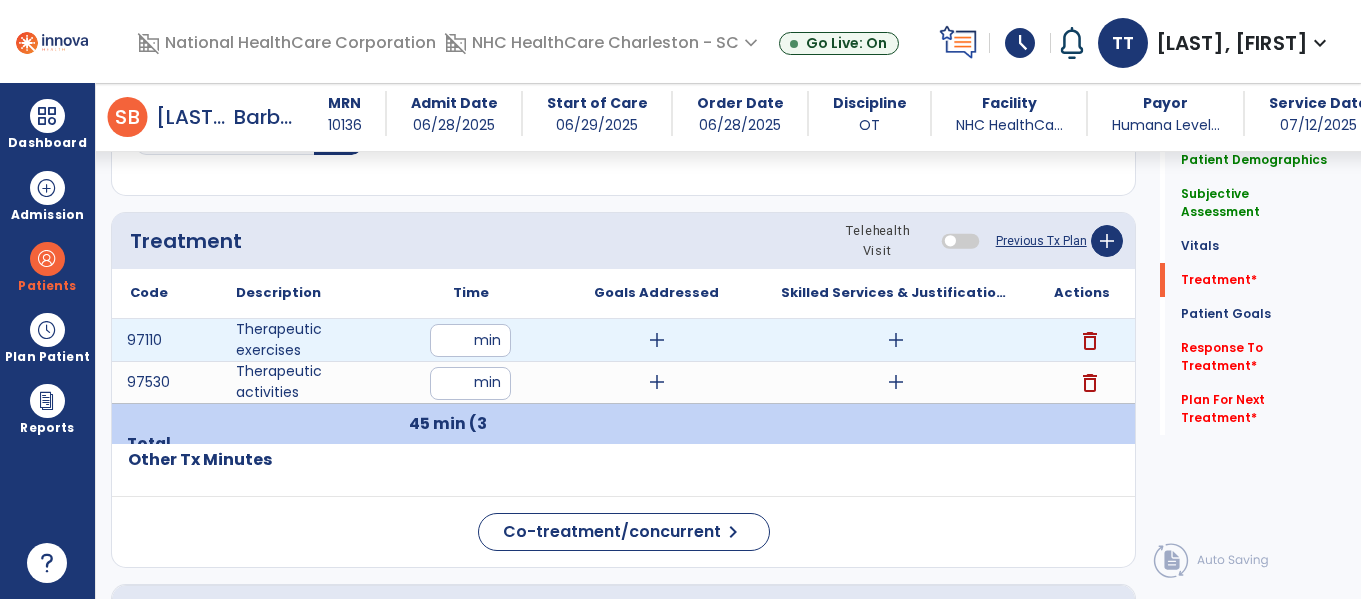 scroll, scrollTop: 1037, scrollLeft: 0, axis: vertical 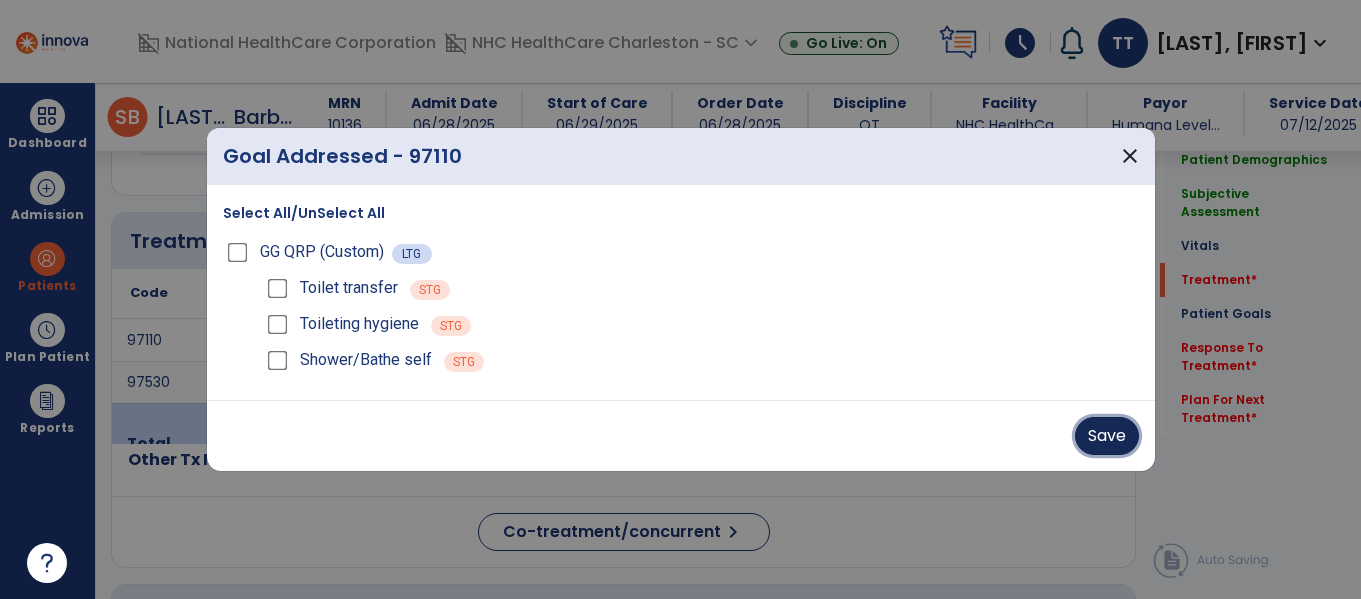 click on "Save" at bounding box center (1107, 436) 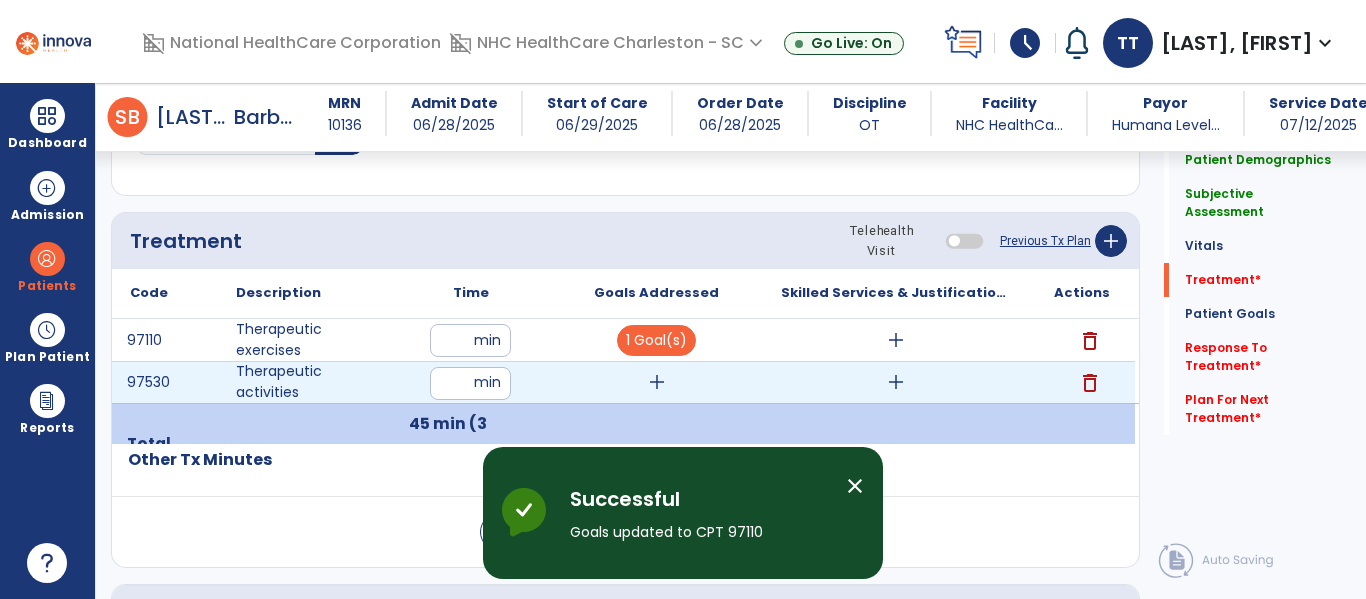 click on "add" at bounding box center [657, 382] 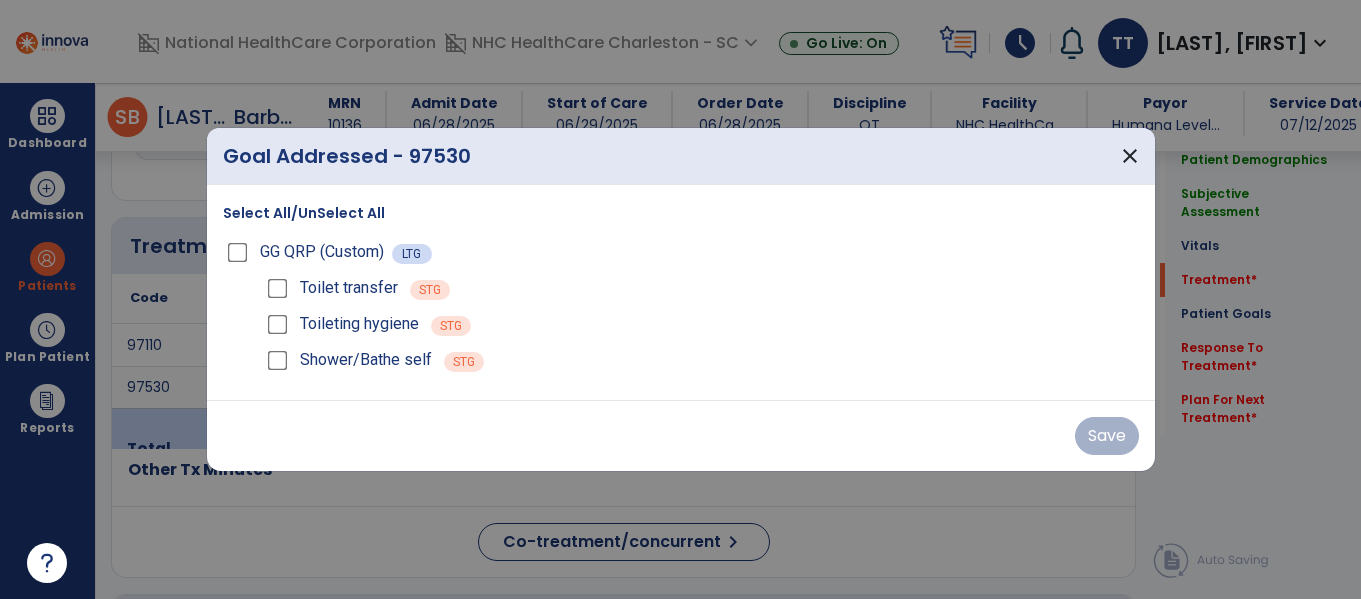 scroll, scrollTop: 1037, scrollLeft: 0, axis: vertical 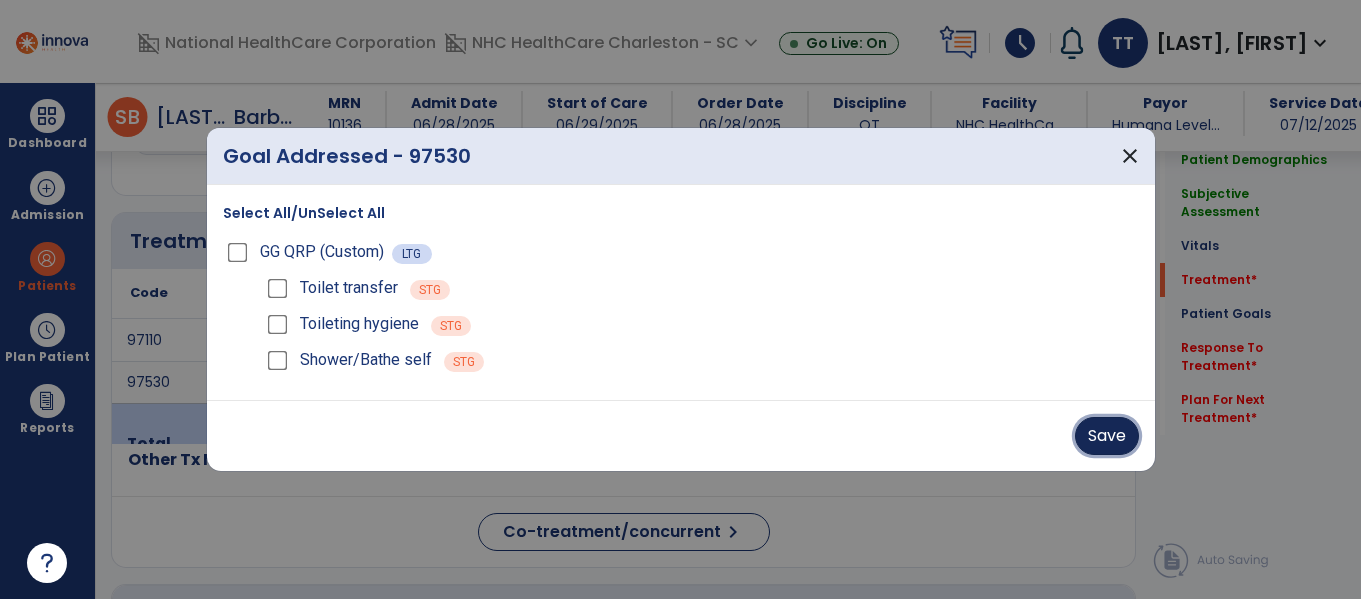 click on "Save" at bounding box center [1107, 436] 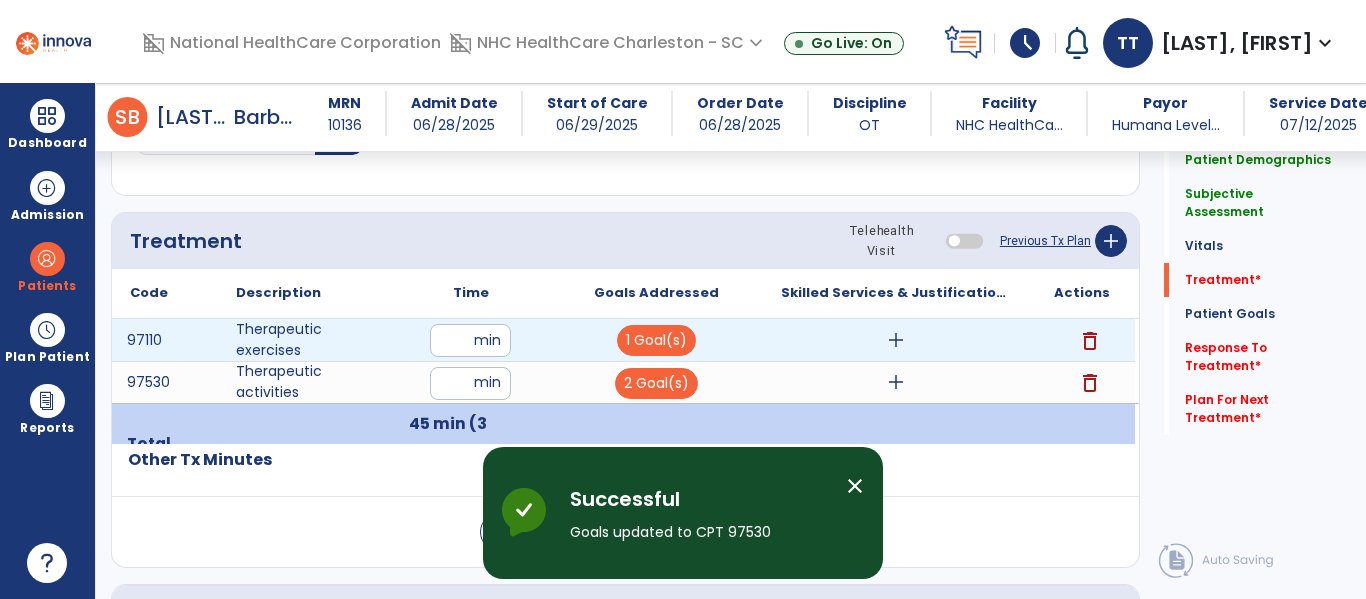 click on "add" at bounding box center [896, 340] 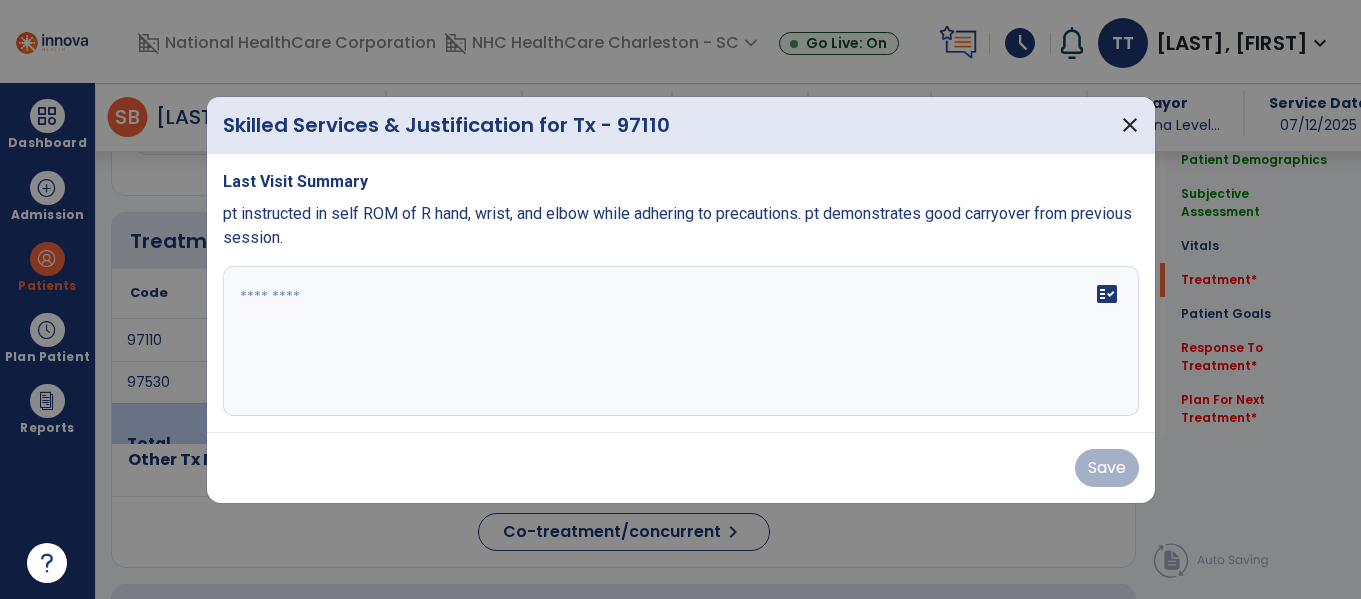 scroll, scrollTop: 1037, scrollLeft: 0, axis: vertical 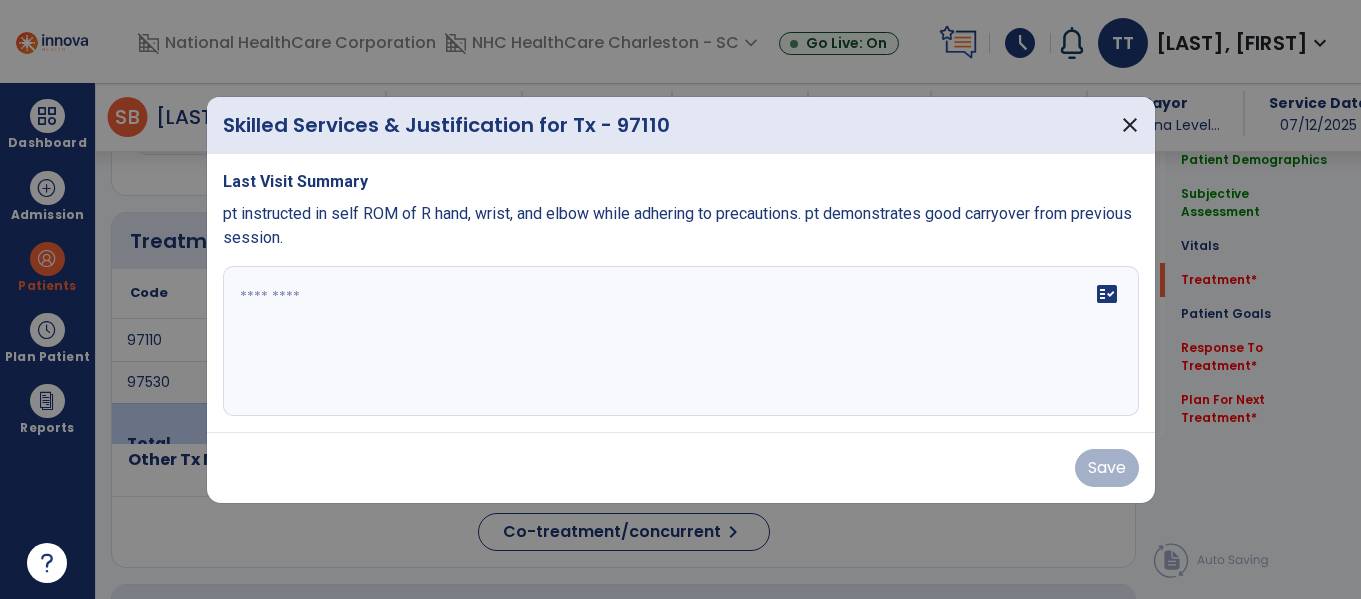 click at bounding box center [681, 341] 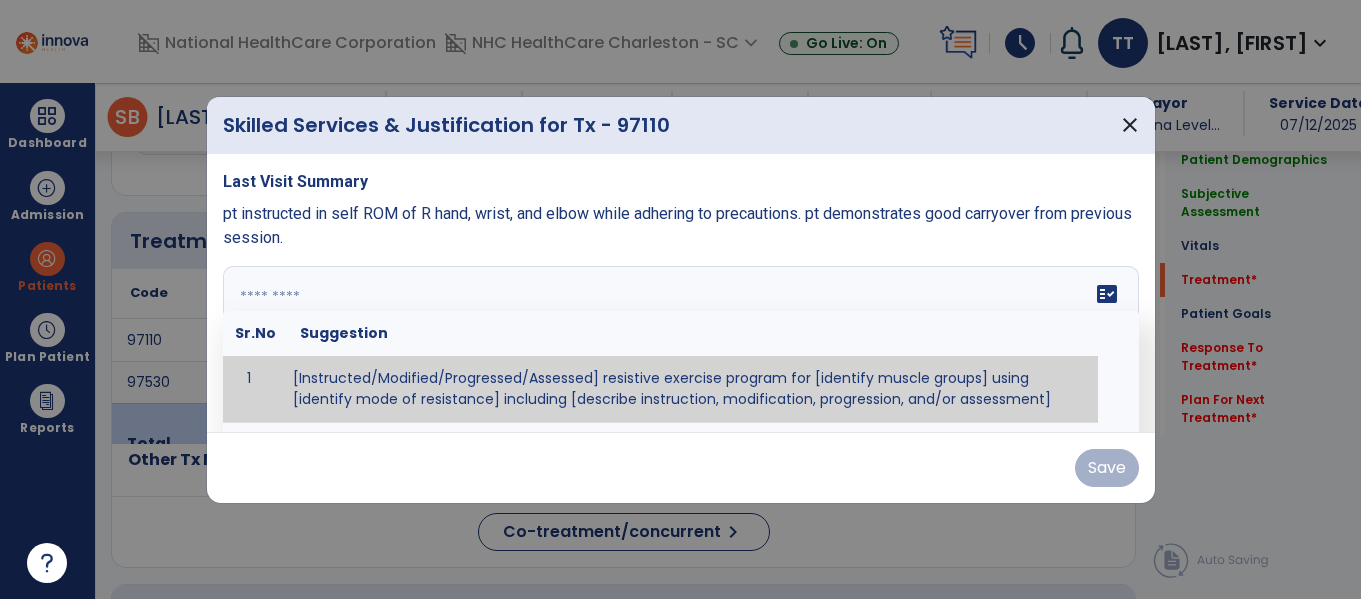 drag, startPoint x: 497, startPoint y: 321, endPoint x: 863, endPoint y: 290, distance: 367.3105 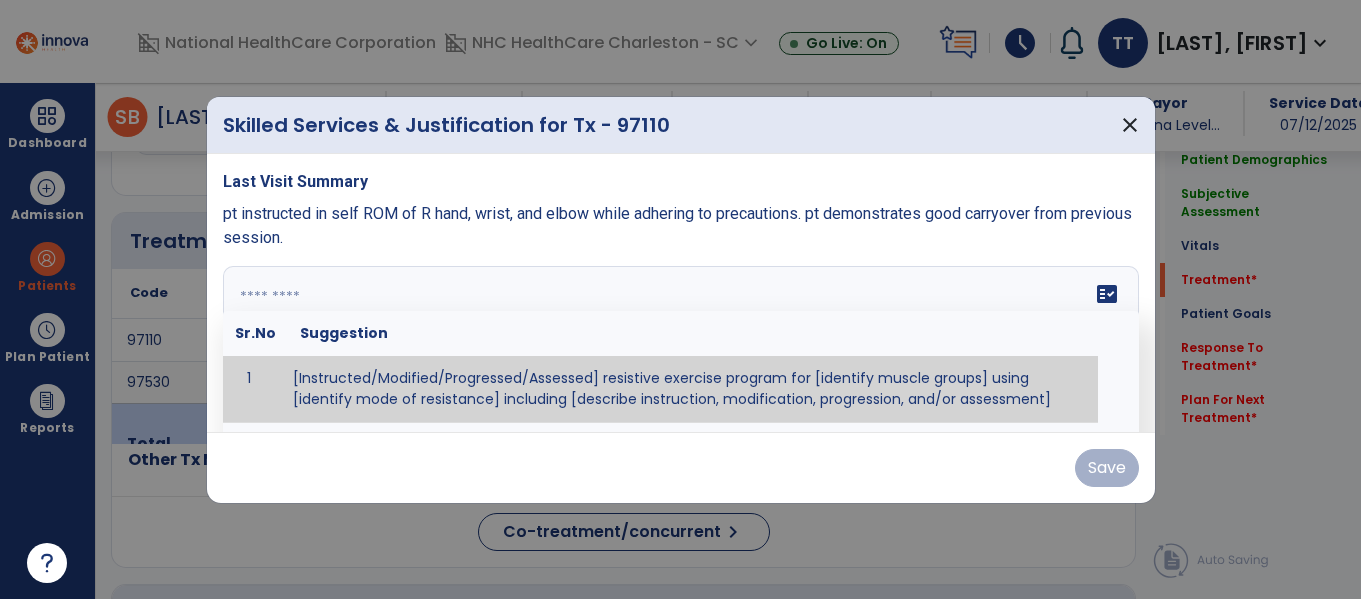 paste on "**********" 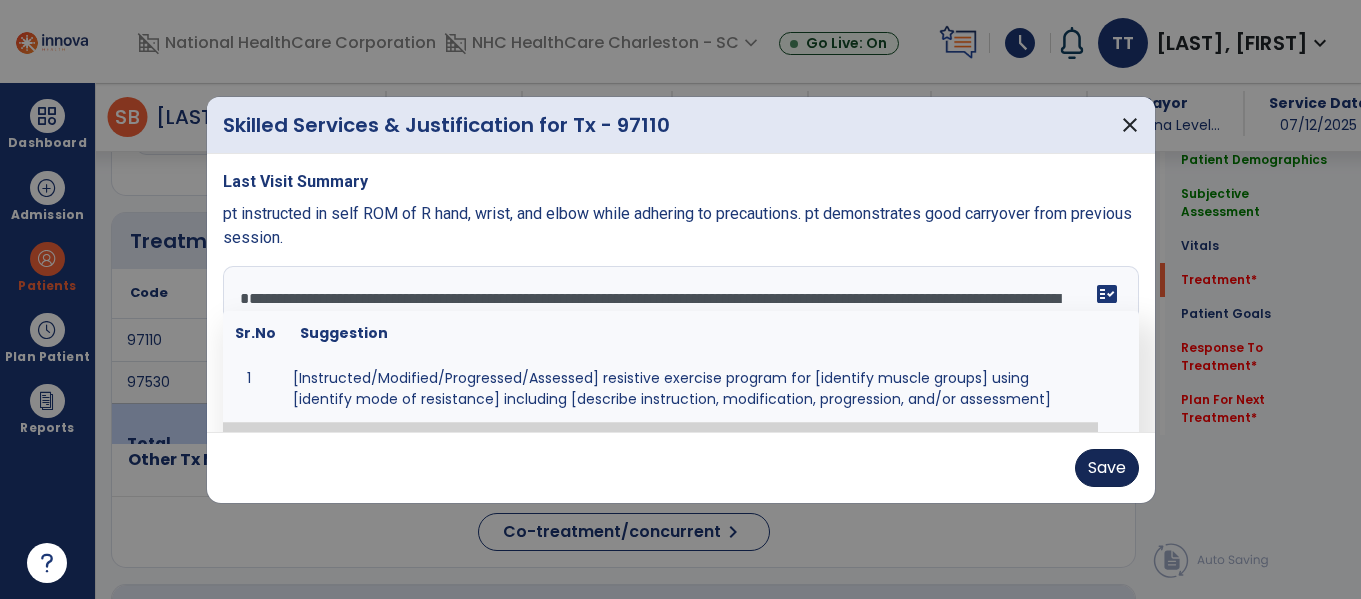 type on "**********" 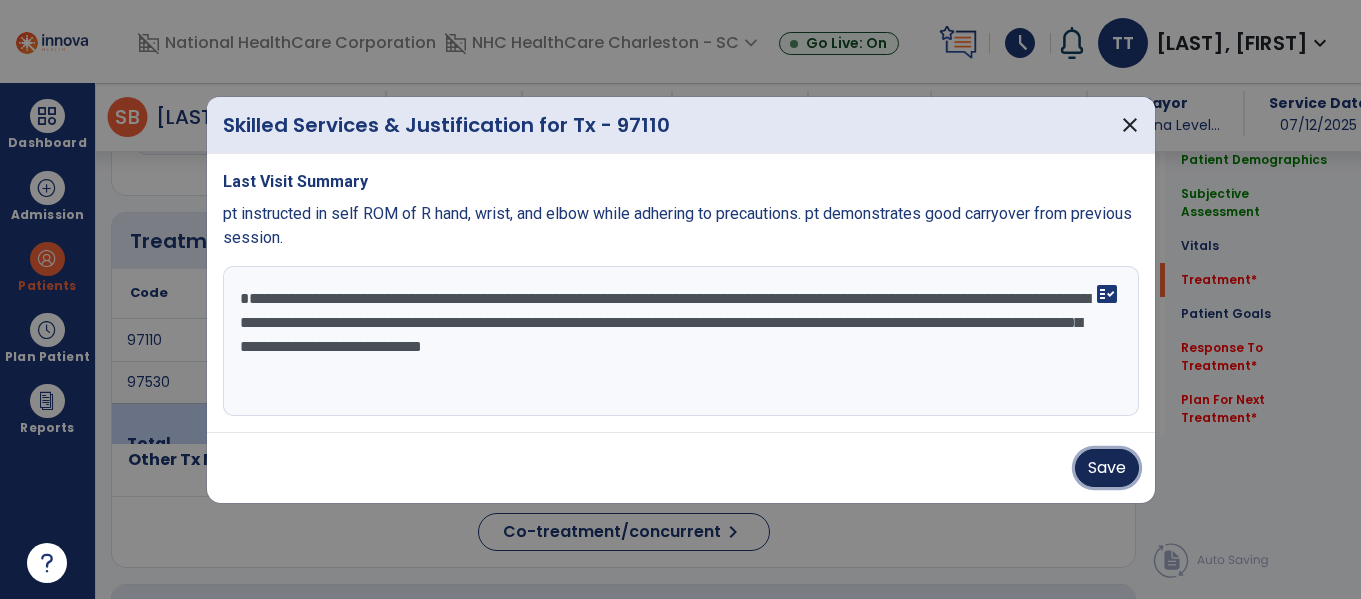 click on "Save" at bounding box center (1107, 468) 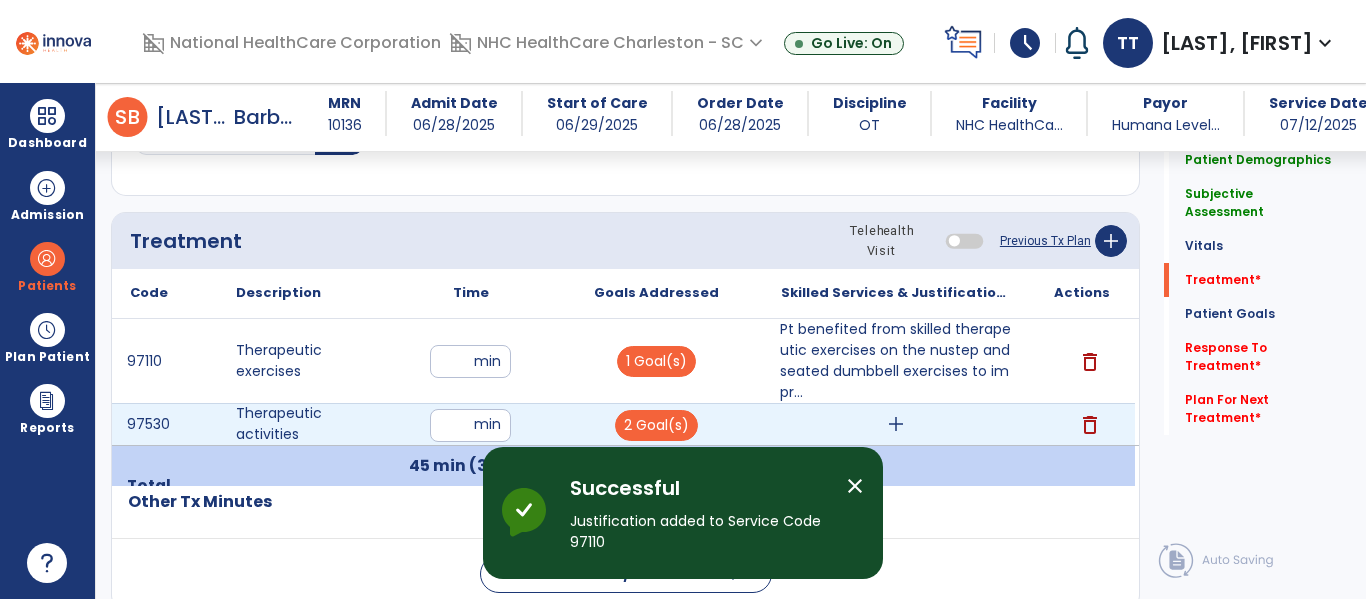 click on "add" at bounding box center [896, 424] 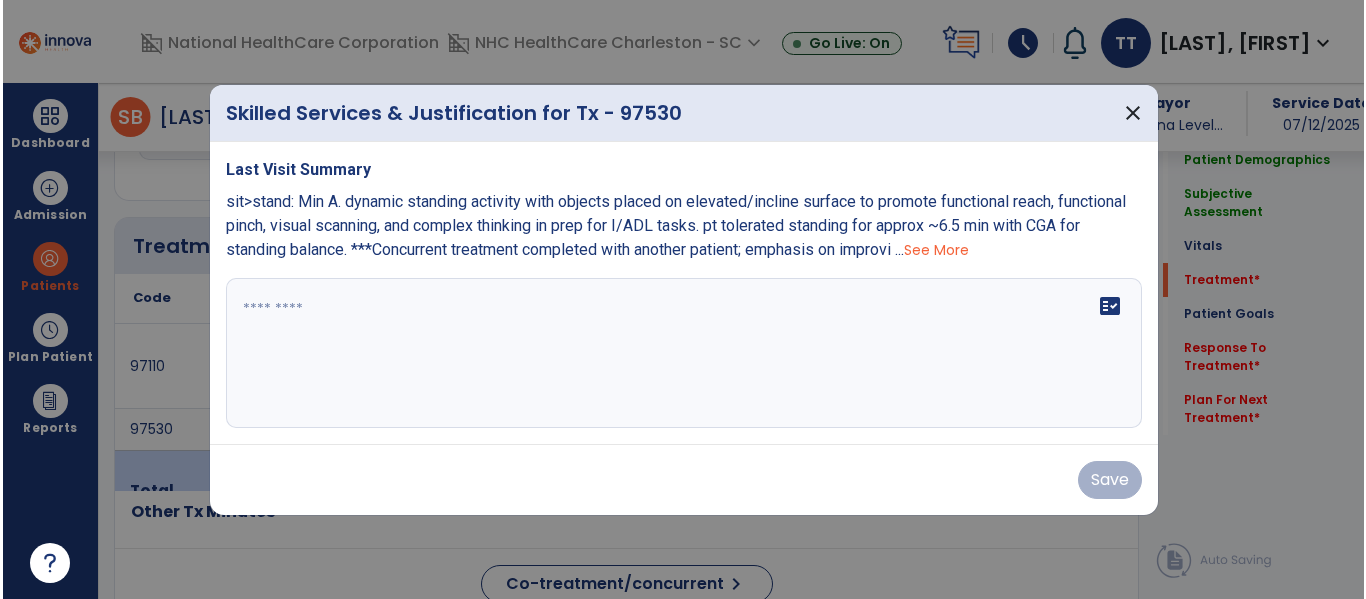 scroll, scrollTop: 1037, scrollLeft: 0, axis: vertical 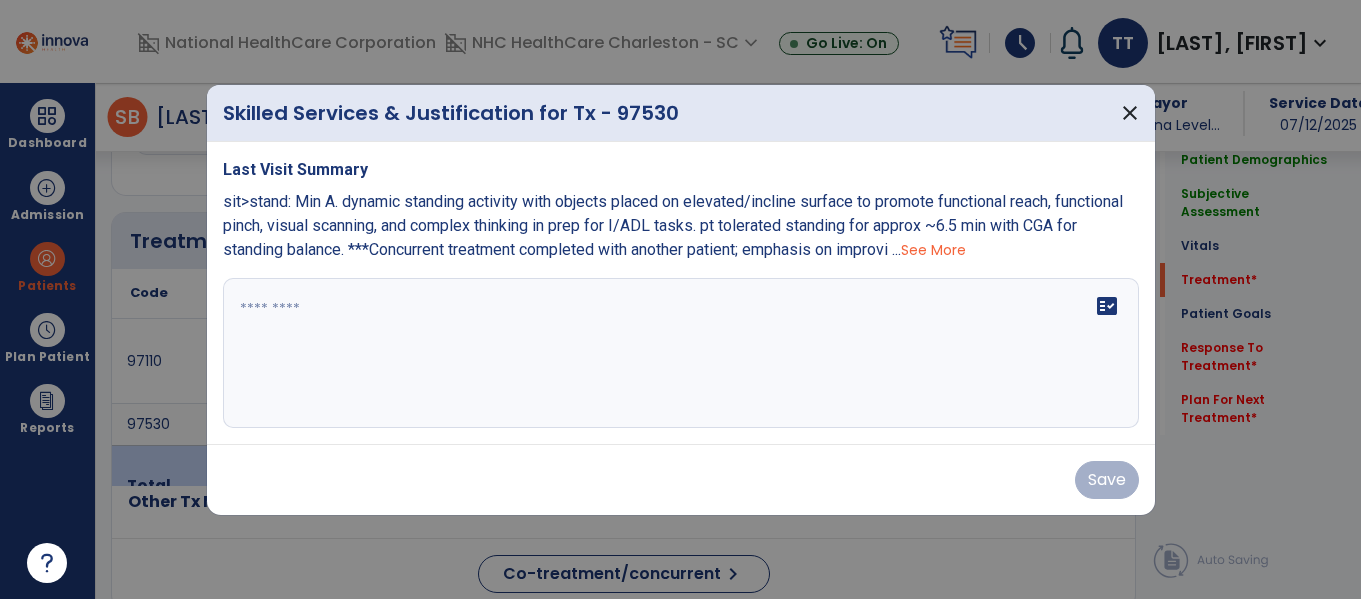click at bounding box center (681, 353) 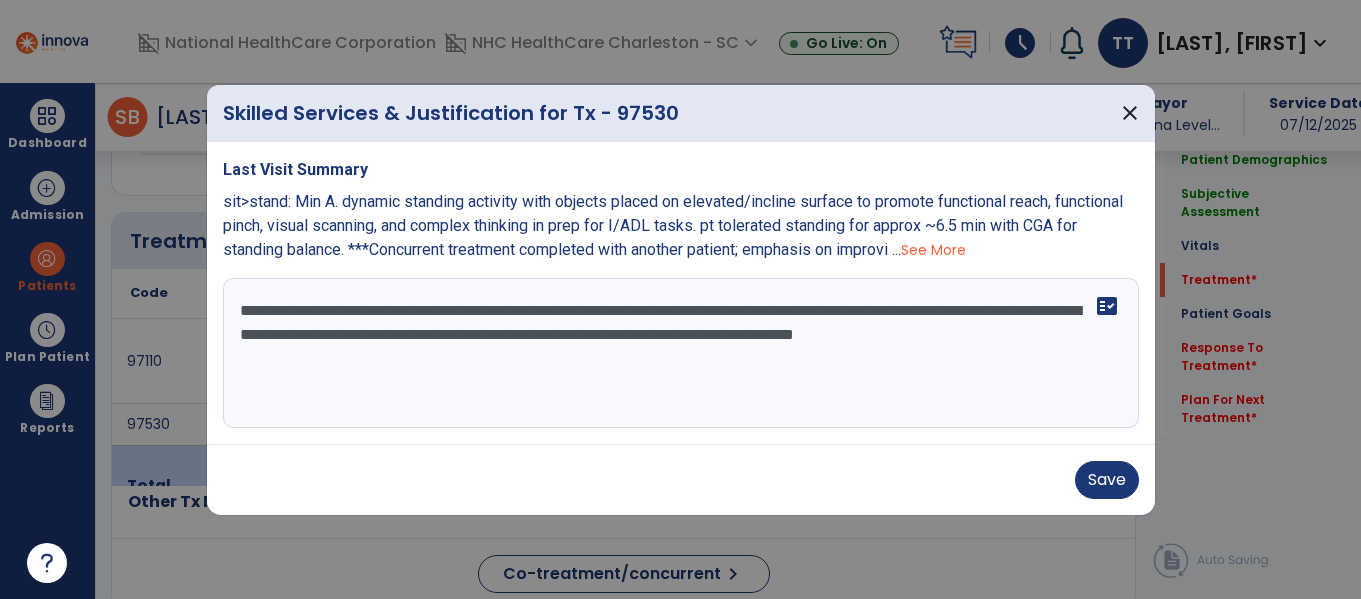drag, startPoint x: 236, startPoint y: 301, endPoint x: 515, endPoint y: 370, distance: 287.40564 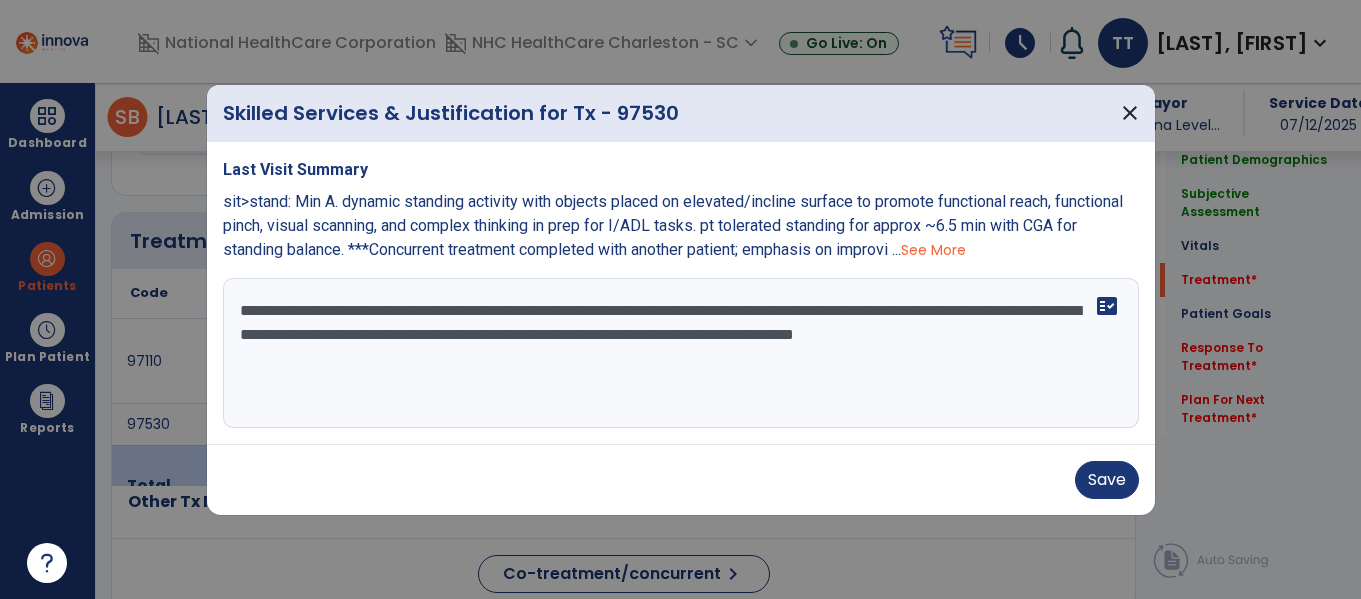 type on "**********" 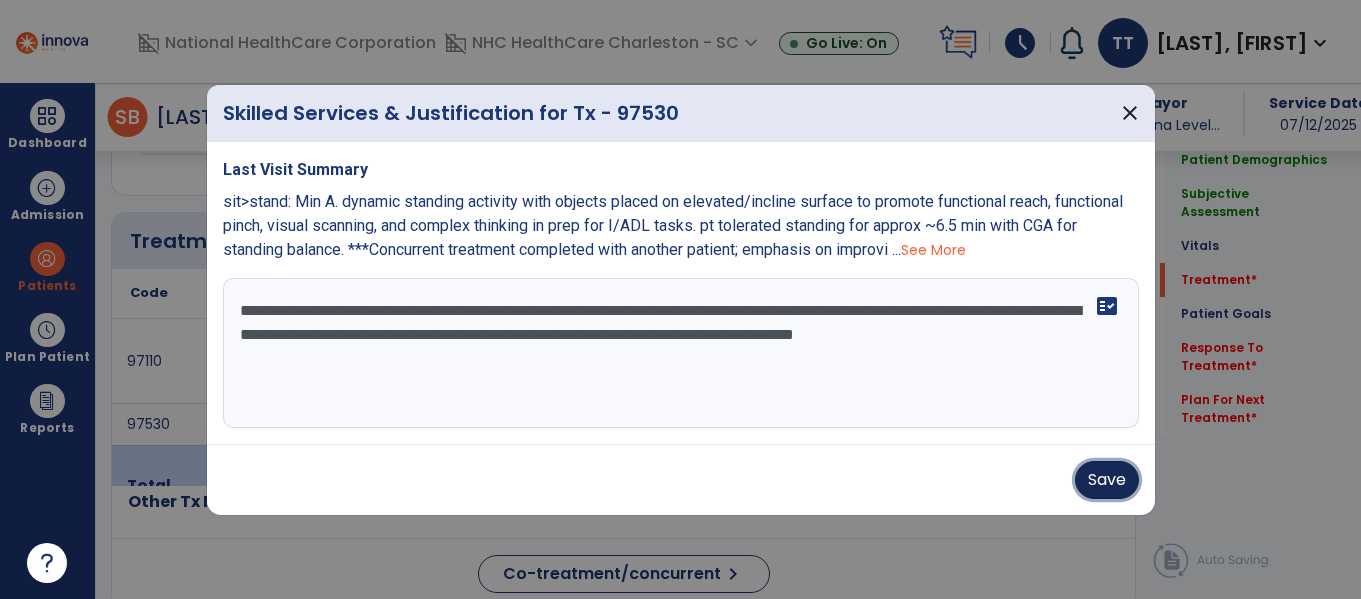 click on "Save" at bounding box center [1107, 480] 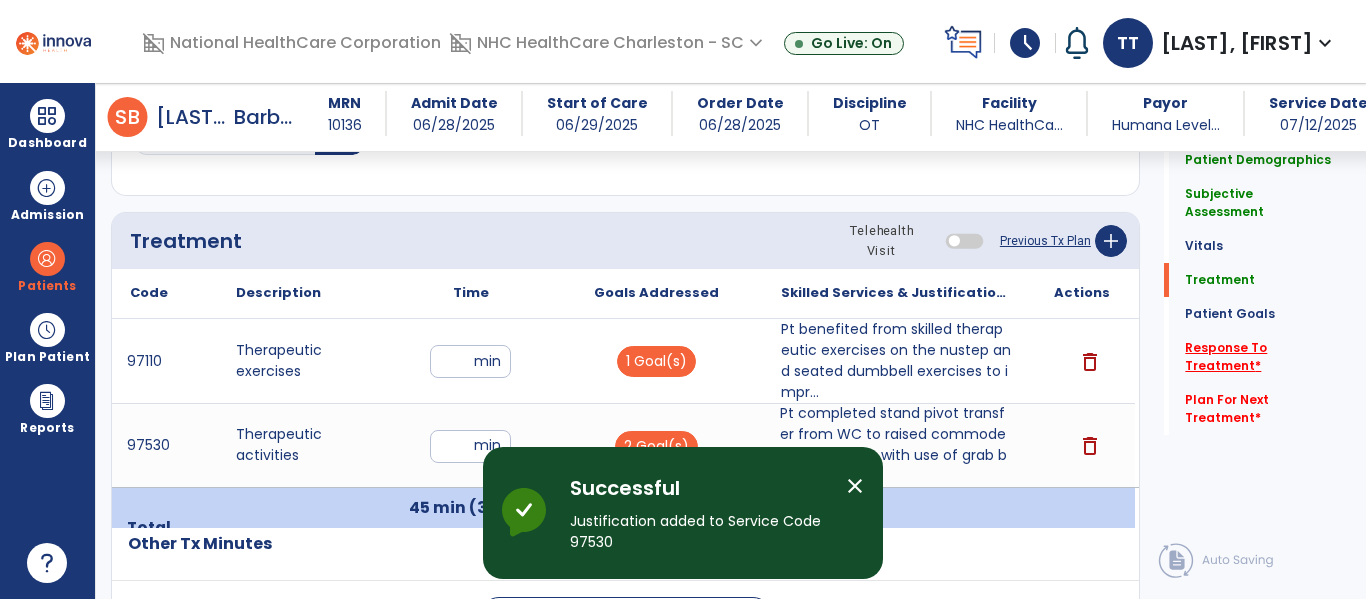click on "Response To Treatment   *" 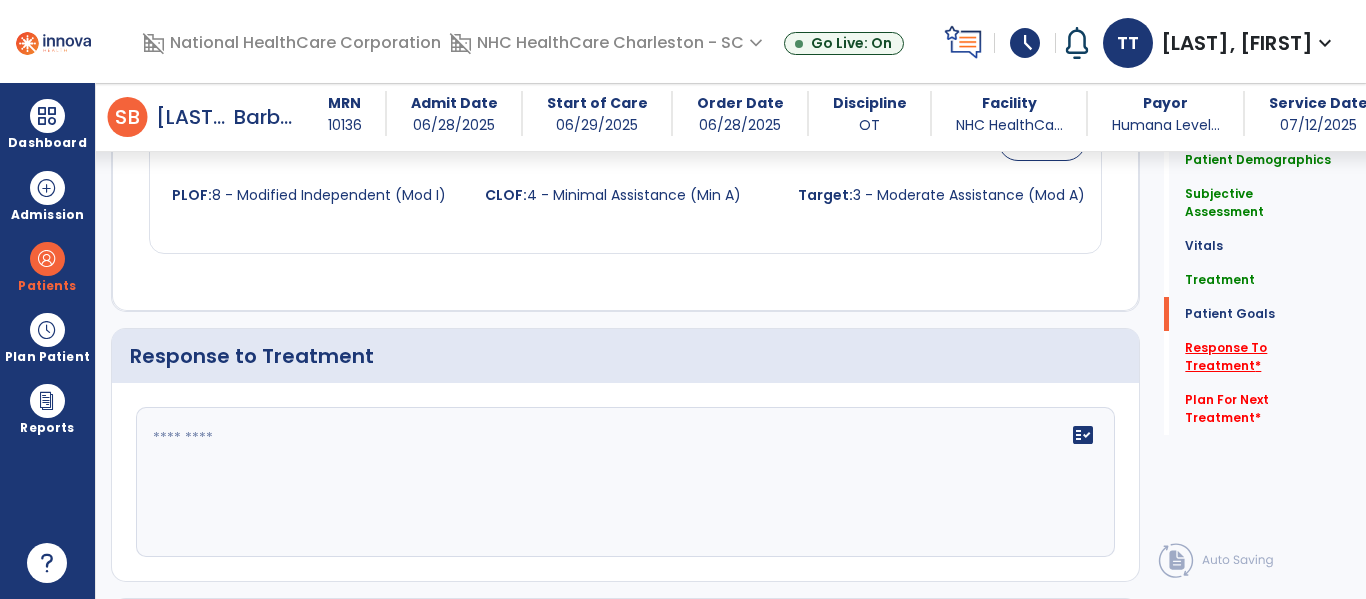 scroll, scrollTop: 2224, scrollLeft: 0, axis: vertical 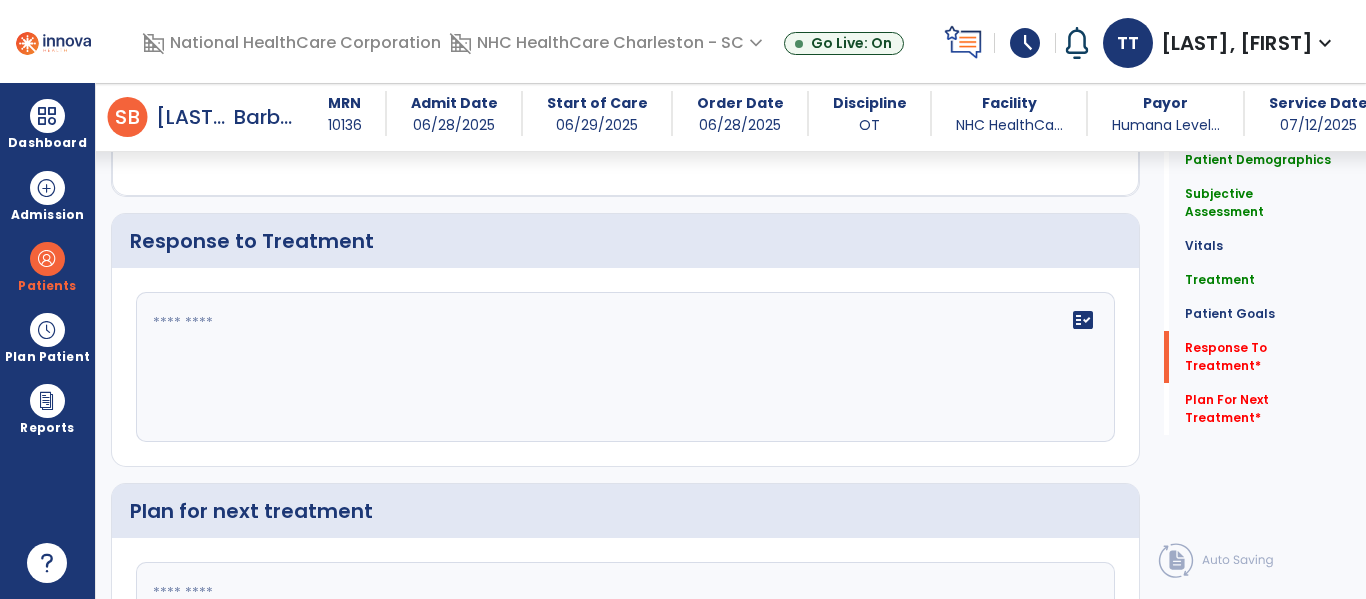 click on "fact_check" 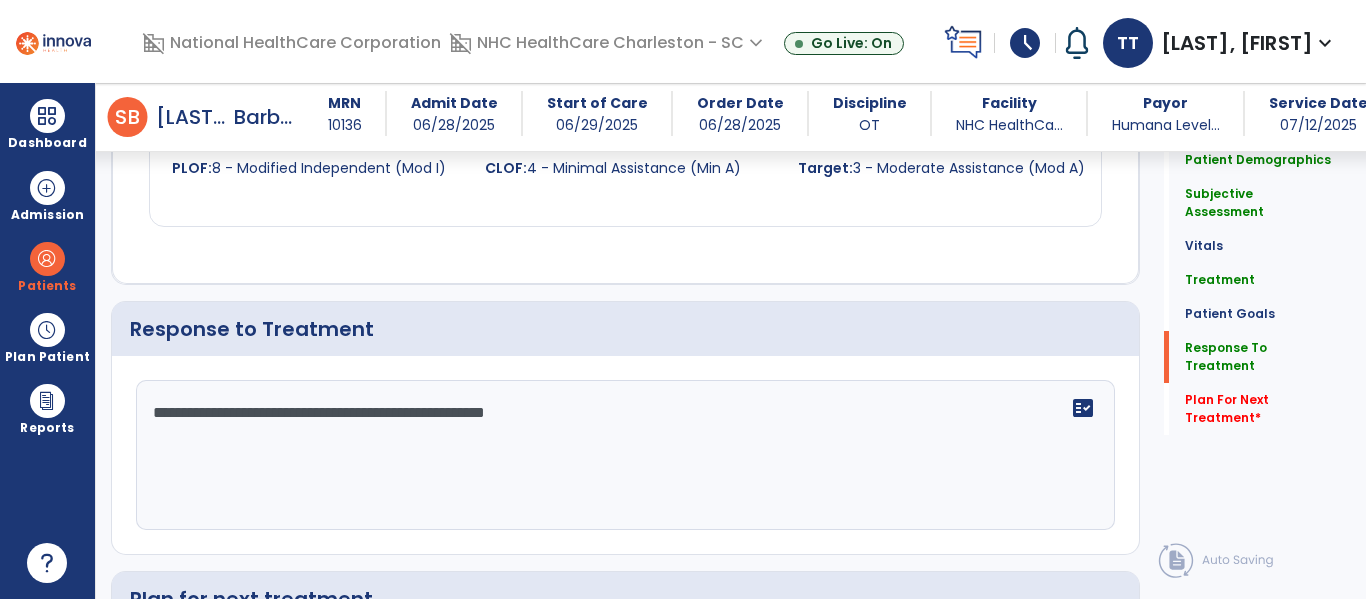scroll, scrollTop: 2224, scrollLeft: 0, axis: vertical 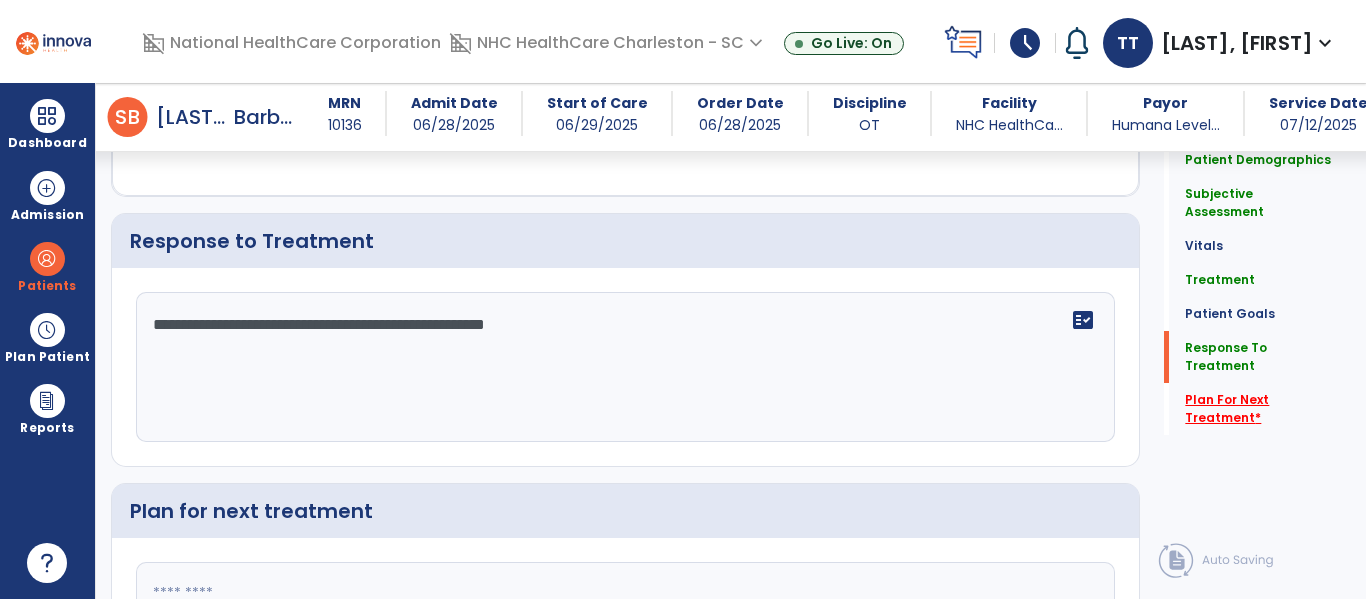 type on "**********" 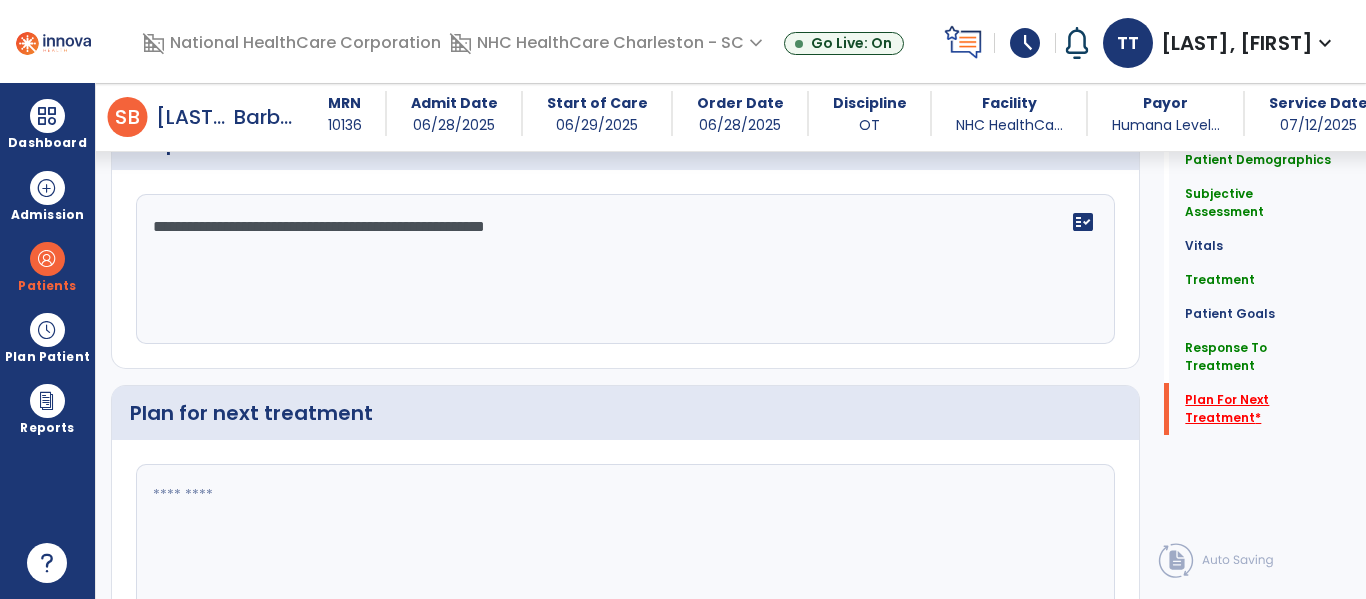 scroll, scrollTop: 2429, scrollLeft: 0, axis: vertical 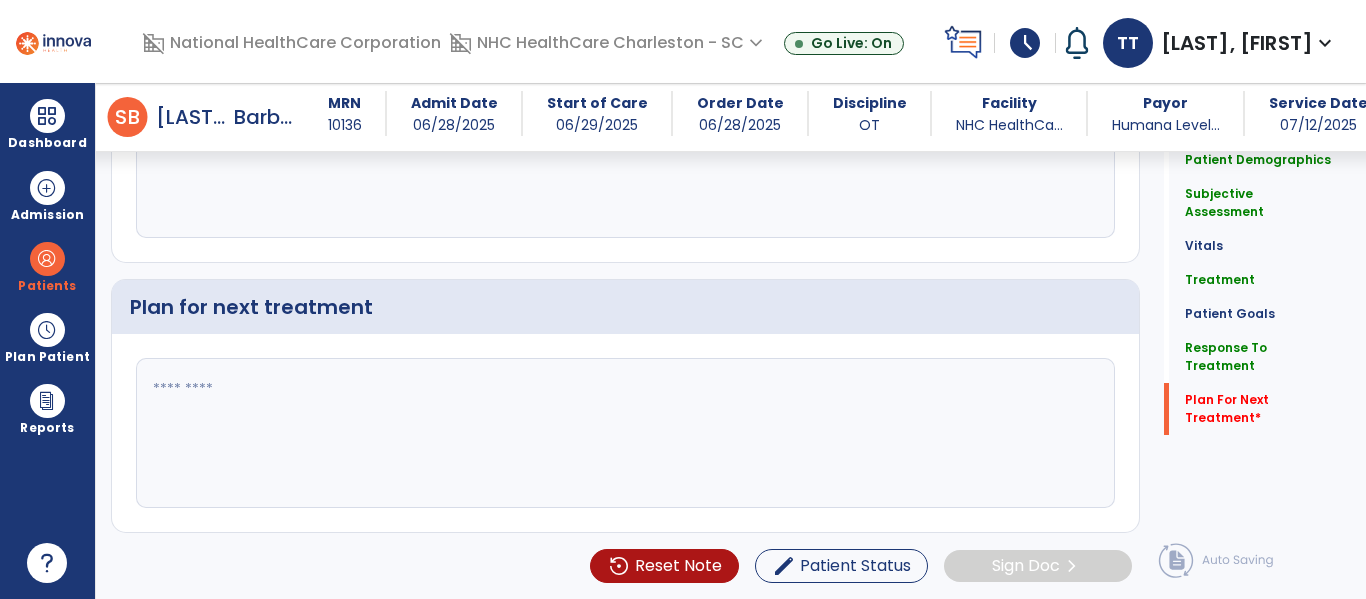 click 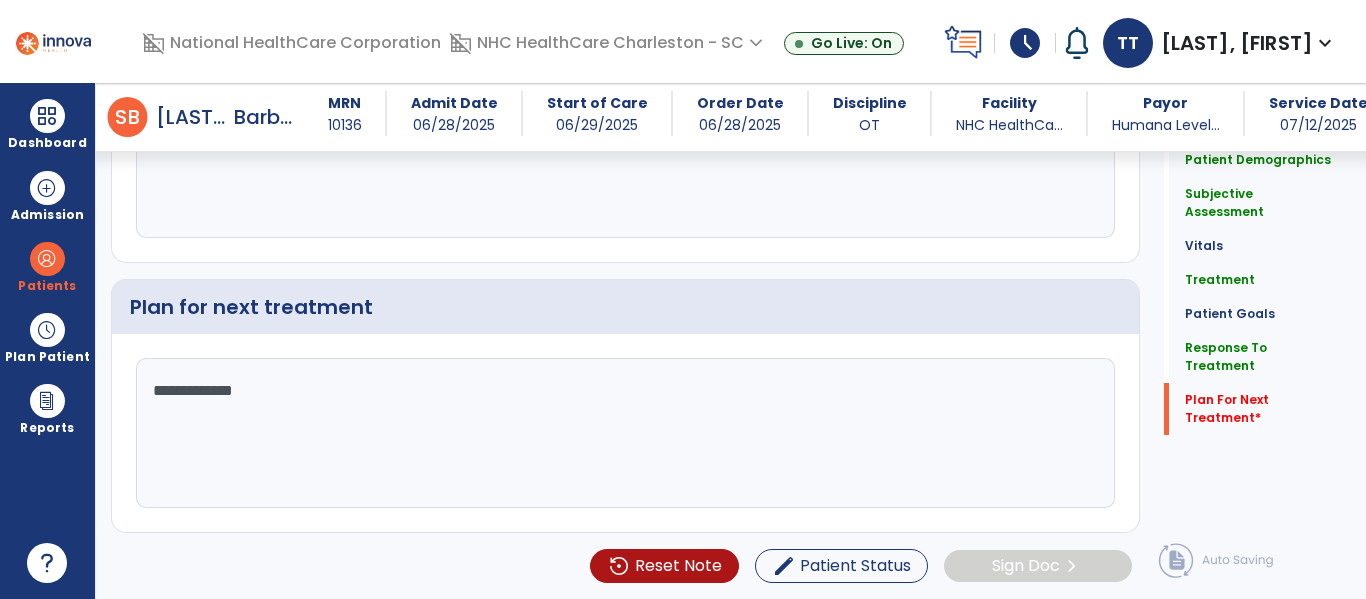 click on "**********" 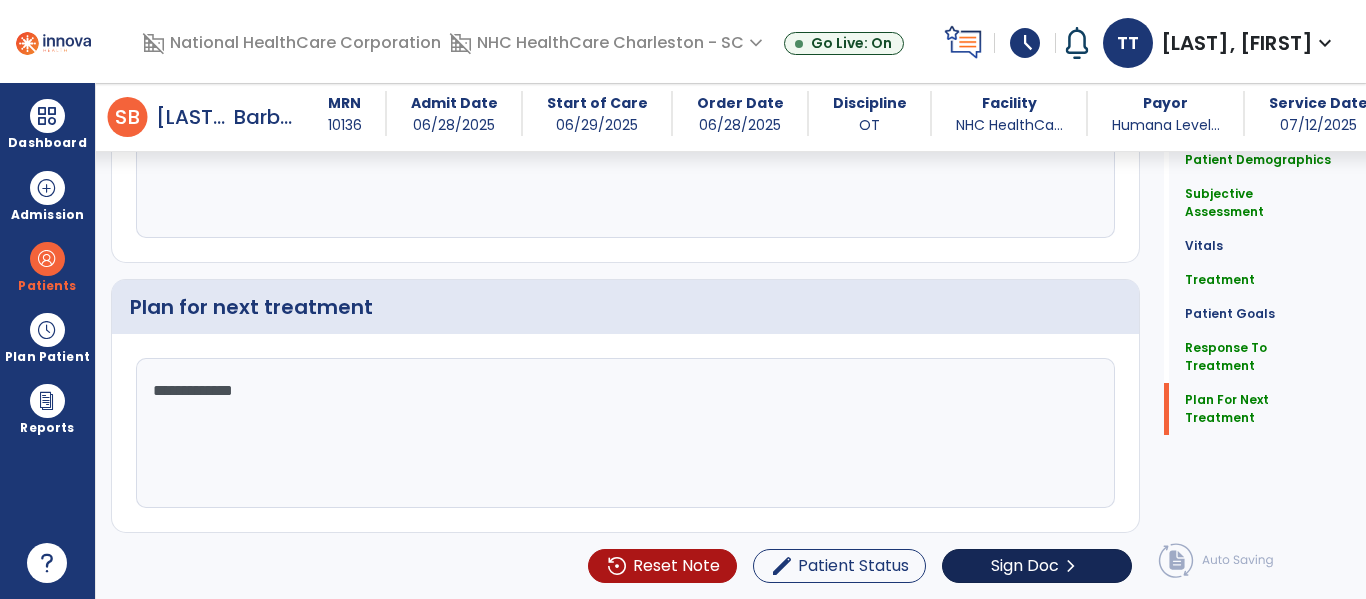 type on "**********" 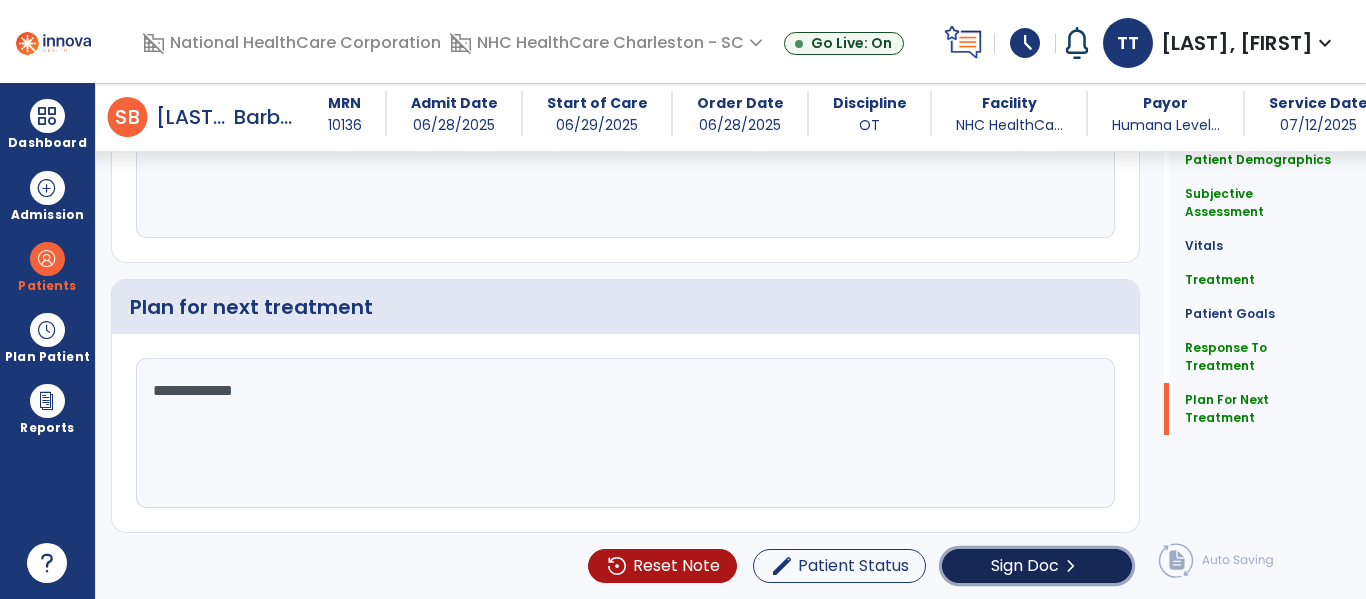 click on "Sign Doc" 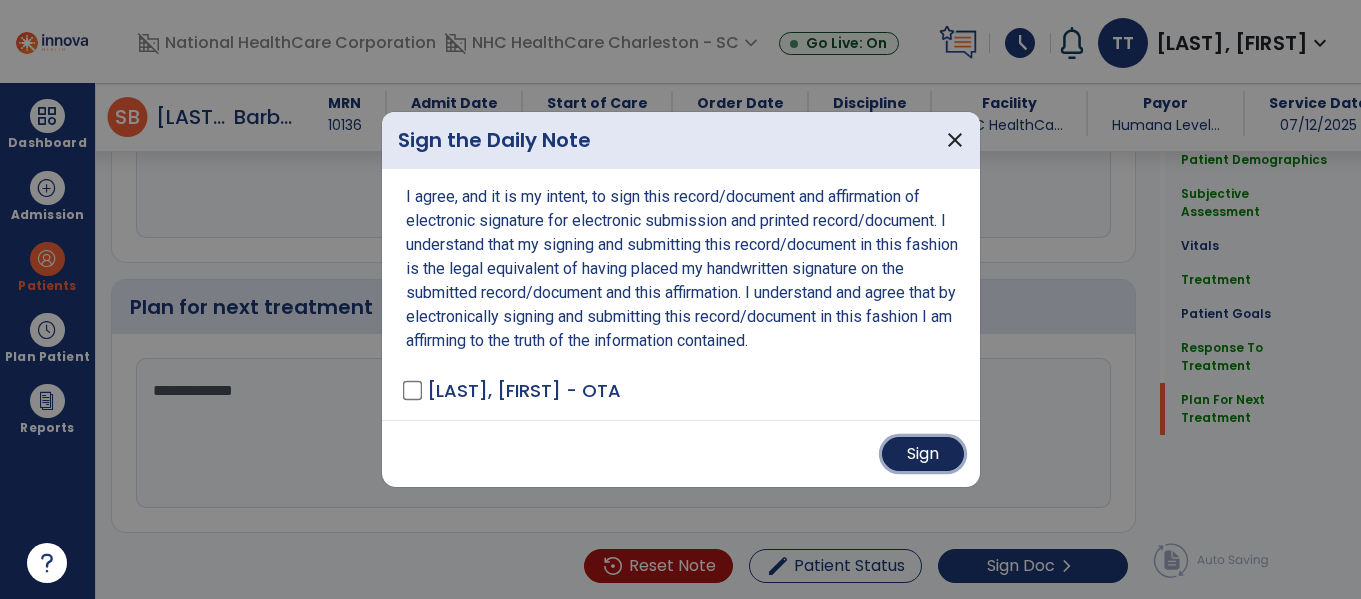 click on "Sign" at bounding box center (923, 454) 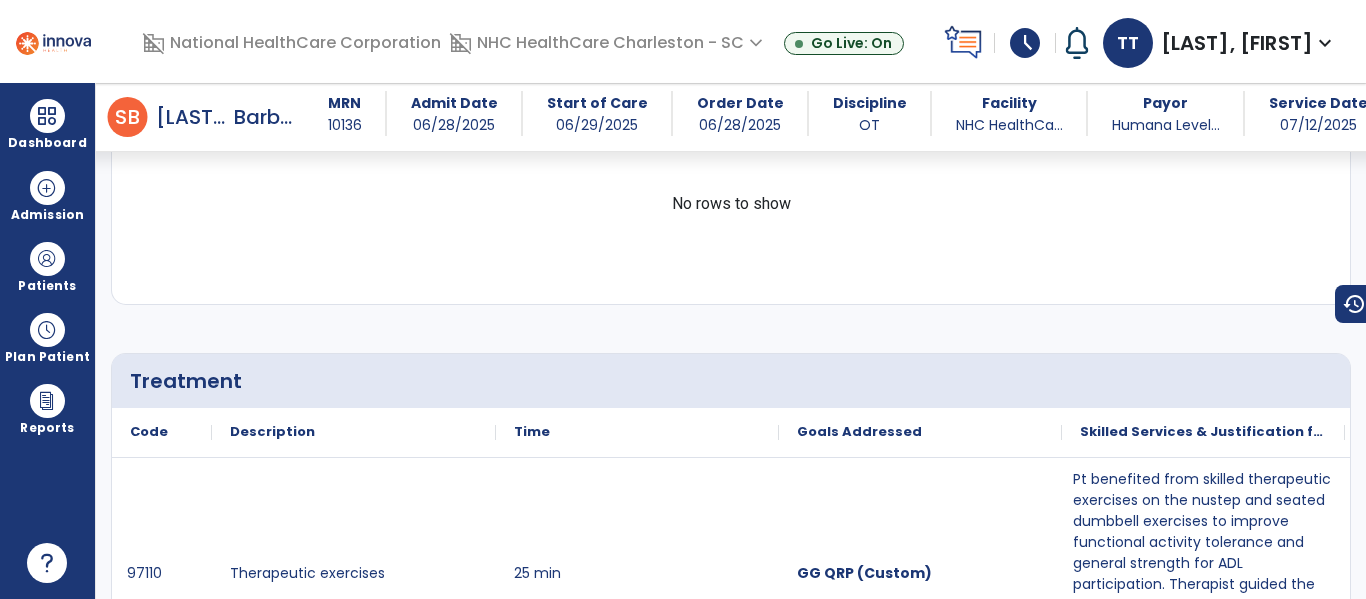 scroll, scrollTop: 0, scrollLeft: 0, axis: both 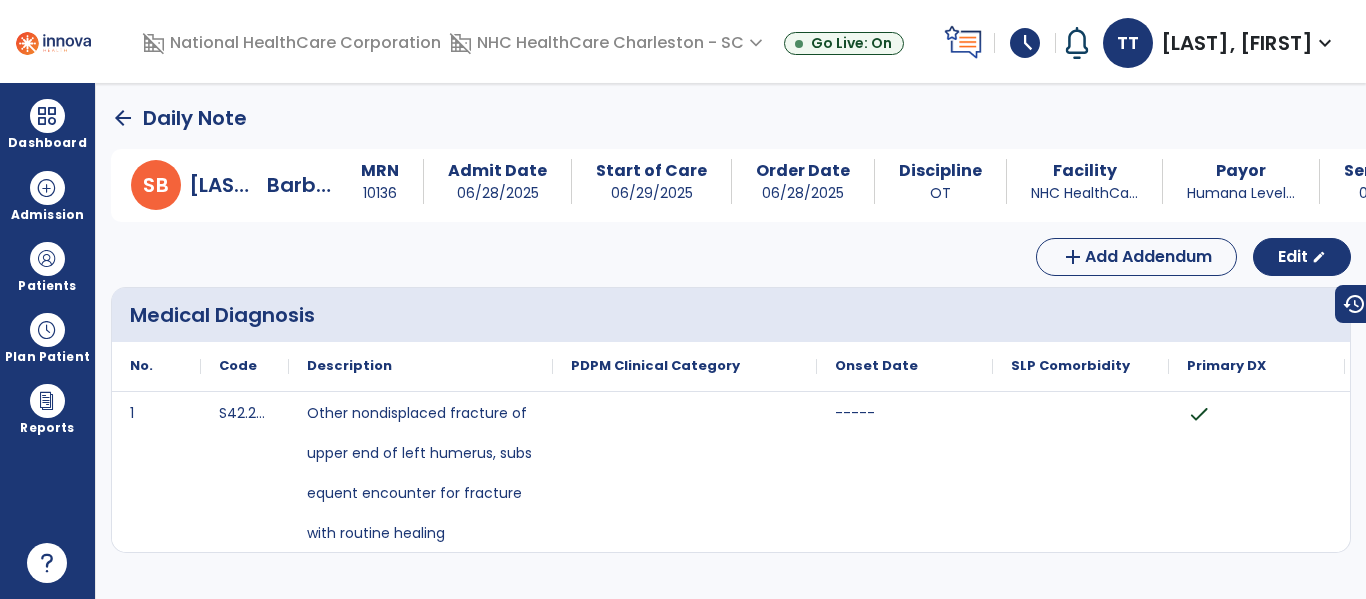 click on "arrow_back" 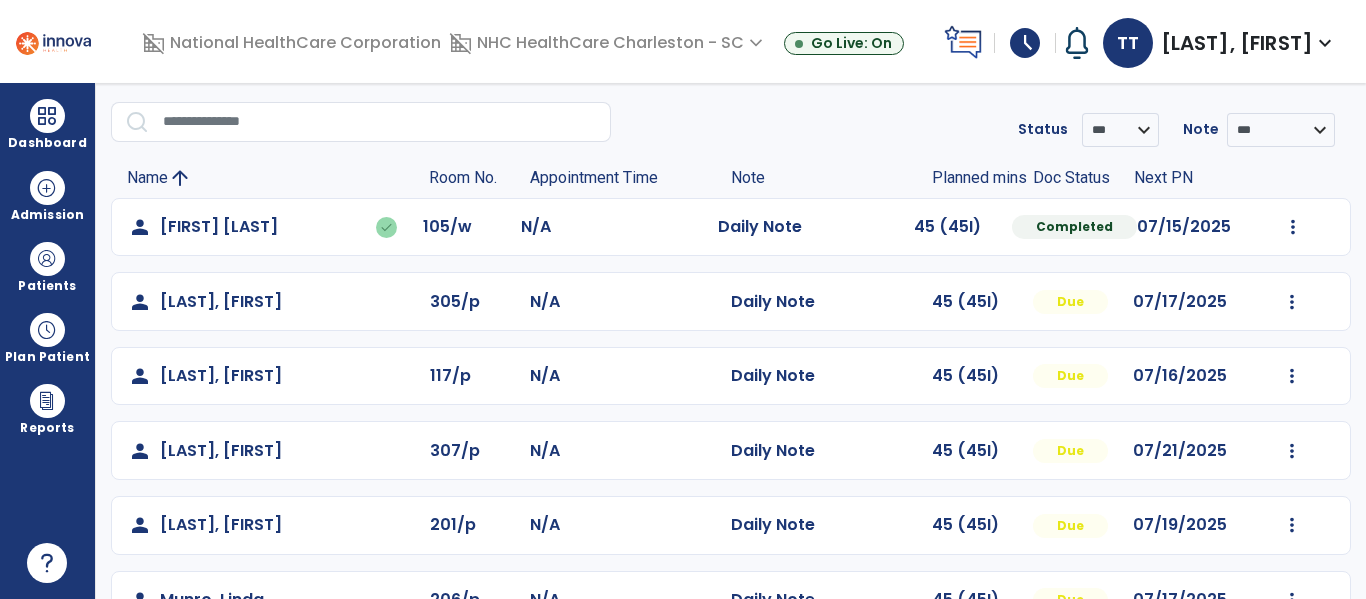 scroll, scrollTop: 0, scrollLeft: 0, axis: both 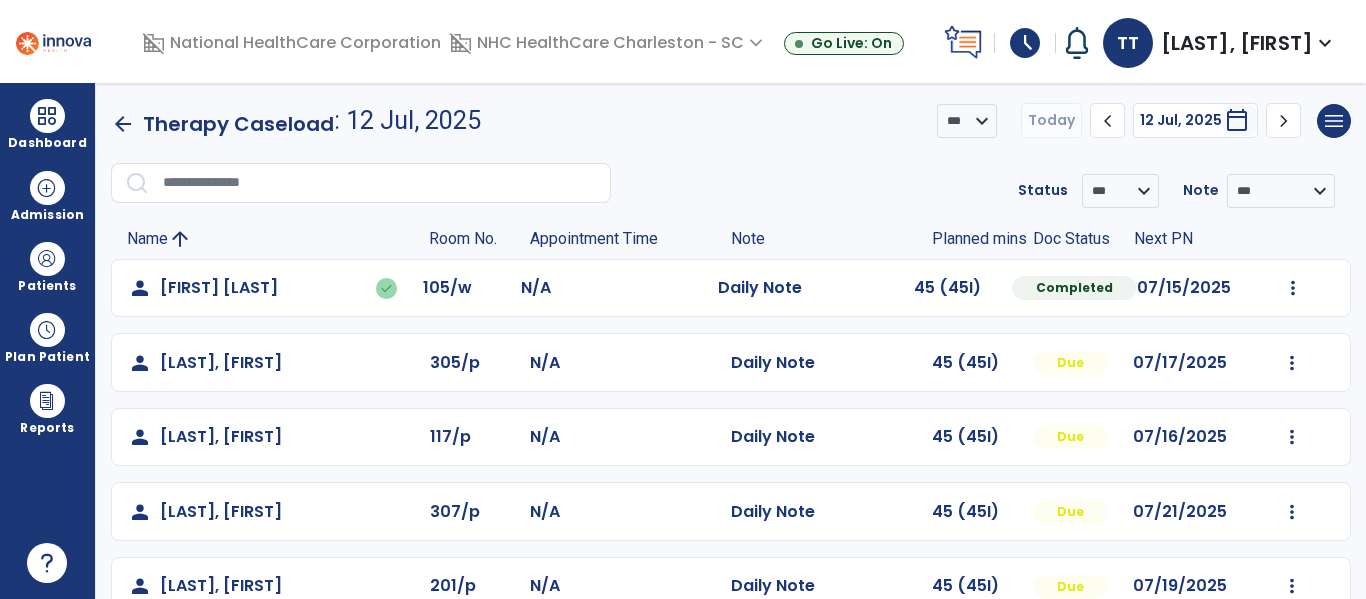 click on "Mark Visit As Complete   Reset Note   Open Document   G + C Mins" 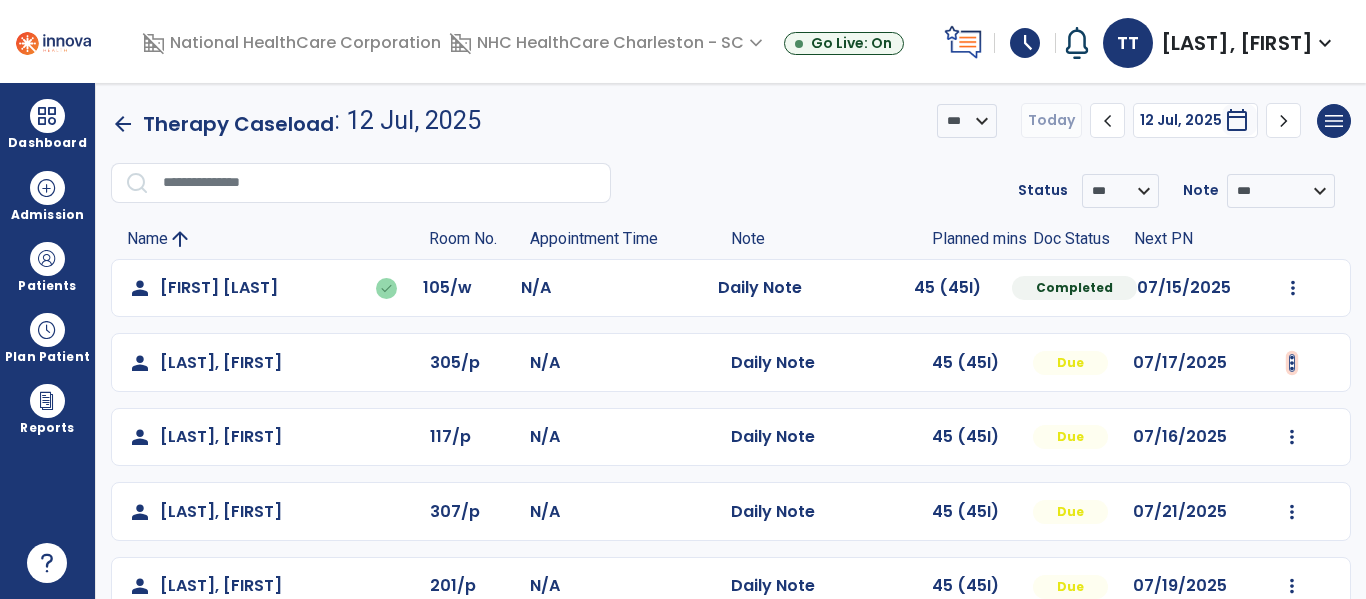 click at bounding box center (1293, 288) 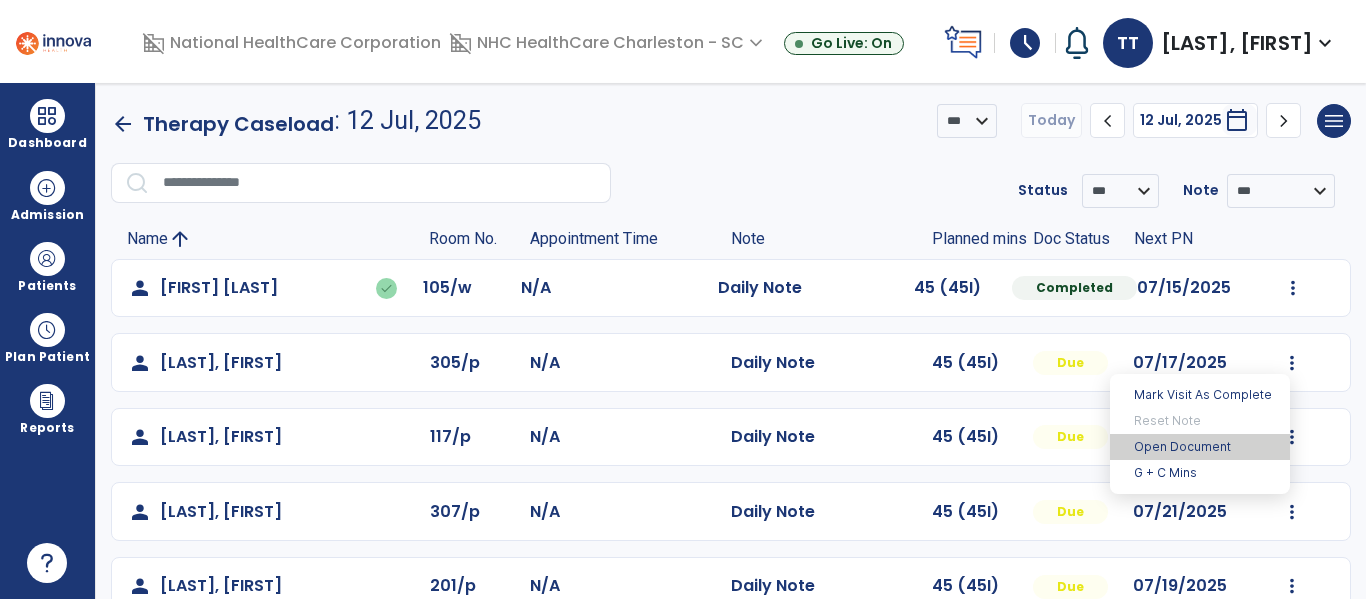 click on "Open Document" at bounding box center [1200, 447] 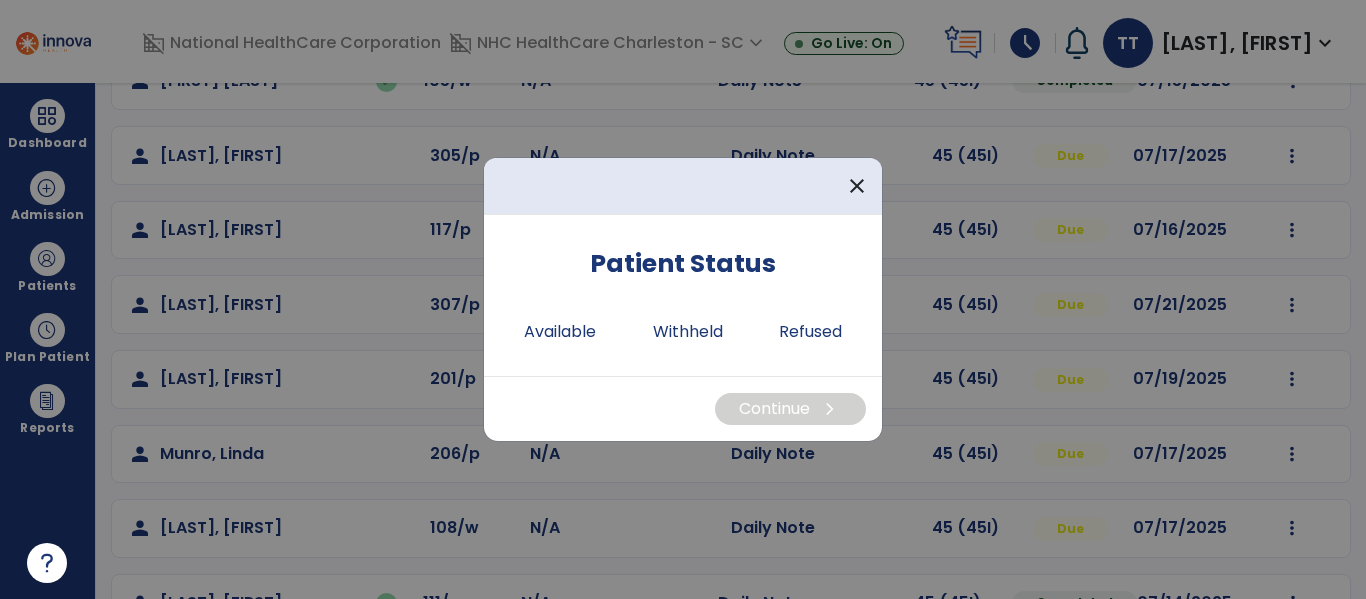 scroll, scrollTop: 217, scrollLeft: 0, axis: vertical 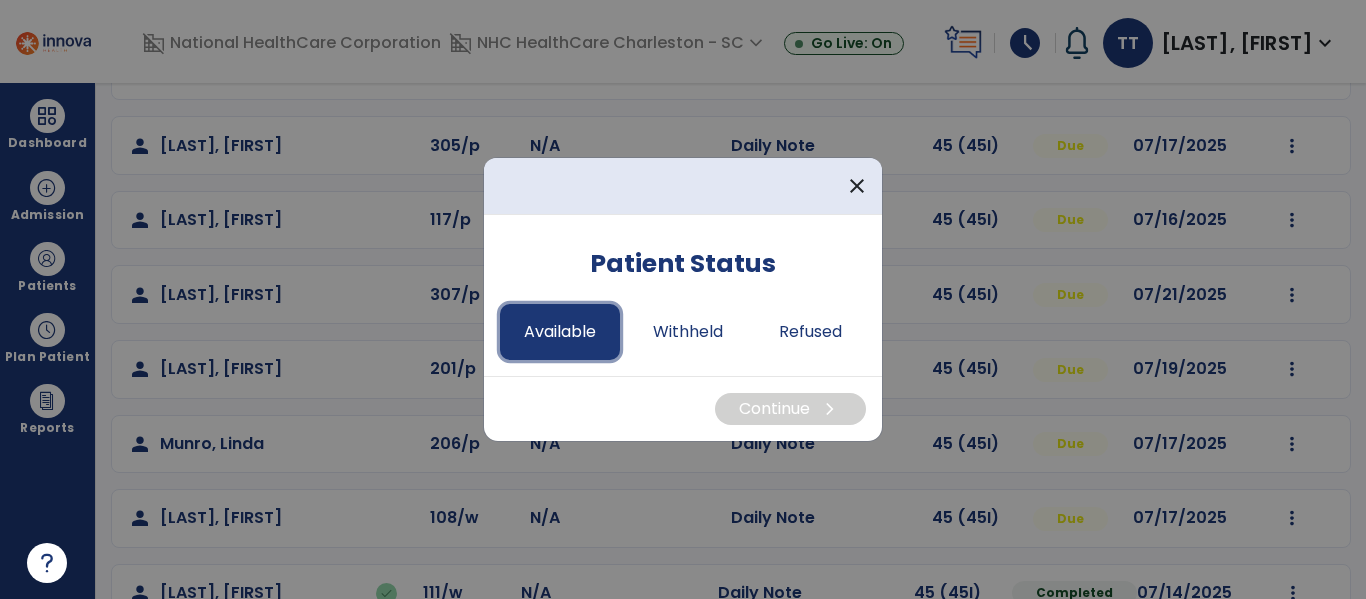 click on "Available" at bounding box center (560, 332) 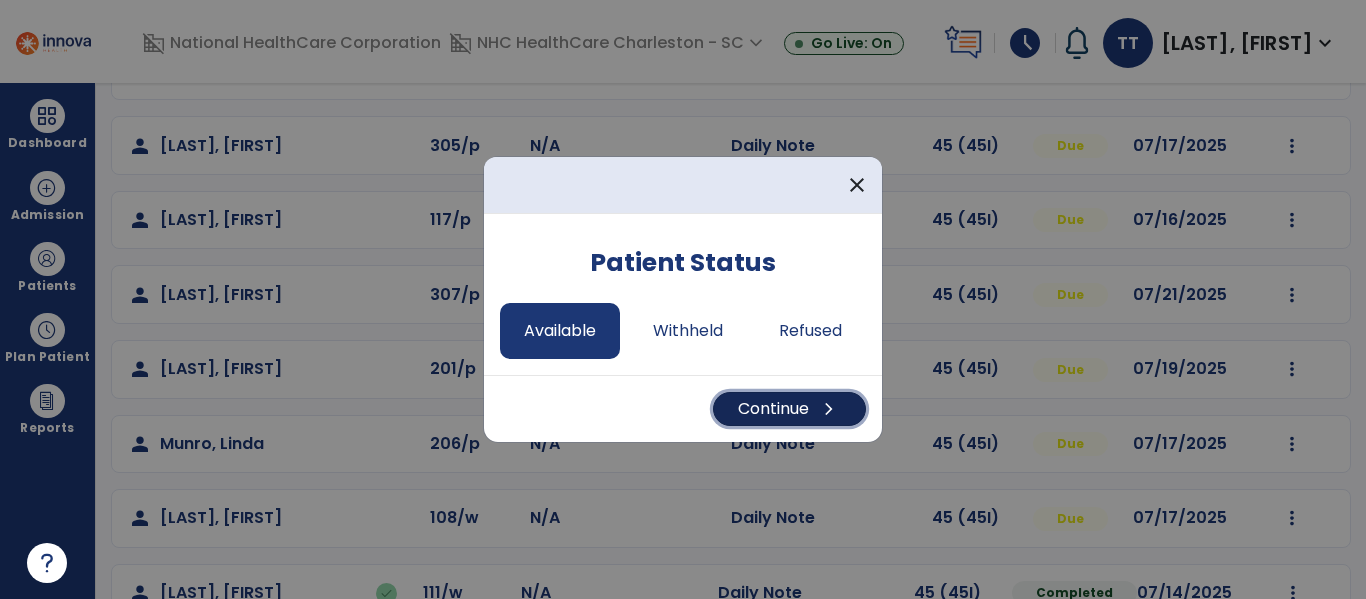 click on "Continue   chevron_right" at bounding box center [789, 409] 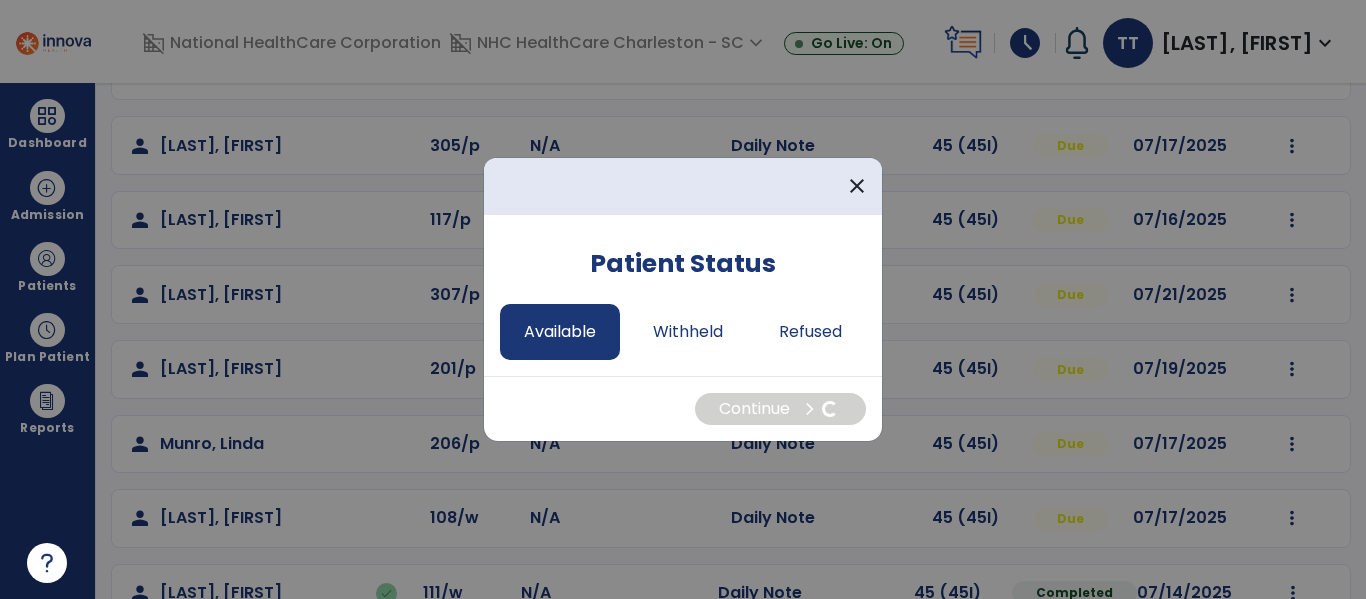 select on "*" 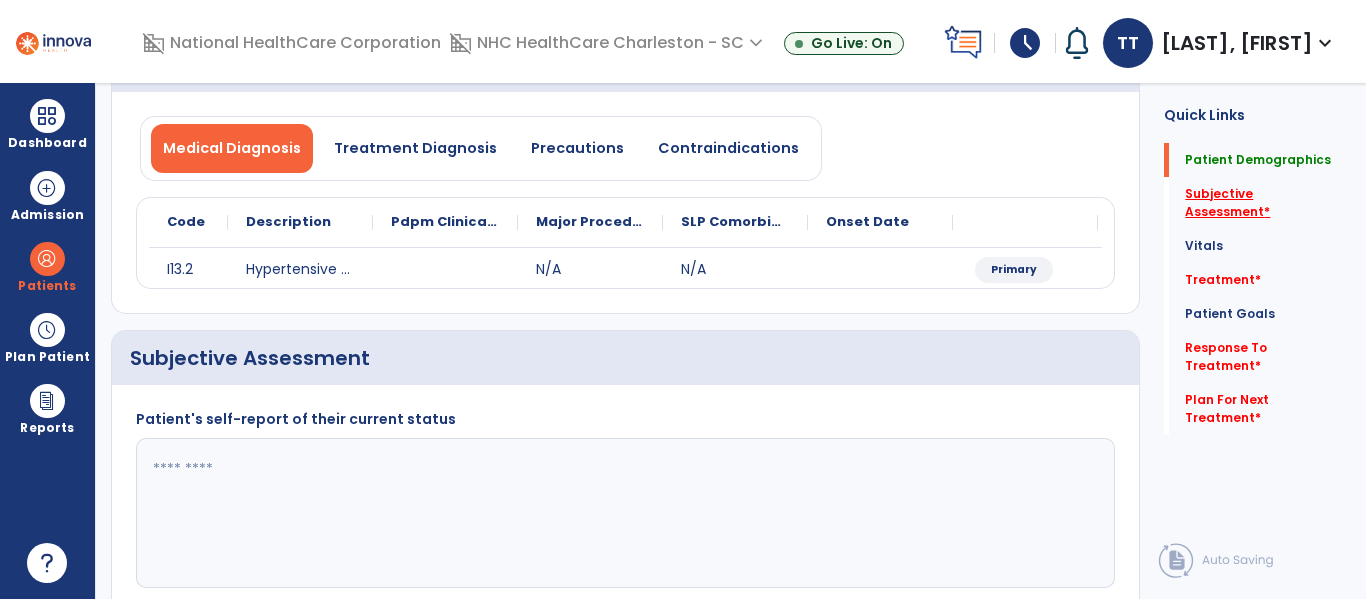 click on "Subjective Assessment   *" 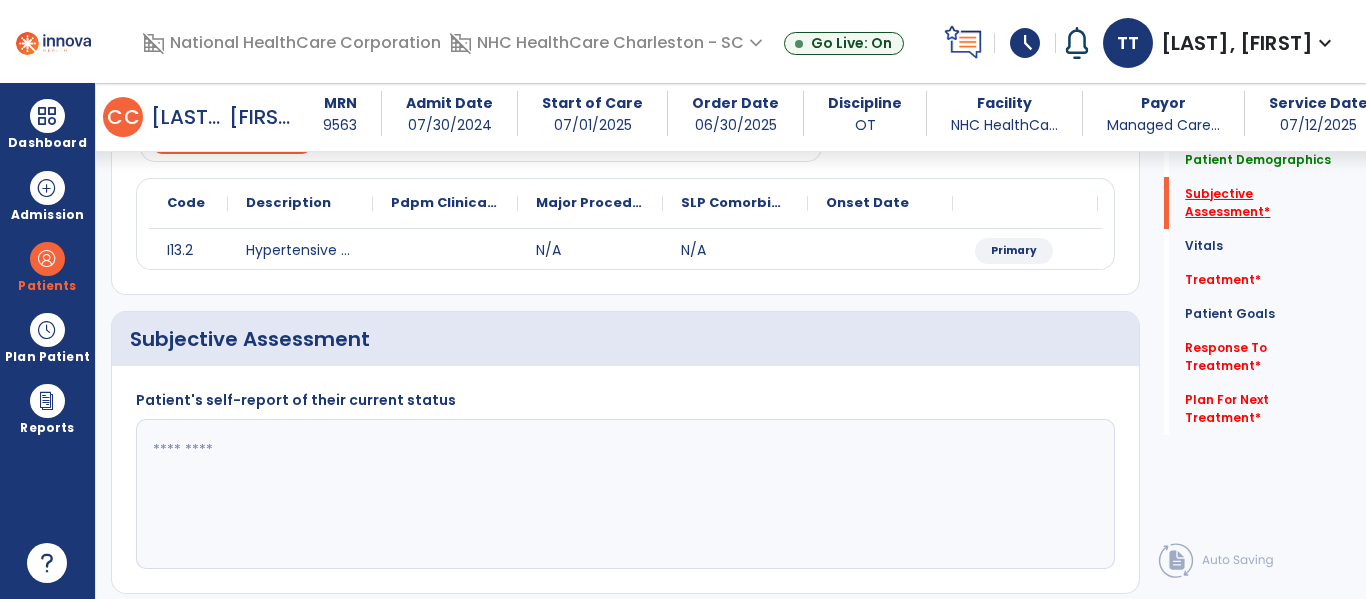 scroll, scrollTop: 347, scrollLeft: 0, axis: vertical 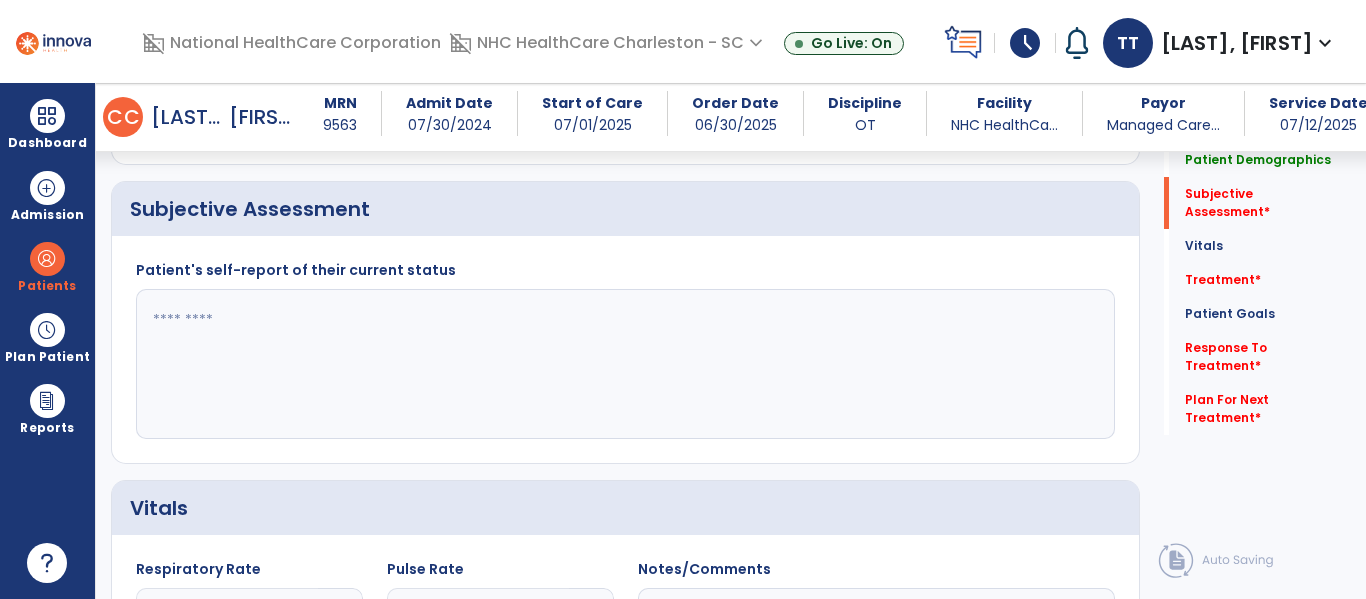 click 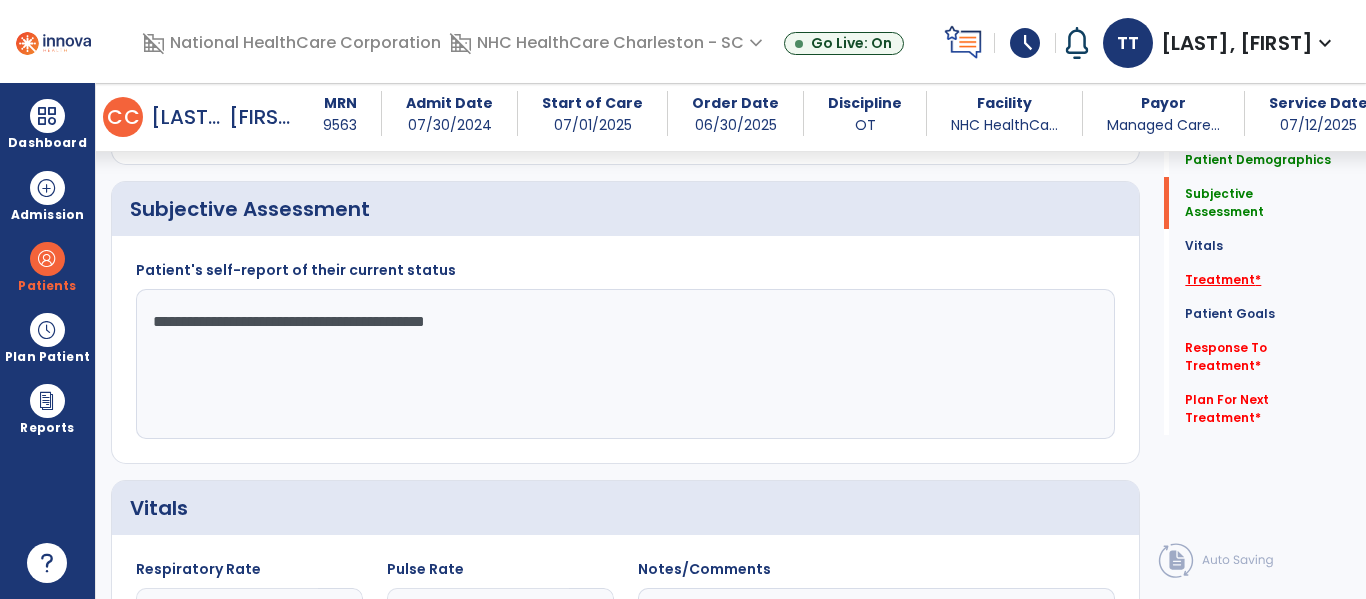 type on "**********" 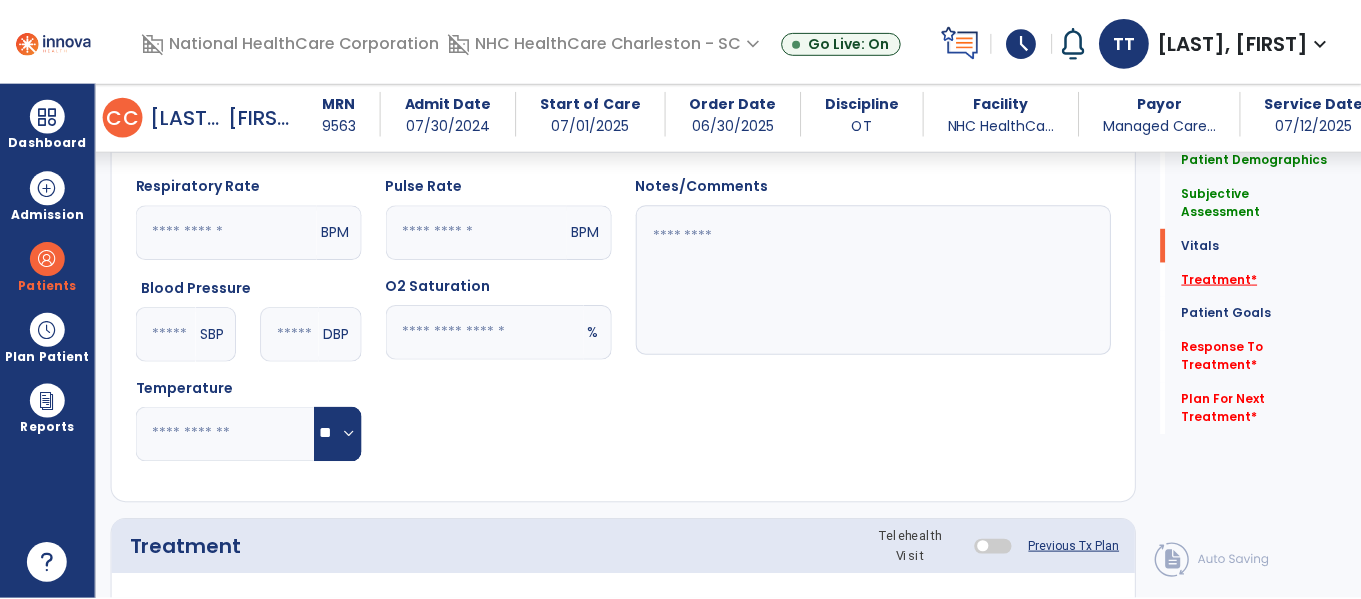 scroll, scrollTop: 1037, scrollLeft: 0, axis: vertical 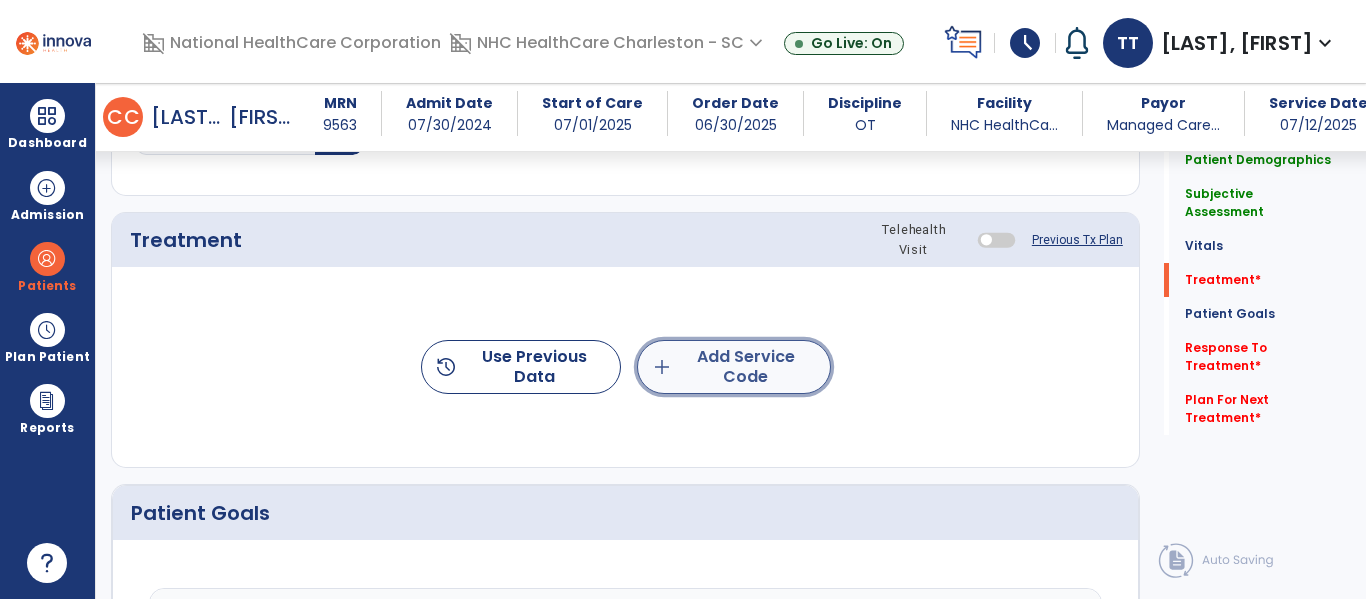click on "add  Add Service Code" 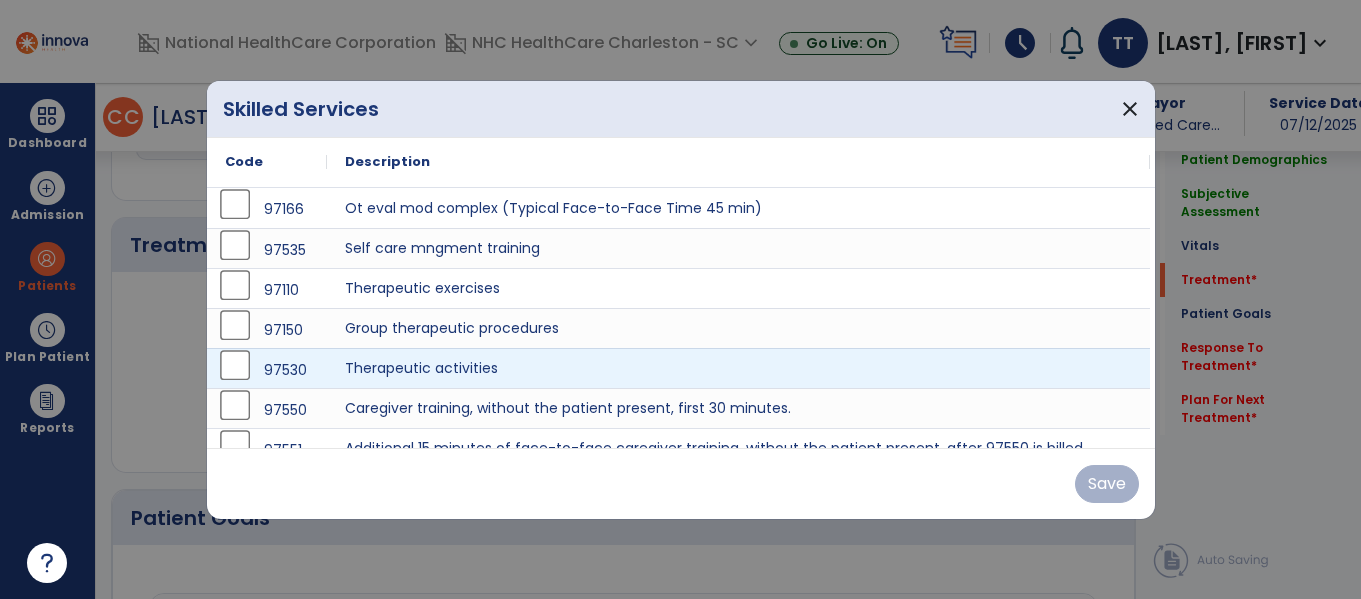 scroll, scrollTop: 1037, scrollLeft: 0, axis: vertical 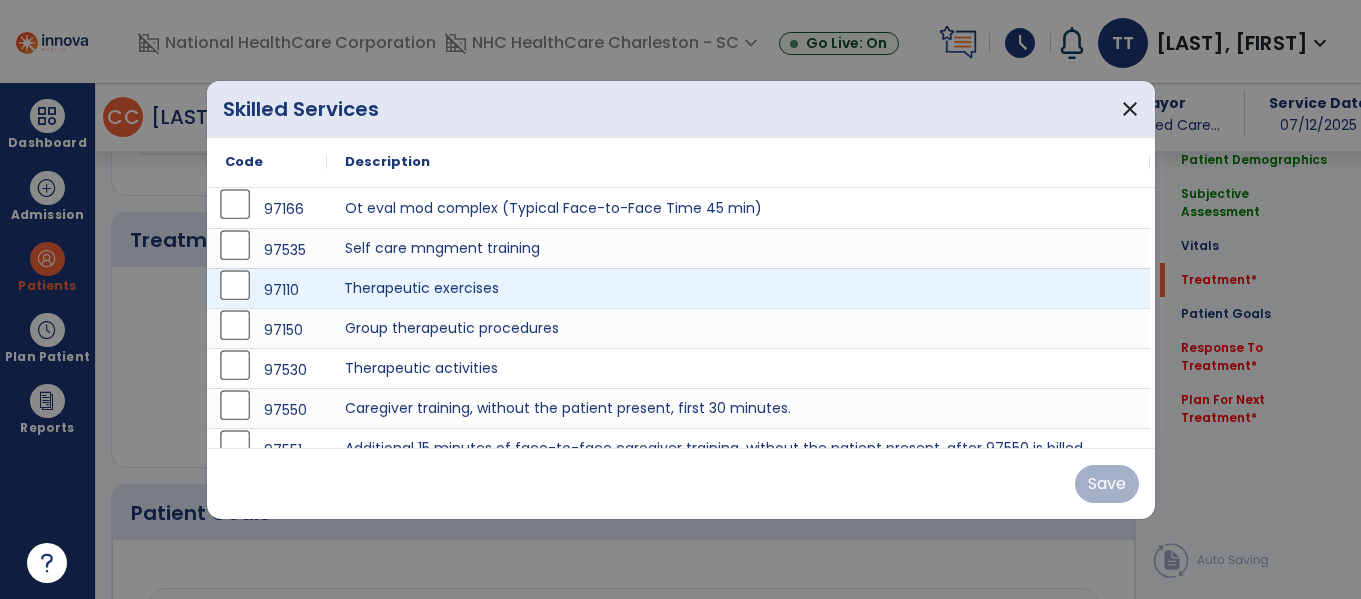 click on "Therapeutic exercises" at bounding box center [738, 288] 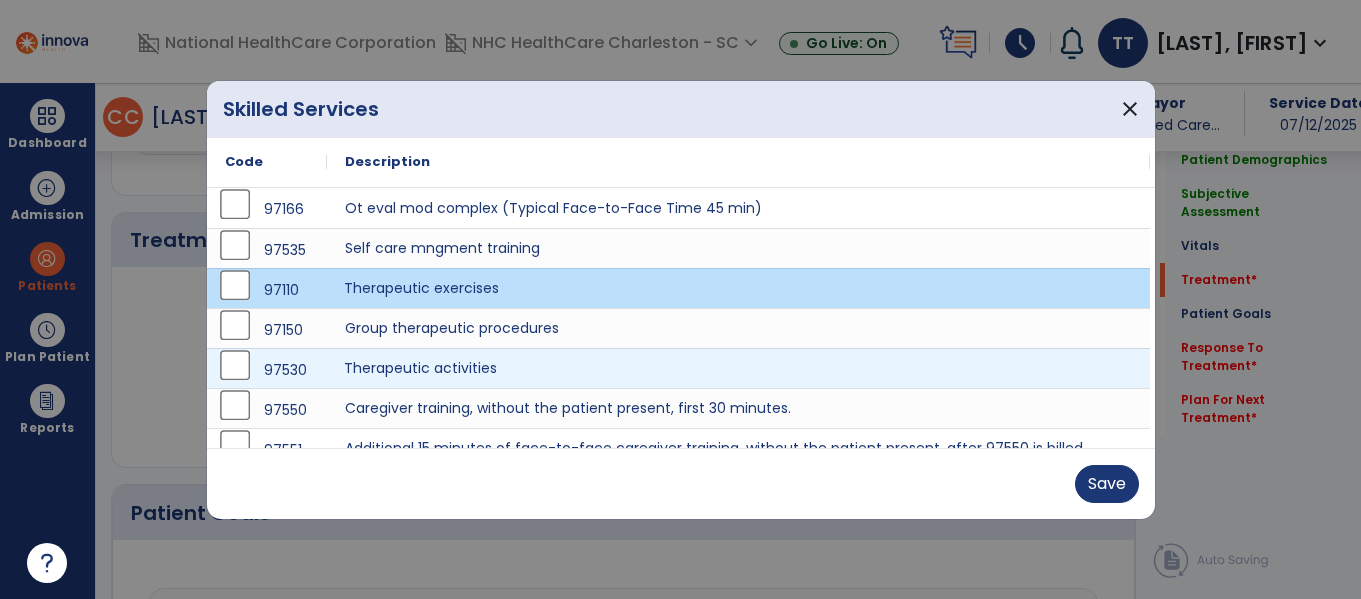 click on "Therapeutic activities" at bounding box center [738, 368] 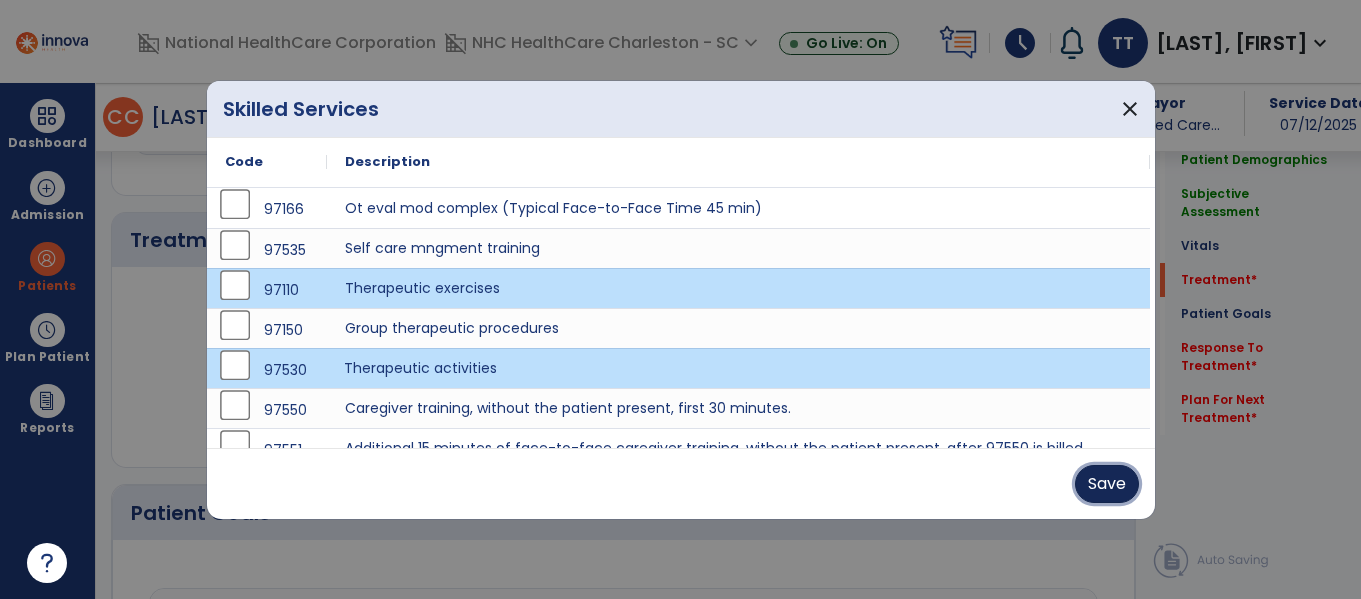 click on "Save" at bounding box center [1107, 484] 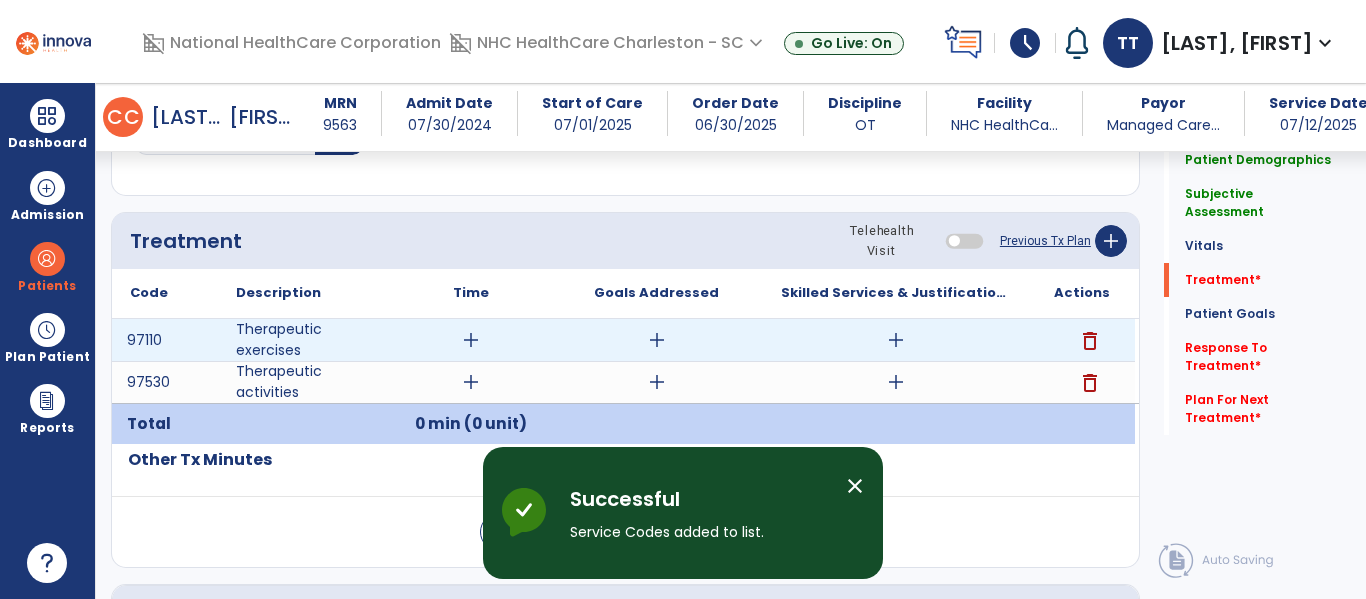 click on "add" at bounding box center (471, 340) 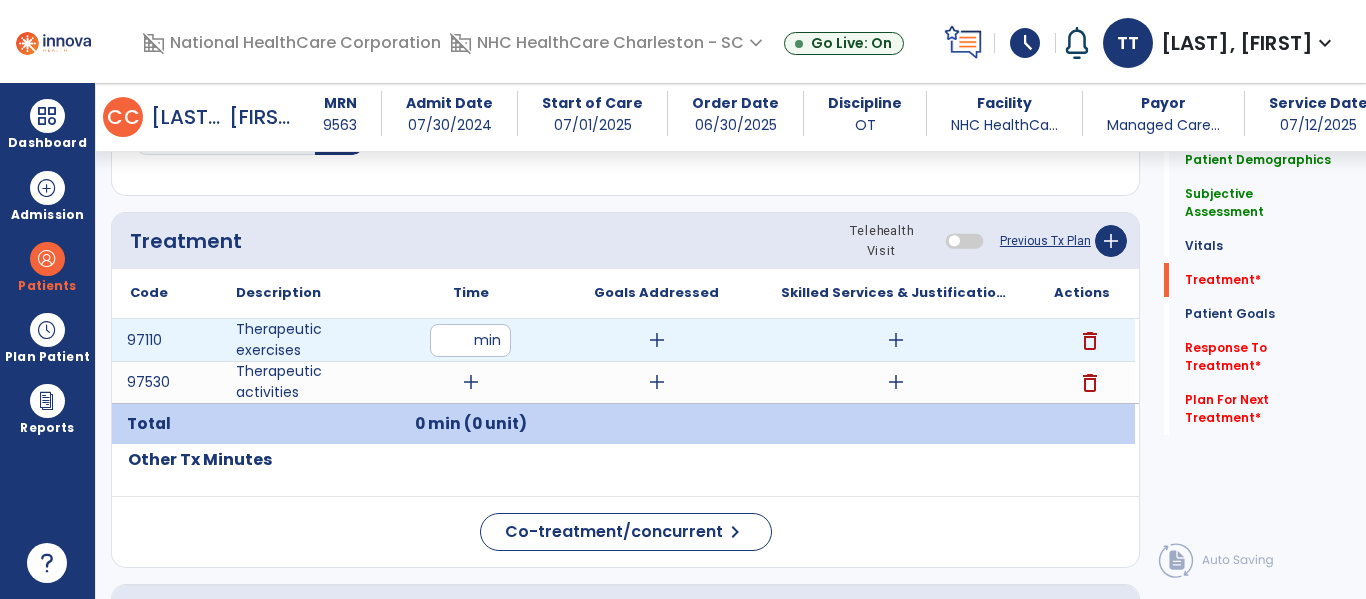 click on "**" at bounding box center (470, 340) 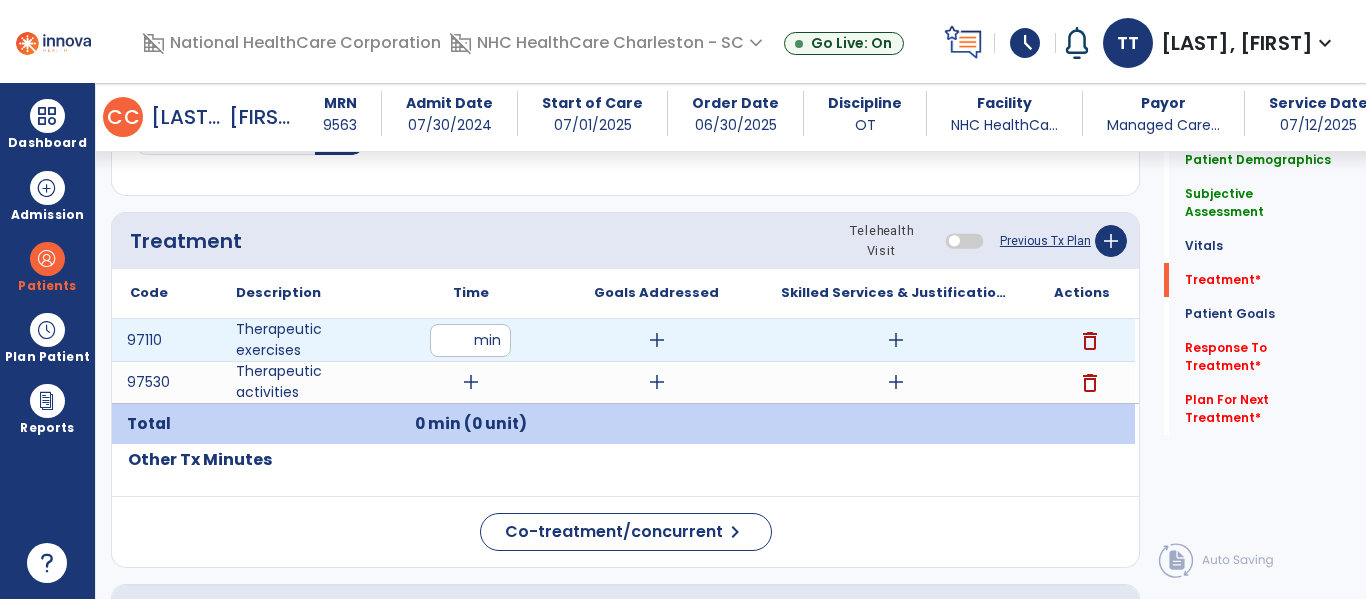 type on "**" 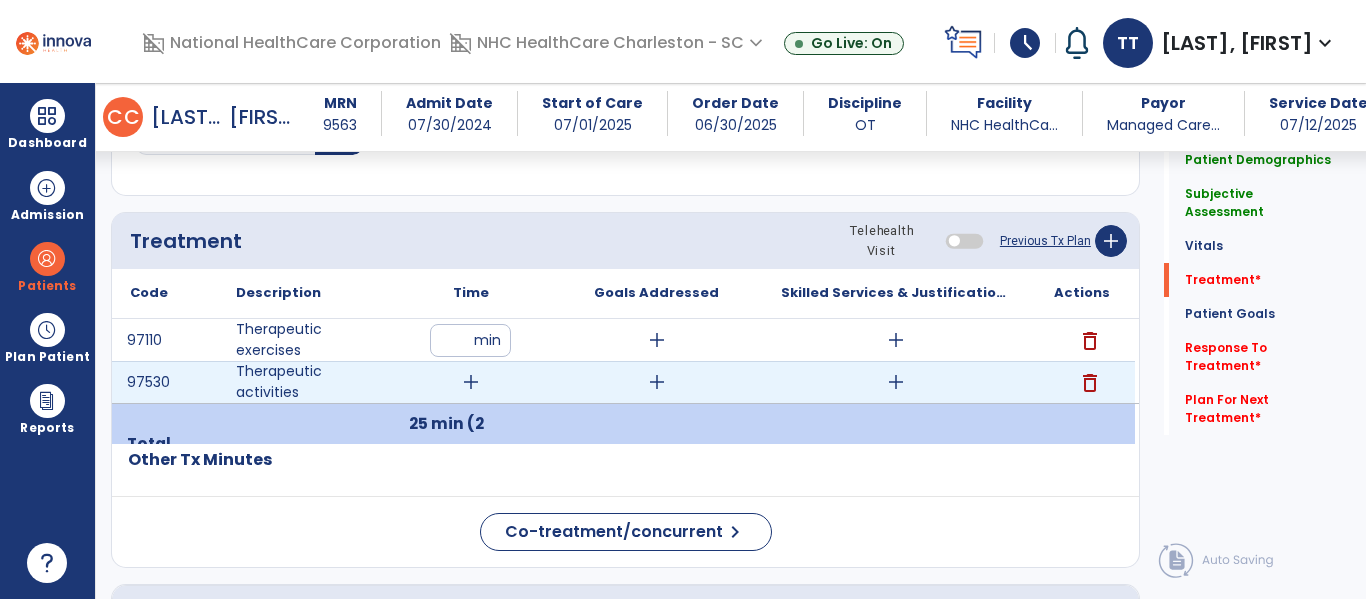 click on "add" at bounding box center (471, 382) 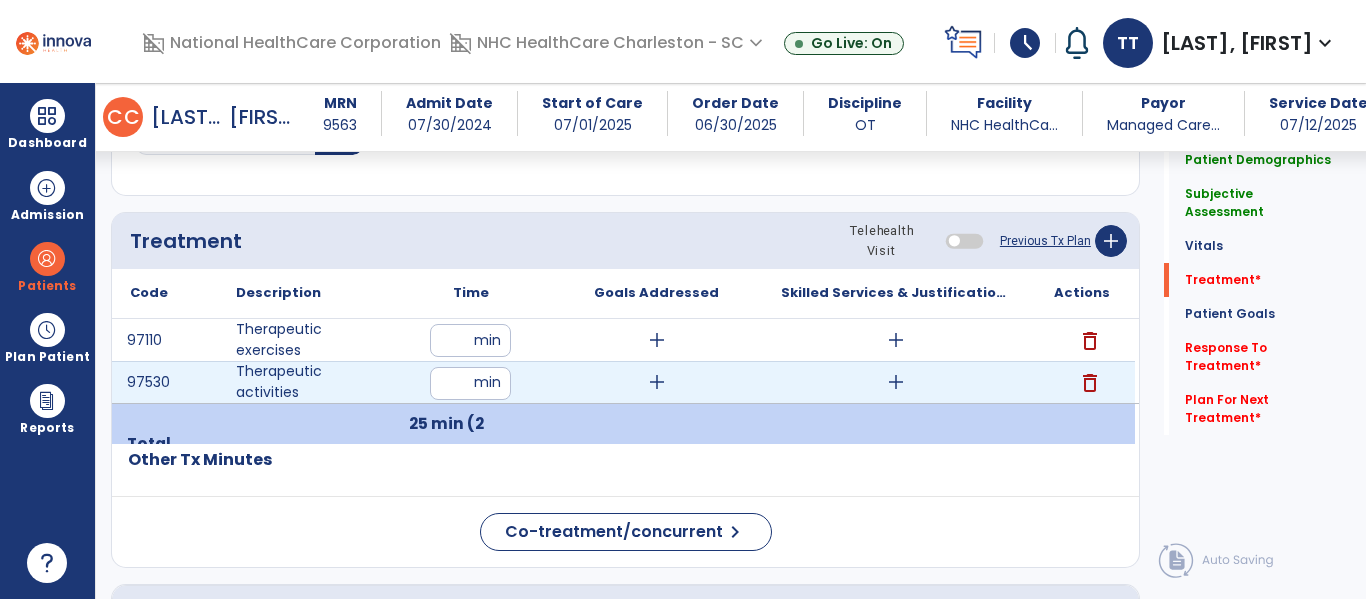 type on "**" 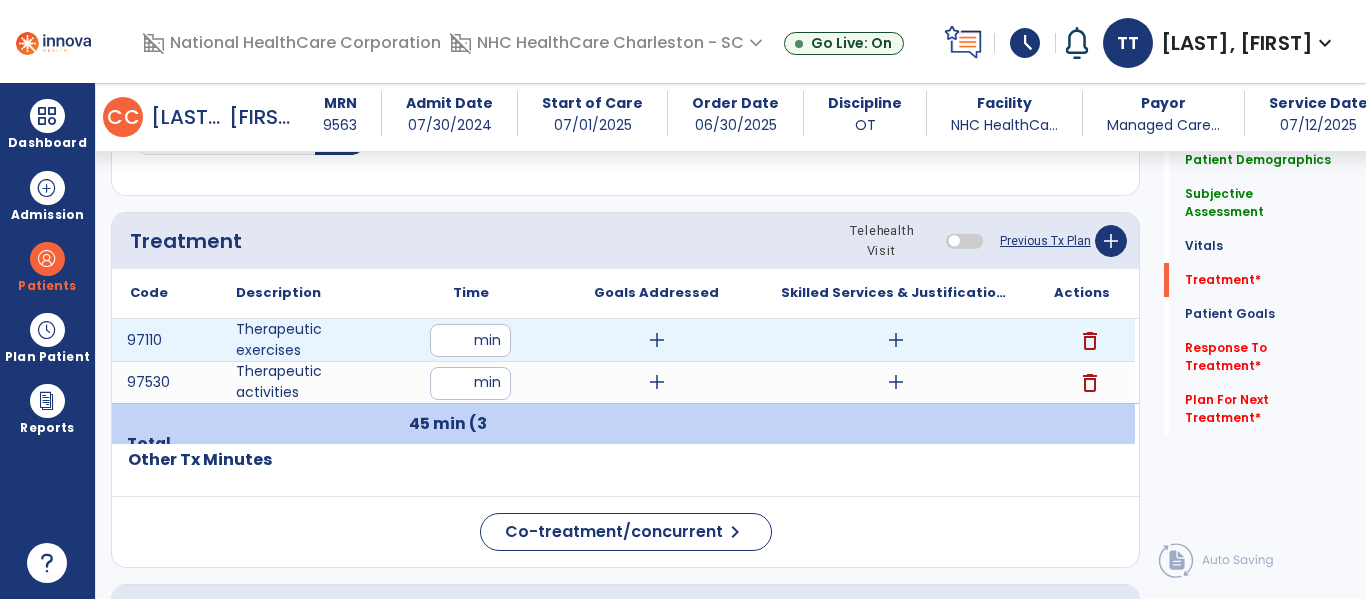 click on "add" at bounding box center (657, 340) 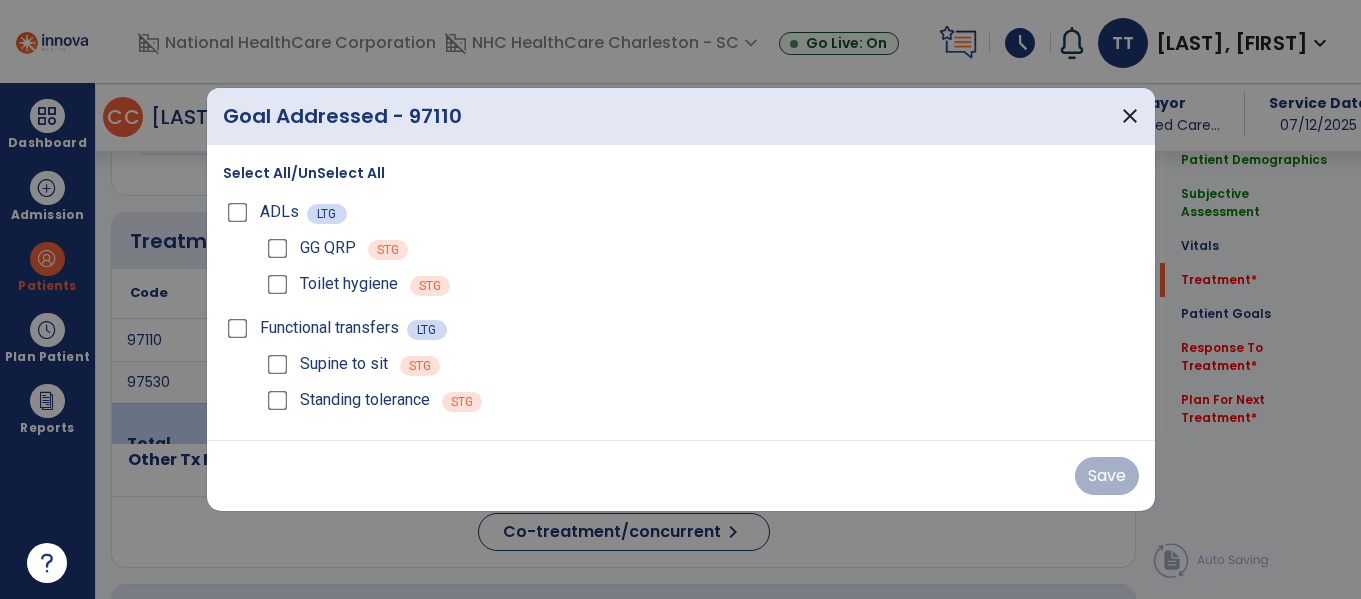 scroll, scrollTop: 1037, scrollLeft: 0, axis: vertical 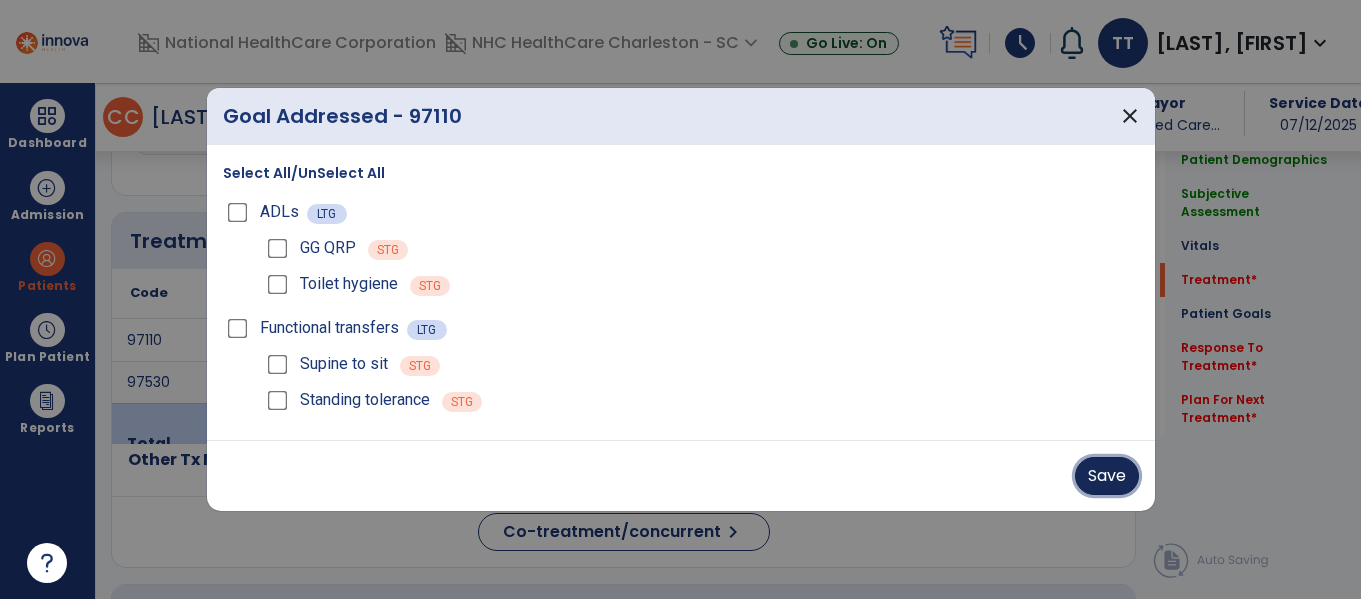click on "Save" at bounding box center (1107, 476) 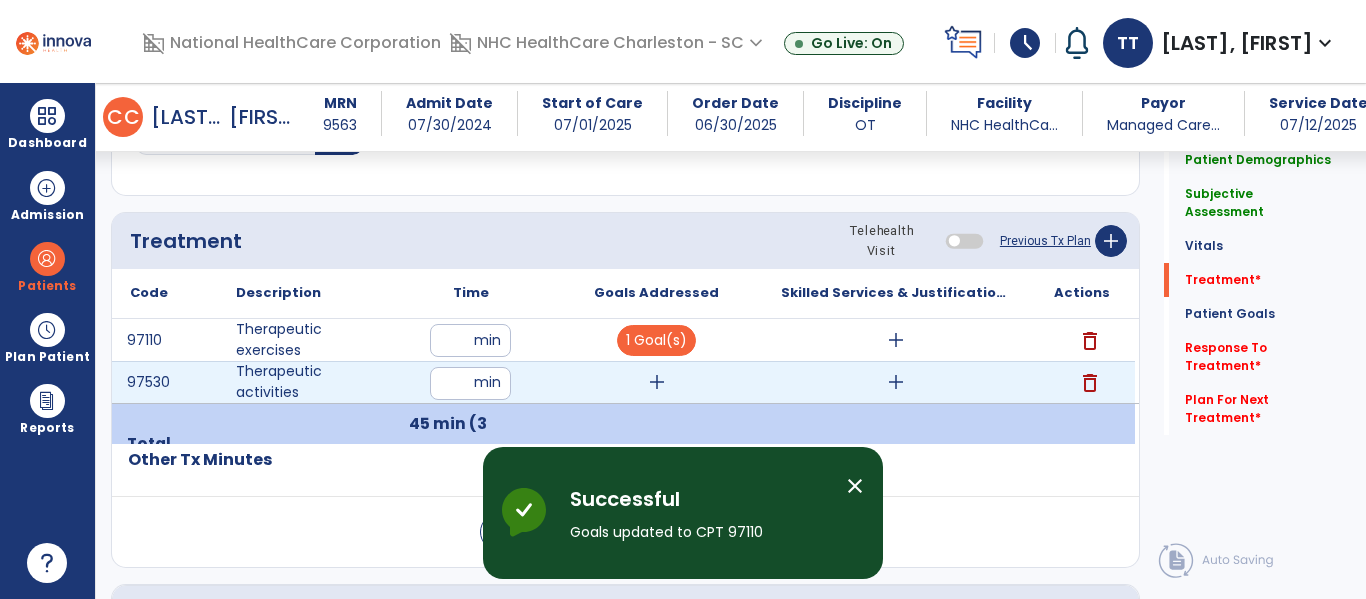 click on "add" at bounding box center (657, 382) 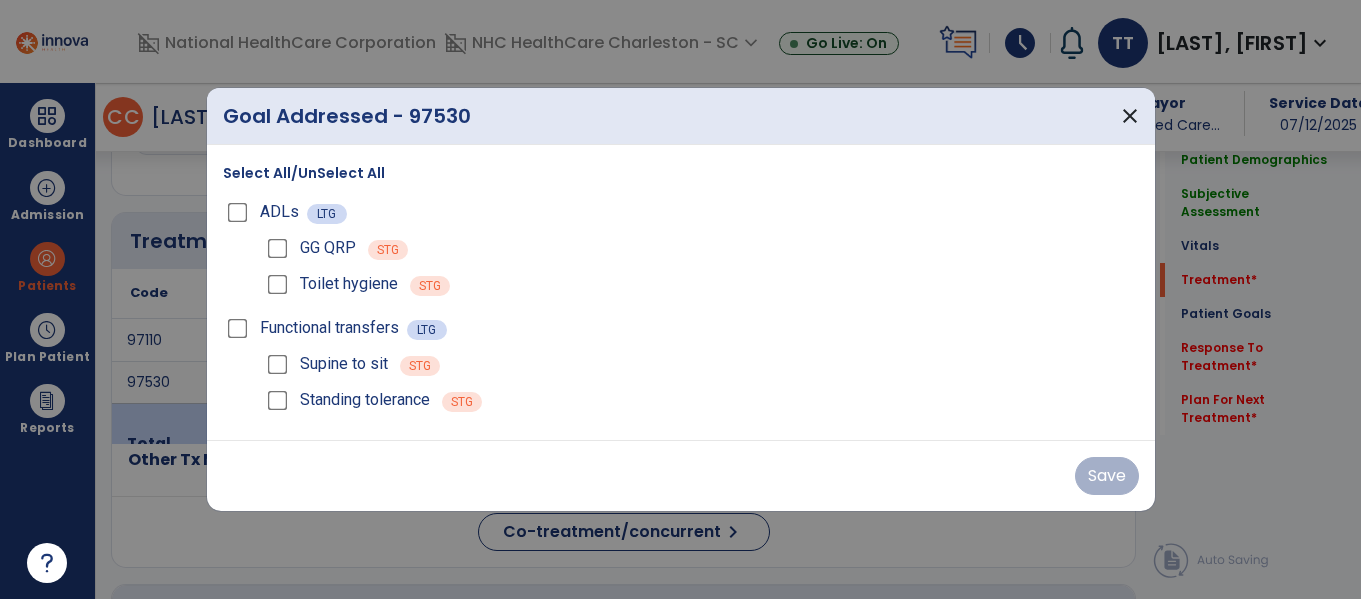 scroll, scrollTop: 1037, scrollLeft: 0, axis: vertical 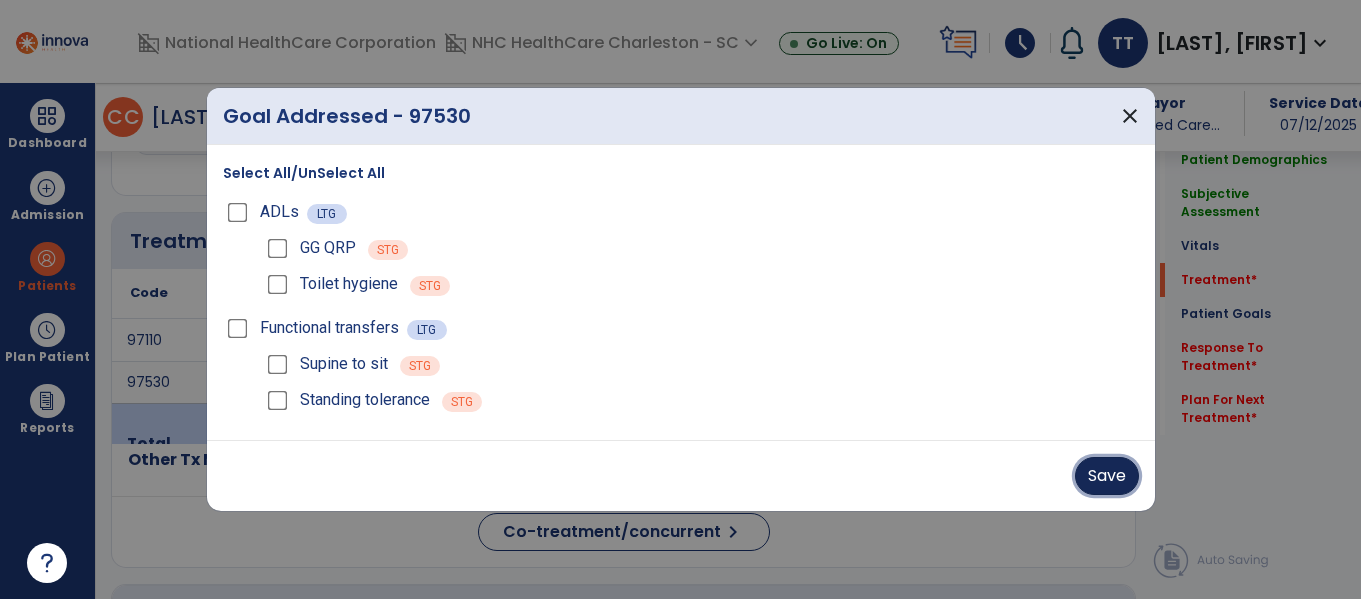 click on "Save" at bounding box center [1107, 476] 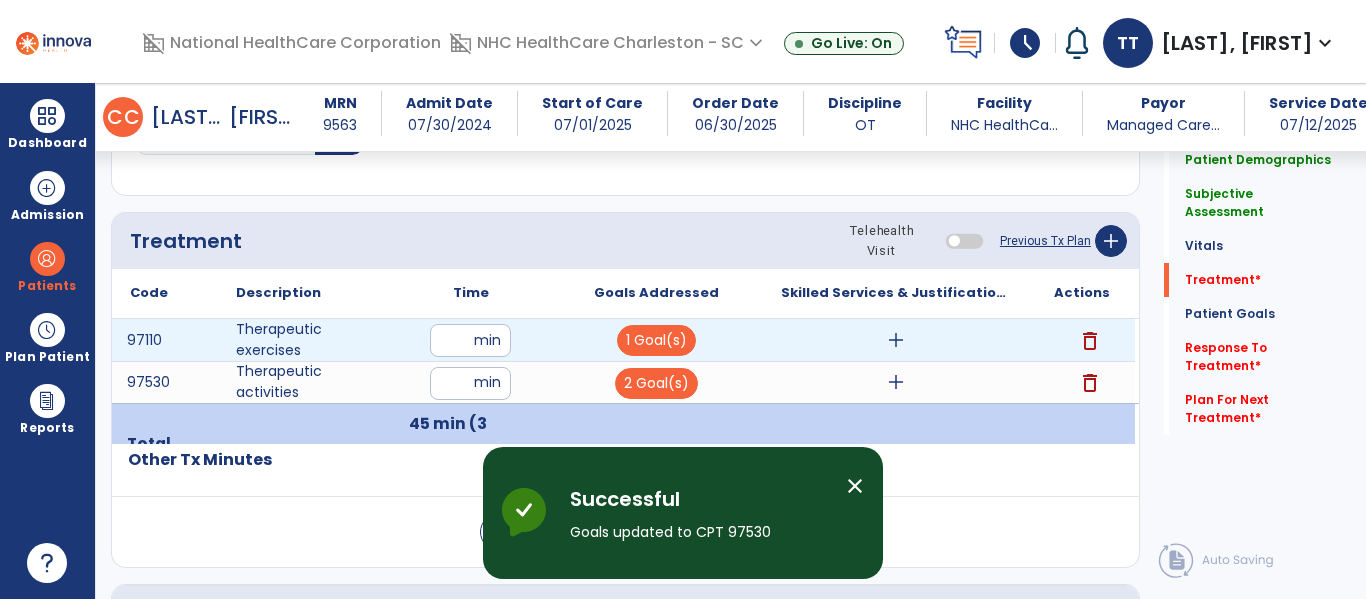 click on "add" at bounding box center (896, 340) 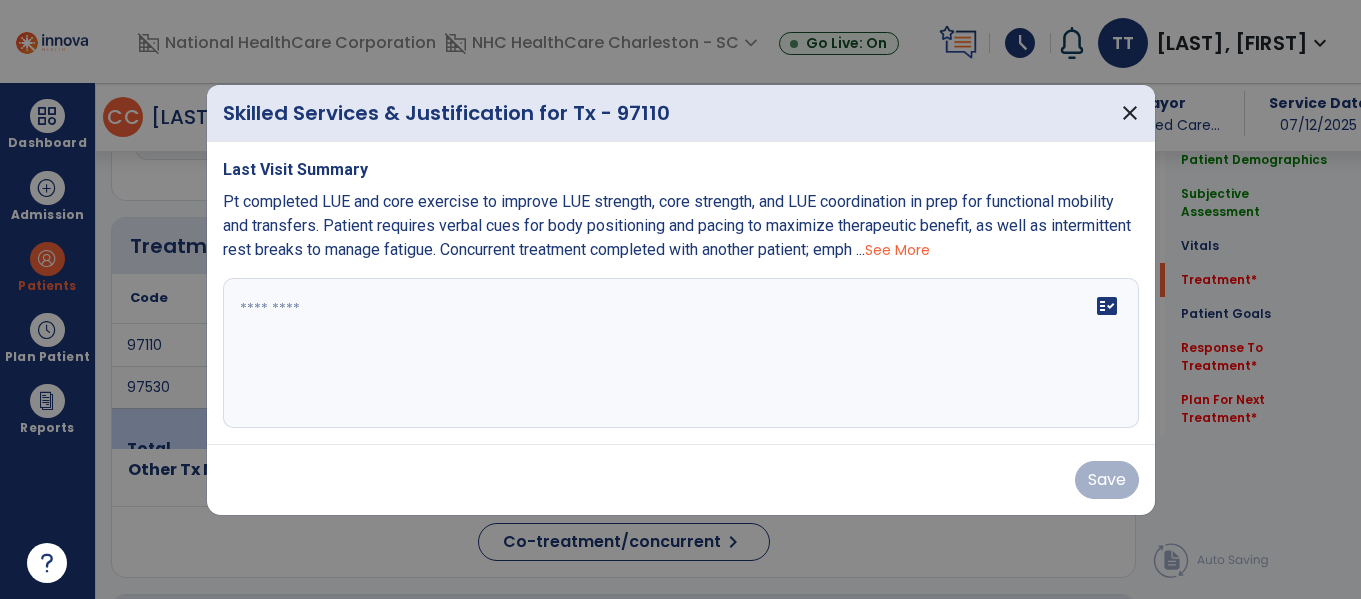 scroll, scrollTop: 1037, scrollLeft: 0, axis: vertical 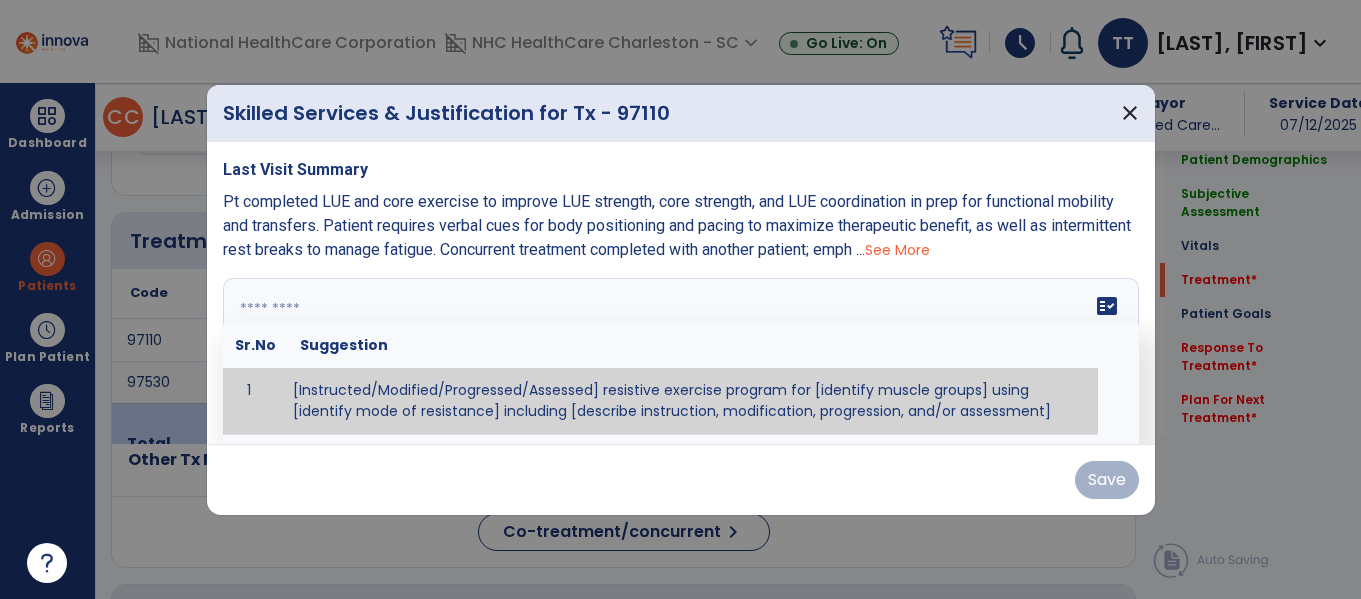click at bounding box center (681, 353) 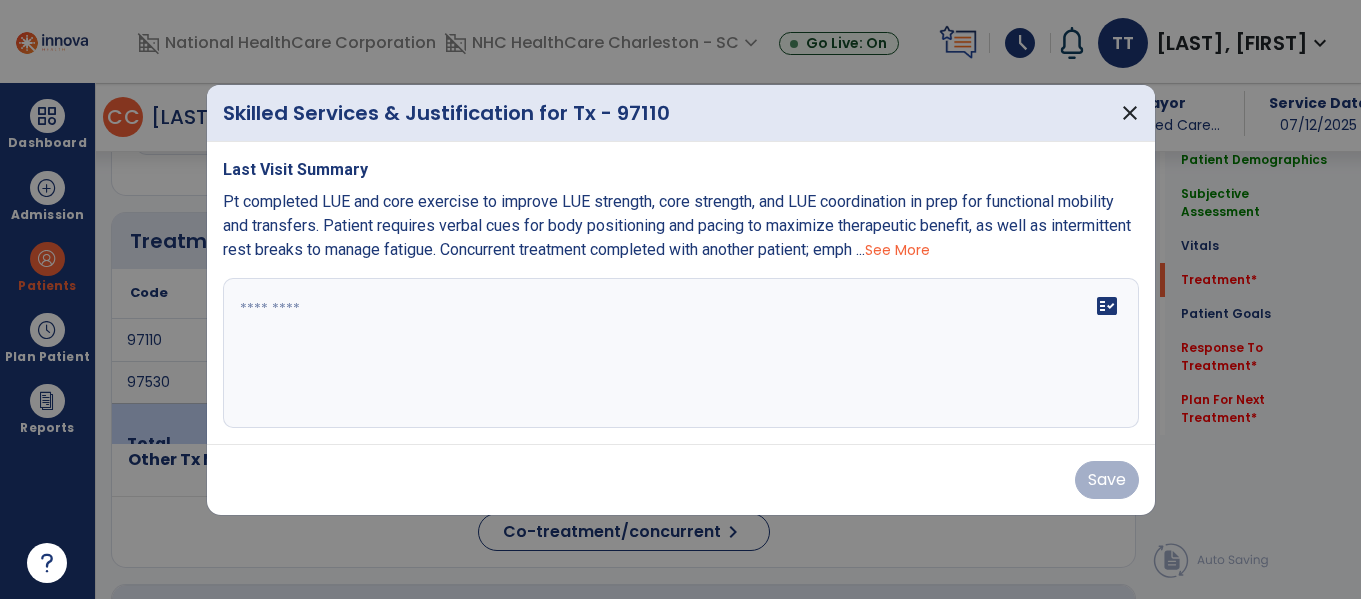 click on "fact_check" at bounding box center [681, 353] 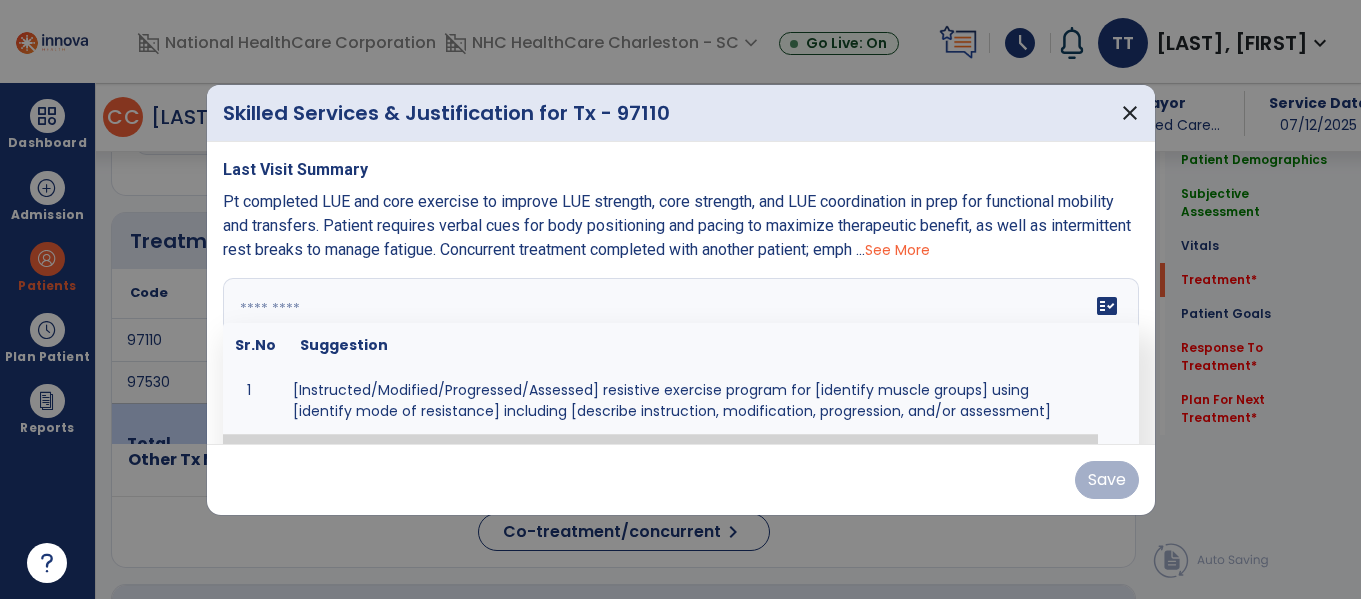 paste on "**********" 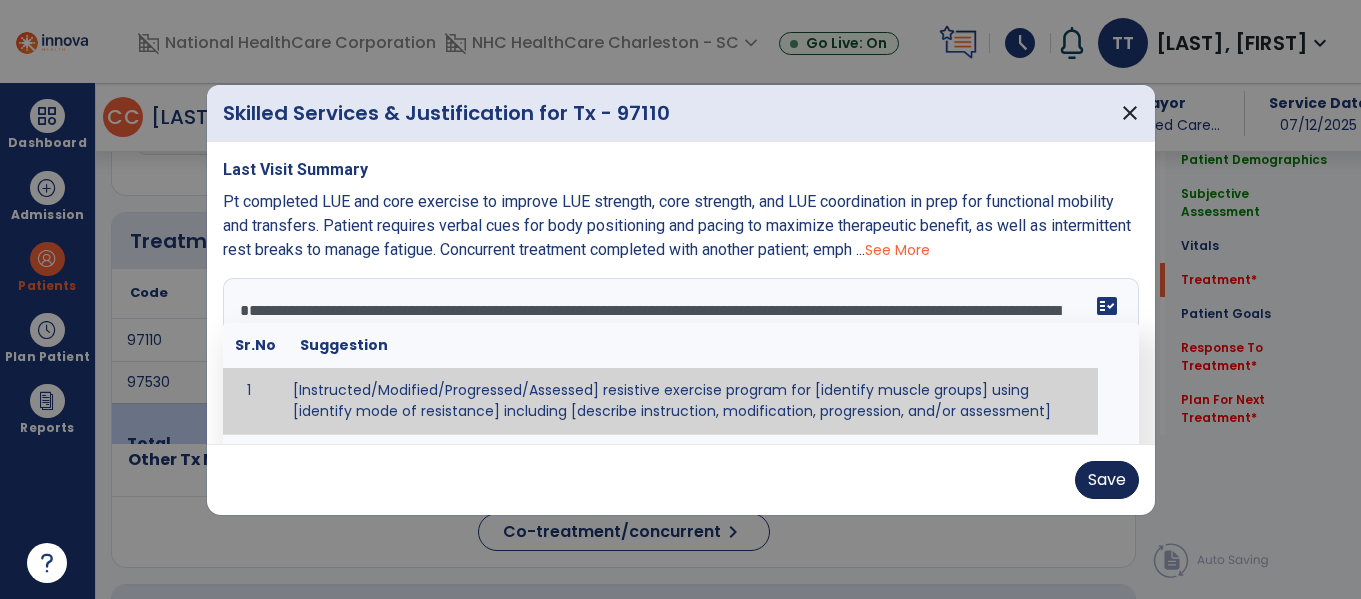 type on "**********" 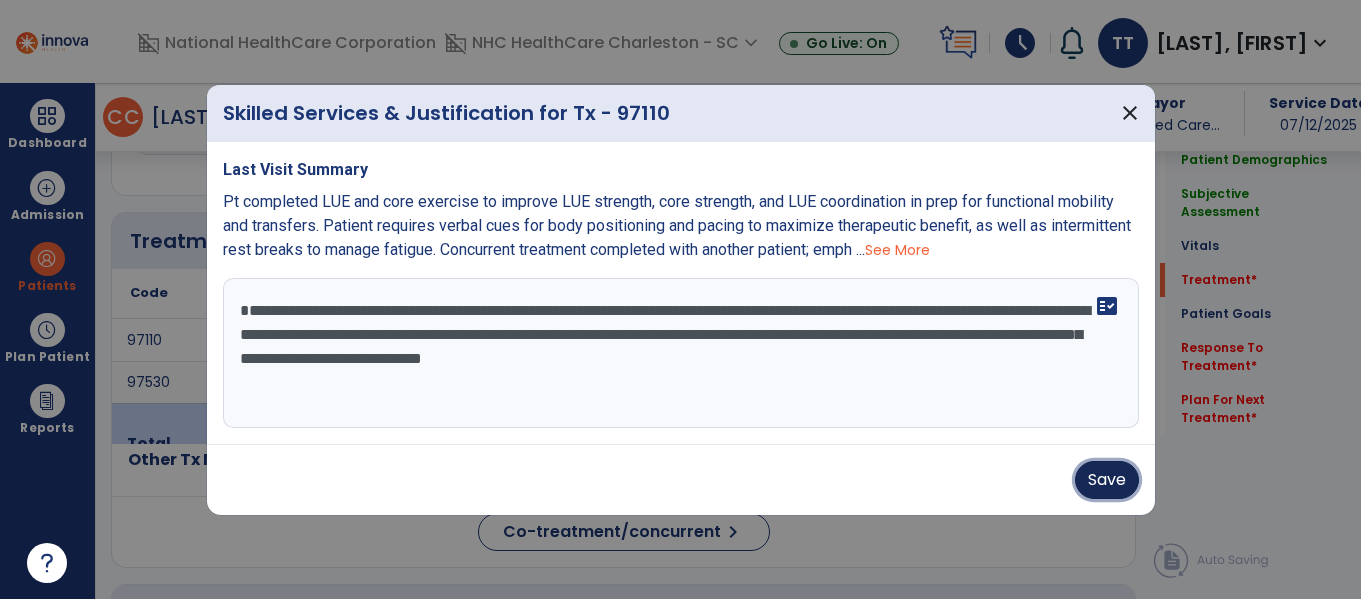 click on "Save" at bounding box center [1107, 480] 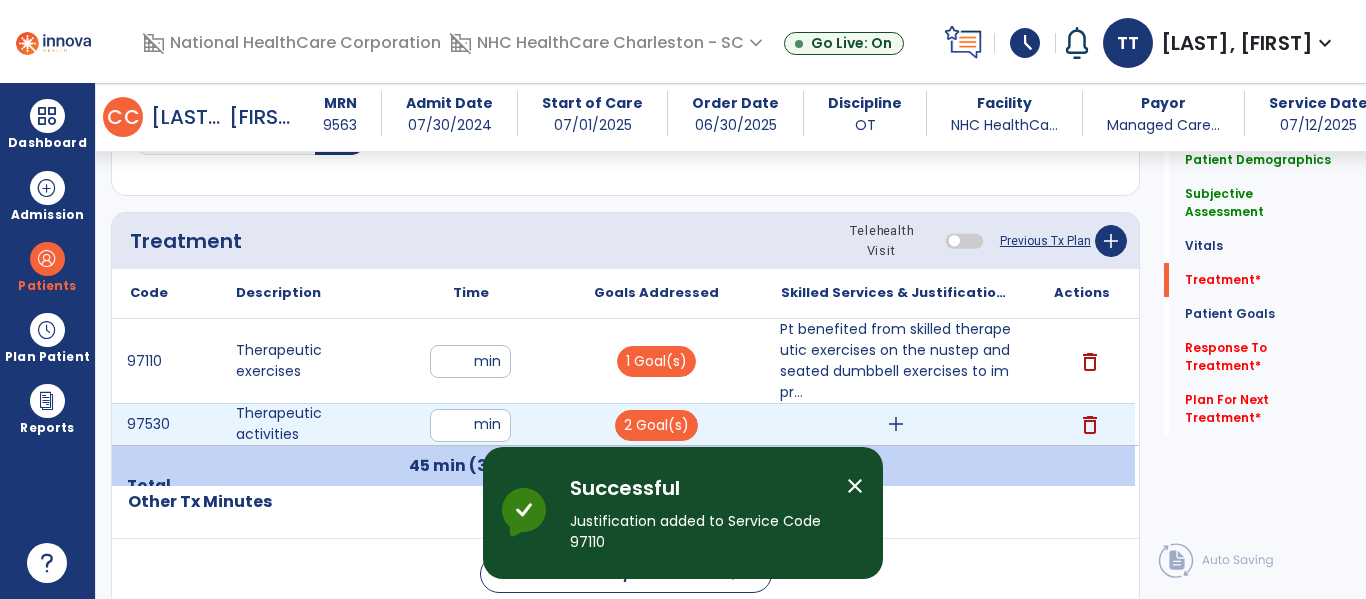 click on "add" at bounding box center [896, 424] 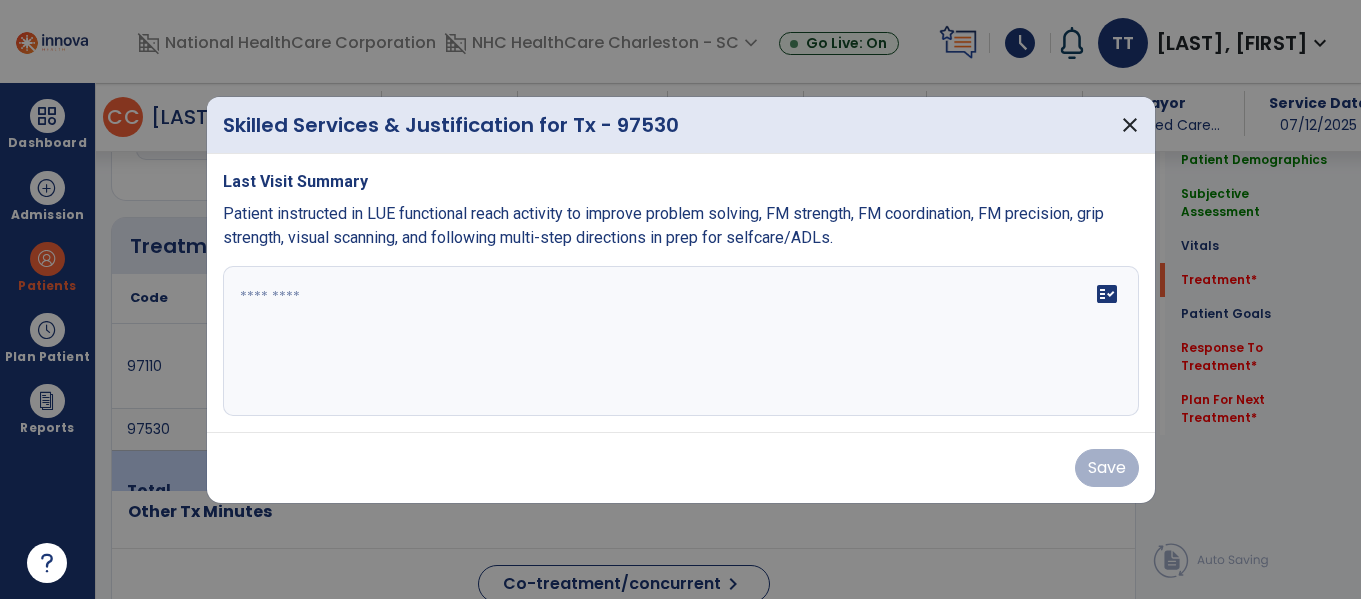 scroll, scrollTop: 1037, scrollLeft: 0, axis: vertical 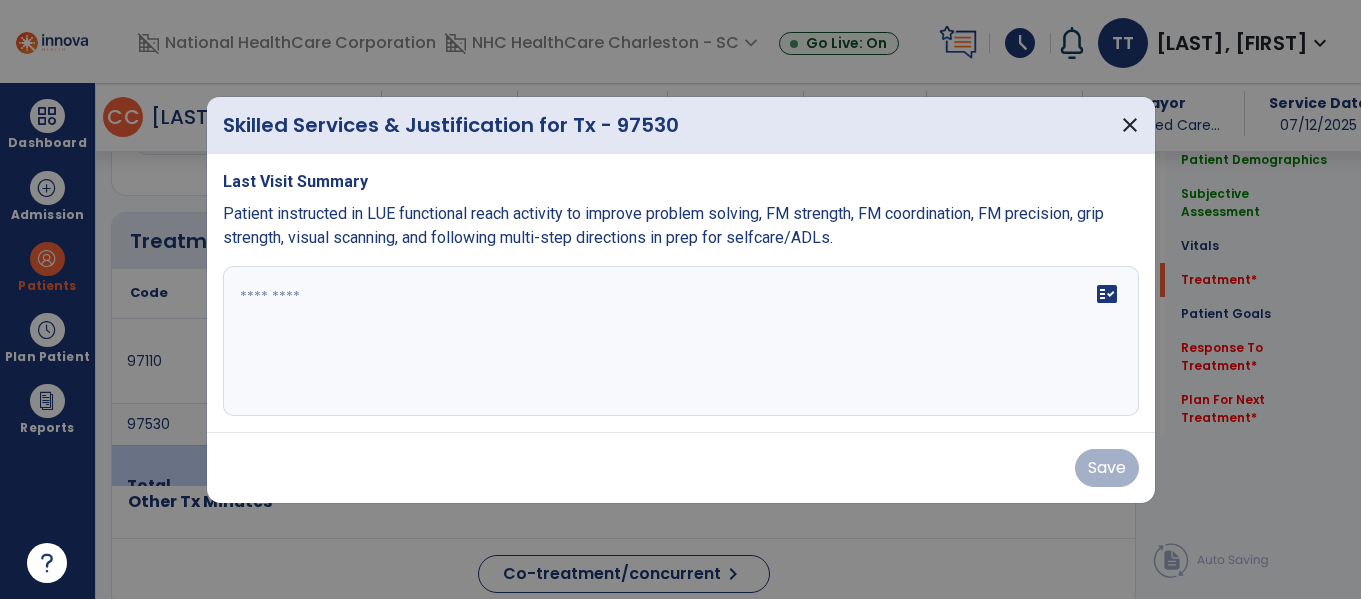 click on "fact_check" at bounding box center [681, 341] 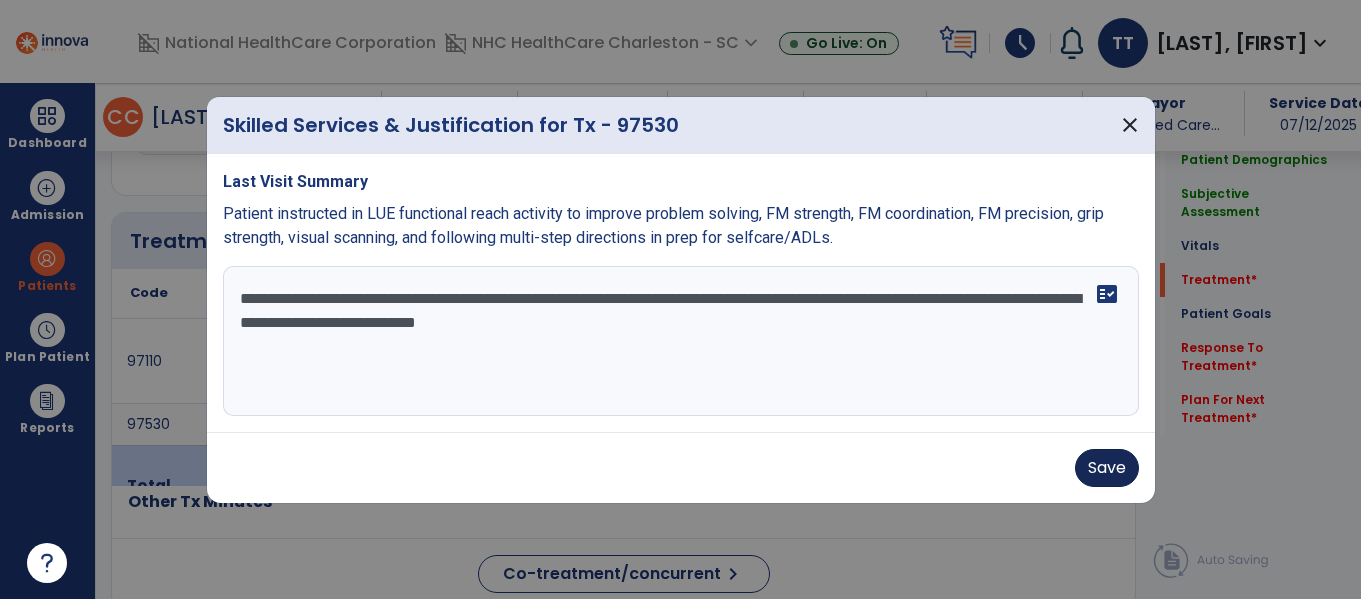 type on "**********" 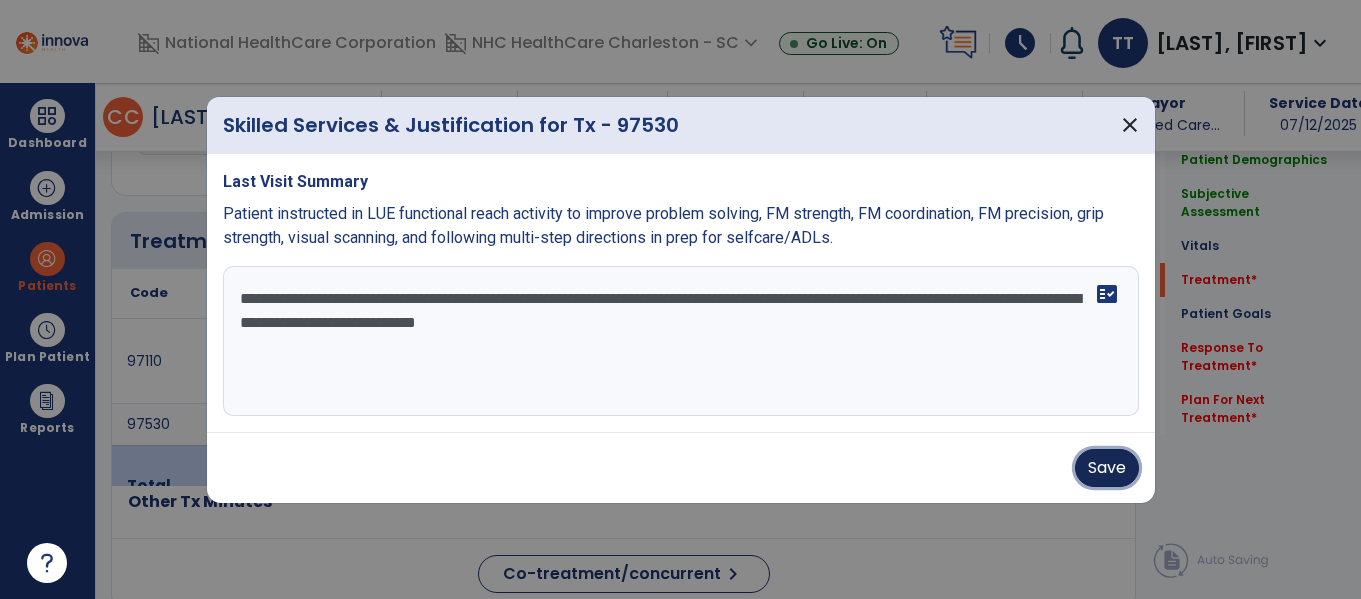 click on "Save" at bounding box center (1107, 468) 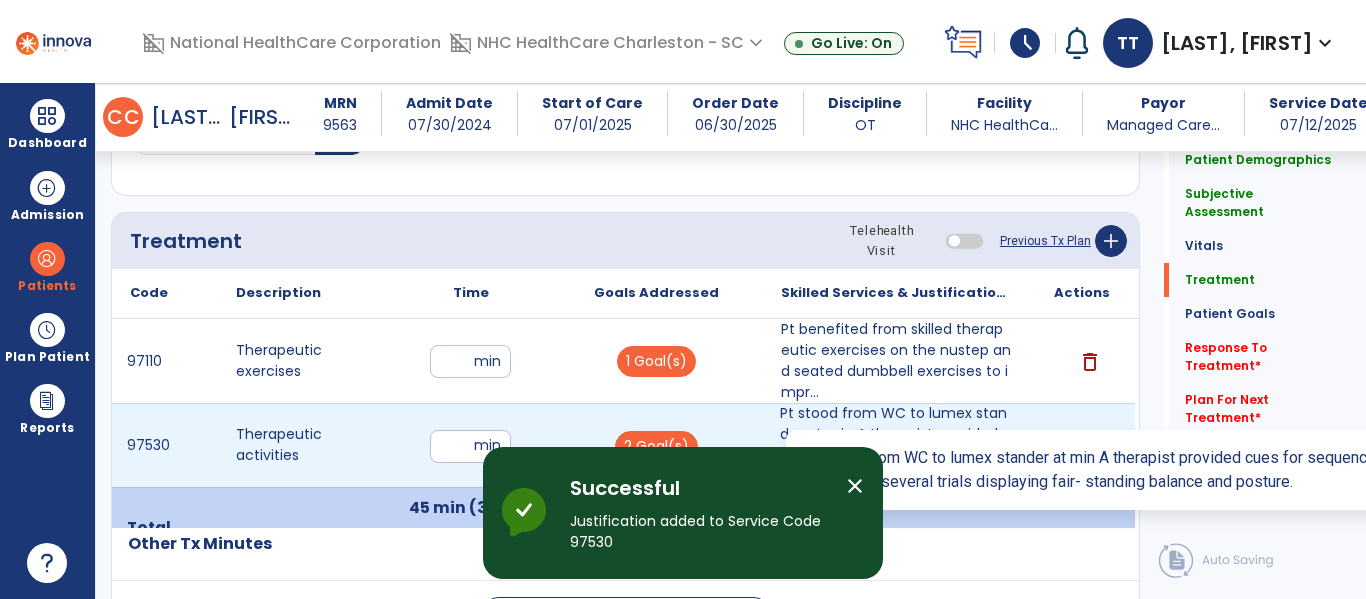 click on "Pt stood from WC to lumex stander at min A therapist provided cues for sequencing and safety. Pt com..." at bounding box center (896, 445) 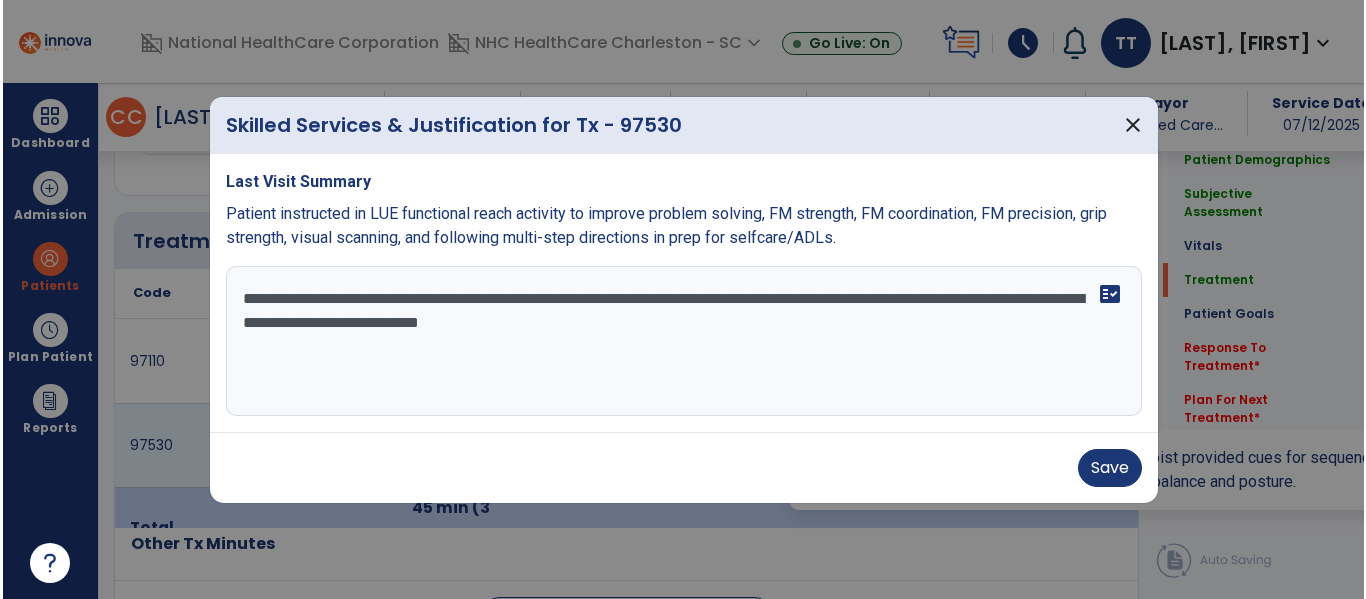 scroll, scrollTop: 1037, scrollLeft: 0, axis: vertical 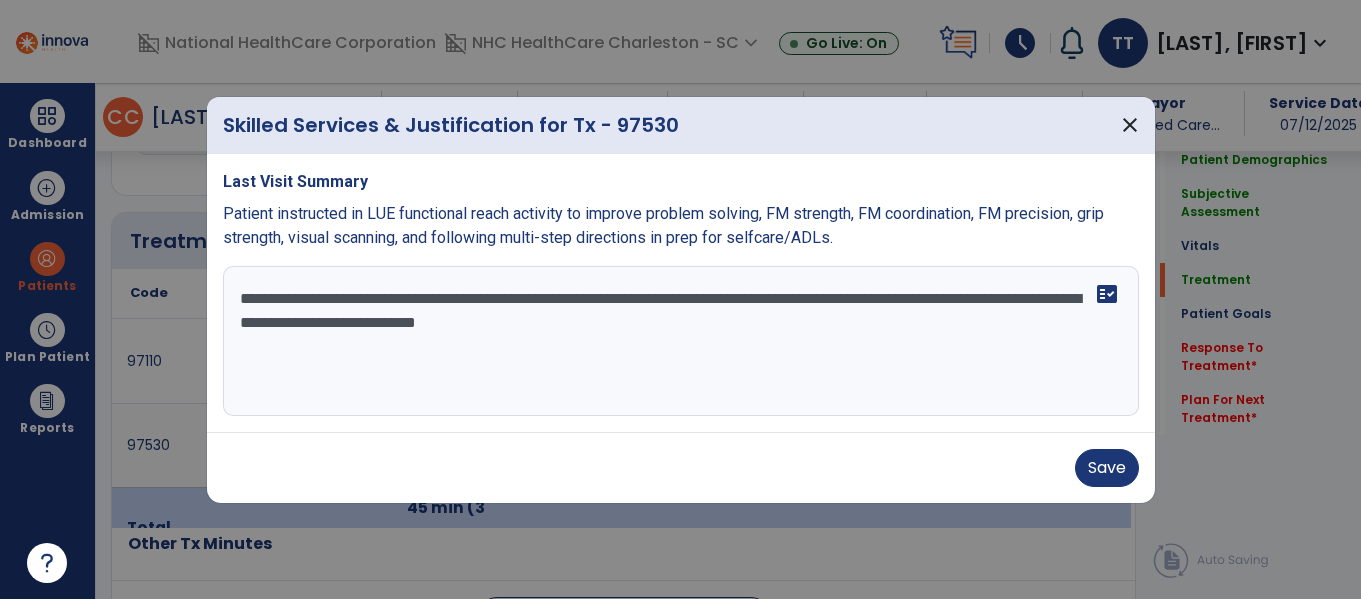 click on "**********" at bounding box center [681, 341] 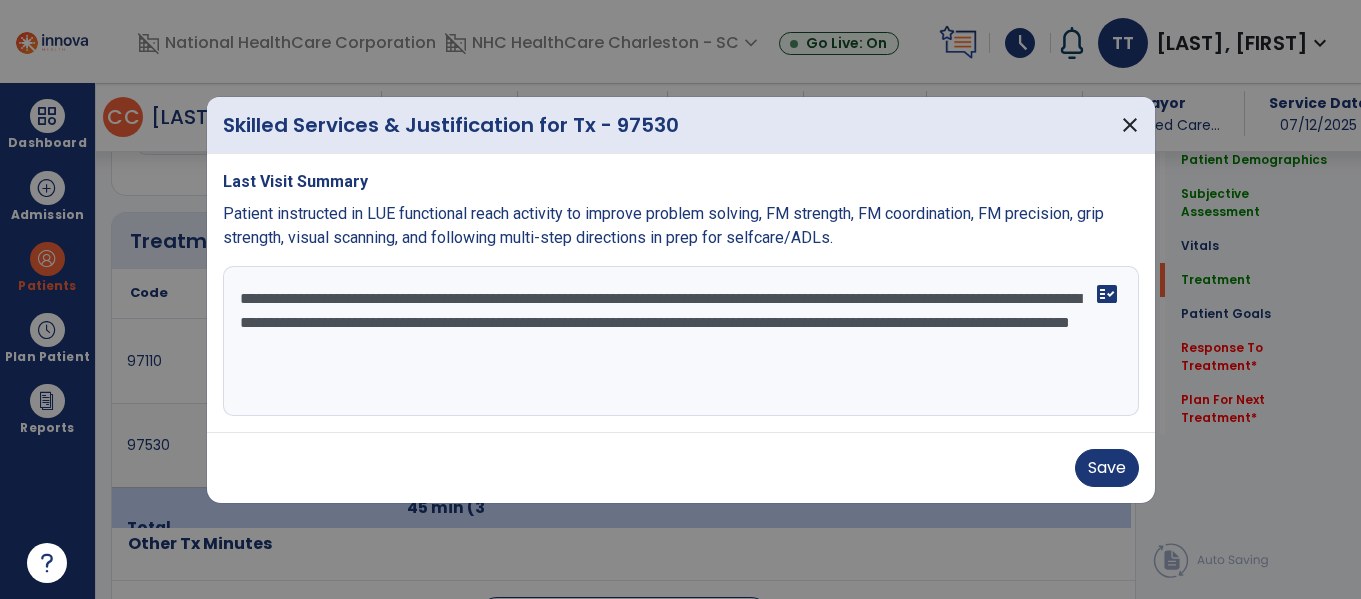 click on "**********" at bounding box center [681, 341] 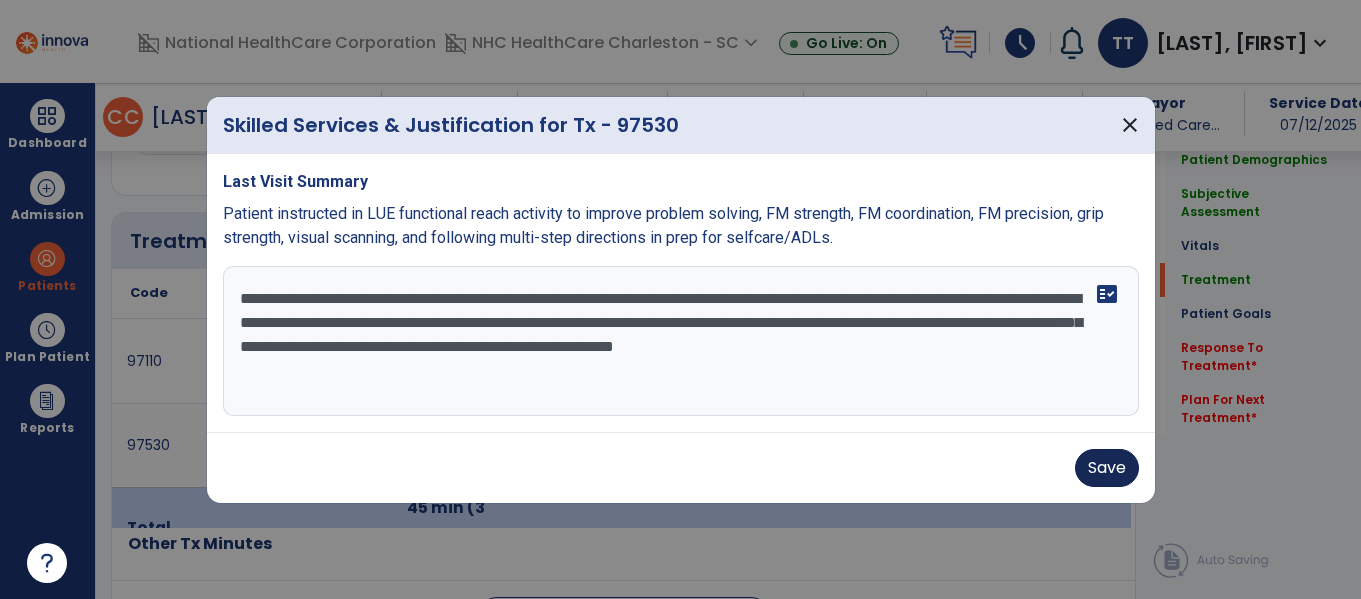 type on "**********" 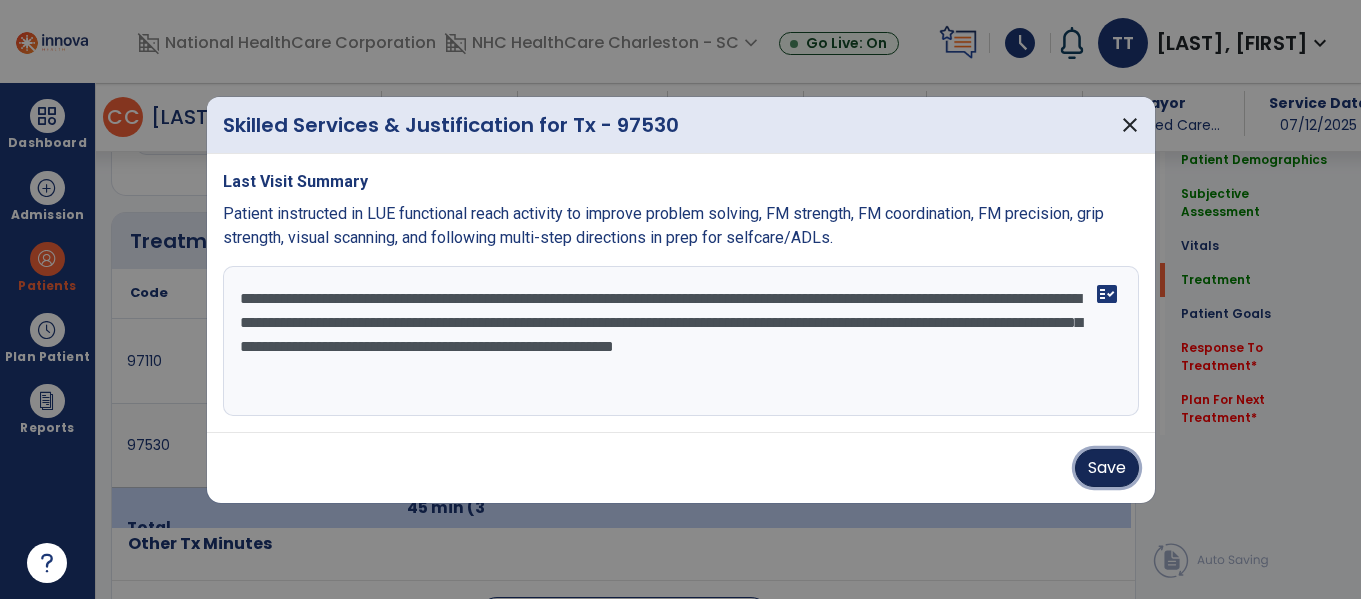 click on "Save" at bounding box center (1107, 468) 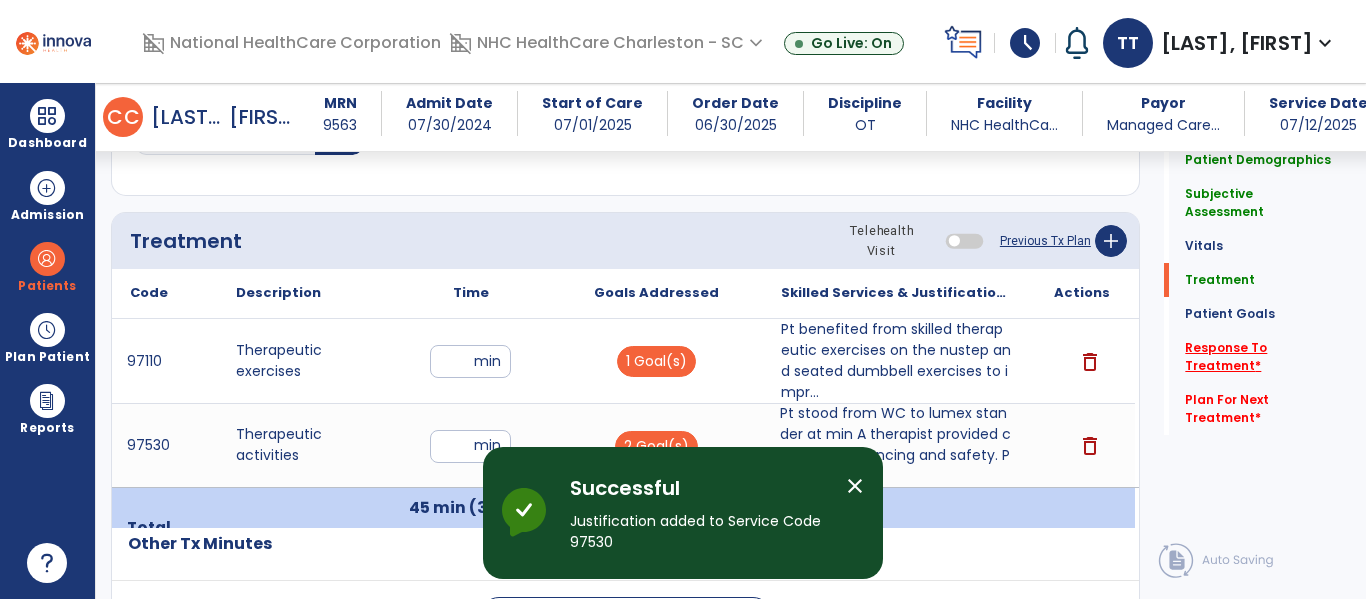 click on "Response To Treatment   *" 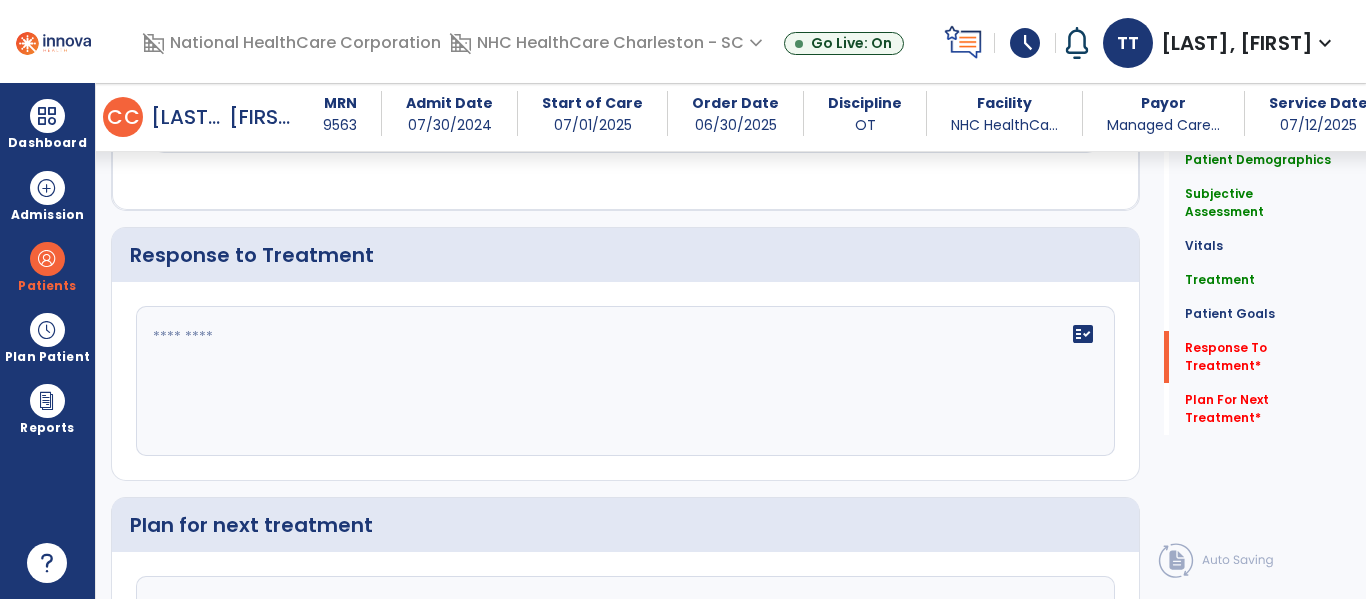 scroll, scrollTop: 2454, scrollLeft: 0, axis: vertical 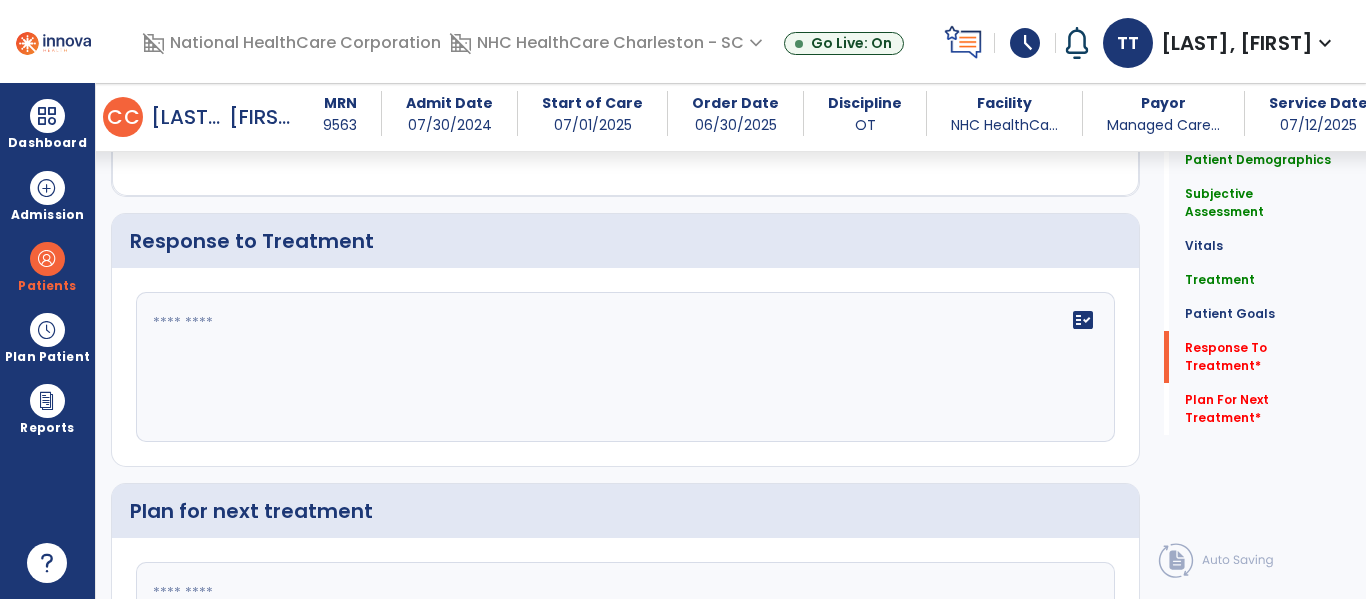 click on "fact_check" 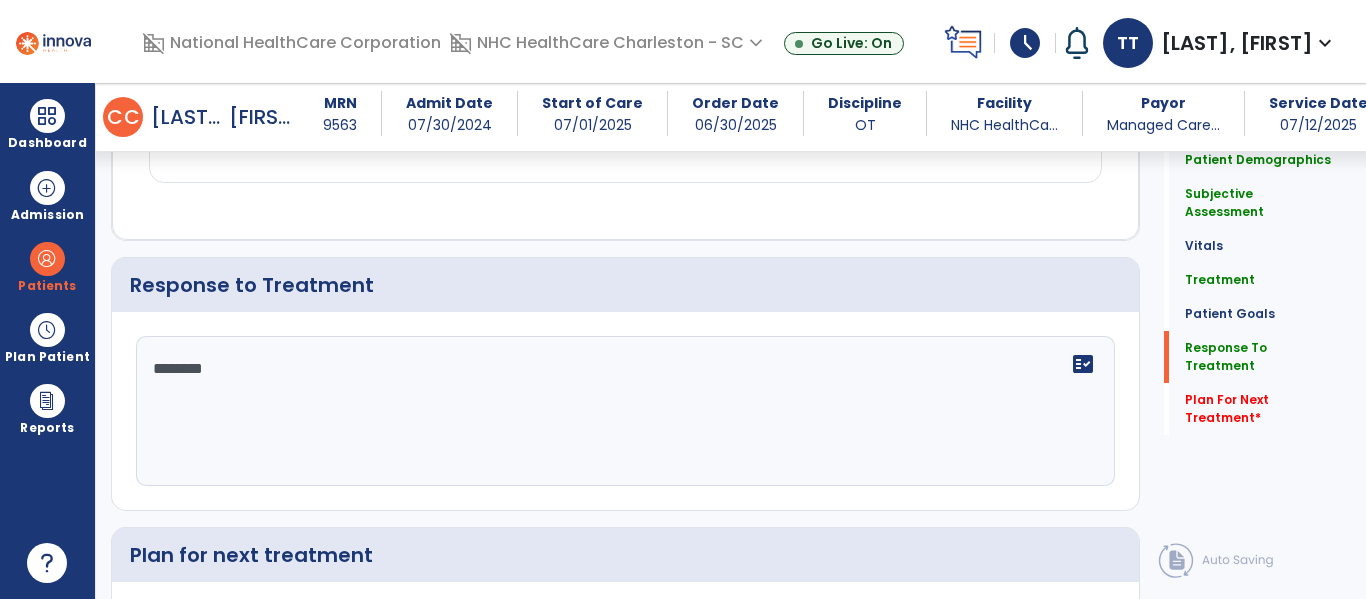 scroll, scrollTop: 2454, scrollLeft: 0, axis: vertical 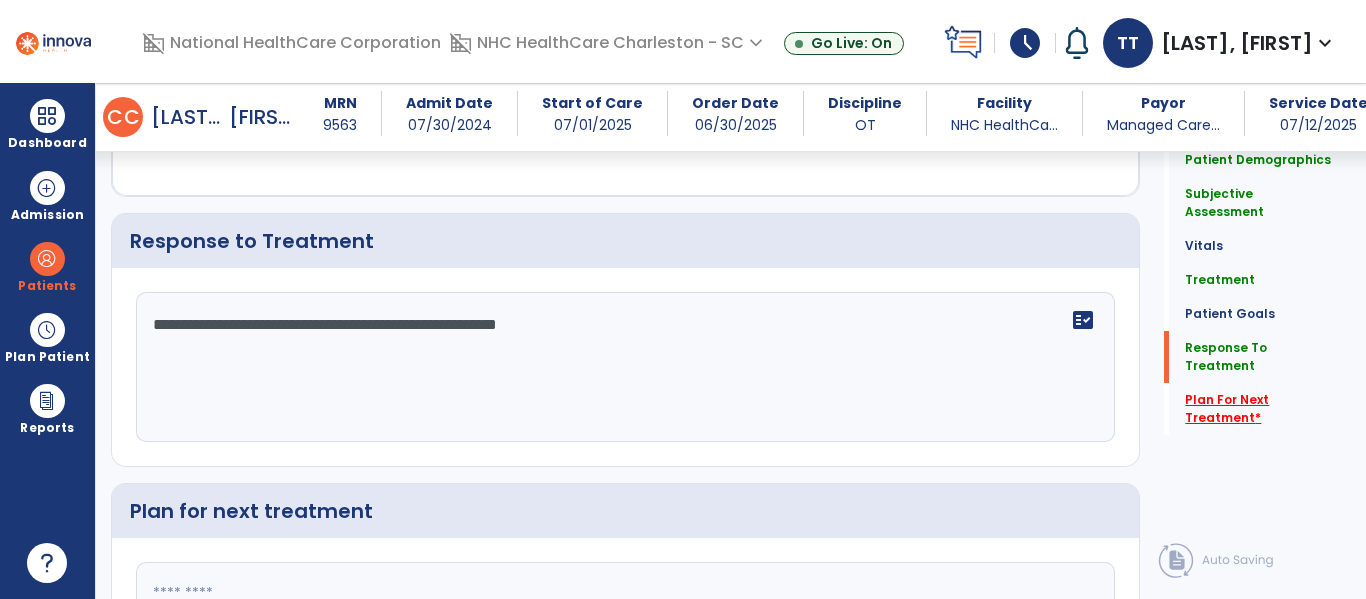 type on "**********" 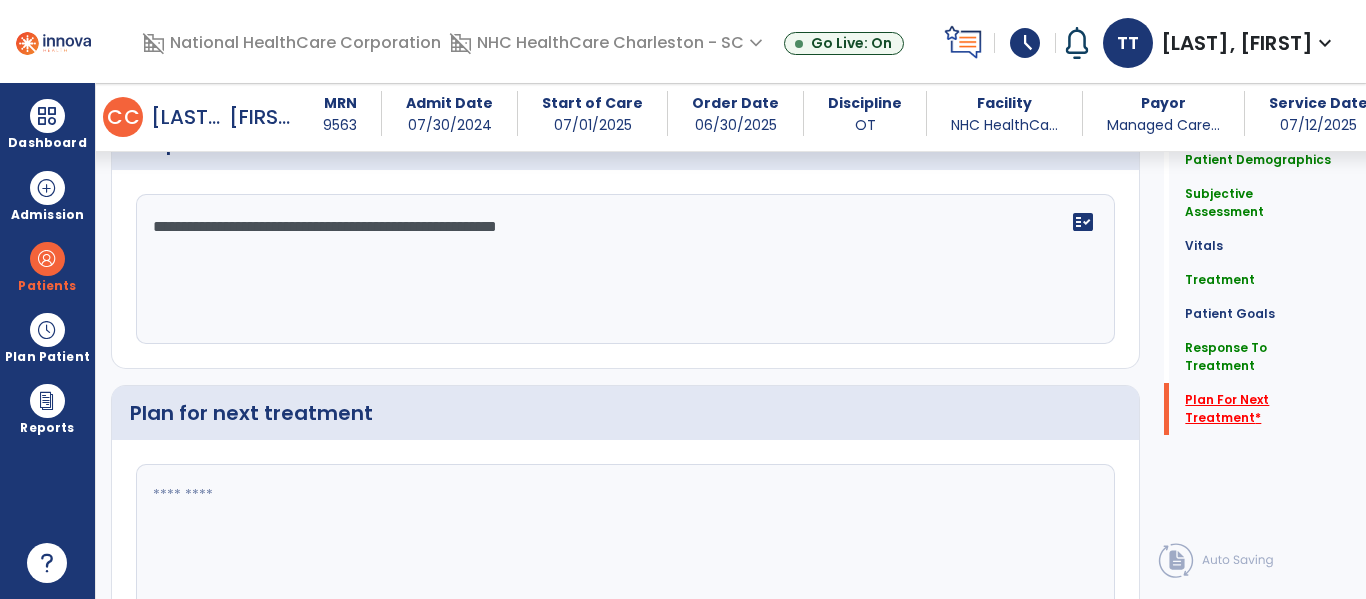 scroll, scrollTop: 2659, scrollLeft: 0, axis: vertical 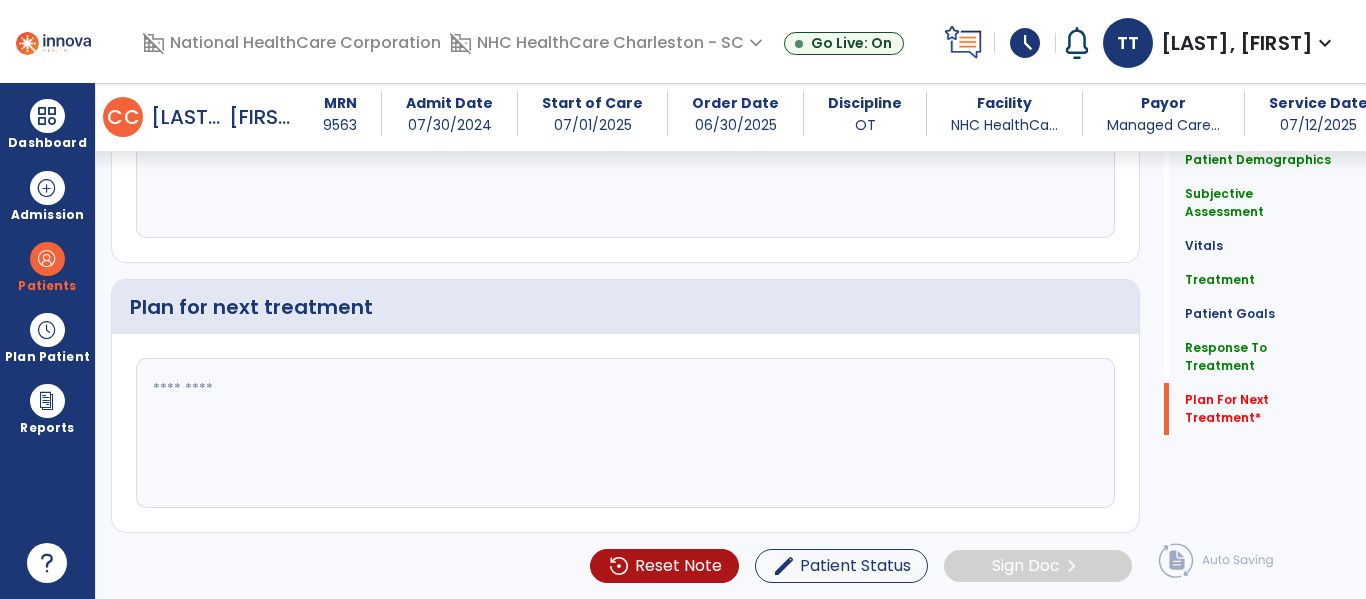 click 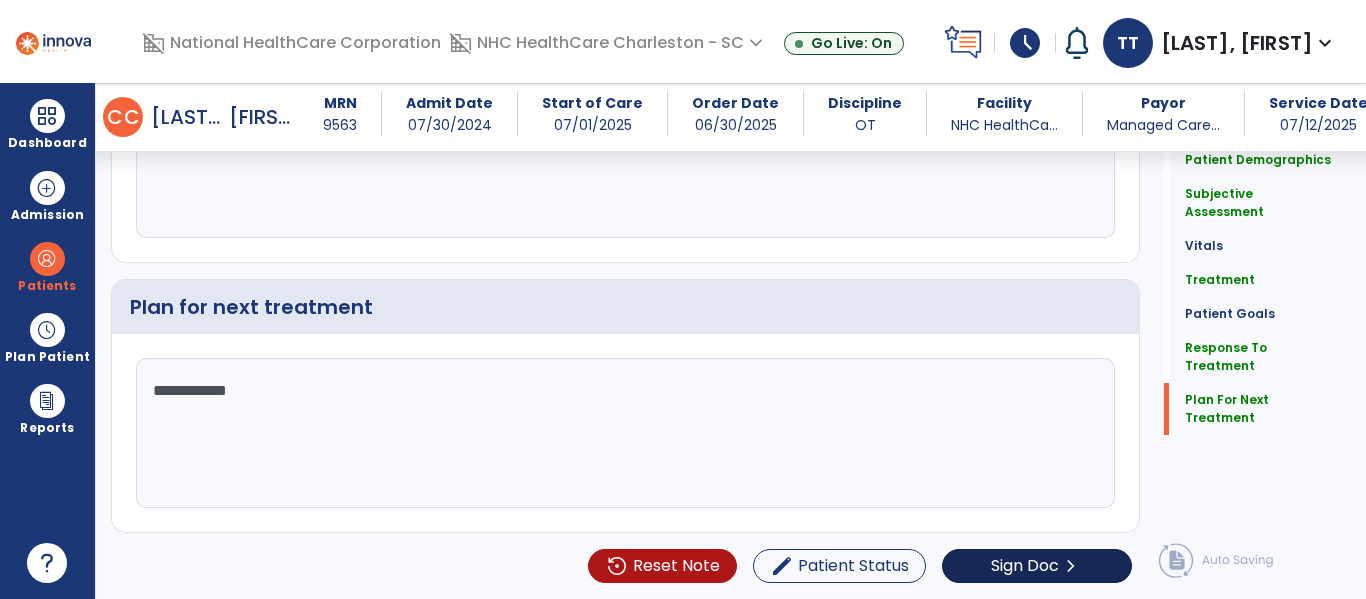 type on "**********" 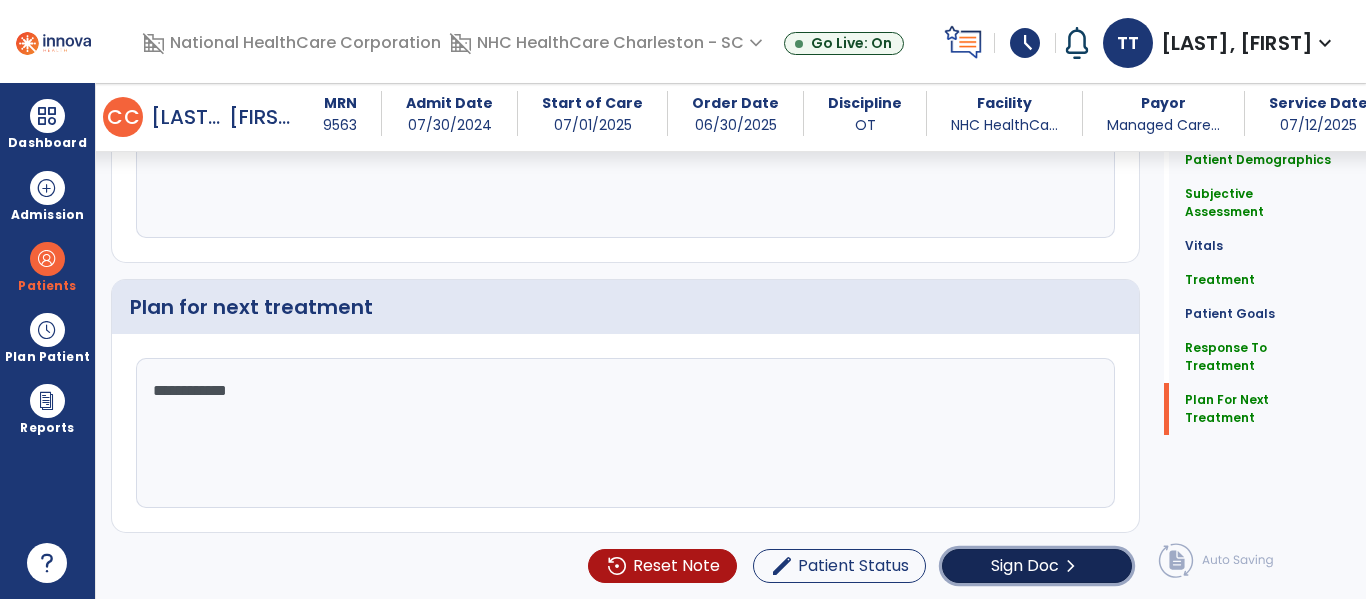 click on "Sign Doc" 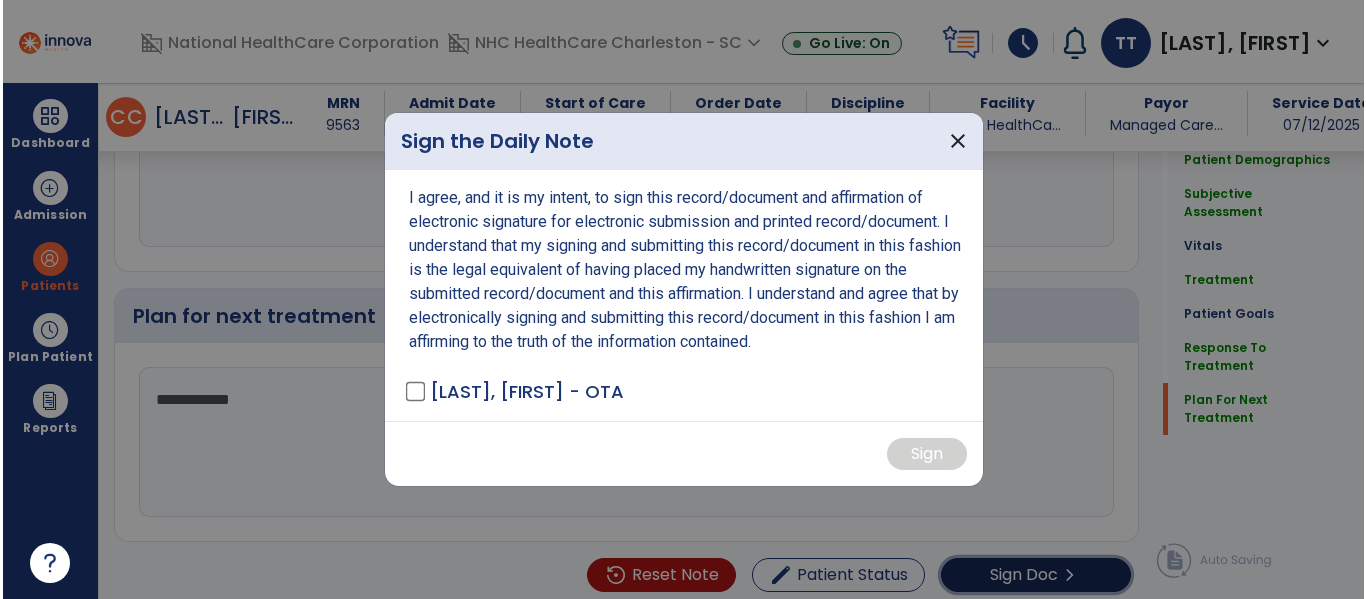 scroll, scrollTop: 2659, scrollLeft: 0, axis: vertical 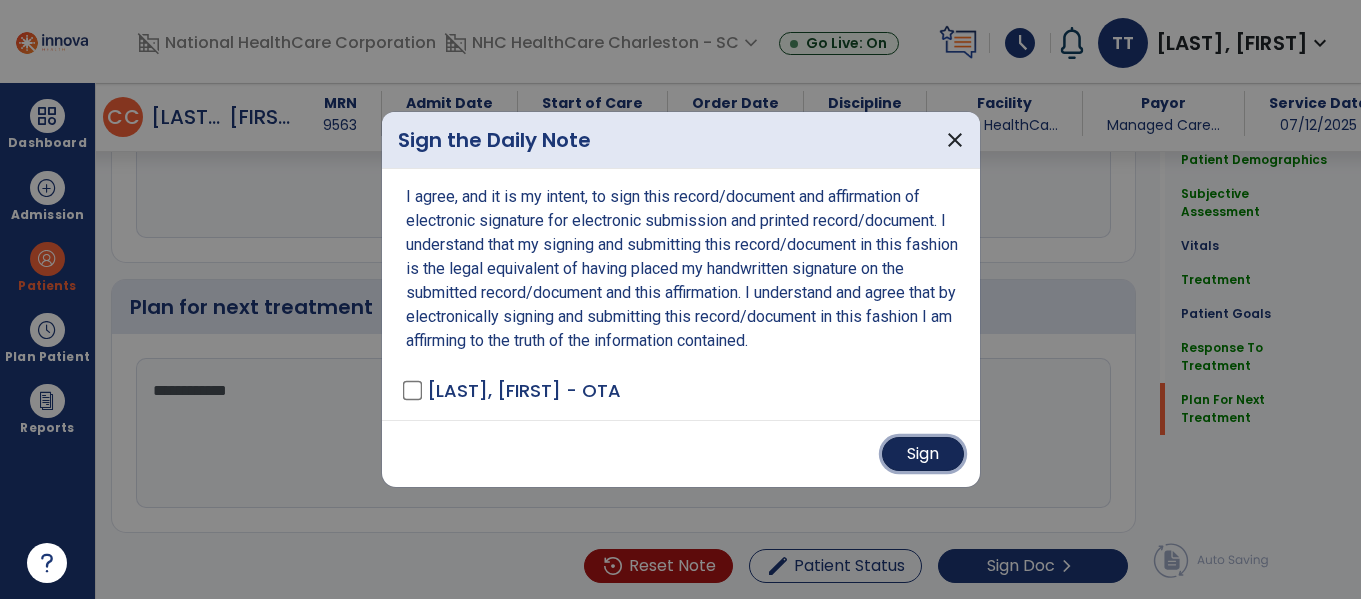 click on "Sign" at bounding box center [923, 454] 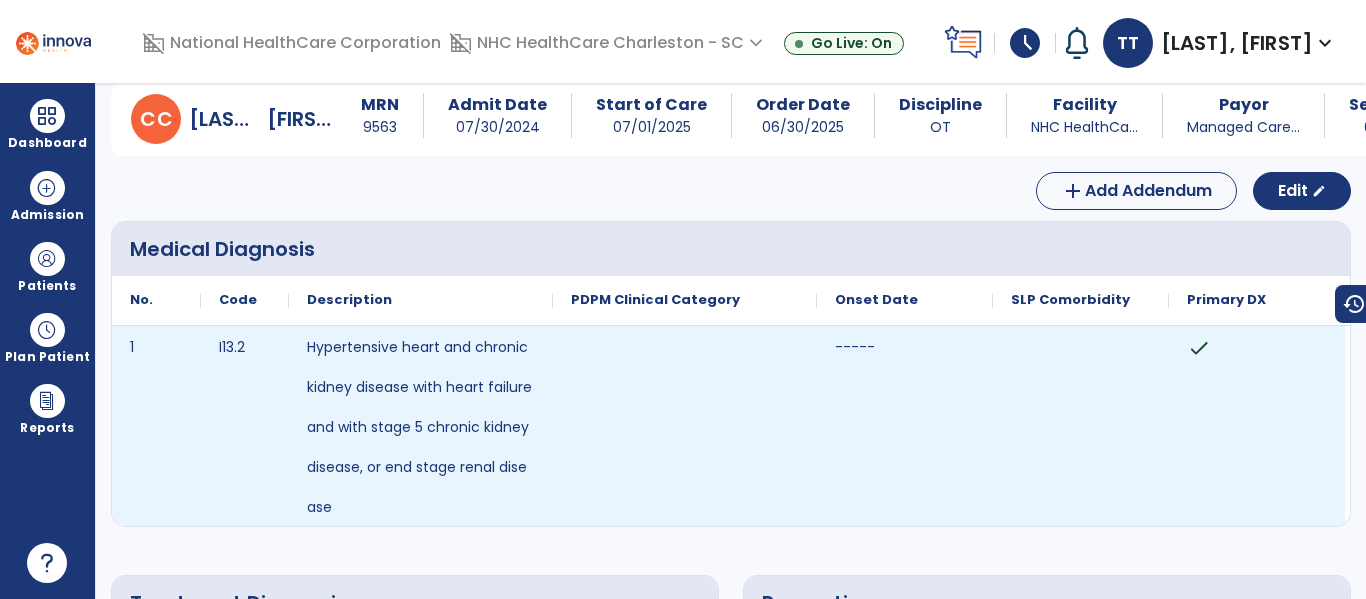scroll, scrollTop: 0, scrollLeft: 0, axis: both 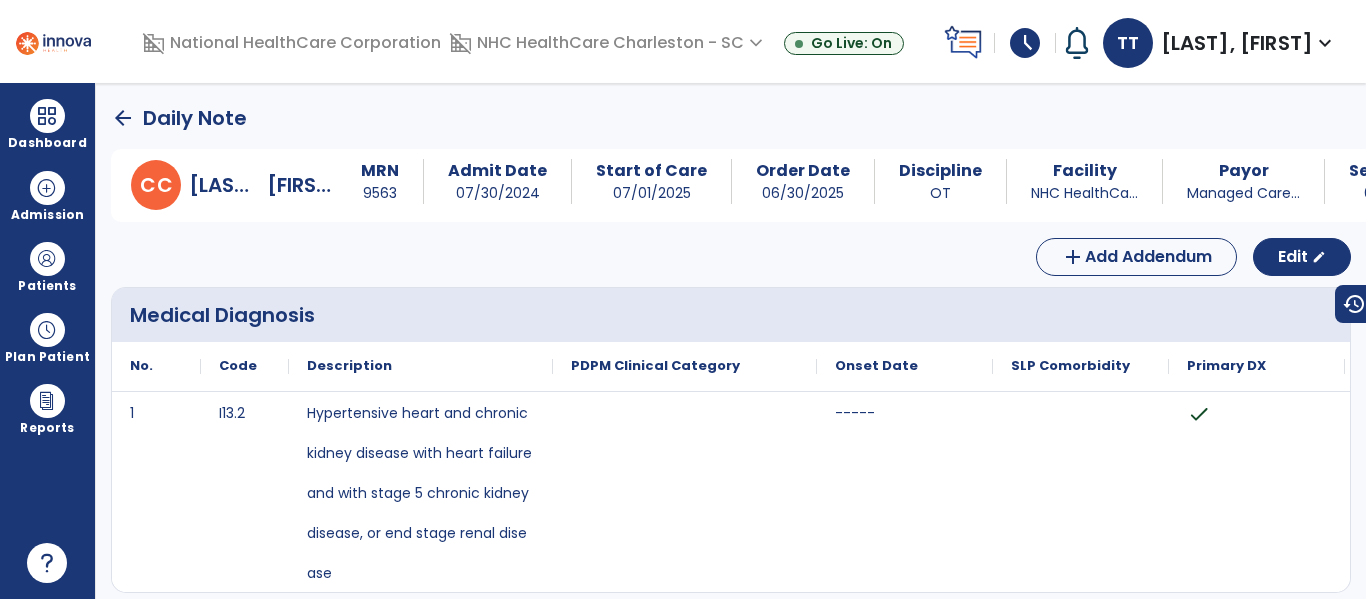 click on "arrow_back" 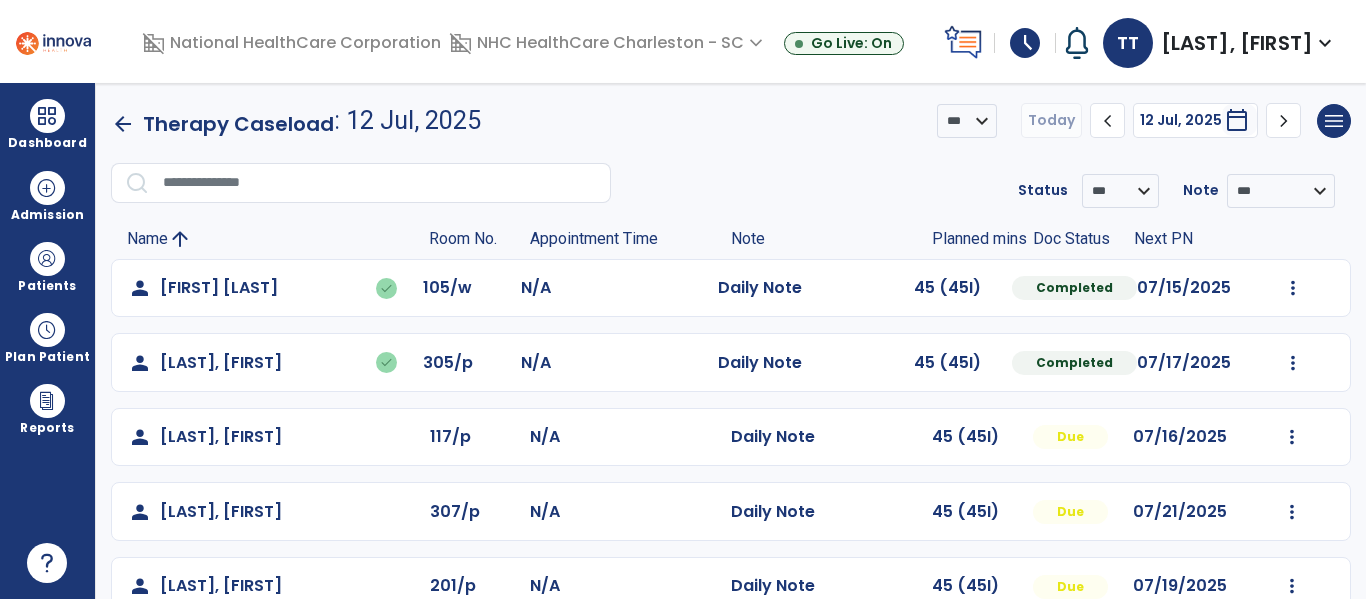 scroll, scrollTop: 264, scrollLeft: 0, axis: vertical 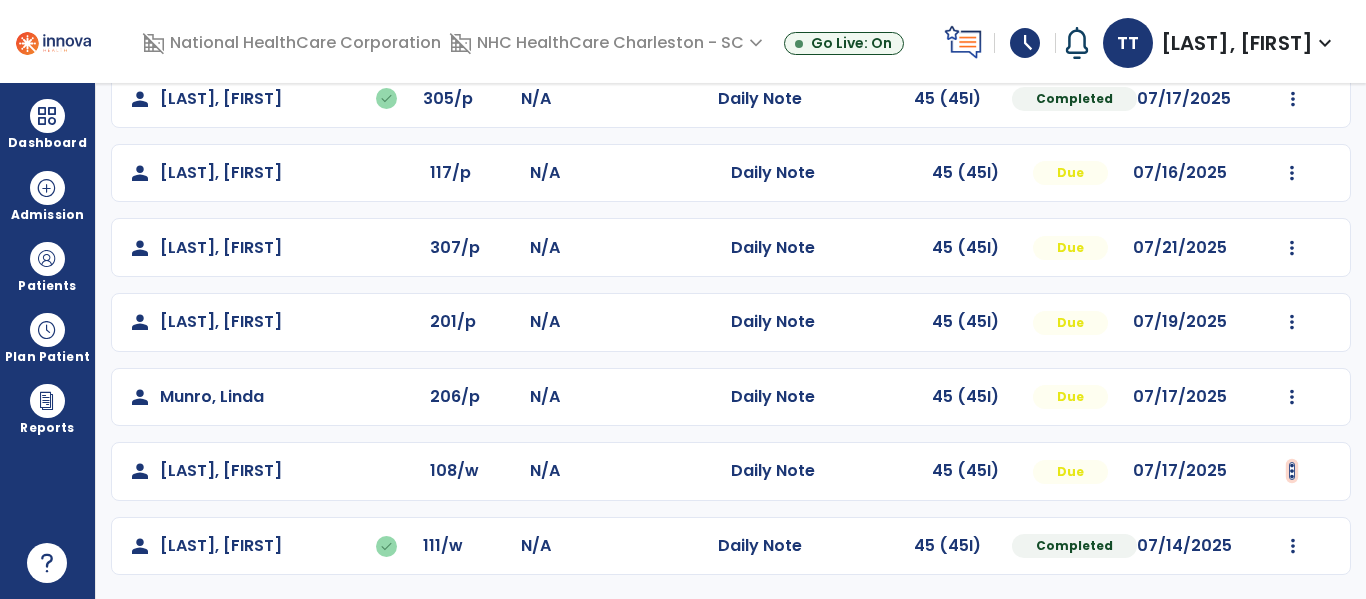 click at bounding box center [1293, 24] 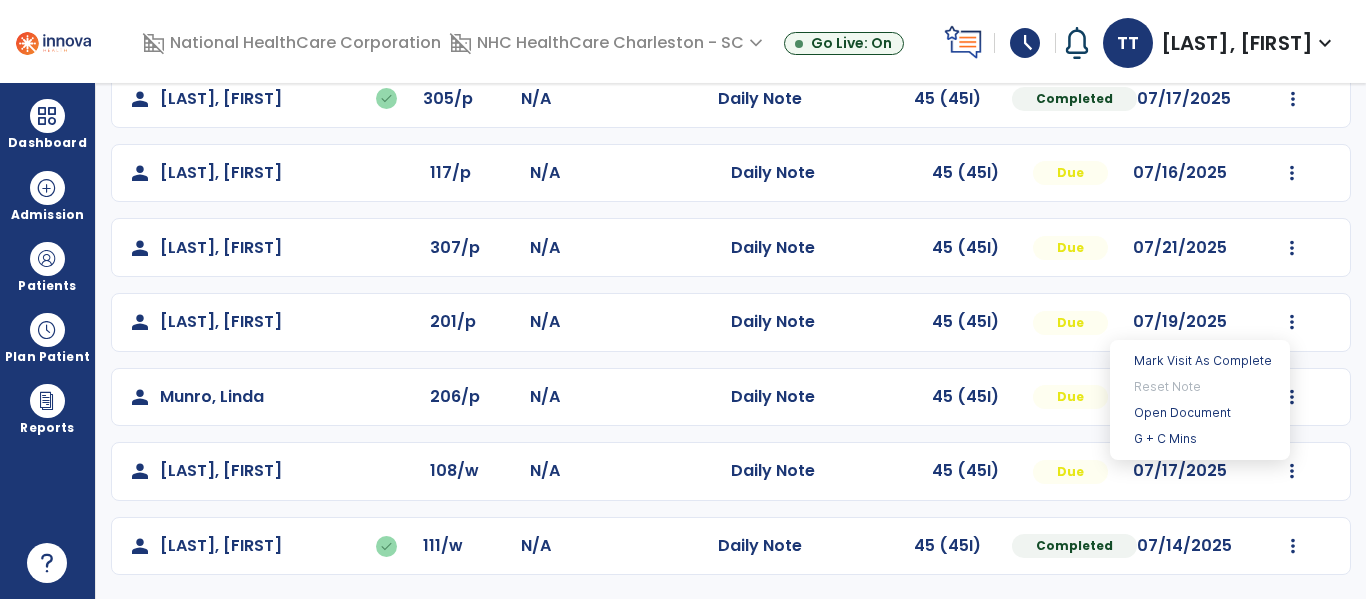 click on "person [LAST], [LAST] done 111/w N/A Daily Note 45 (45I) Completed 07/14/2025 Undo Visit Status Reset Note Open Document G + C Mins" 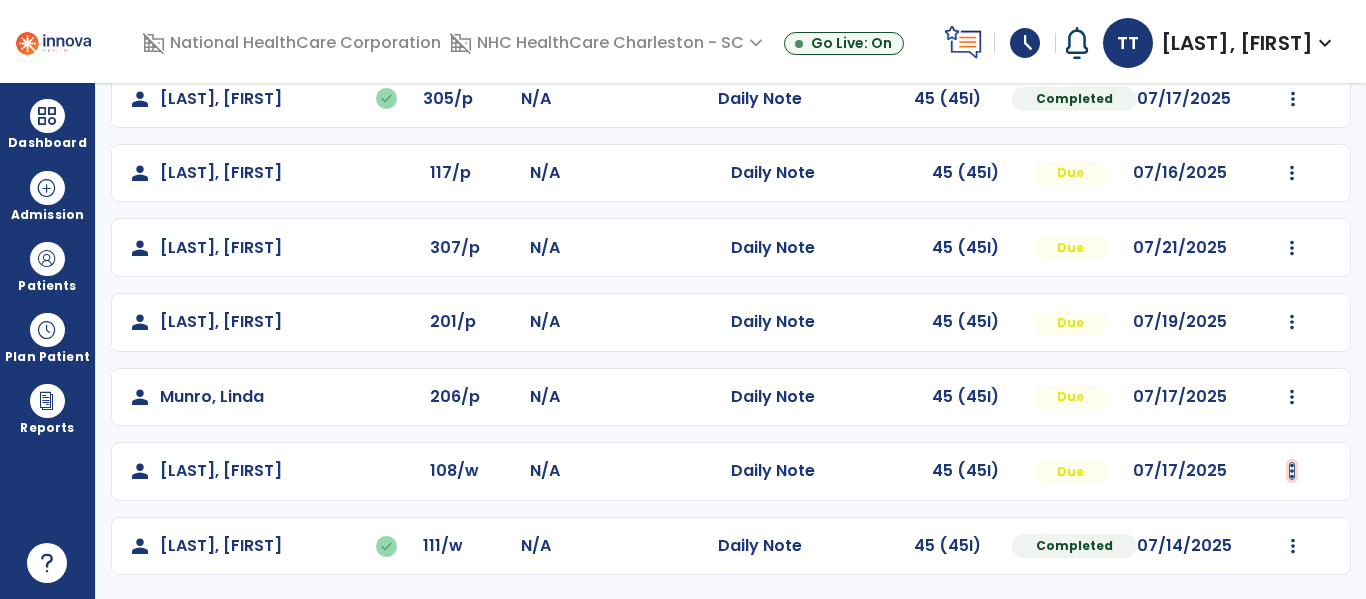 click at bounding box center (1292, 471) 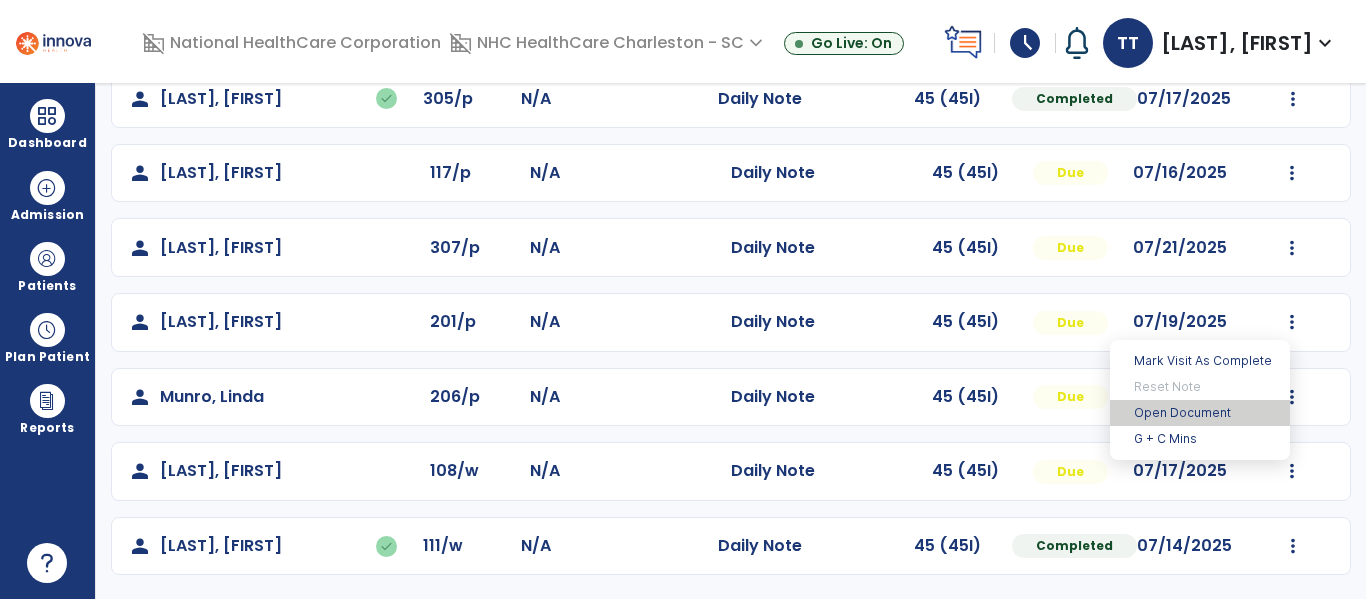 click on "Open Document" at bounding box center (1200, 413) 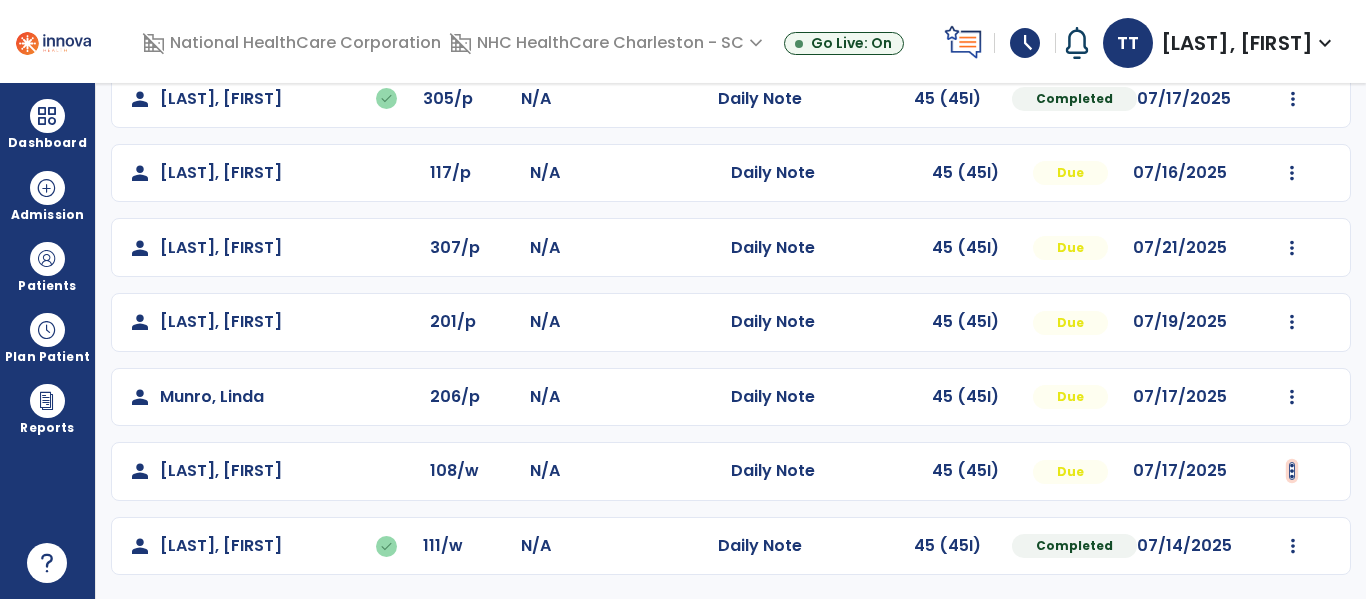 click at bounding box center [1293, 24] 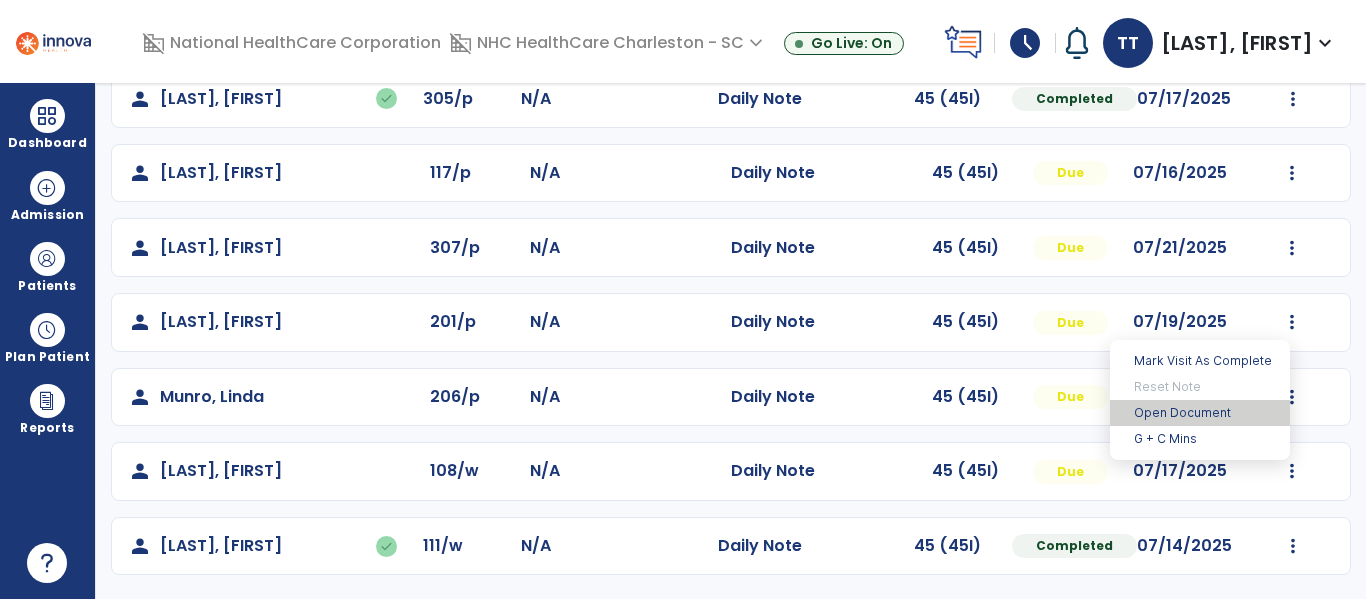 click on "Open Document" at bounding box center (1200, 413) 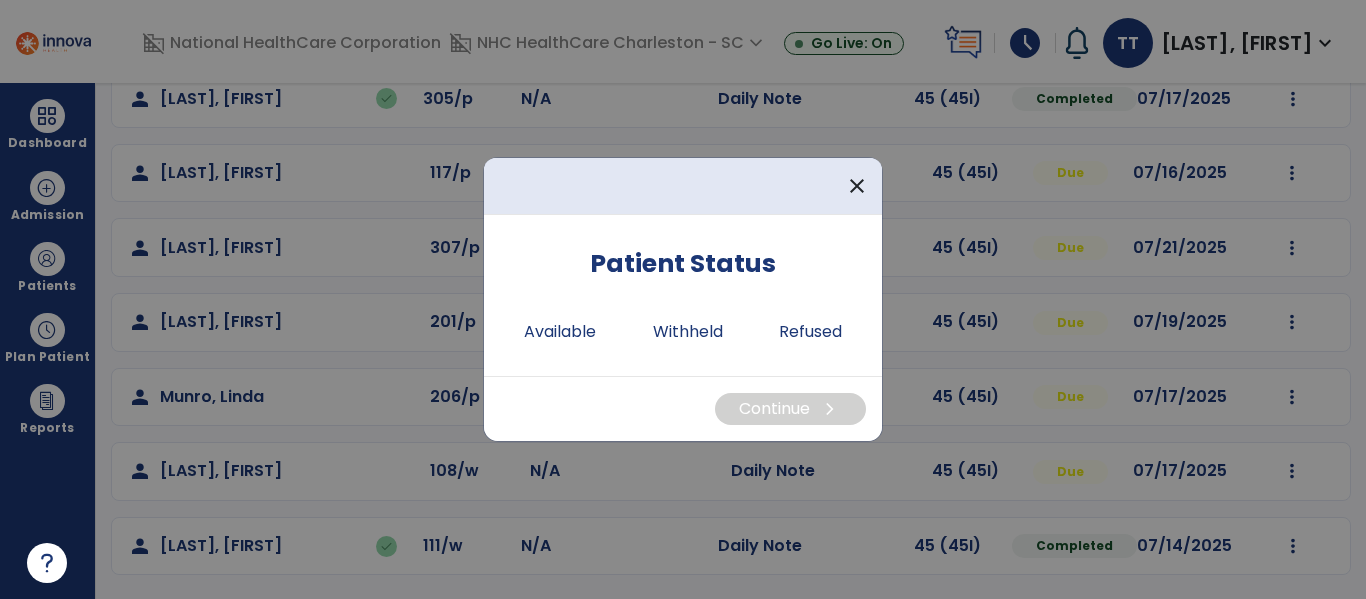 click on "Withheld" at bounding box center (688, 332) 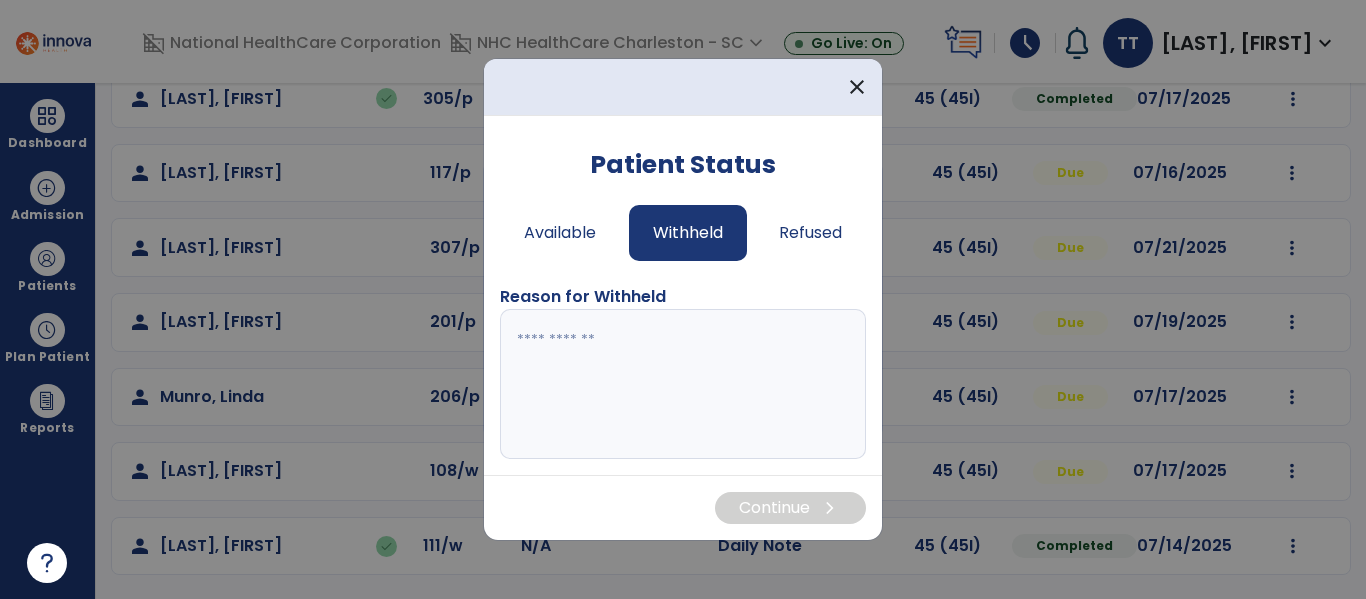 click on "Reason for Withheld" at bounding box center [683, 297] 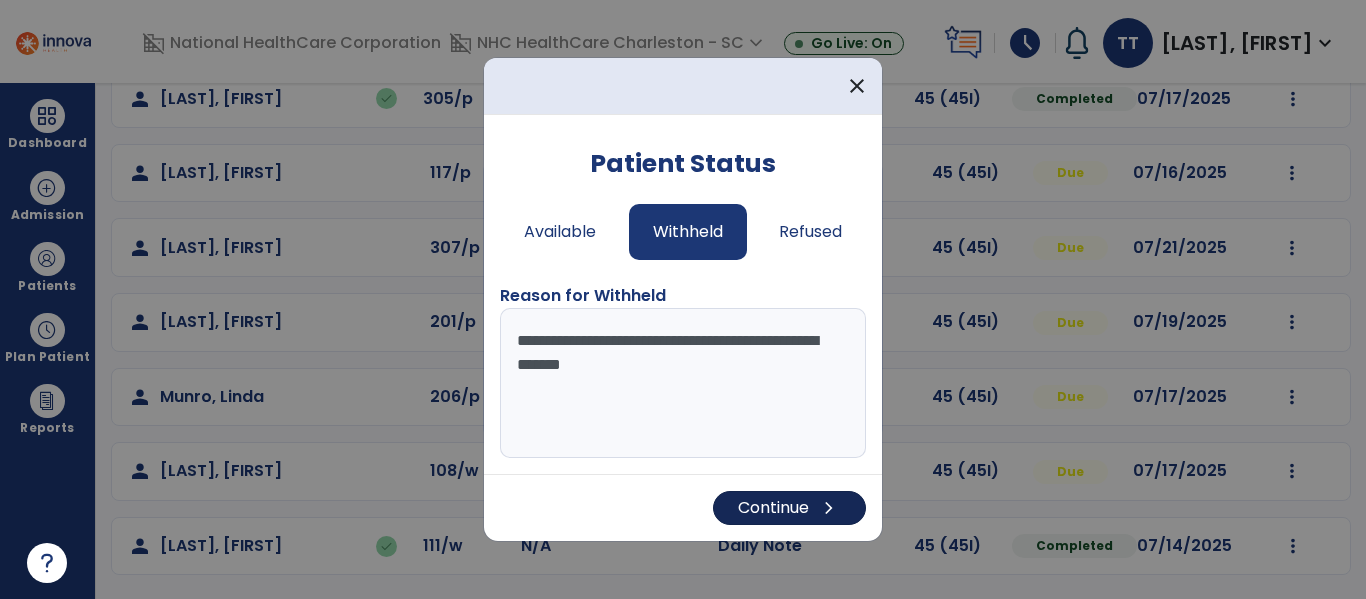 type on "**********" 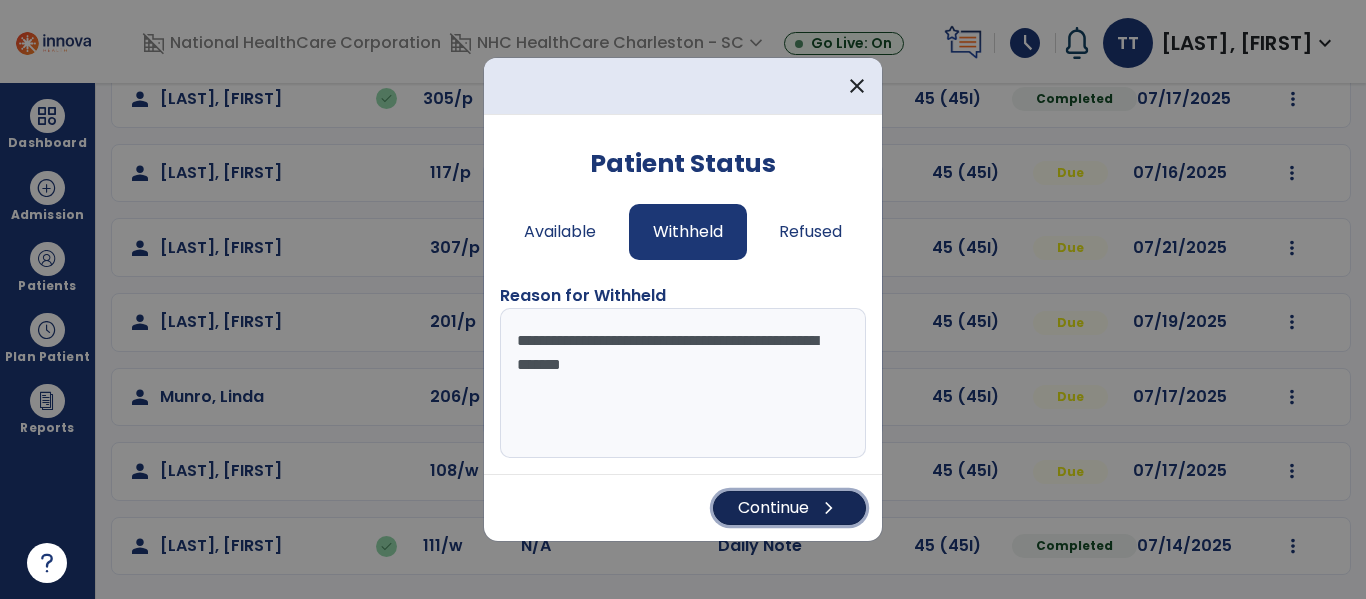 click on "chevron_right" at bounding box center [829, 508] 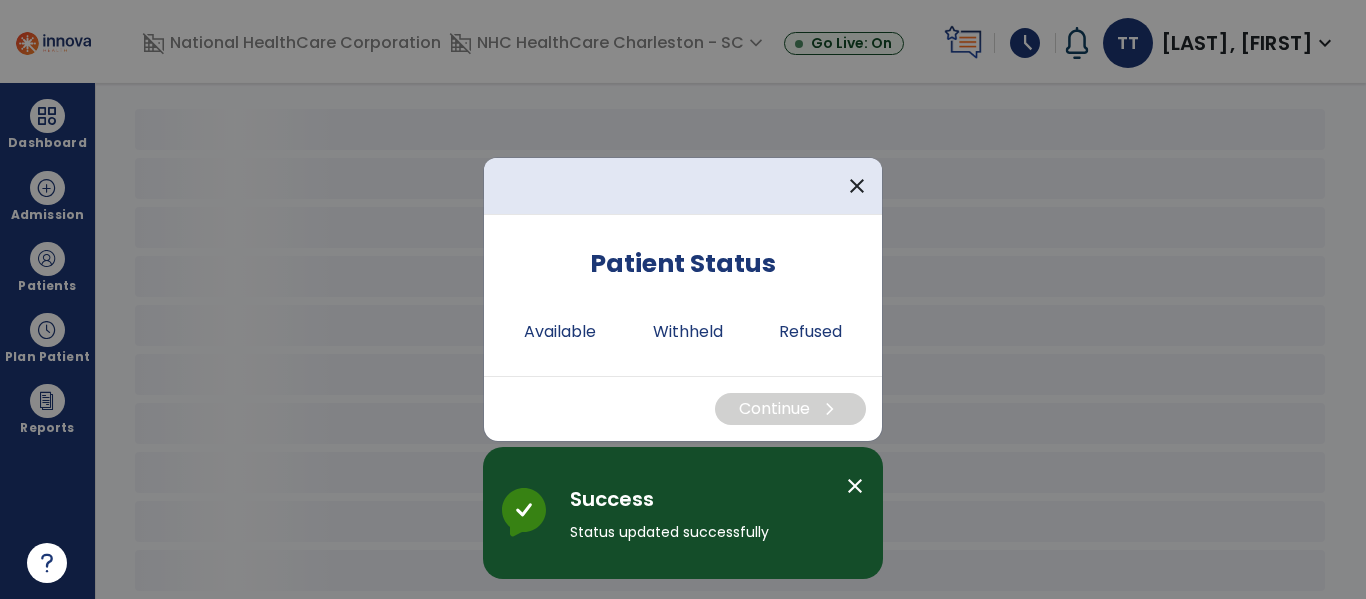 scroll, scrollTop: 68, scrollLeft: 0, axis: vertical 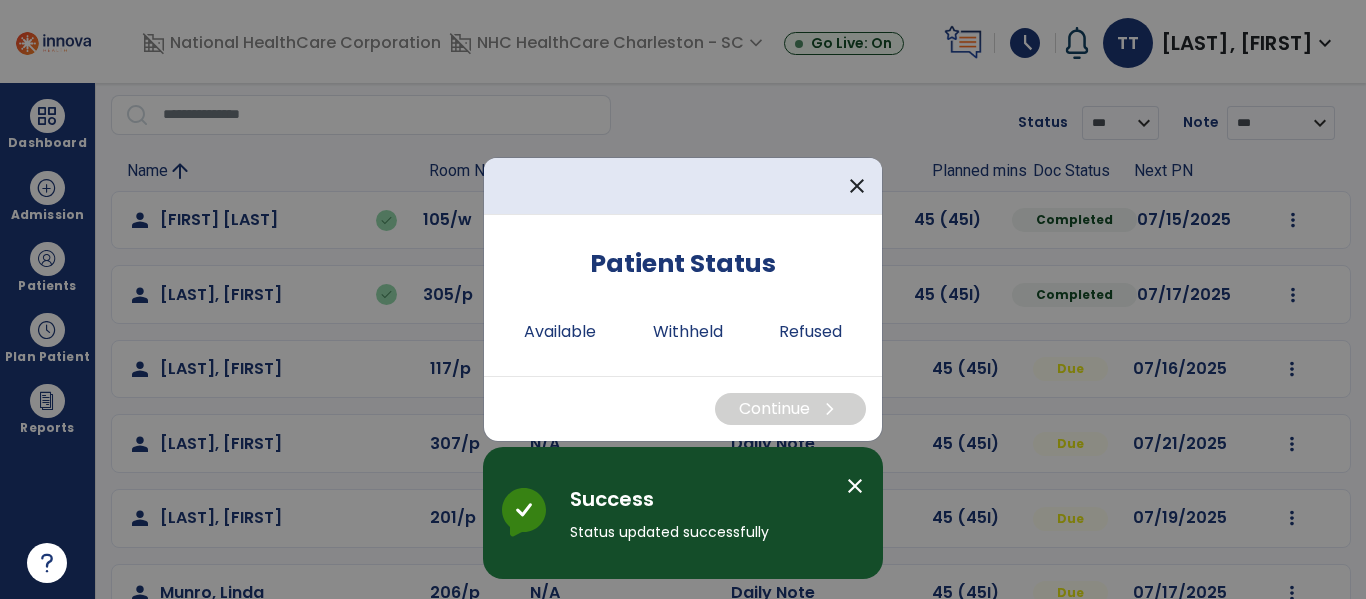 click at bounding box center (683, 299) 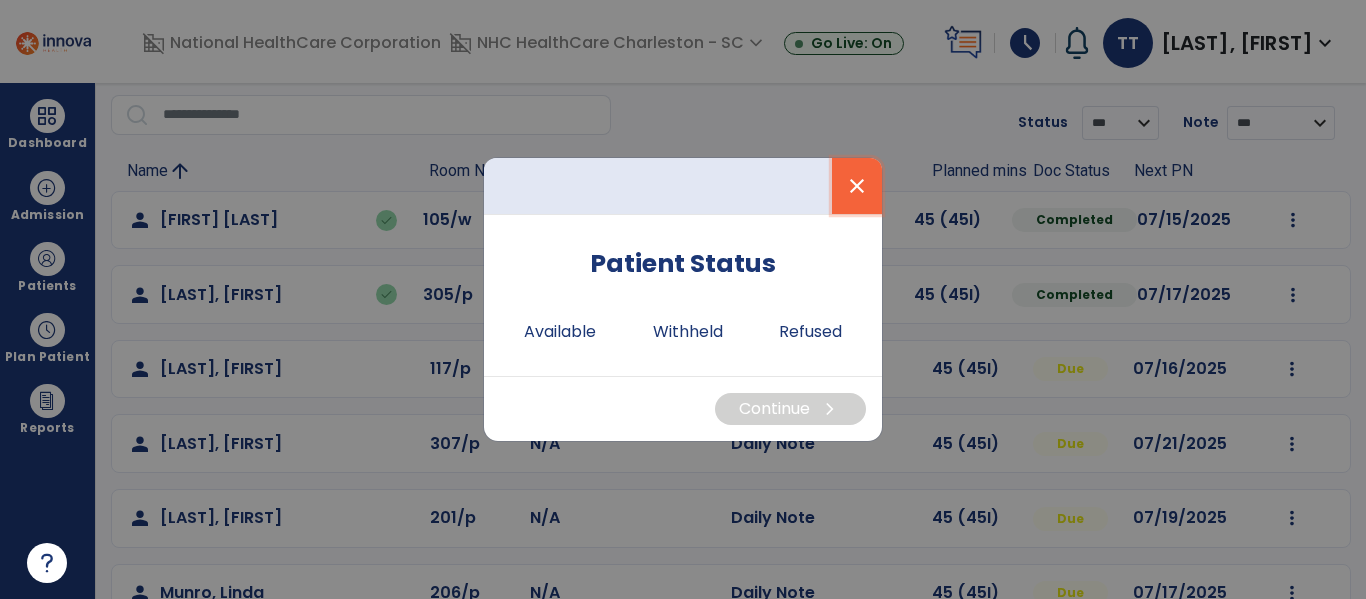 click on "close" at bounding box center [857, 186] 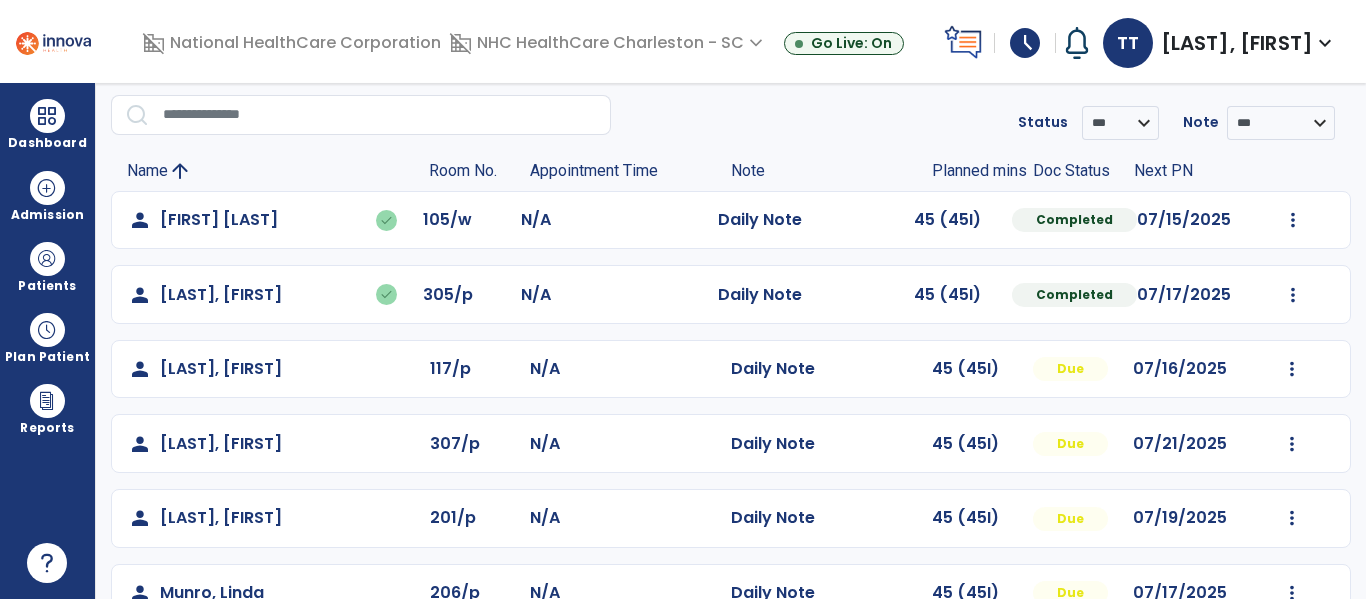 scroll, scrollTop: 264, scrollLeft: 0, axis: vertical 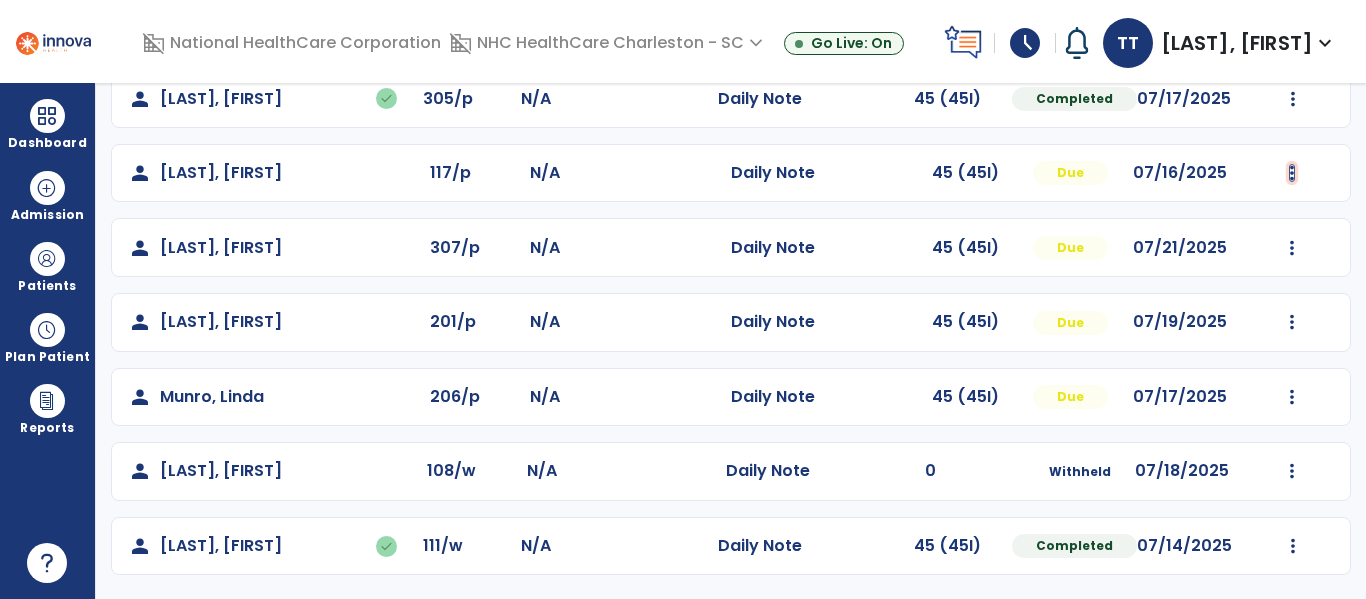 click at bounding box center [1293, 24] 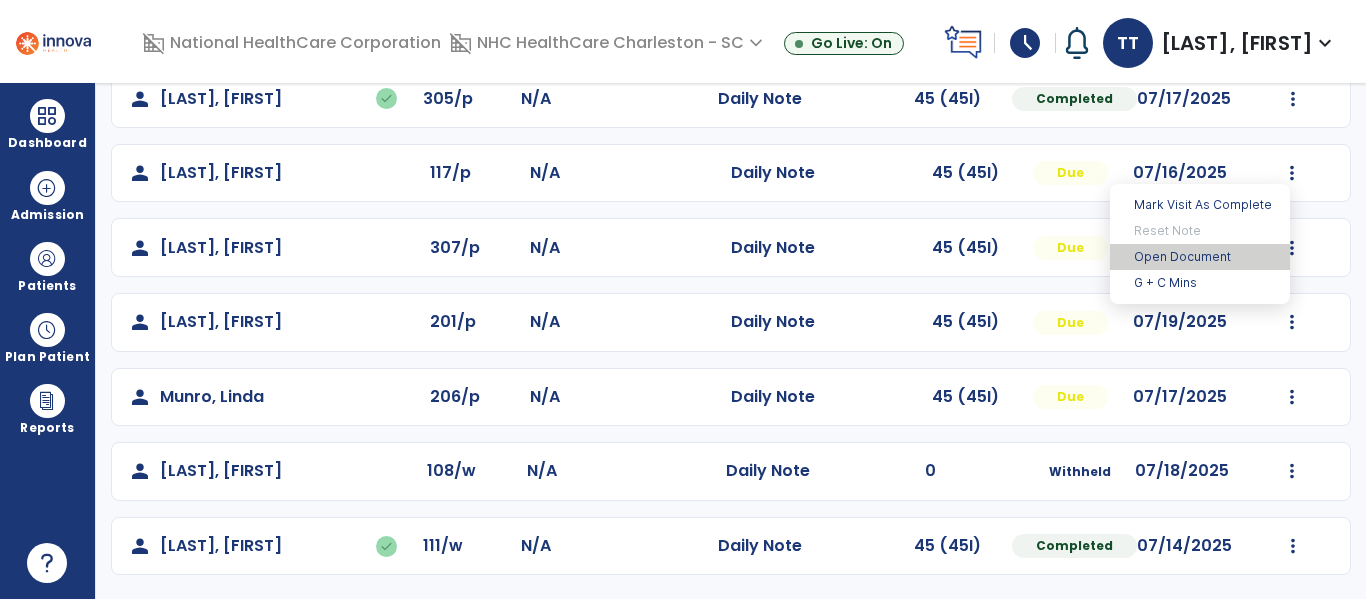 click on "Open Document" at bounding box center [1200, 257] 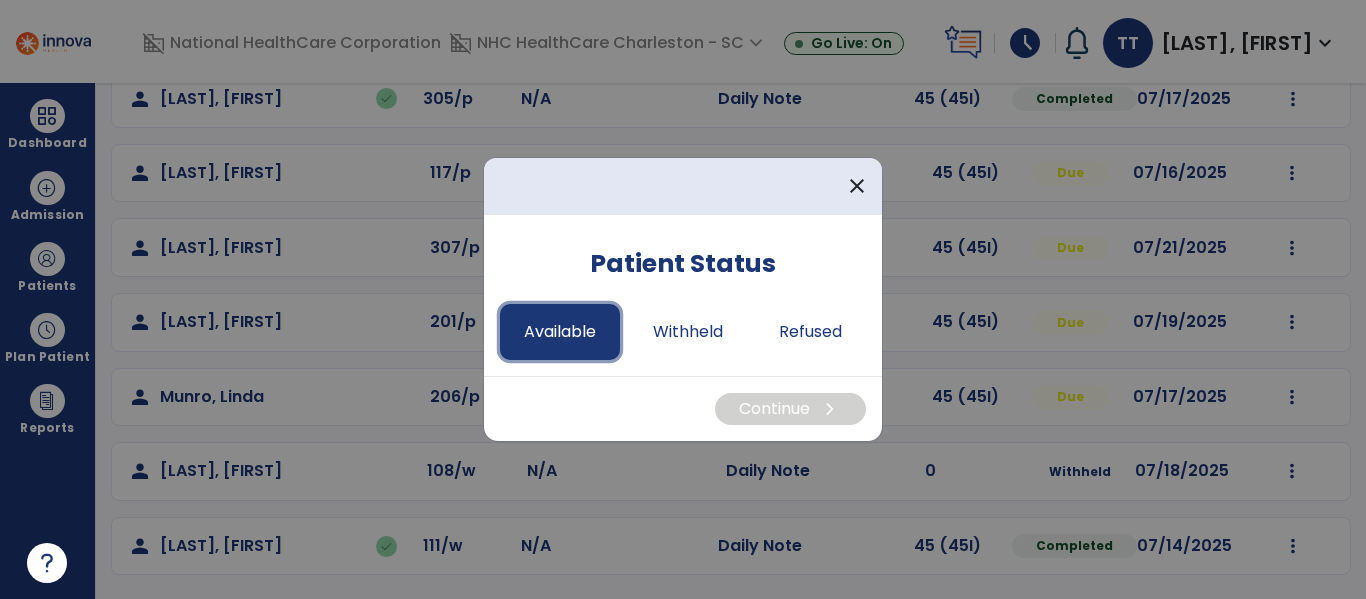 click on "Available" at bounding box center [560, 332] 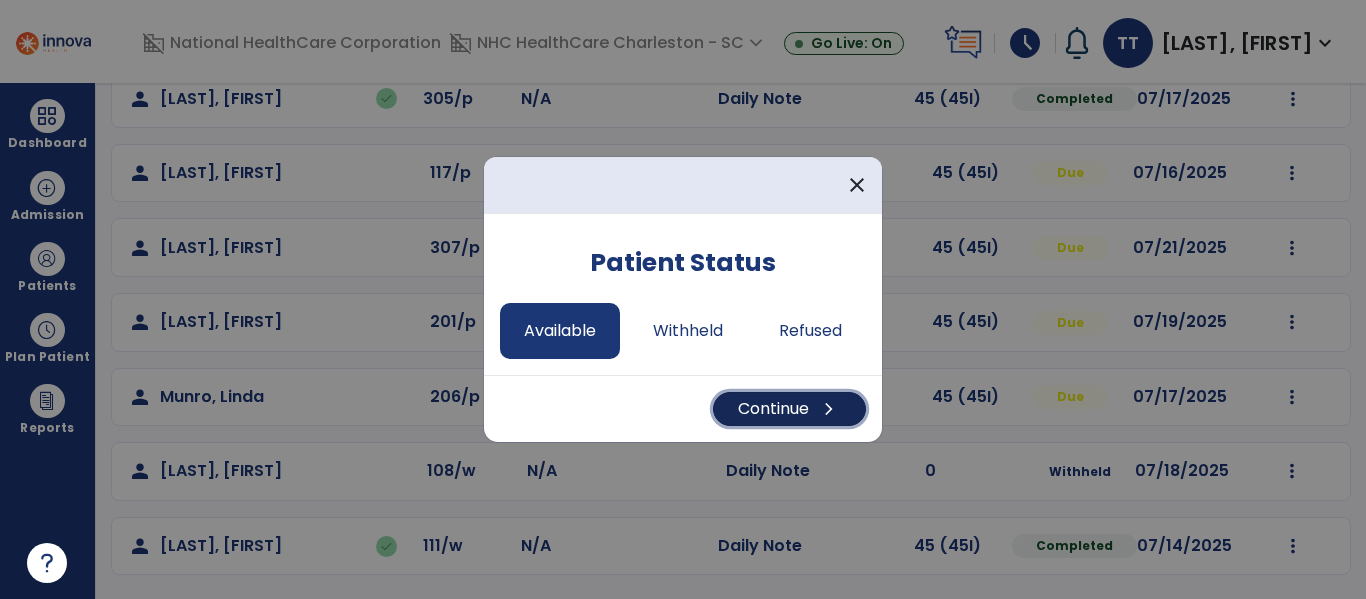click on "Continue   chevron_right" at bounding box center (789, 409) 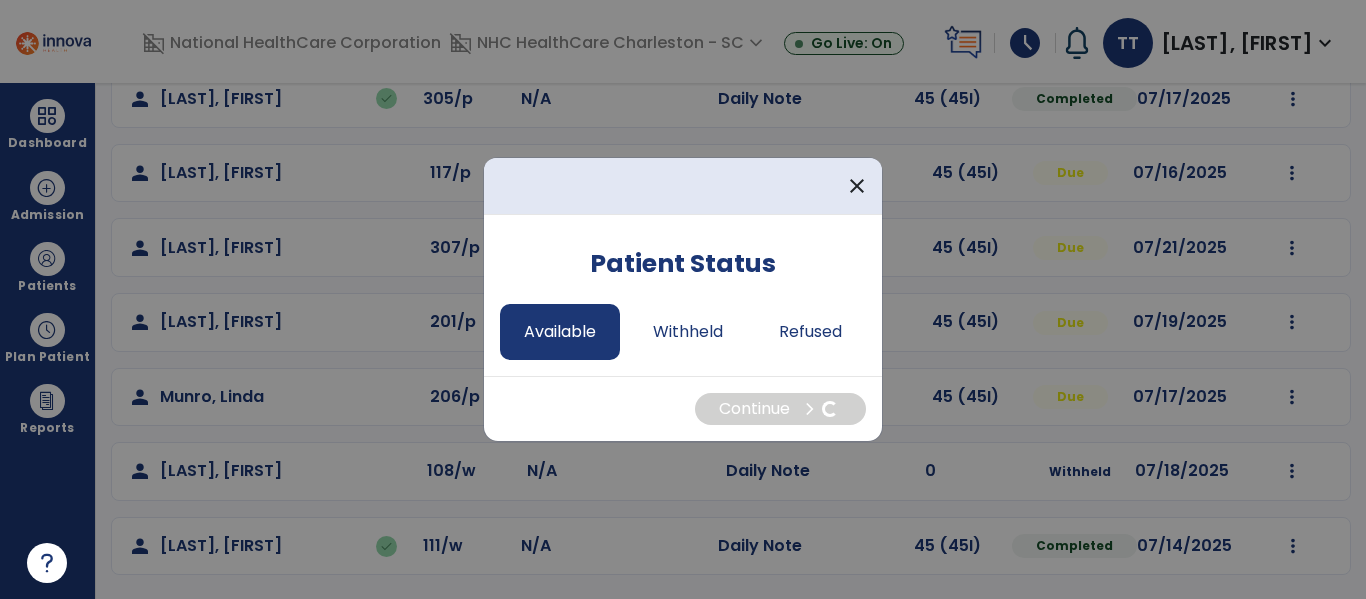 select on "*" 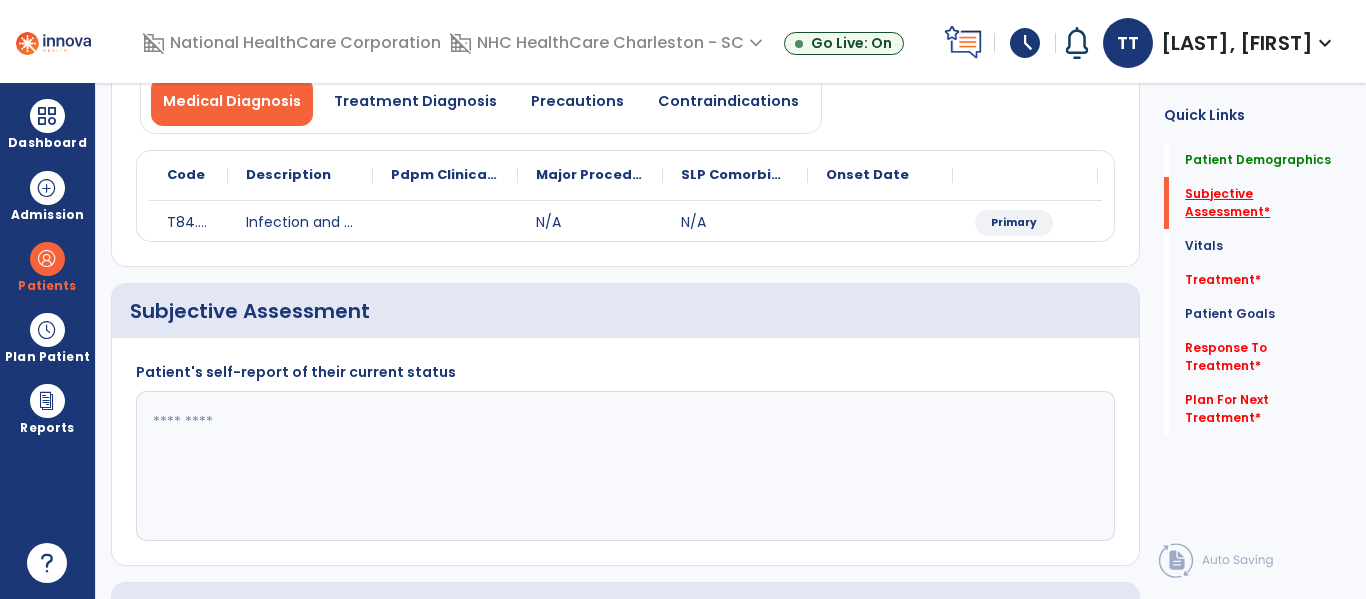 click on "Subjective Assessment   *" 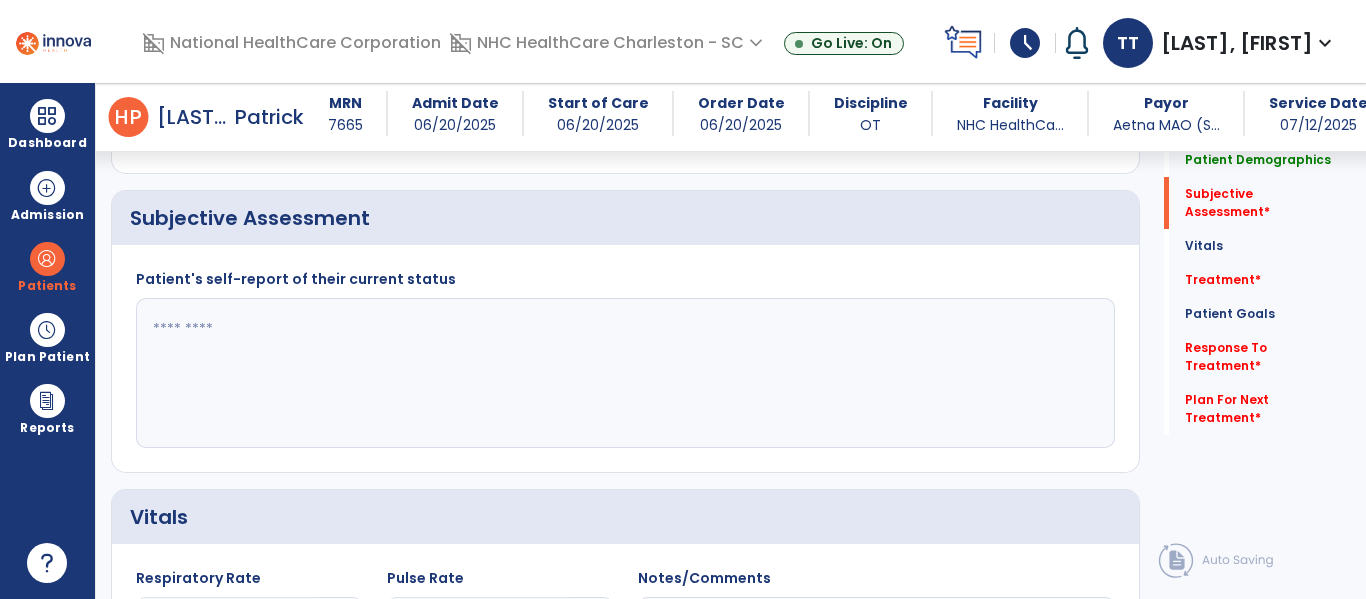 scroll, scrollTop: 347, scrollLeft: 0, axis: vertical 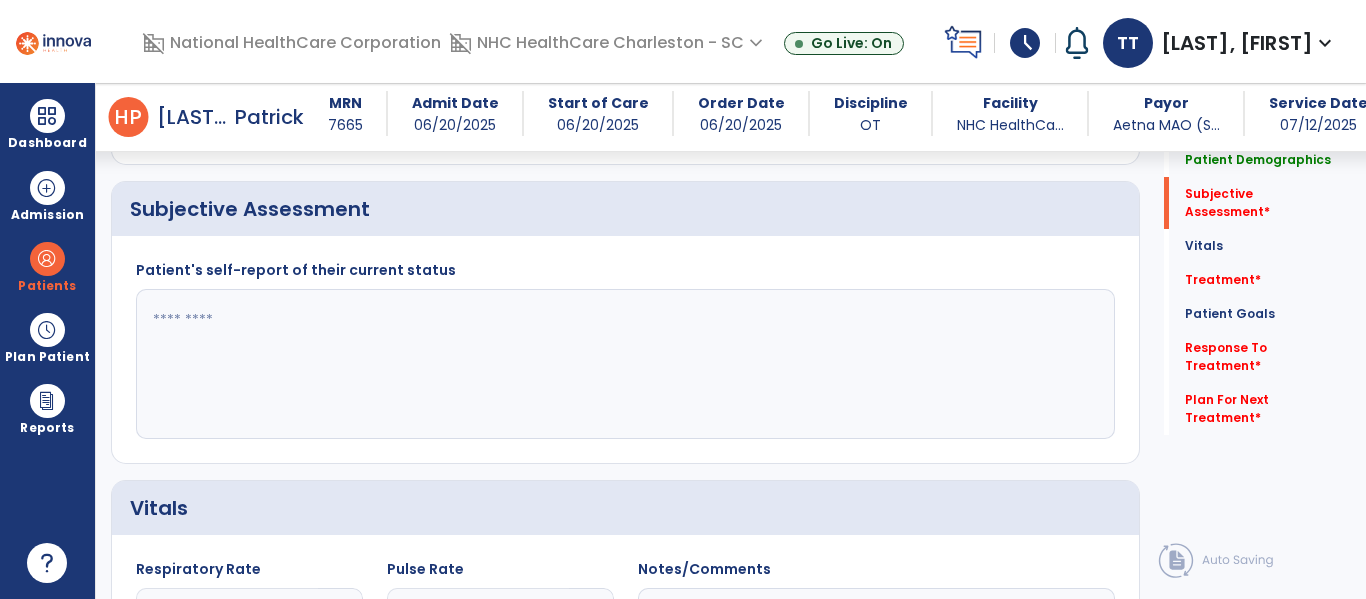 click 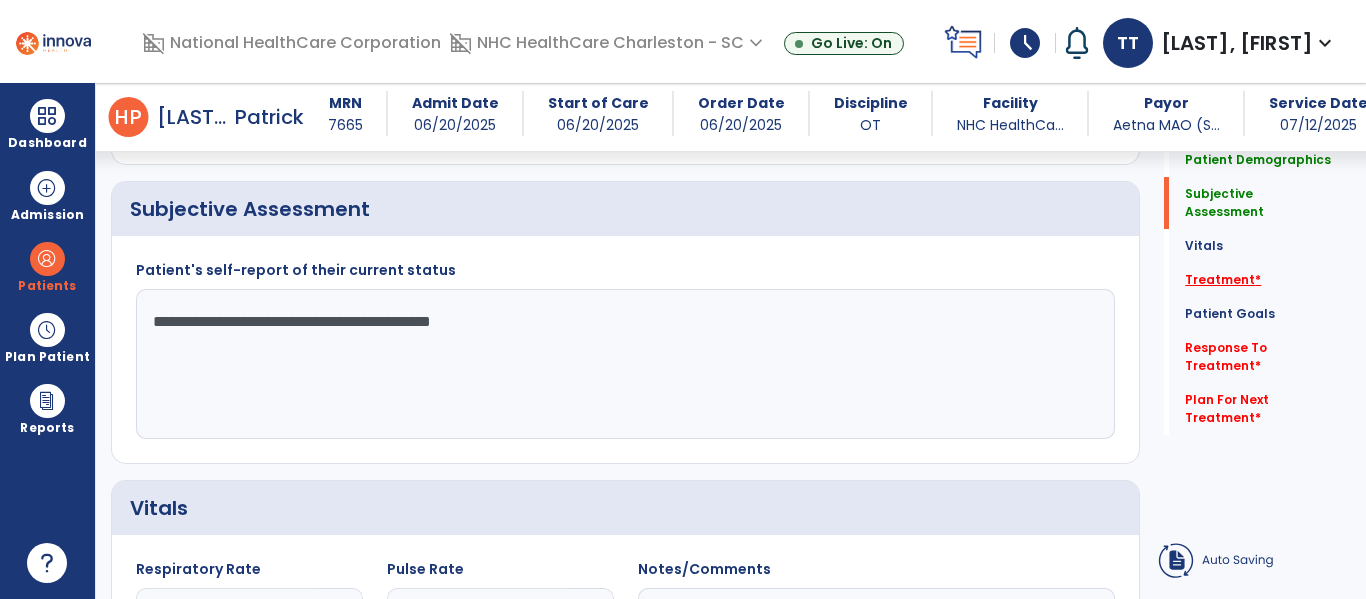 type on "**********" 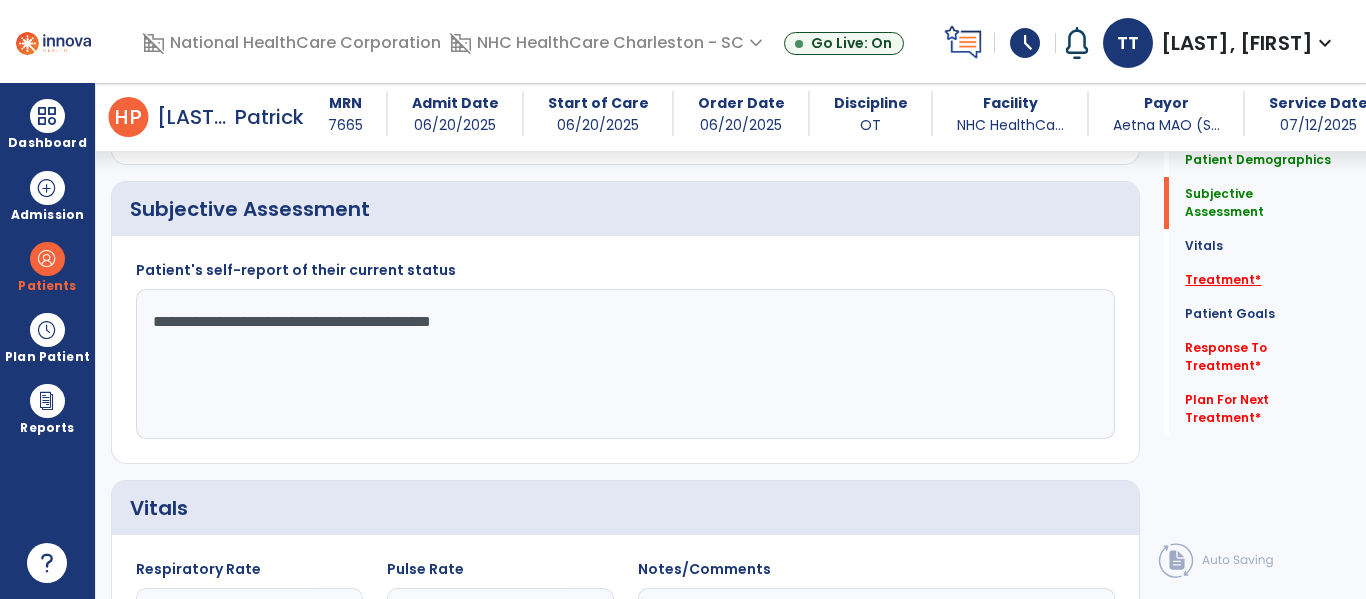 click on "Treatment   *" 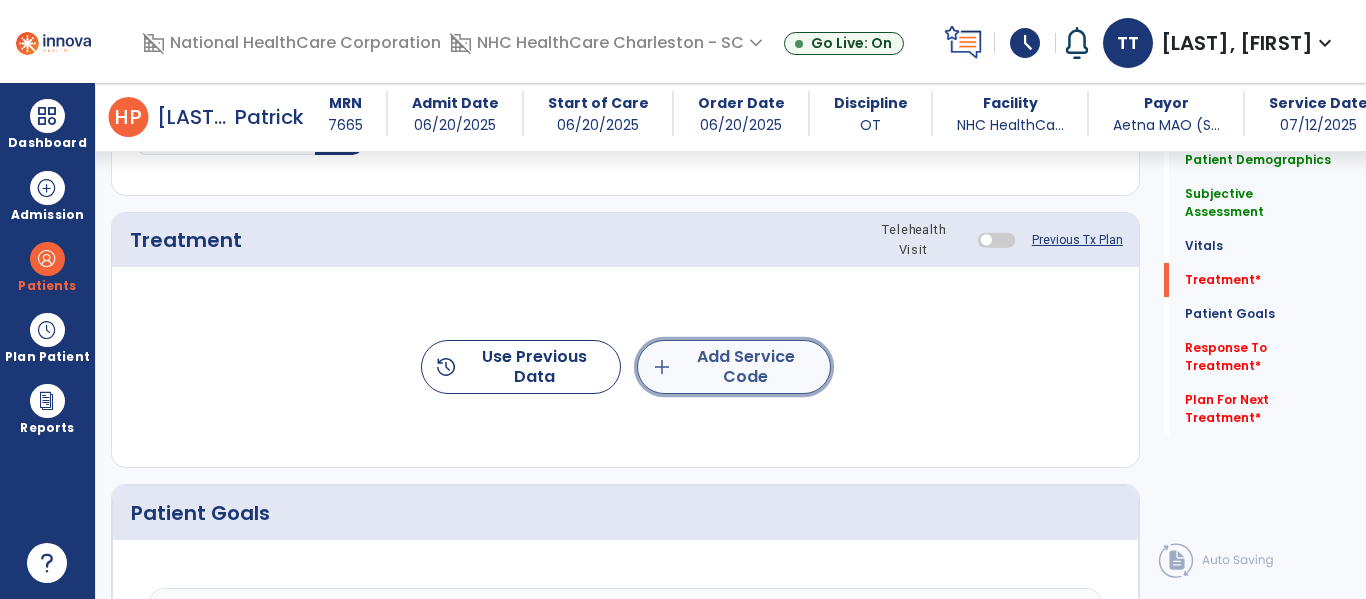 click on "add  Add Service Code" 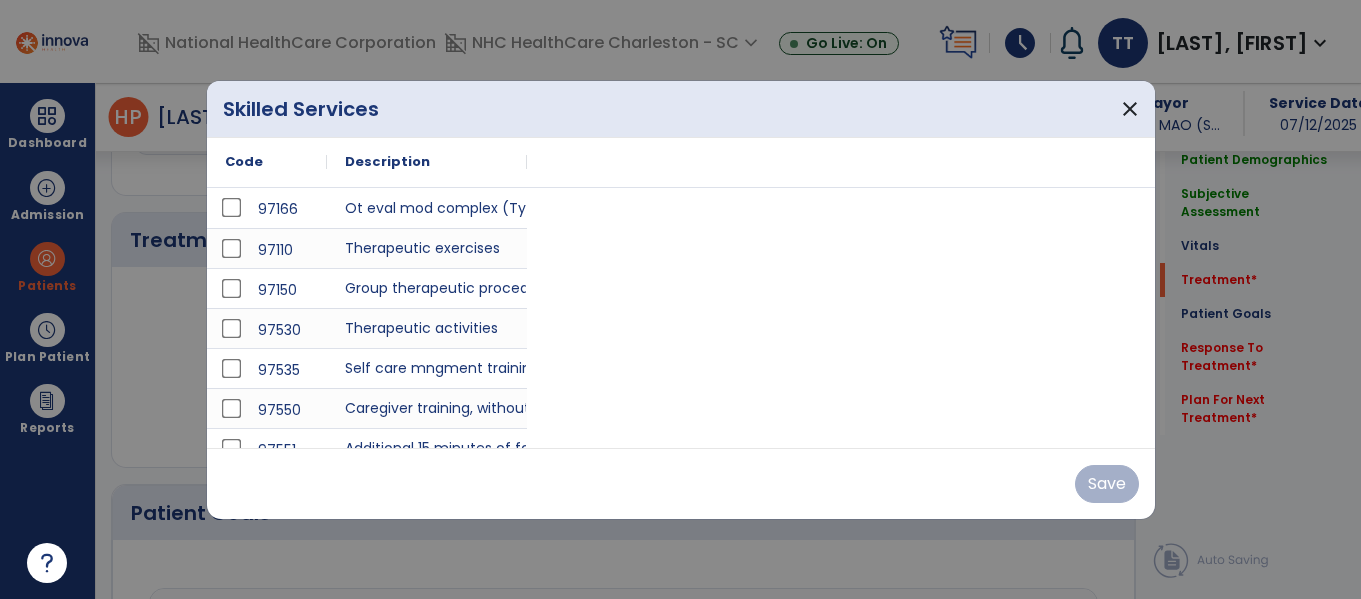scroll, scrollTop: 1037, scrollLeft: 0, axis: vertical 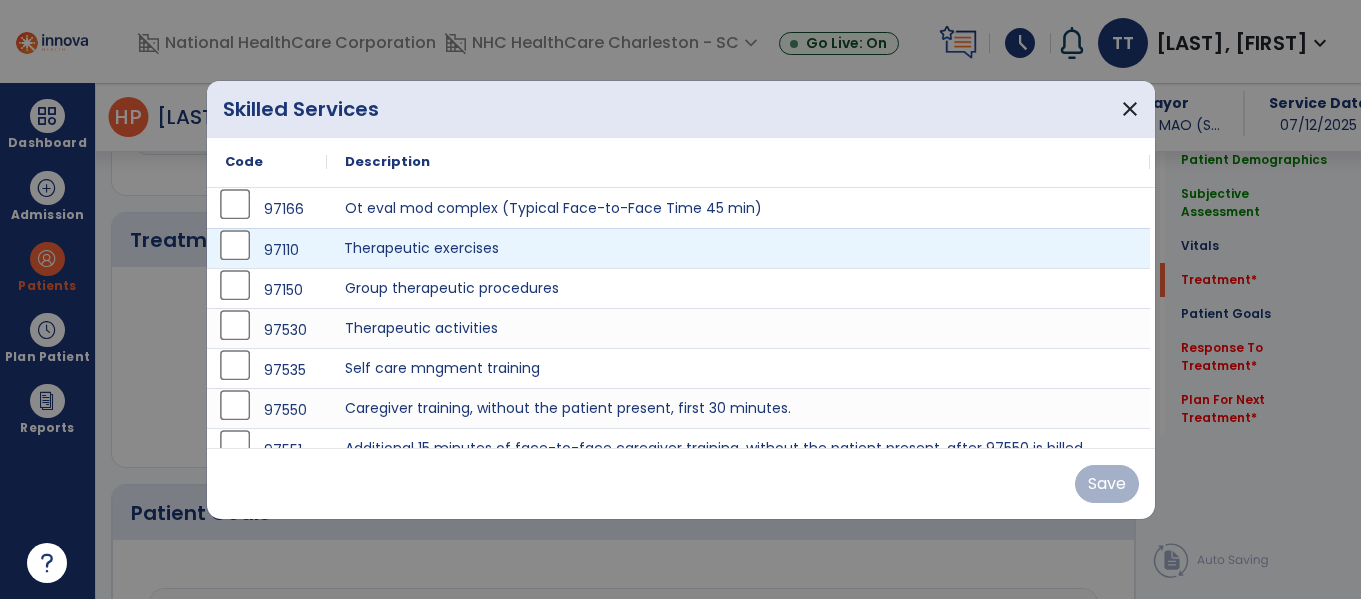 click on "Therapeutic exercises" at bounding box center (738, 248) 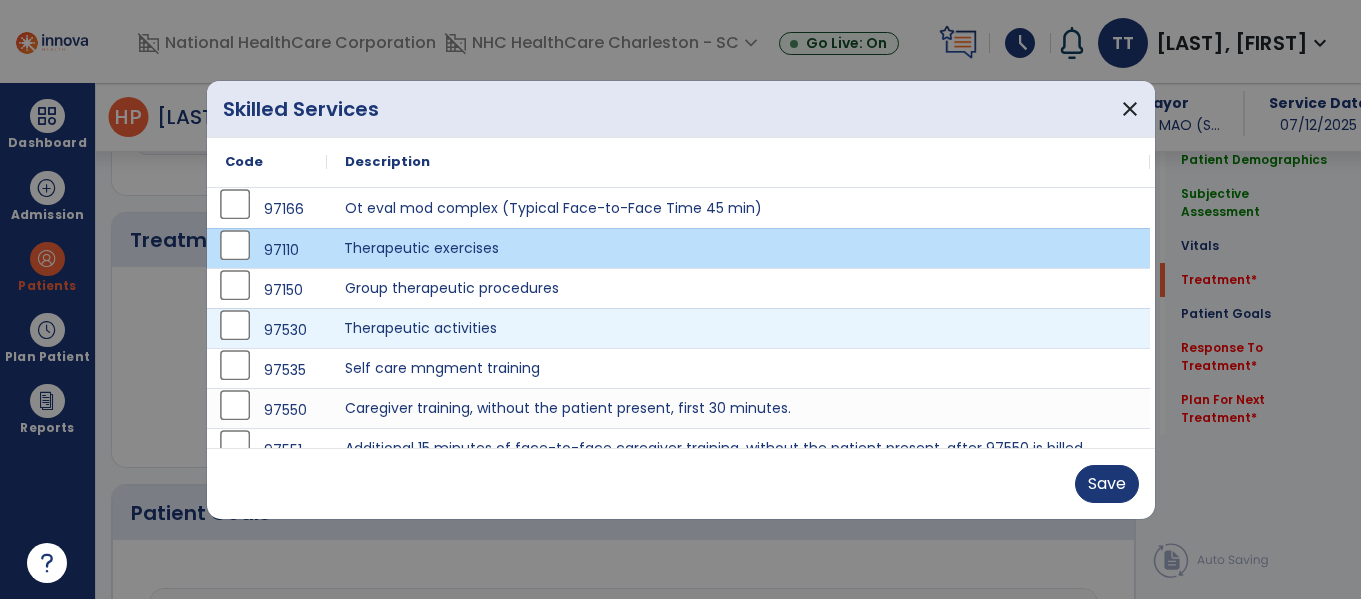click on "Therapeutic activities" at bounding box center [738, 328] 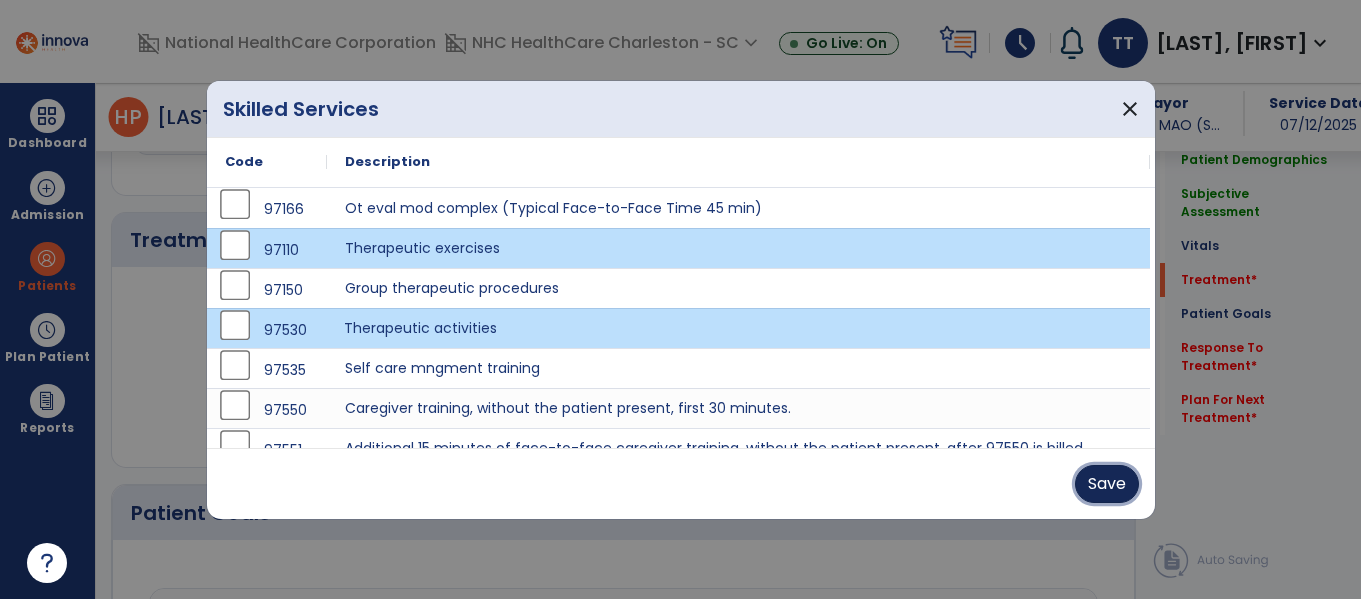 click on "Save" at bounding box center [1107, 484] 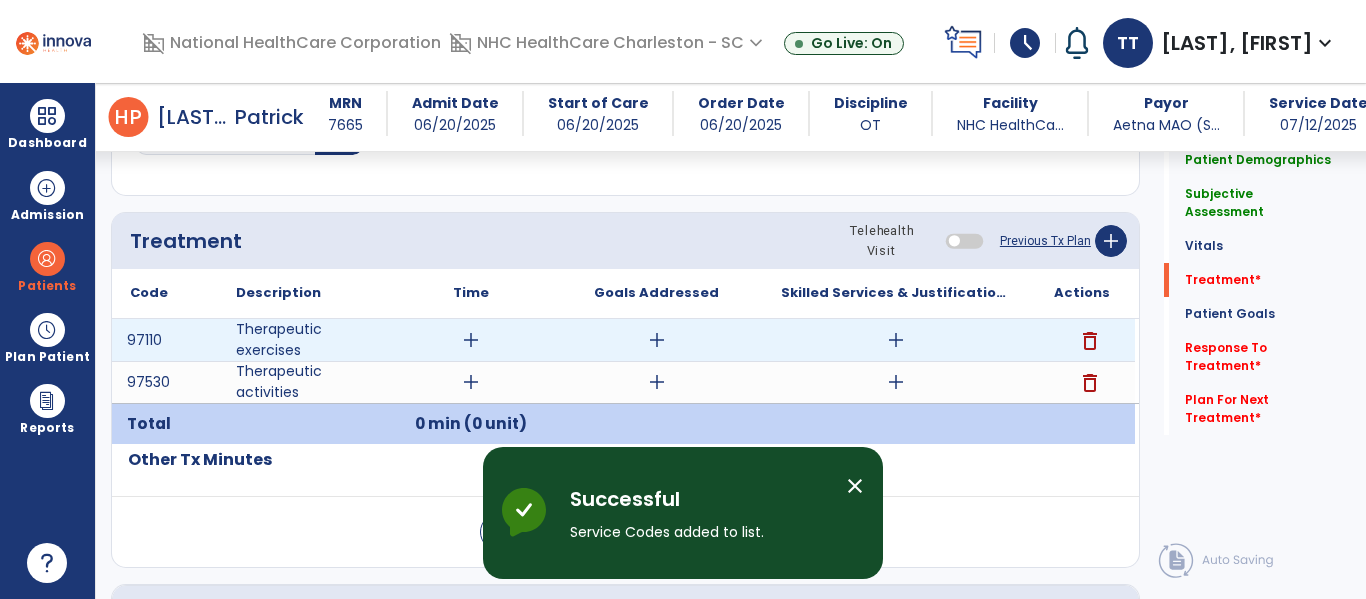 click on "add" at bounding box center [471, 340] 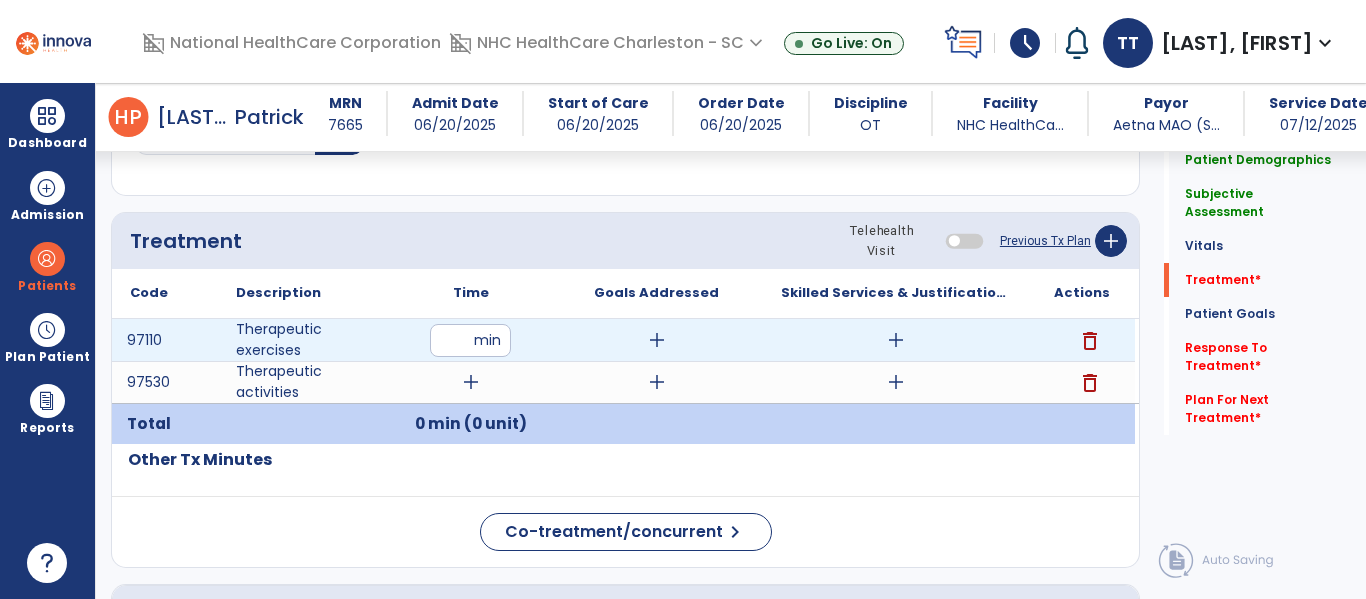 type on "**" 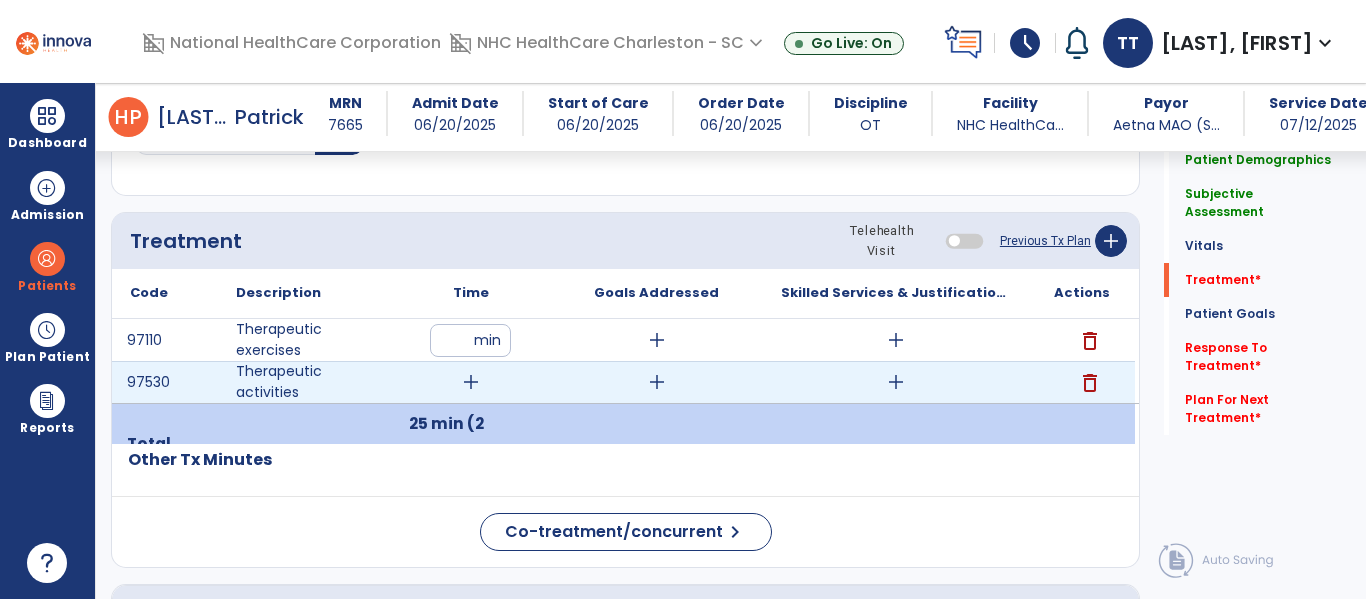click on "add" at bounding box center [471, 382] 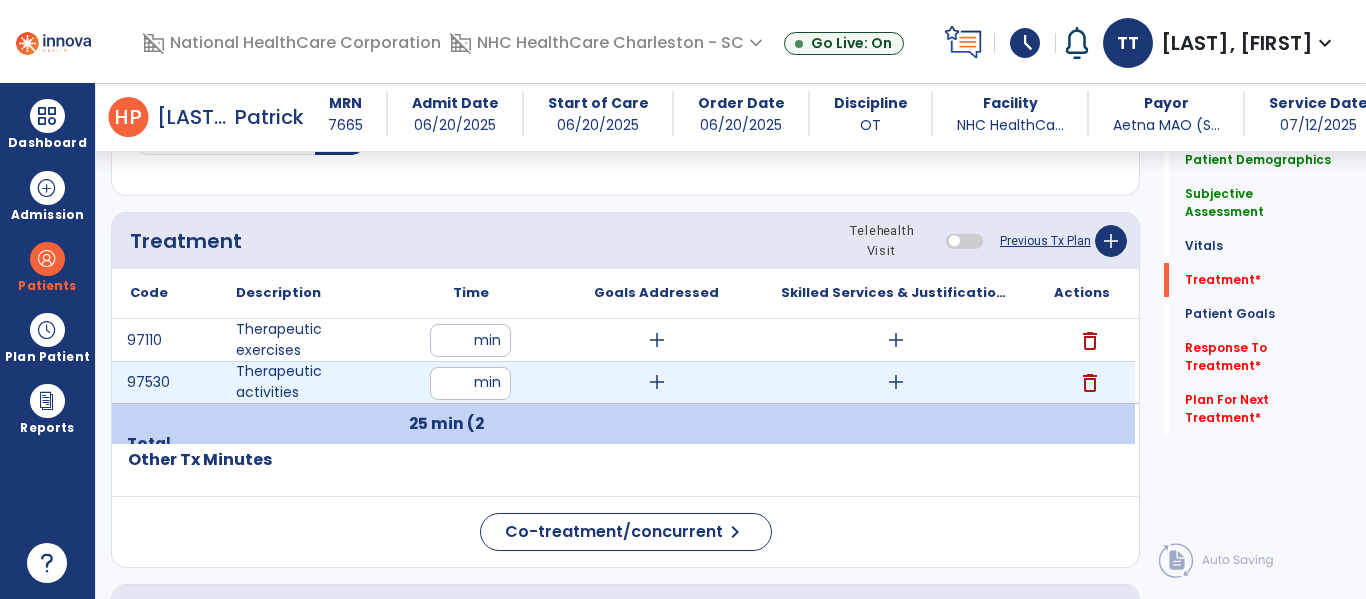 type on "**" 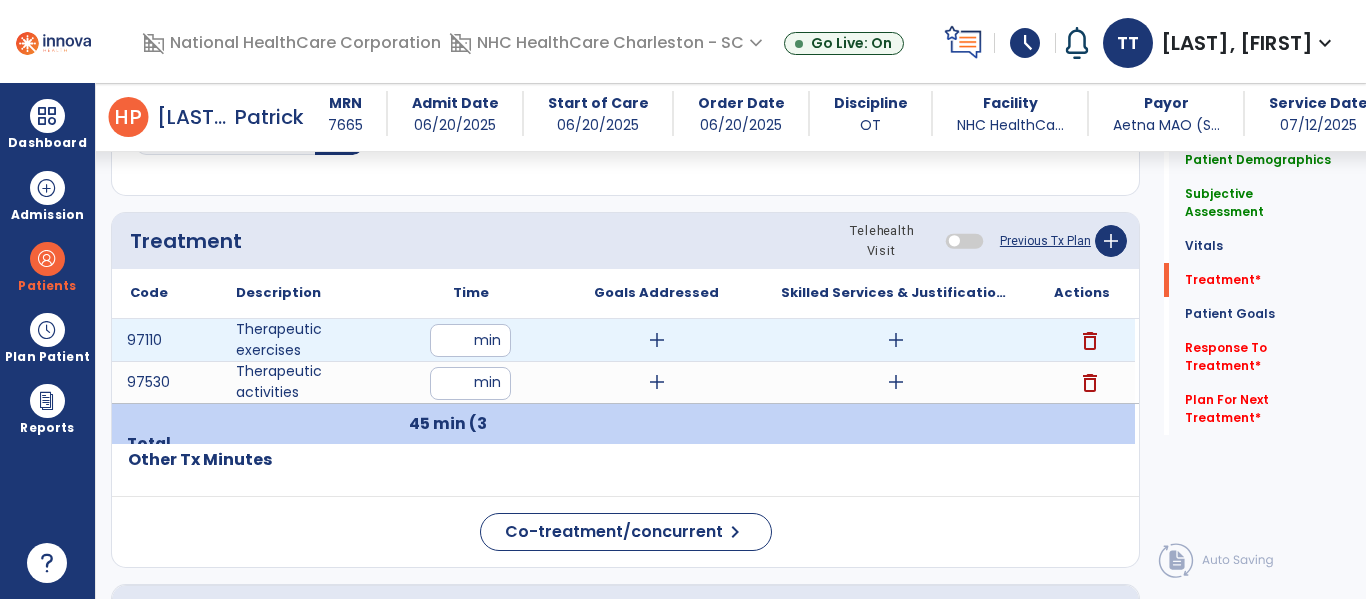 click on "add" at bounding box center [657, 340] 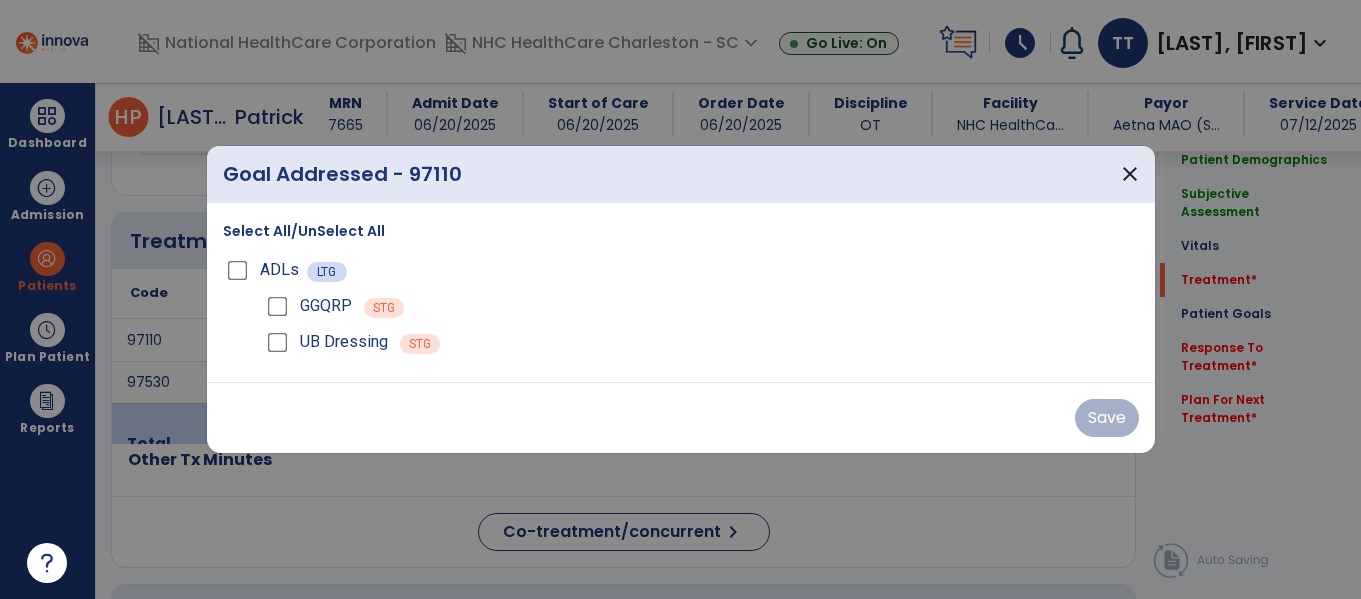 scroll, scrollTop: 1037, scrollLeft: 0, axis: vertical 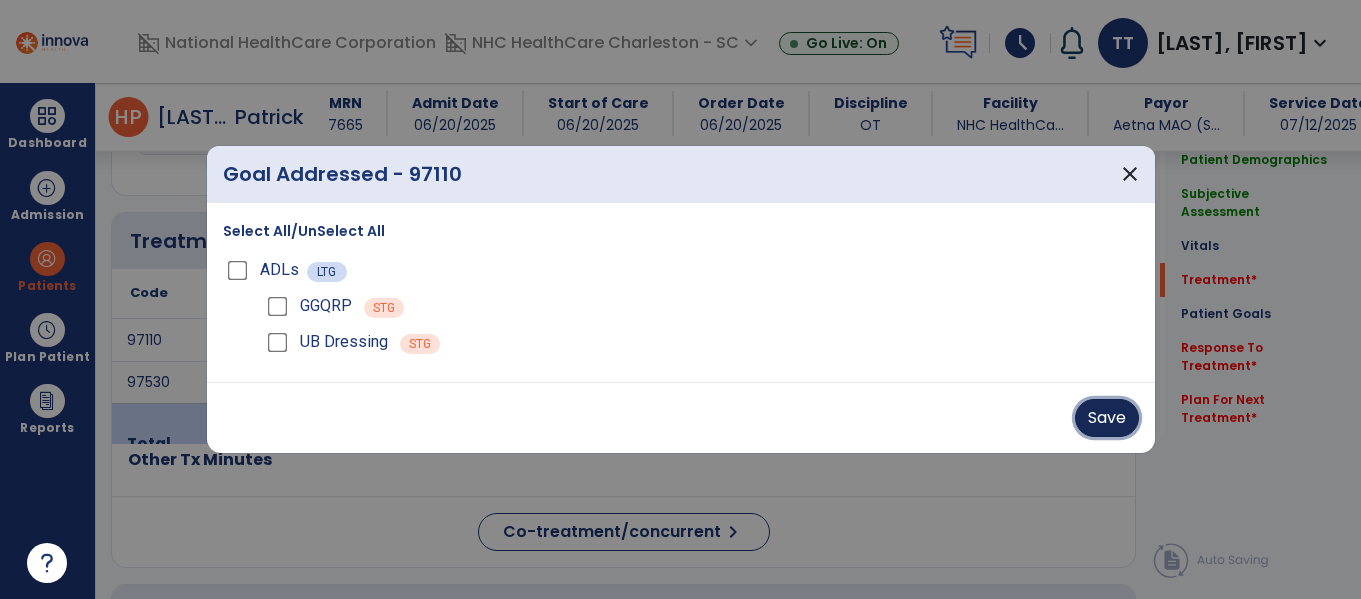 click on "Save" at bounding box center [1107, 418] 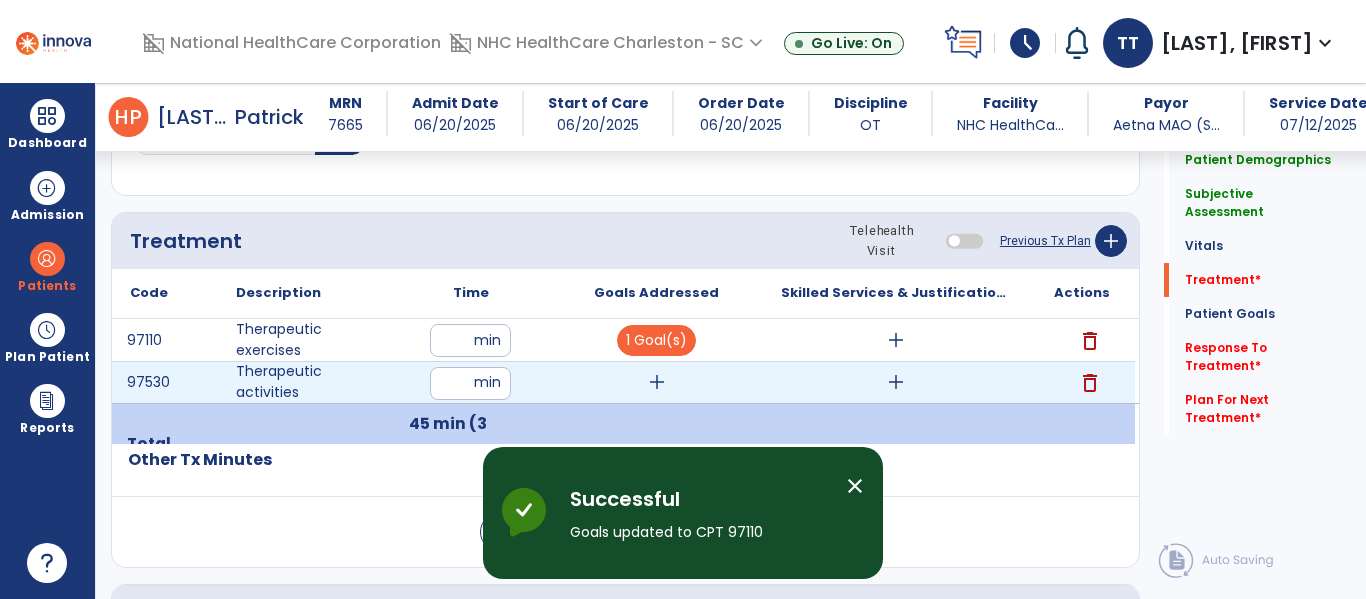 click on "add" at bounding box center (657, 382) 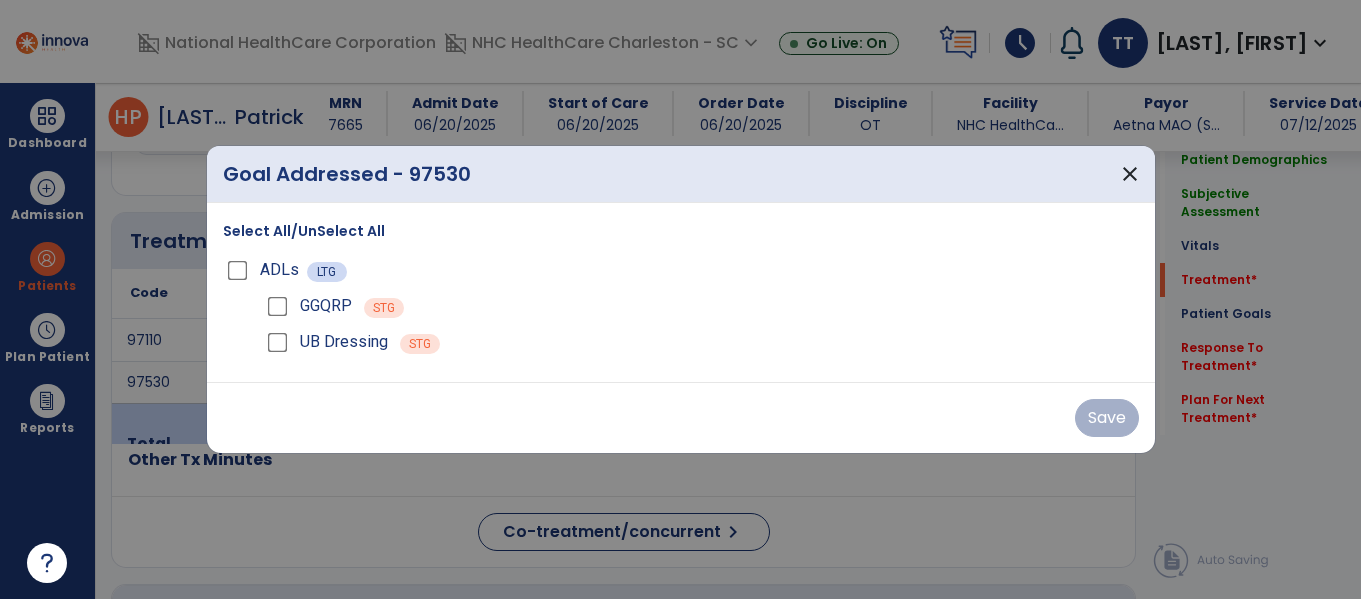 scroll, scrollTop: 1037, scrollLeft: 0, axis: vertical 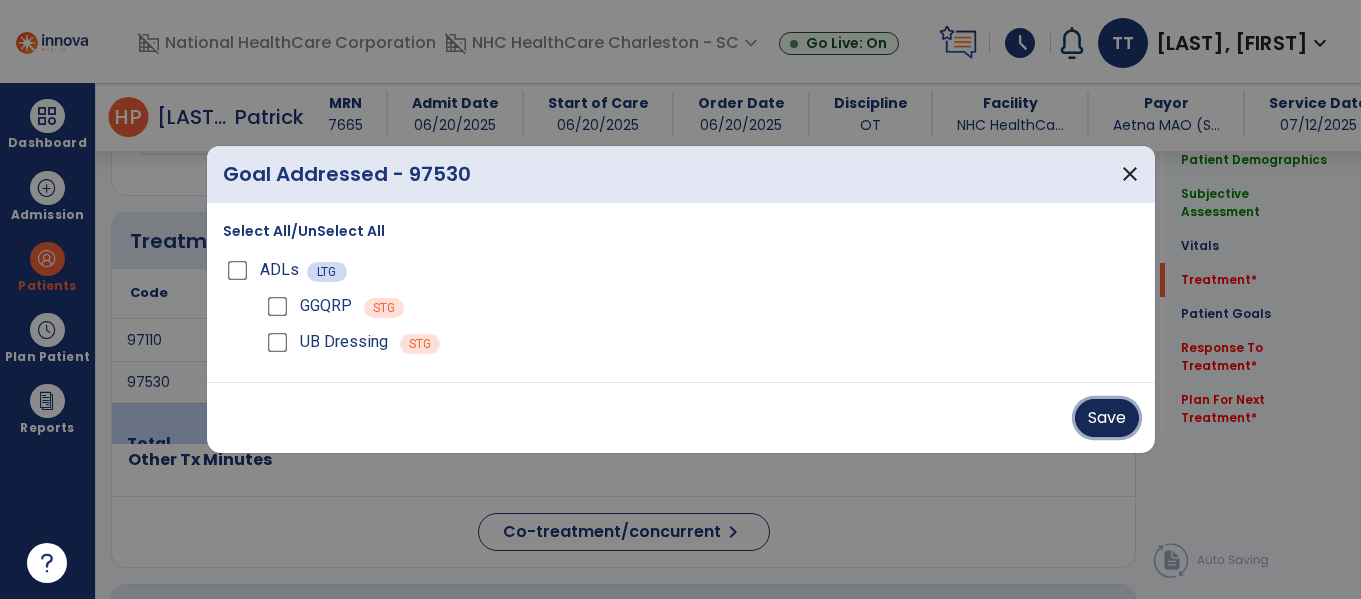 click on "Save" at bounding box center (1107, 418) 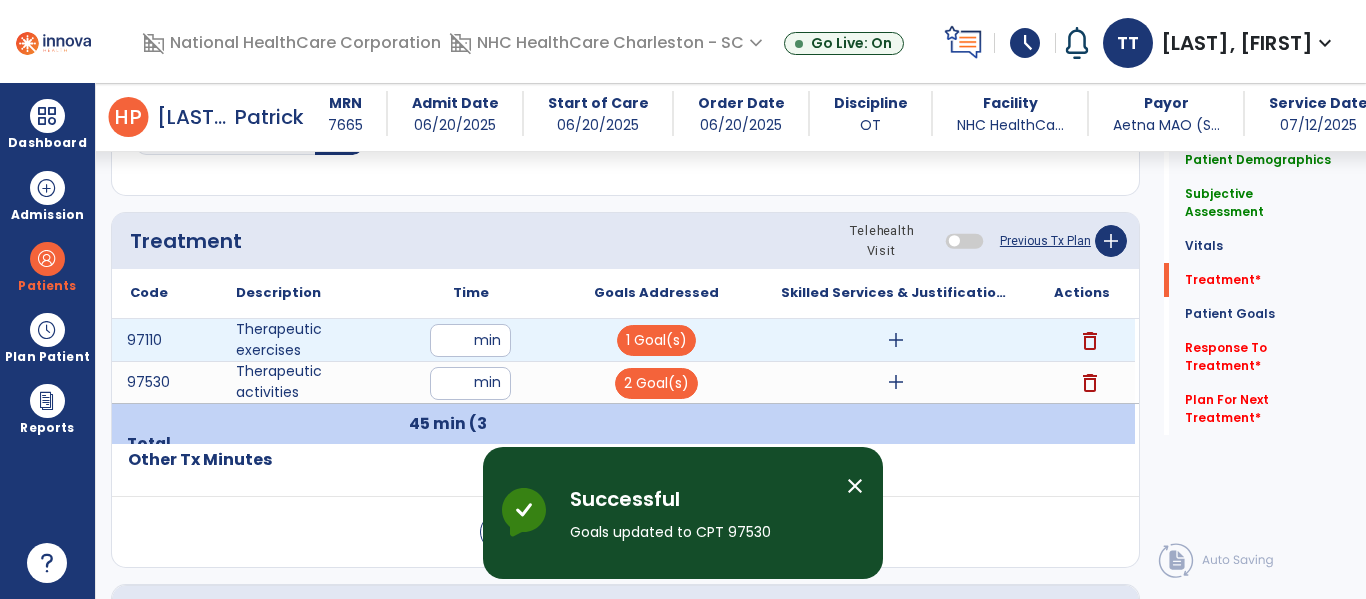 click on "add" at bounding box center [896, 340] 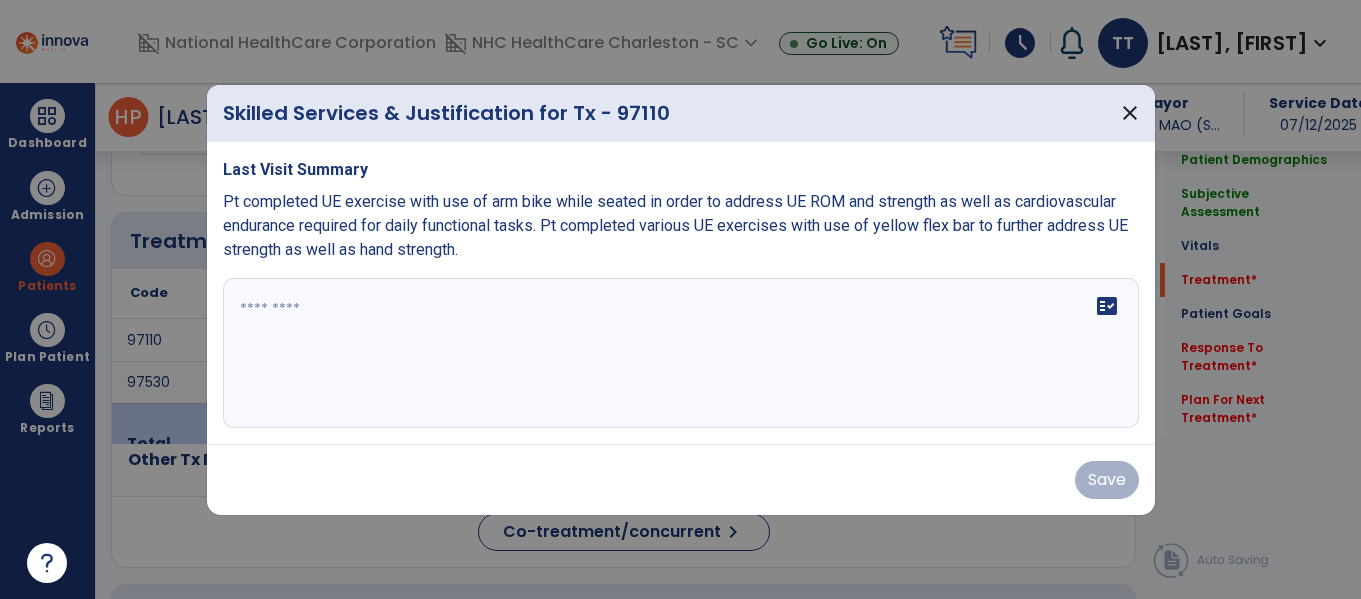 scroll, scrollTop: 1037, scrollLeft: 0, axis: vertical 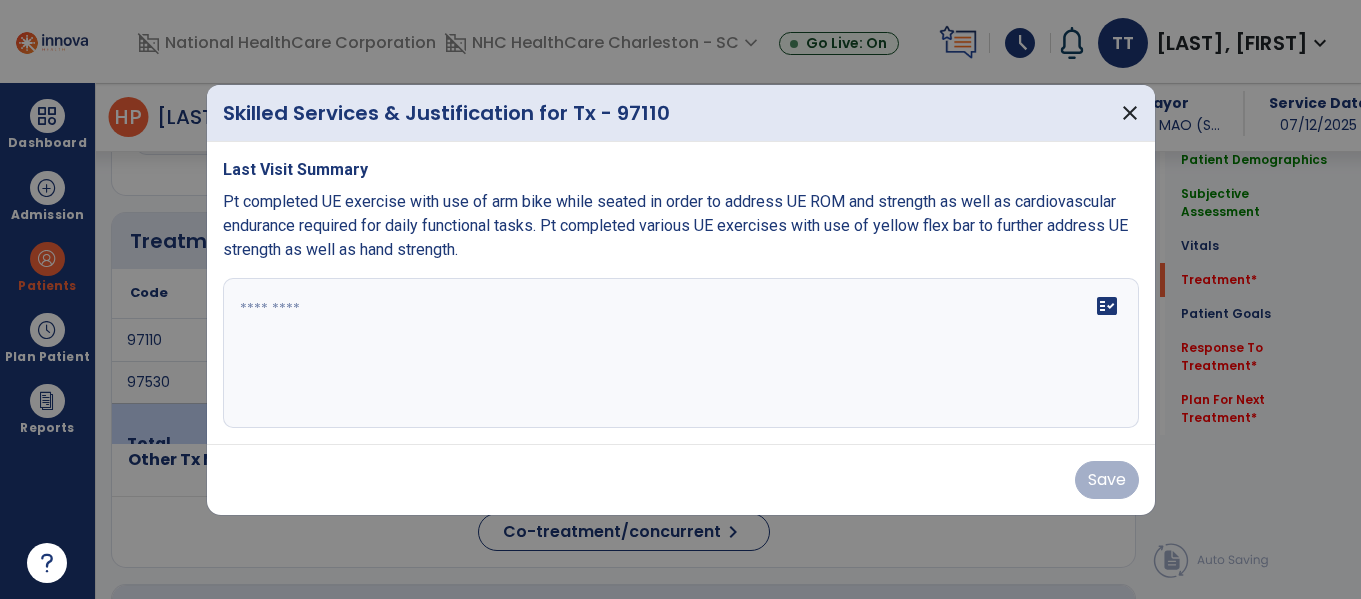 click at bounding box center (681, 353) 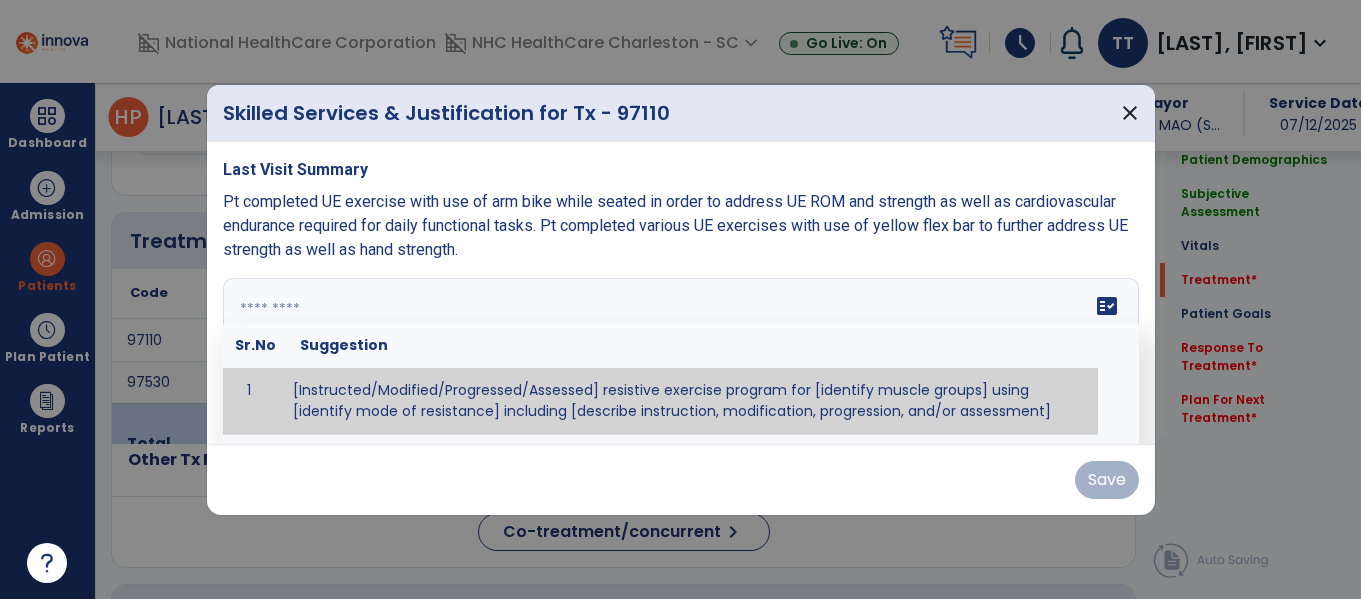click at bounding box center [678, 353] 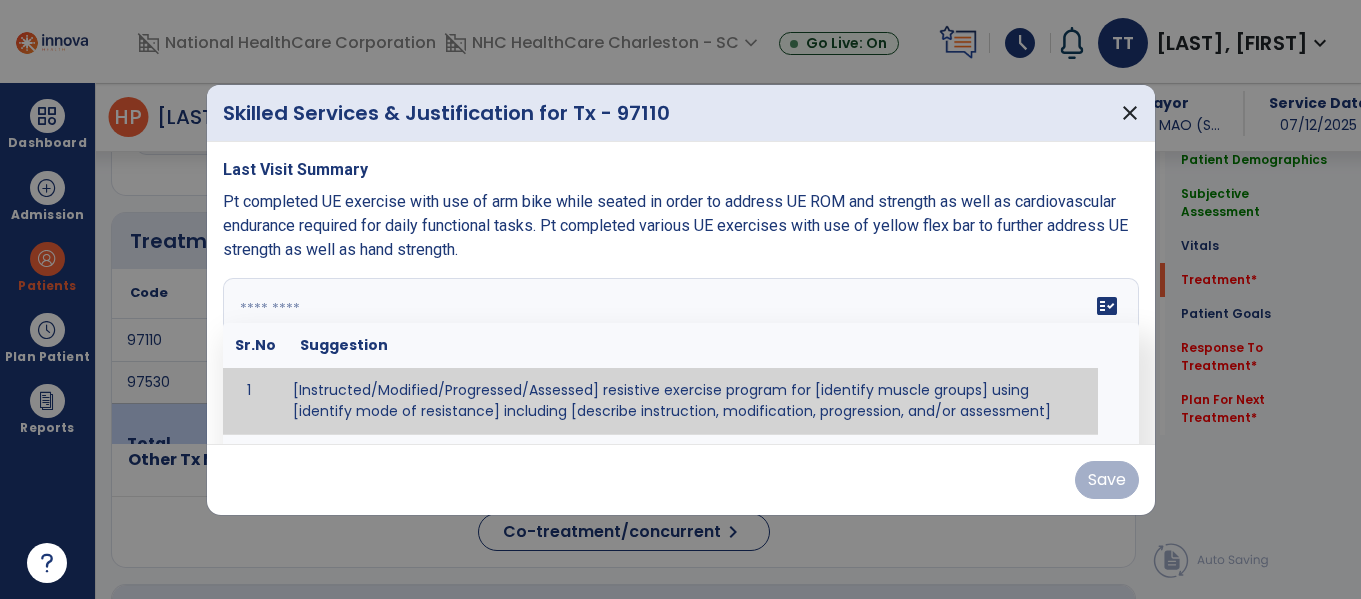paste on "**********" 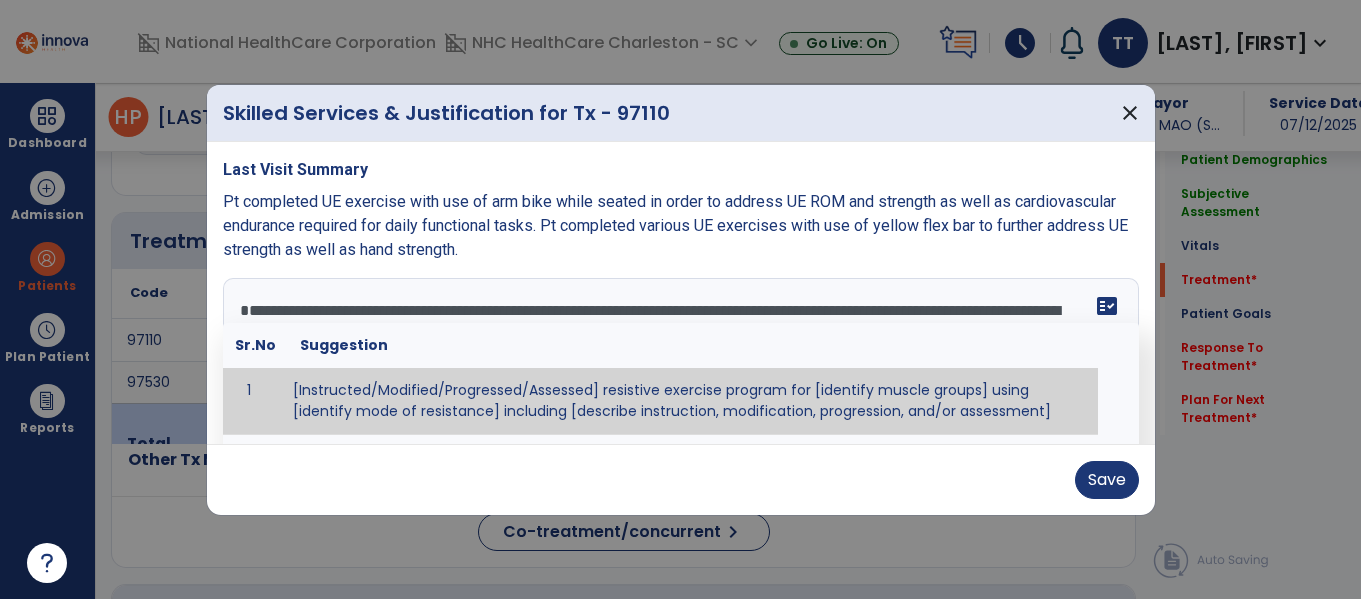 type on "**********" 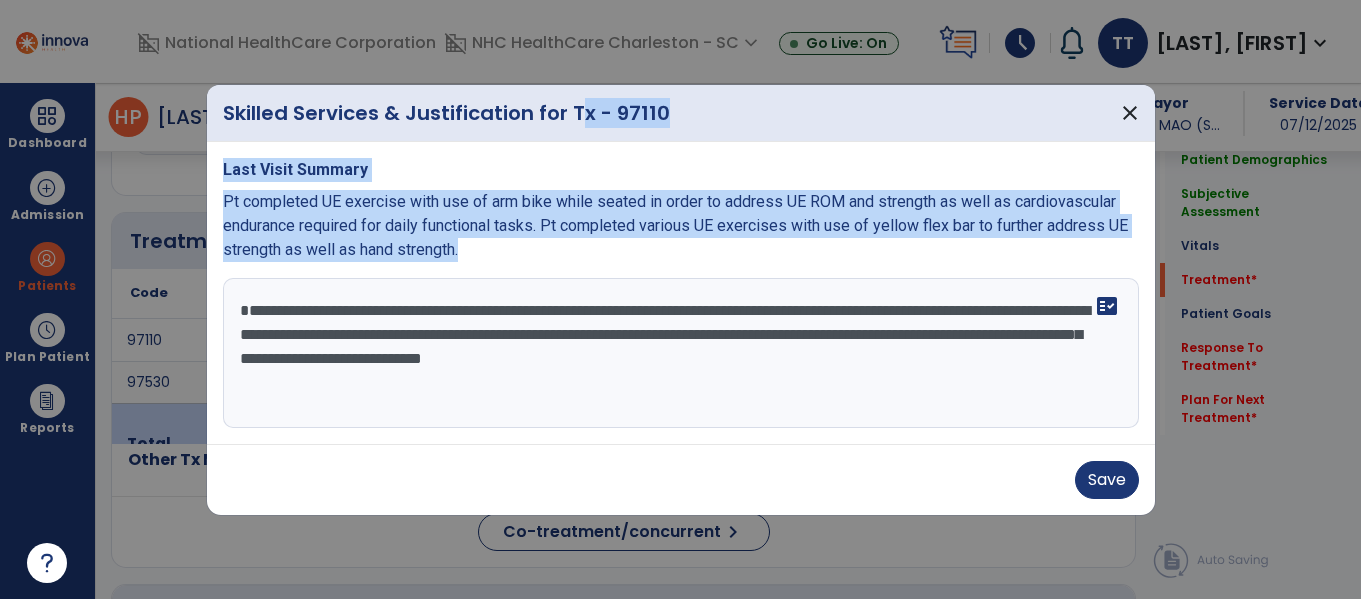 drag, startPoint x: 573, startPoint y: 89, endPoint x: 776, endPoint y: 239, distance: 252.40642 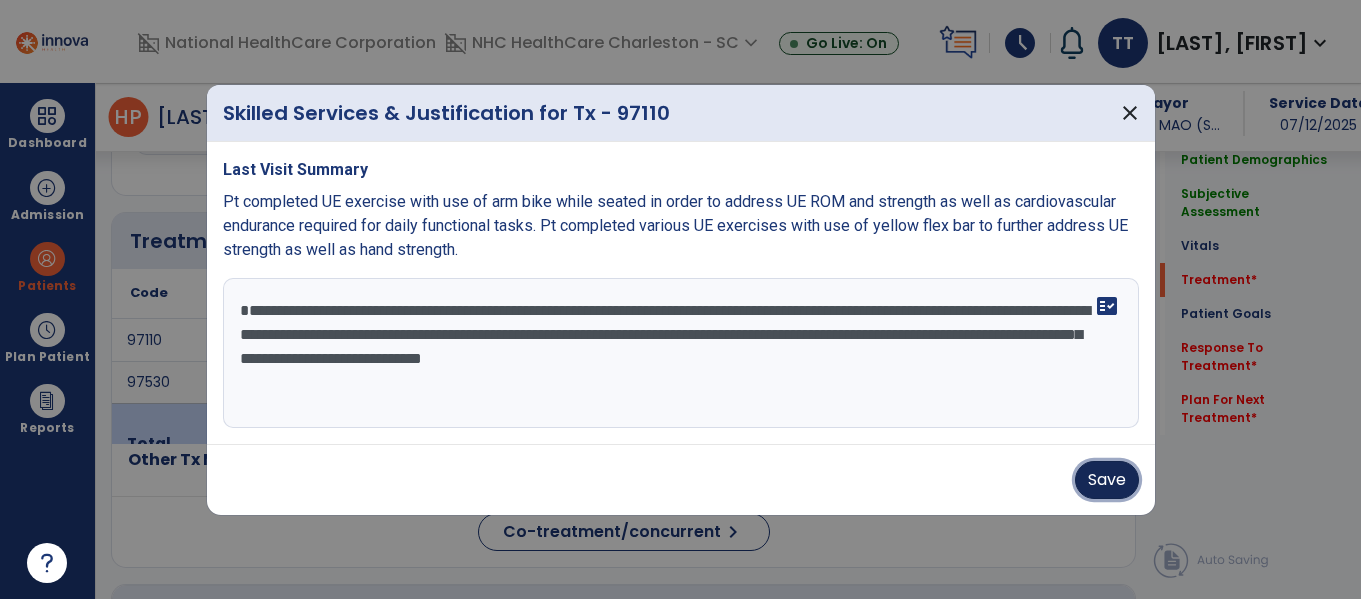 click on "Save" at bounding box center (1107, 480) 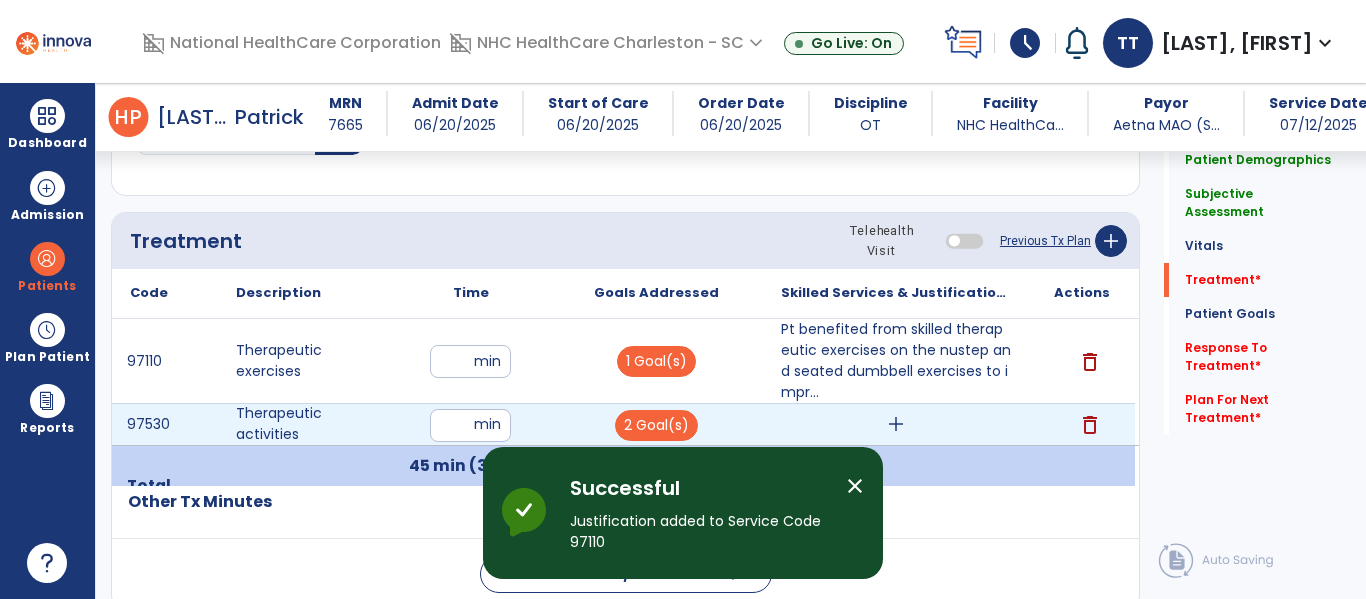 click on "add" at bounding box center [896, 424] 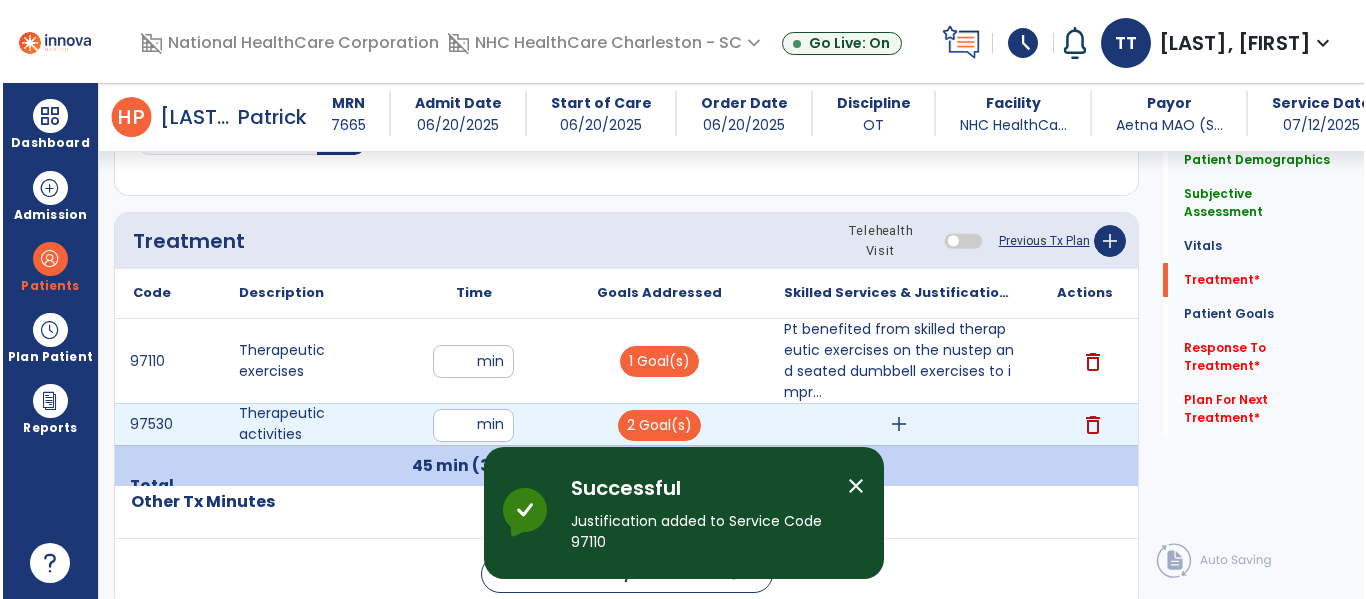 scroll, scrollTop: 1037, scrollLeft: 0, axis: vertical 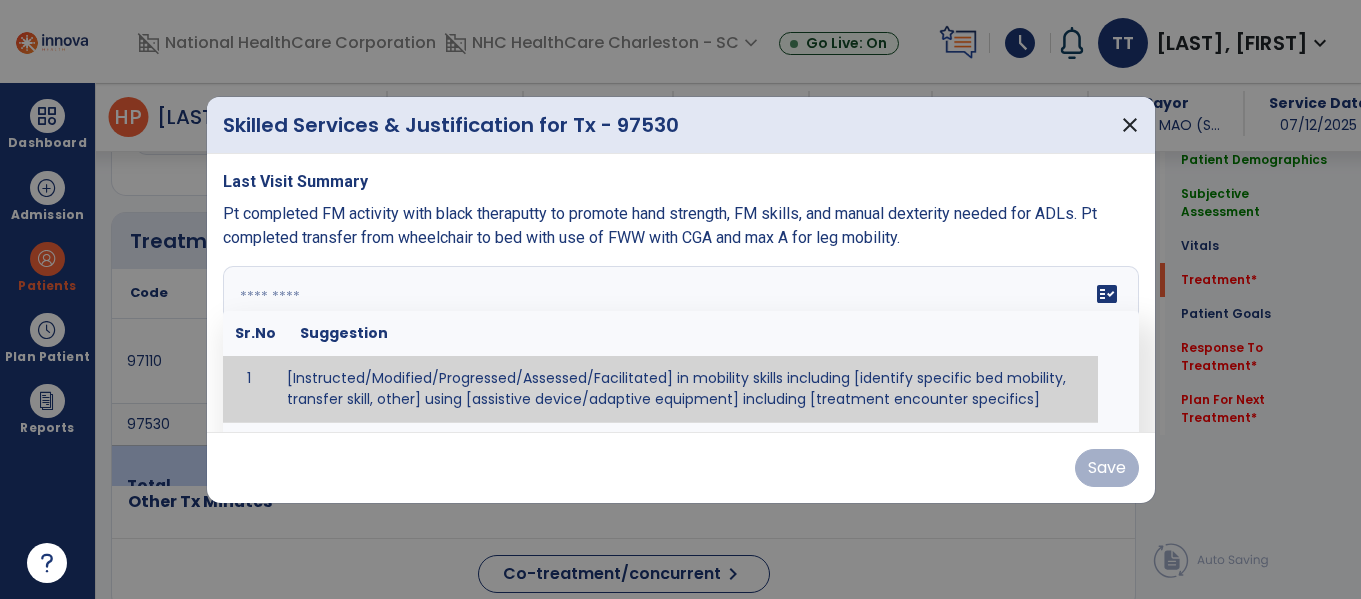 click on "fact_check  Sr.No Suggestion 1 [Instructed/Modified/Progressed/Assessed/Facilitated] in mobility skills including [identify specific bed mobility, transfer skill, other] using [assistive device/adaptive equipment] including [treatment encounter specifics]" at bounding box center [681, 341] 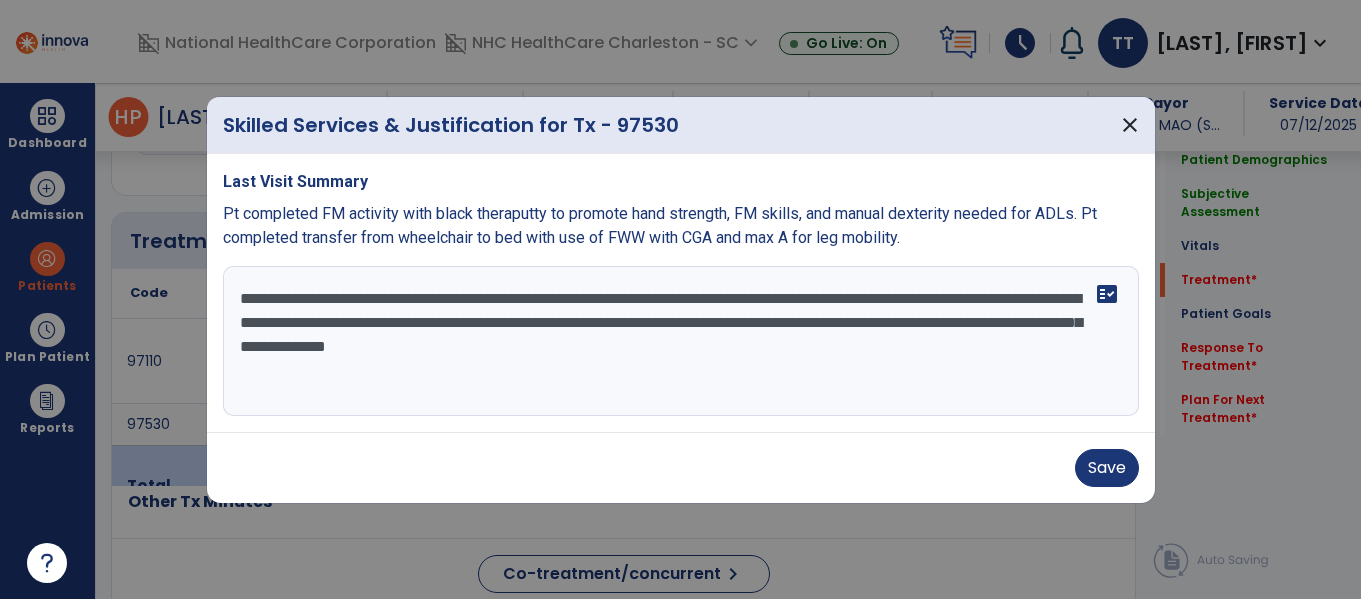 type on "**********" 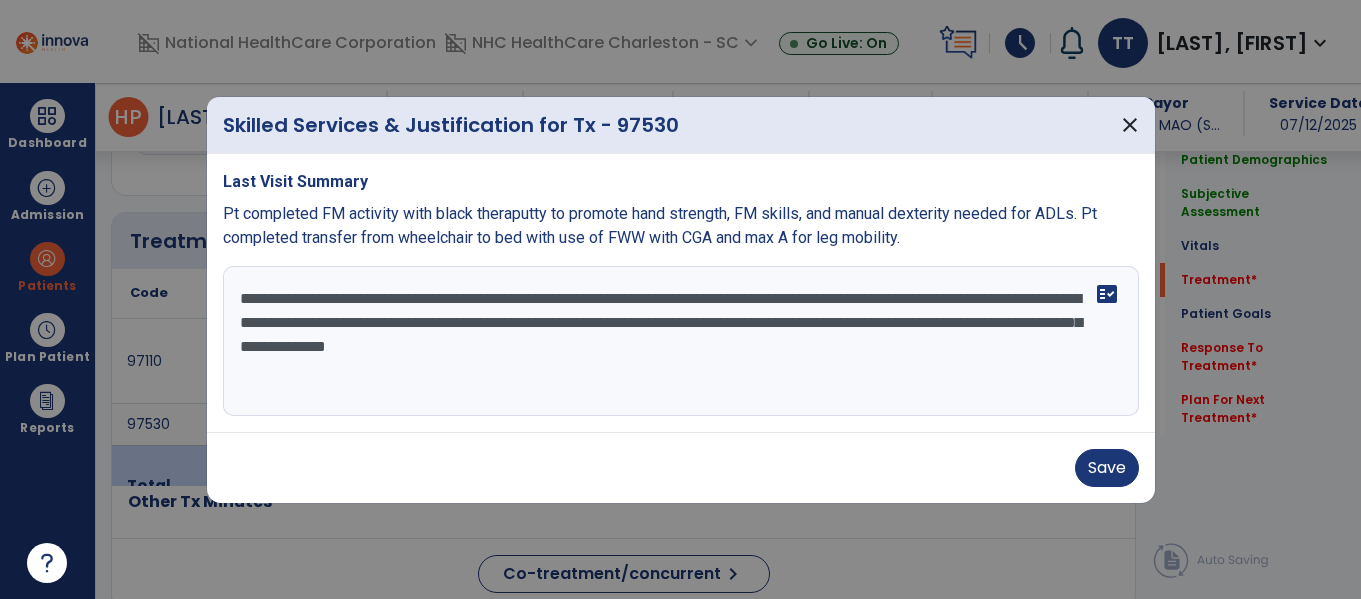 drag, startPoint x: 239, startPoint y: 297, endPoint x: 1043, endPoint y: 373, distance: 807.58405 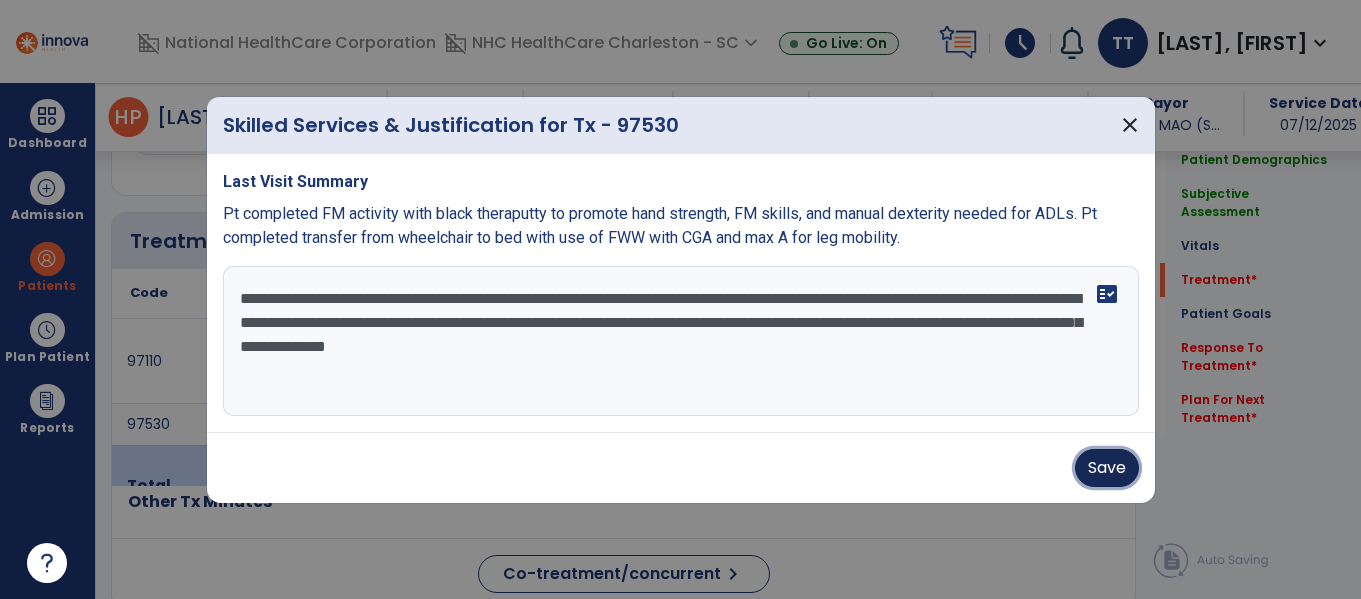 click on "Save" at bounding box center [1107, 468] 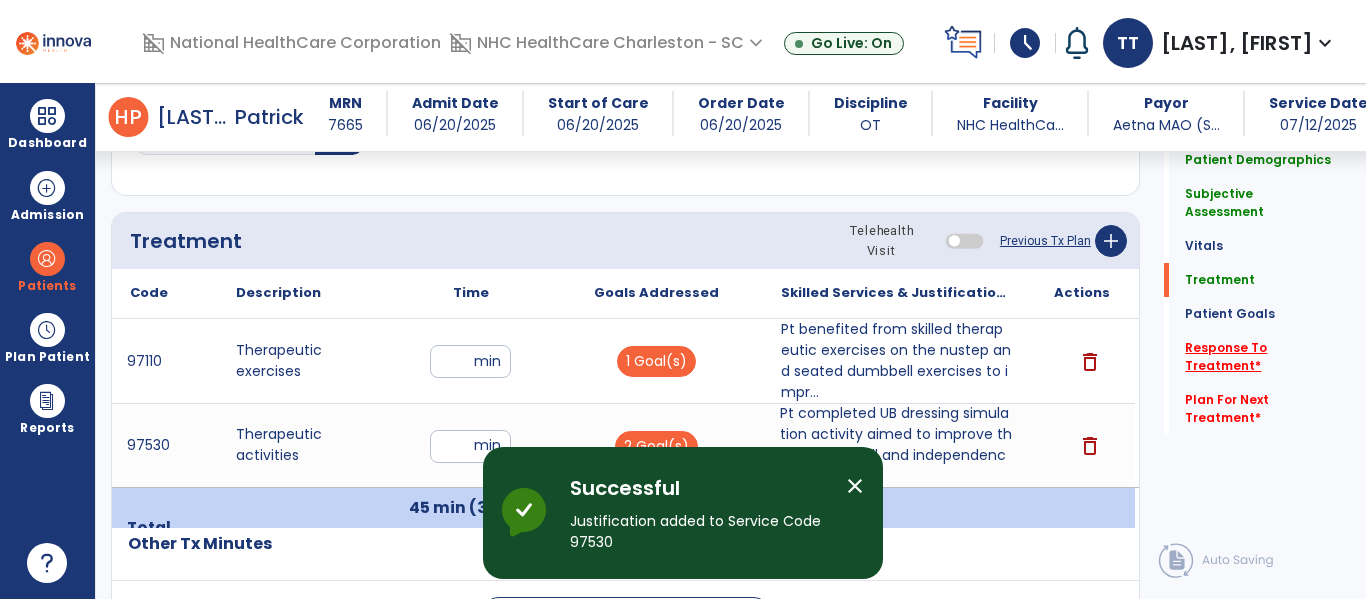 click on "Response To Treatment   *" 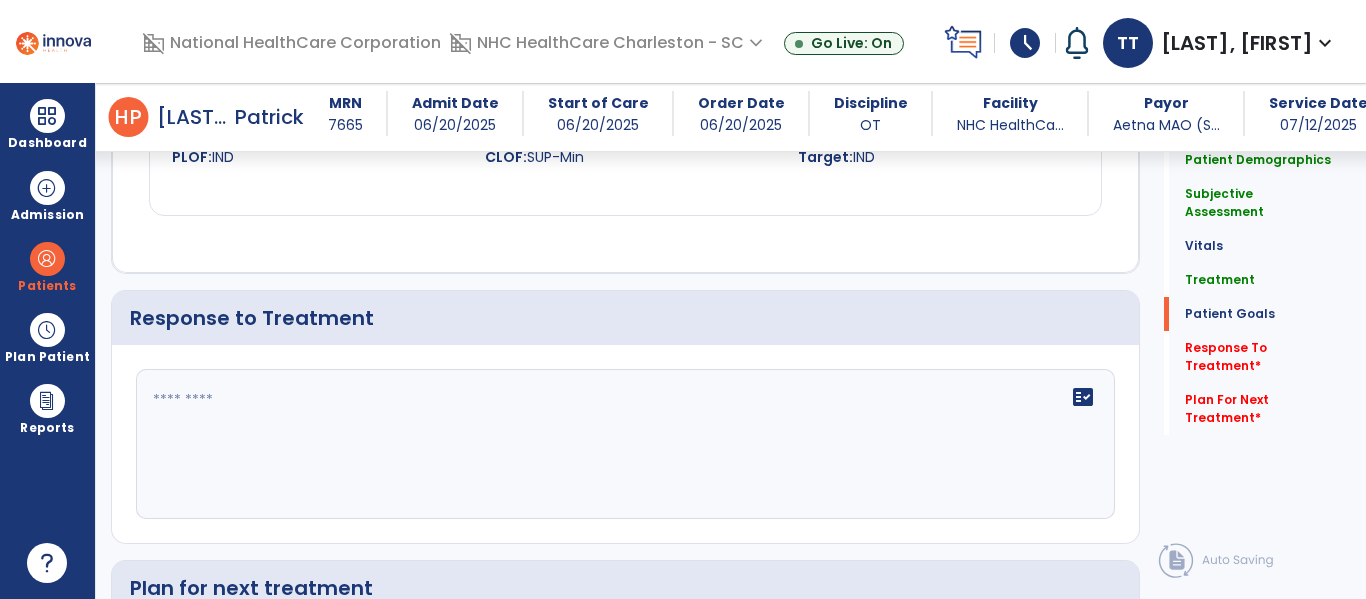 scroll, scrollTop: 2203, scrollLeft: 0, axis: vertical 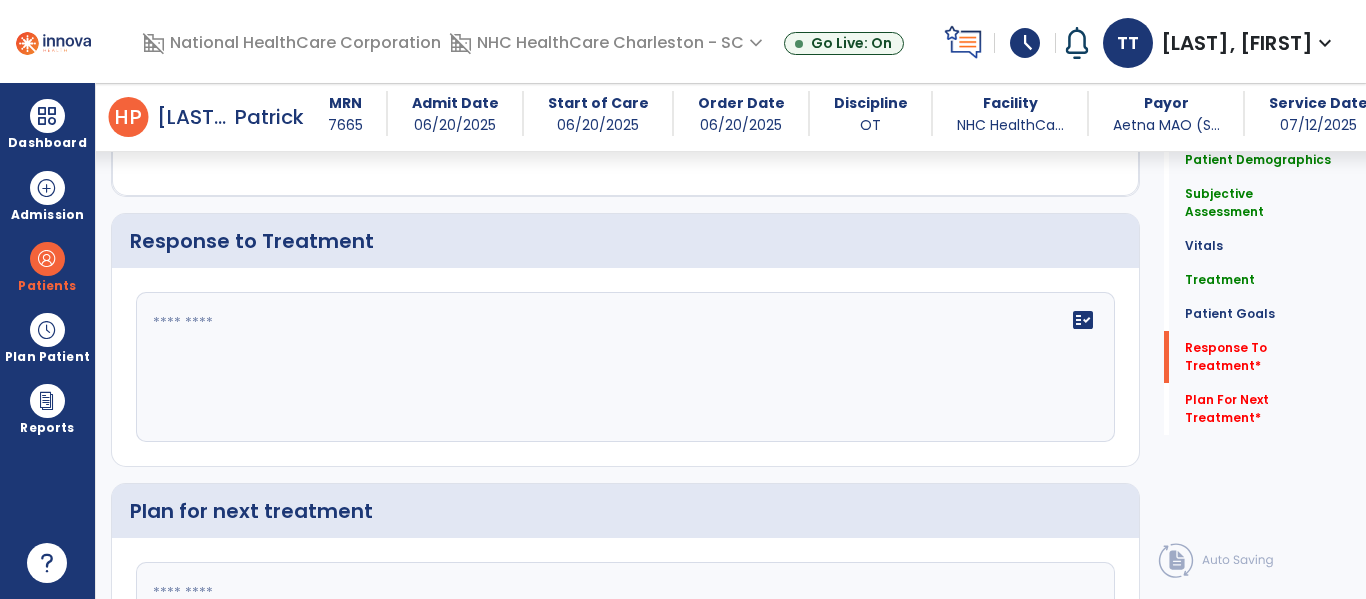 click on "fact_check" 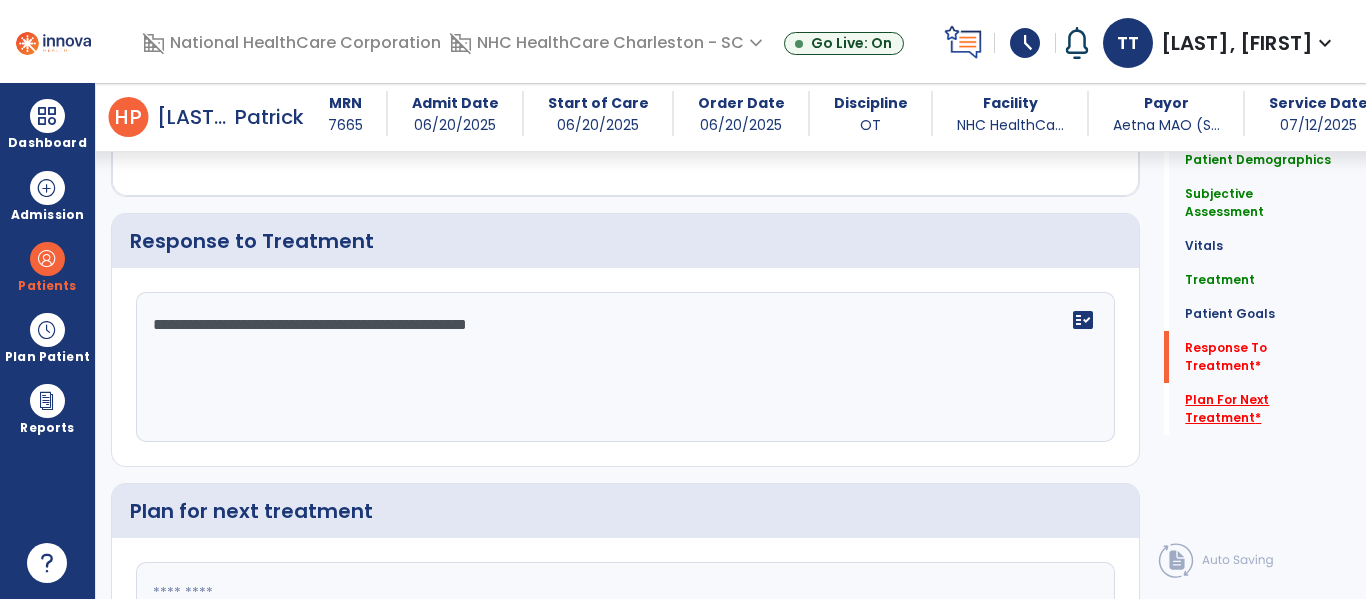 type on "**********" 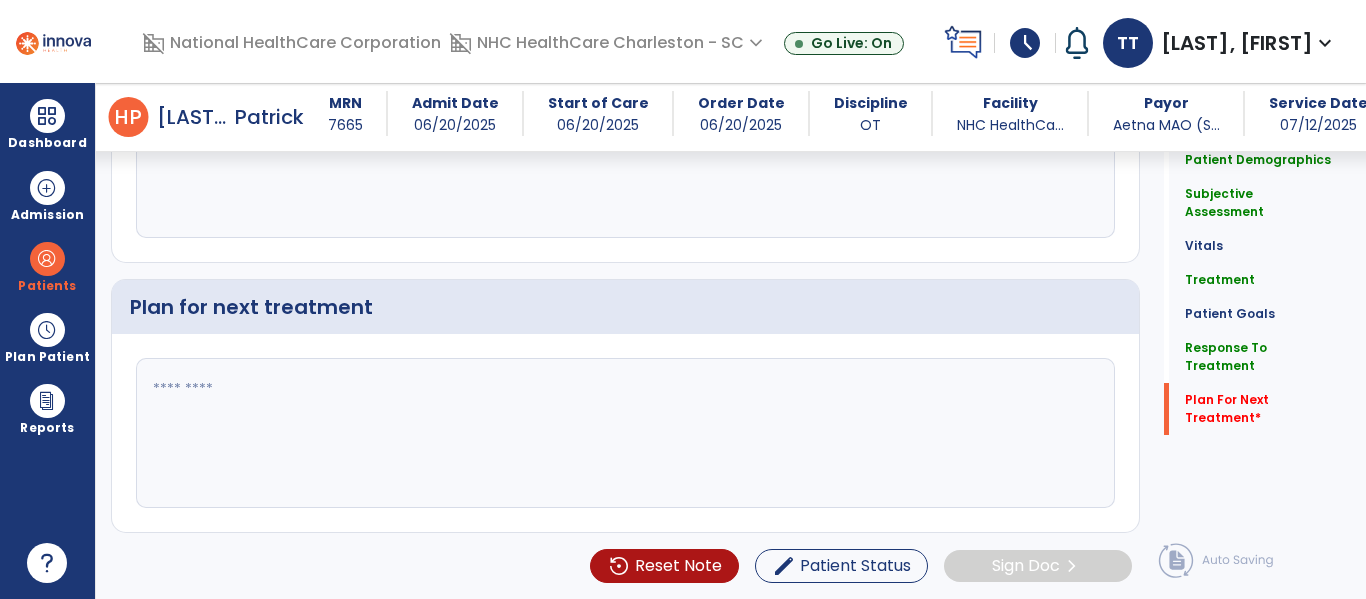 scroll, scrollTop: 2408, scrollLeft: 0, axis: vertical 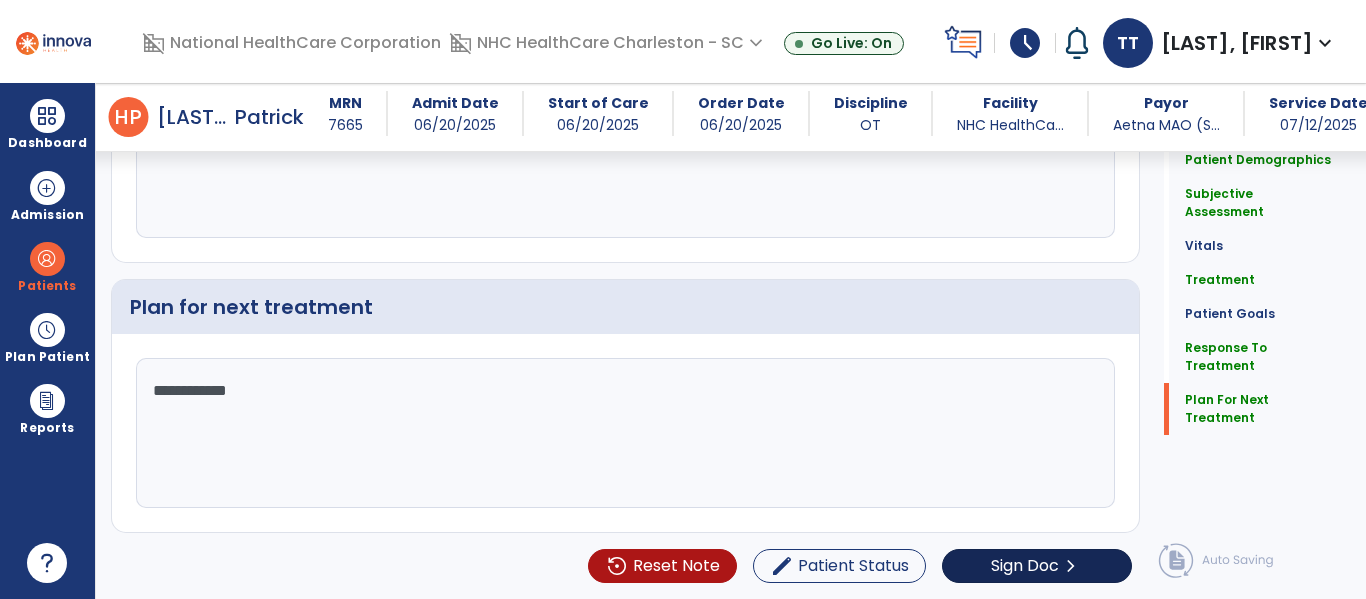 type on "**********" 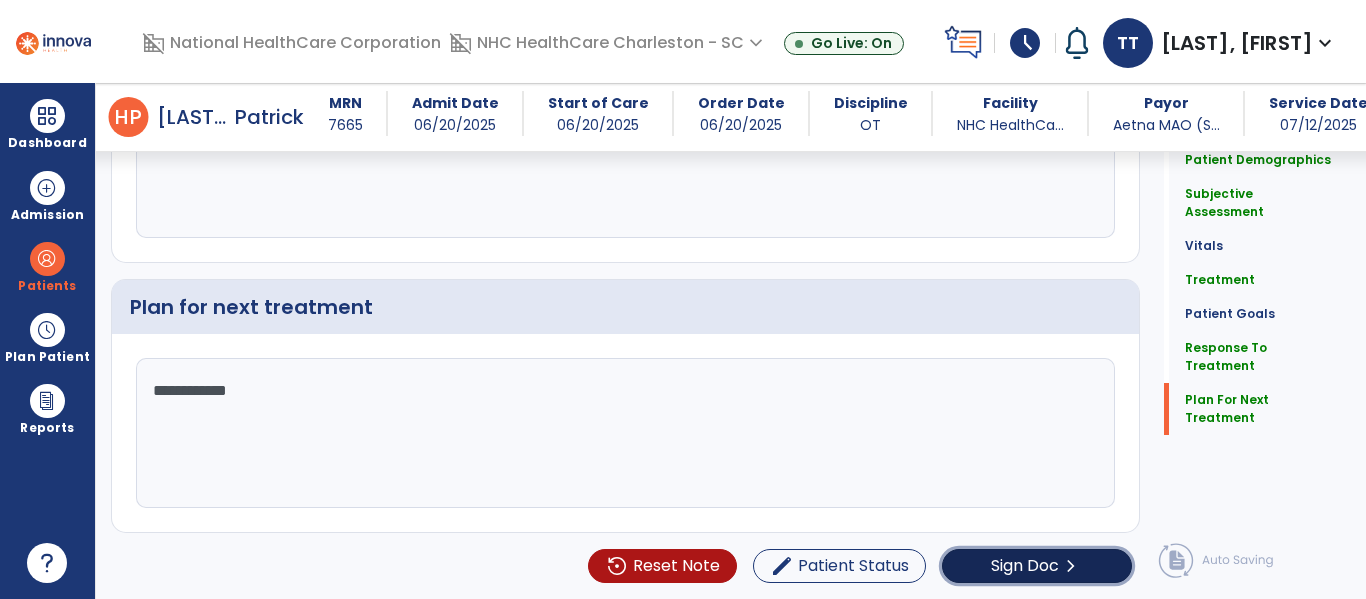click on "Sign Doc  chevron_right" 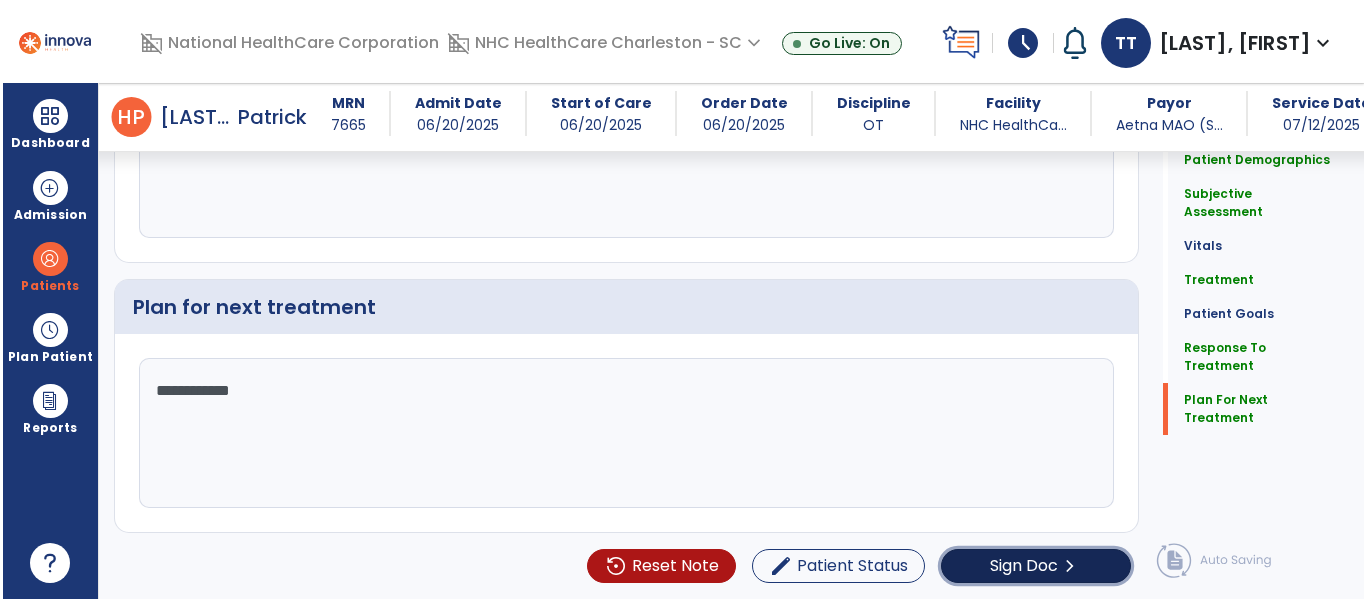 scroll, scrollTop: 2408, scrollLeft: 0, axis: vertical 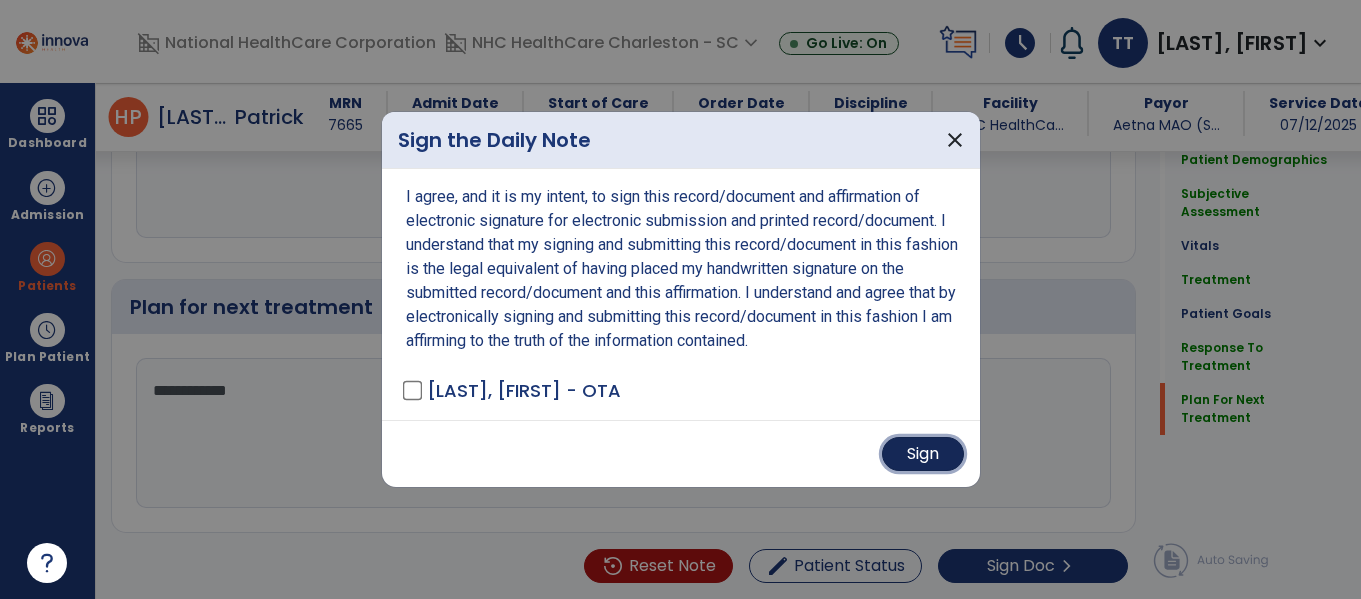 click on "Sign" at bounding box center (923, 454) 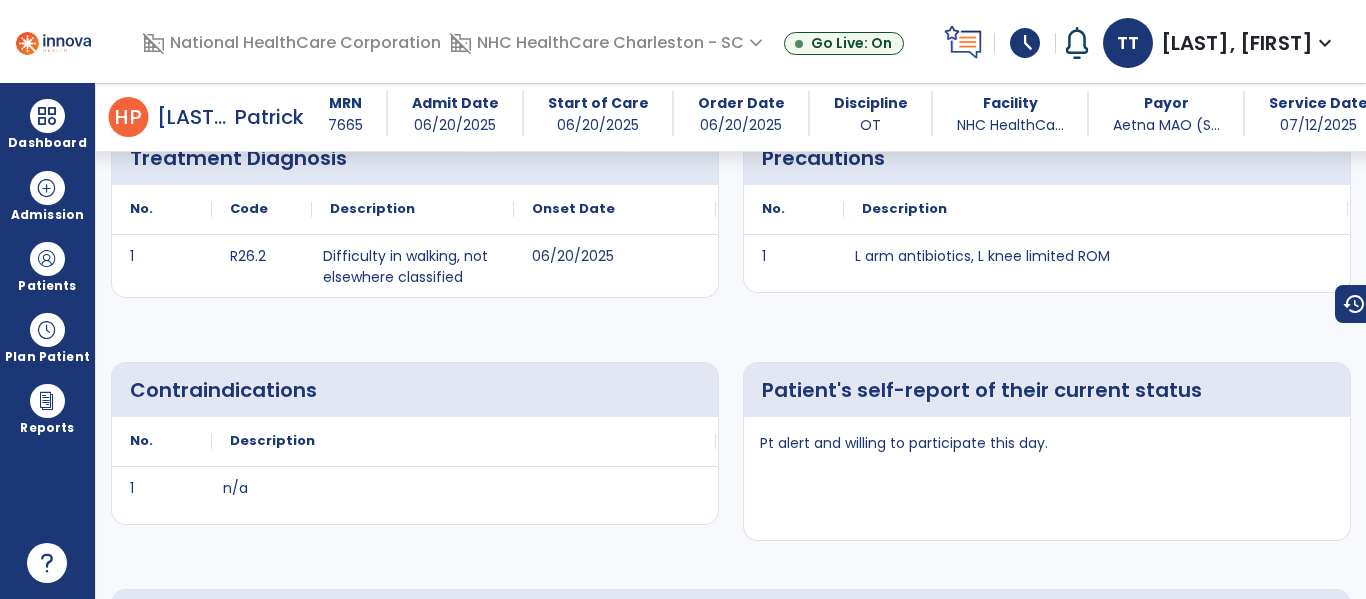 scroll, scrollTop: 0, scrollLeft: 0, axis: both 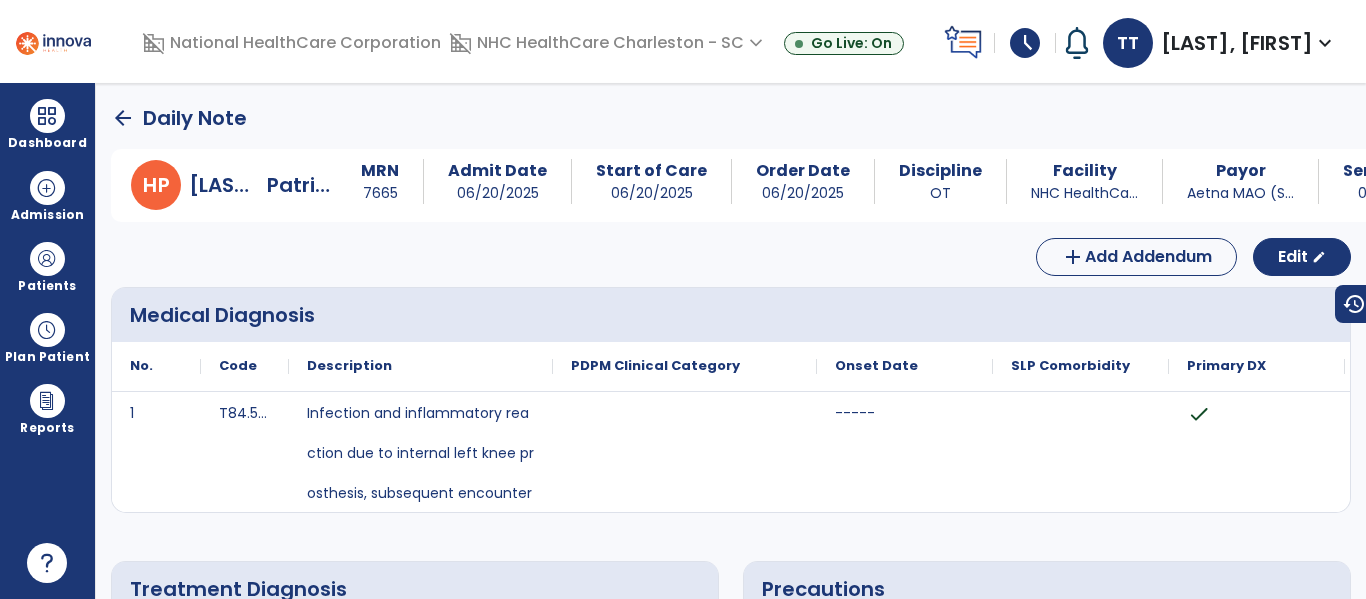 click on "arrow_back" 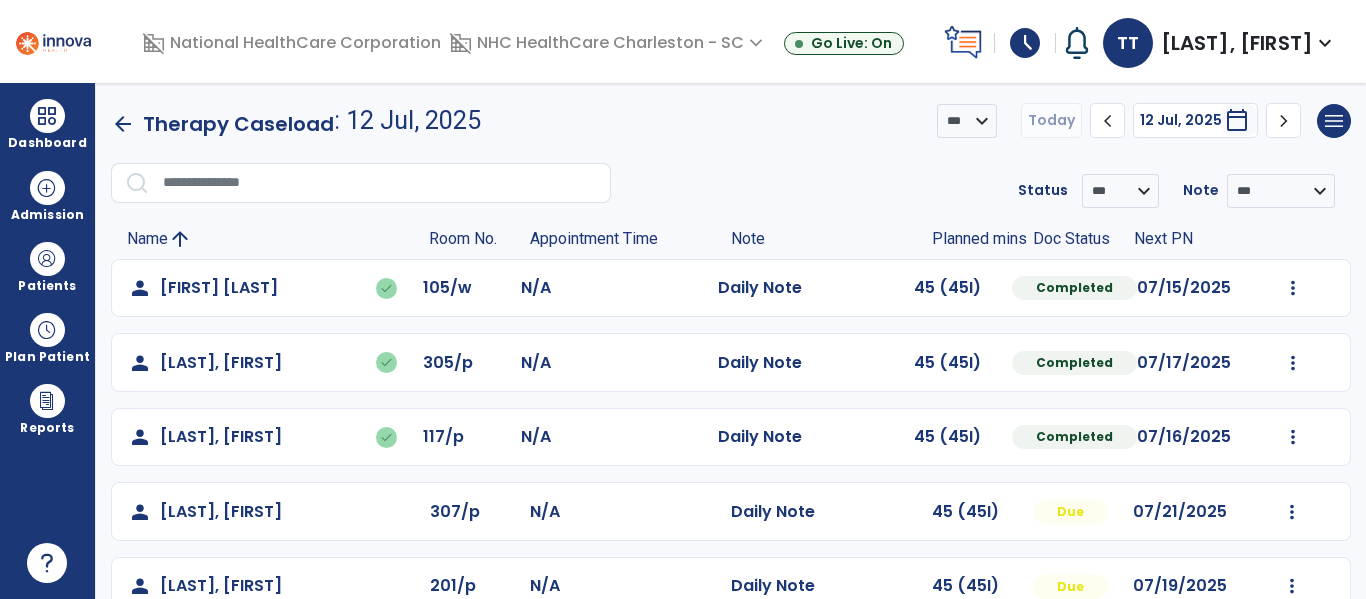 scroll, scrollTop: 264, scrollLeft: 0, axis: vertical 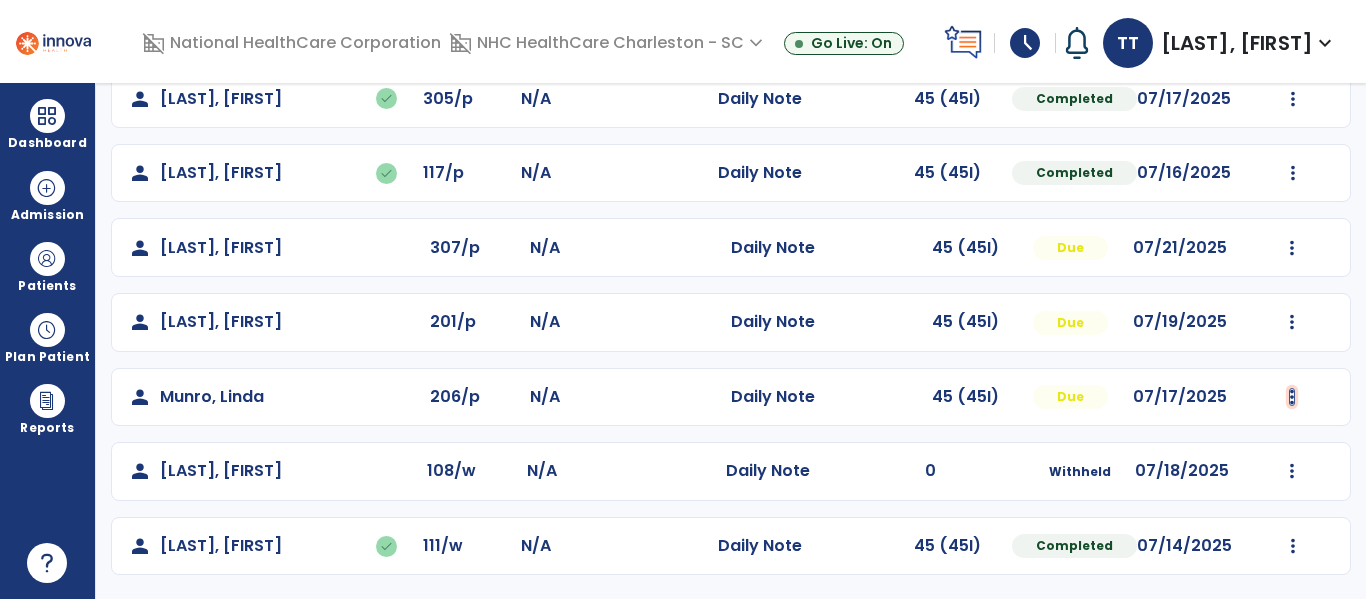 click at bounding box center (1293, 24) 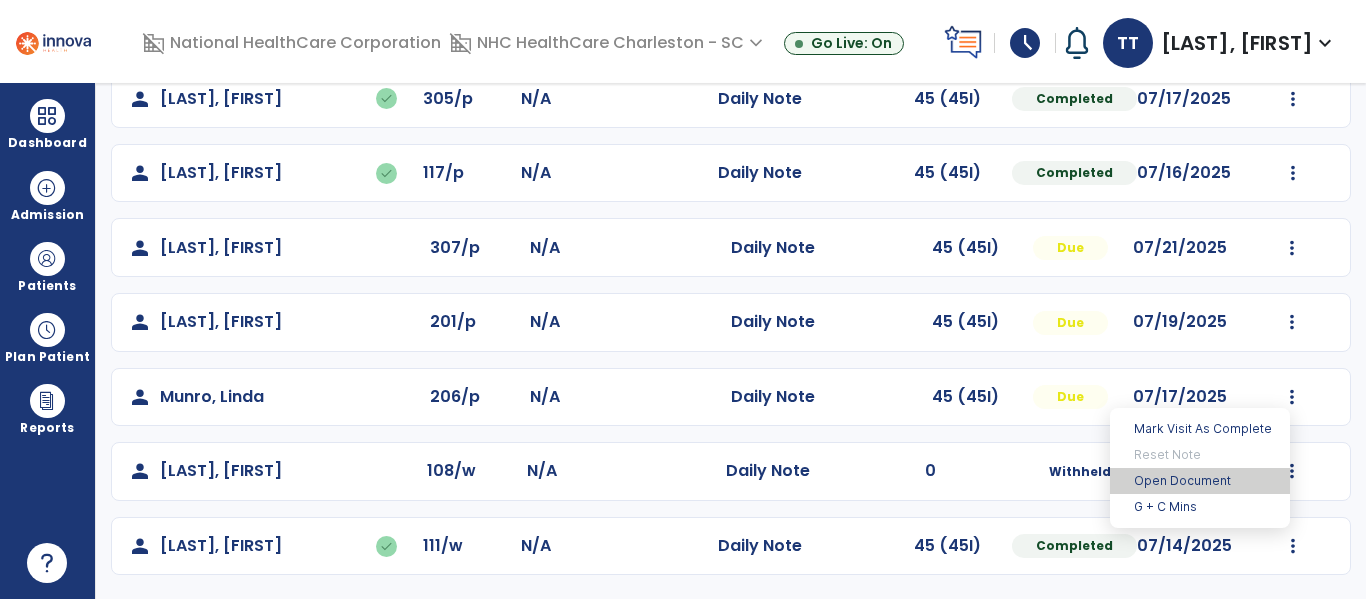 click on "Open Document" at bounding box center (1200, 481) 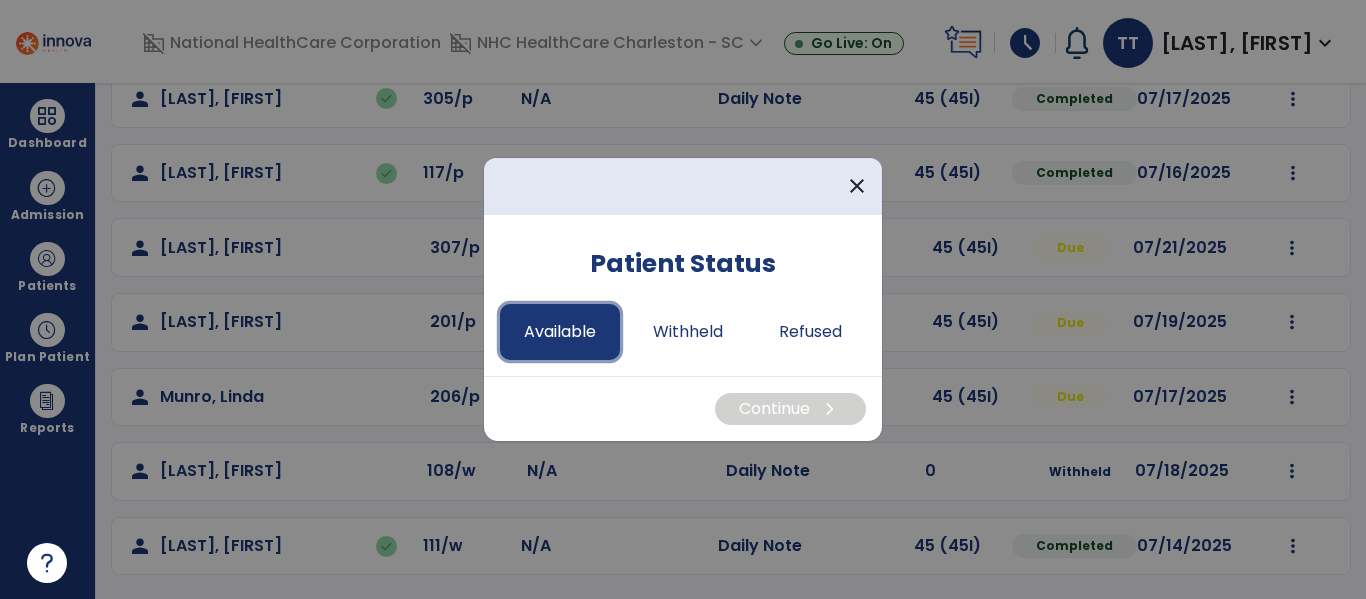 click on "Available" at bounding box center [560, 332] 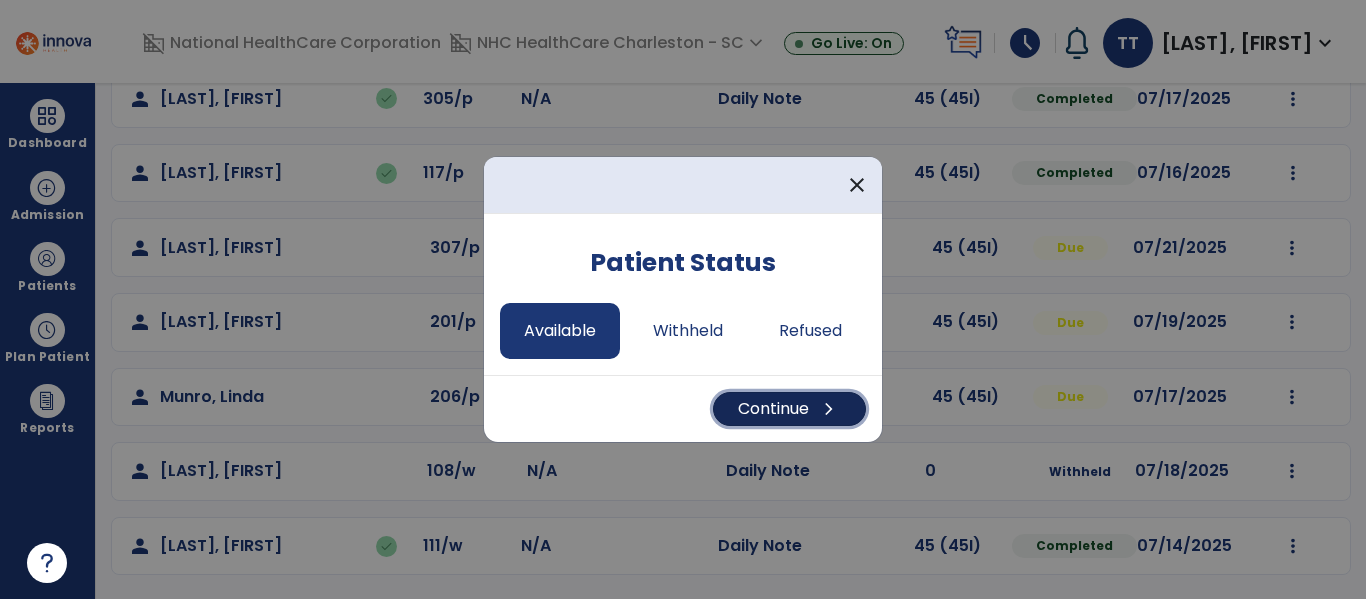 click on "Continue   chevron_right" at bounding box center (789, 409) 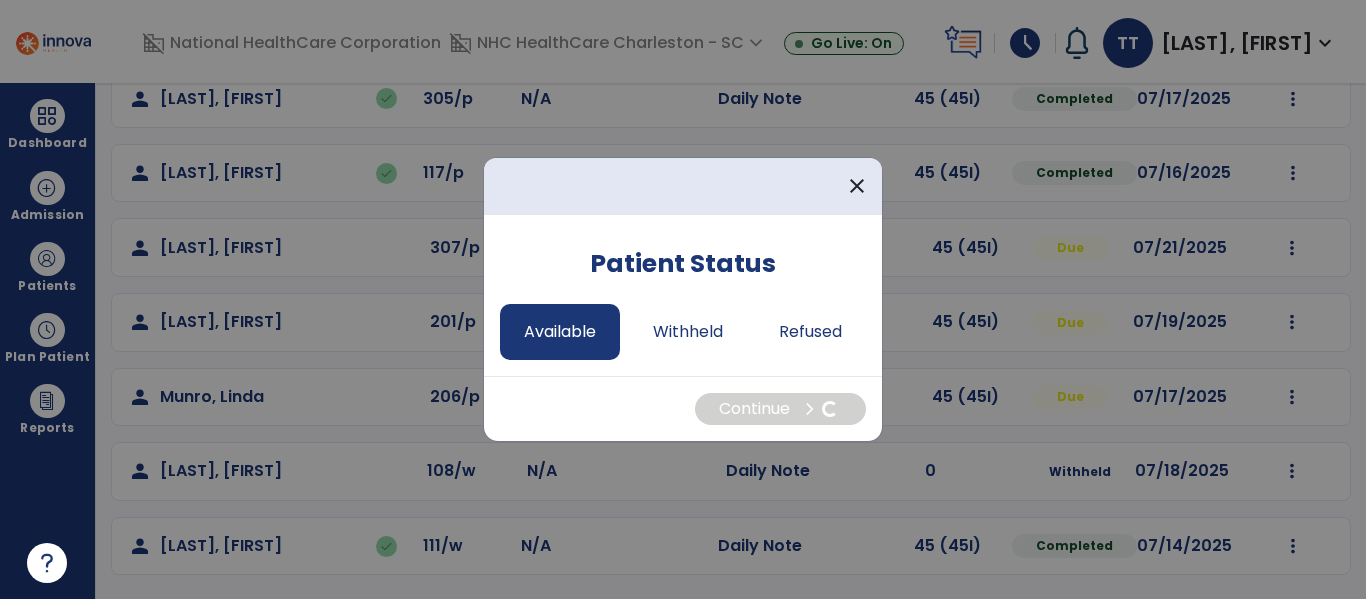 select on "*" 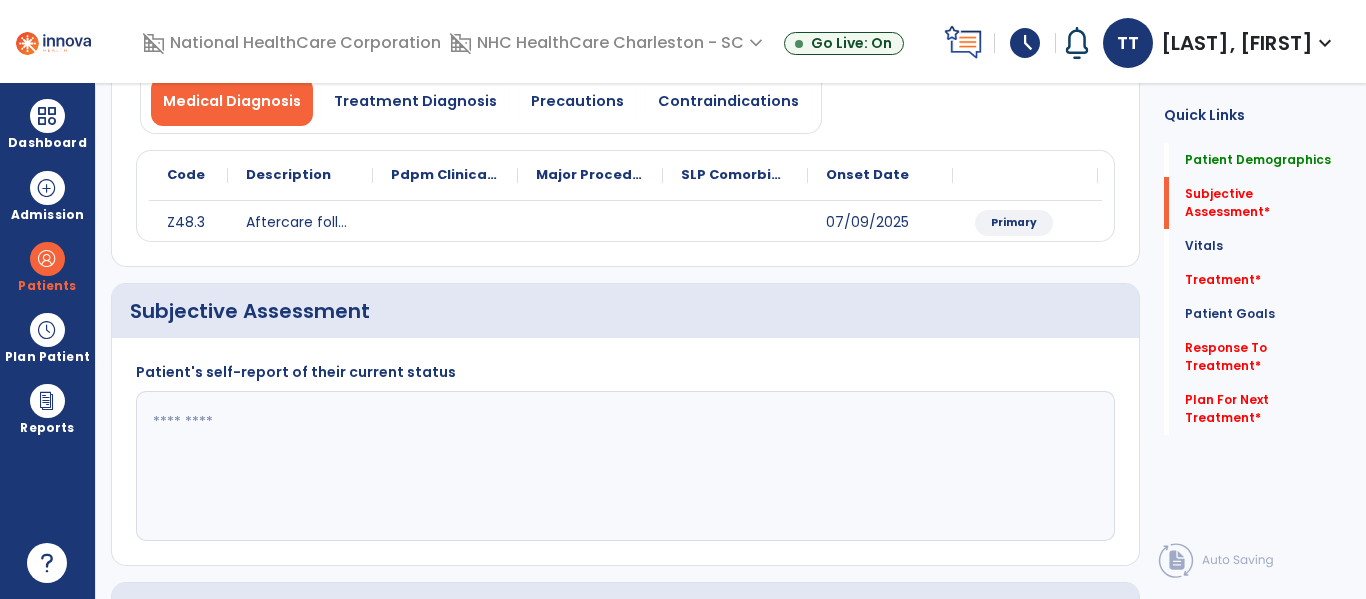 click 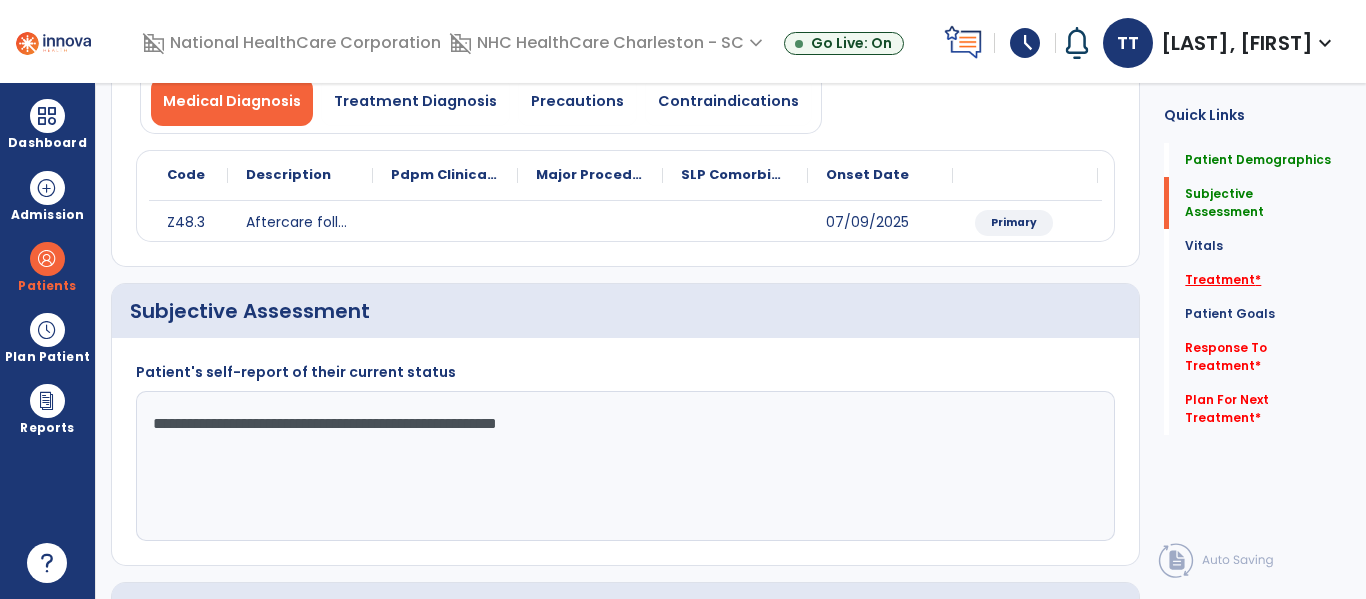 type on "**********" 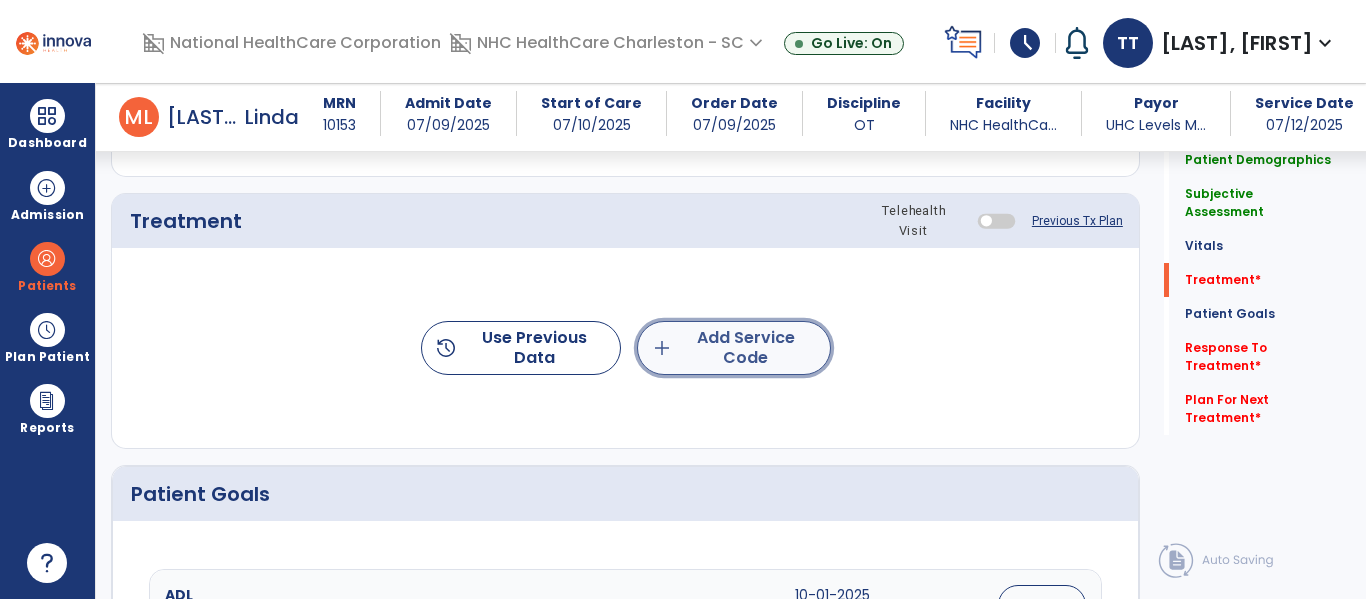 click on "add  Add Service Code" 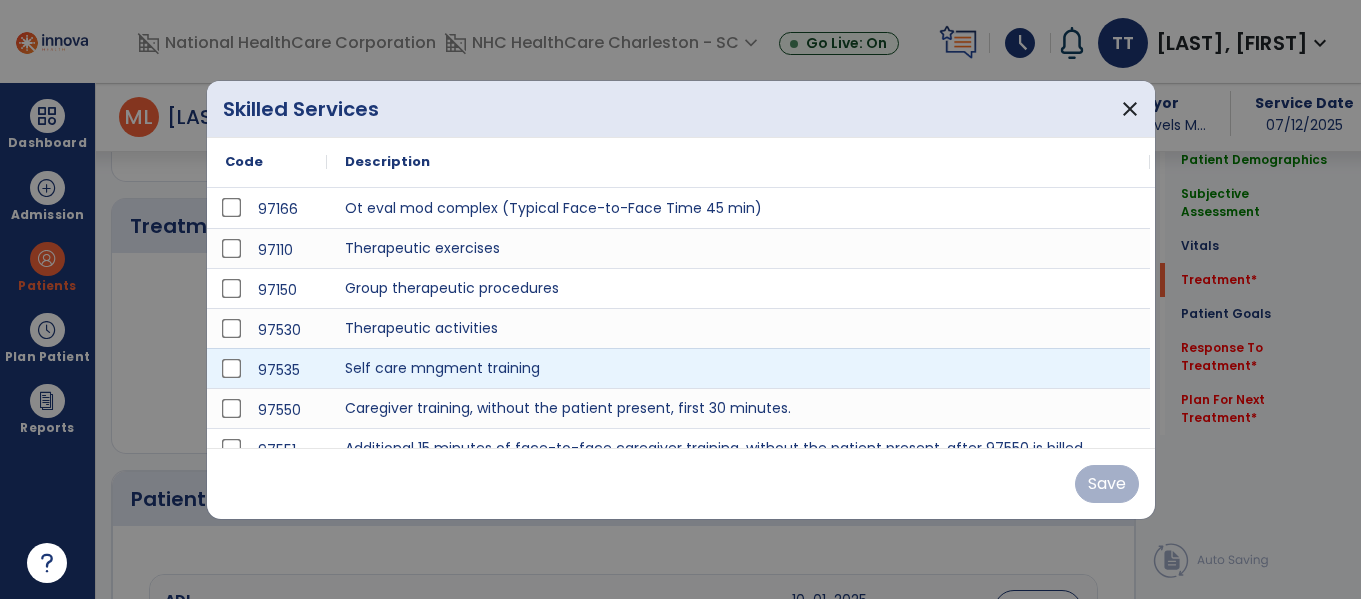 scroll, scrollTop: 1056, scrollLeft: 0, axis: vertical 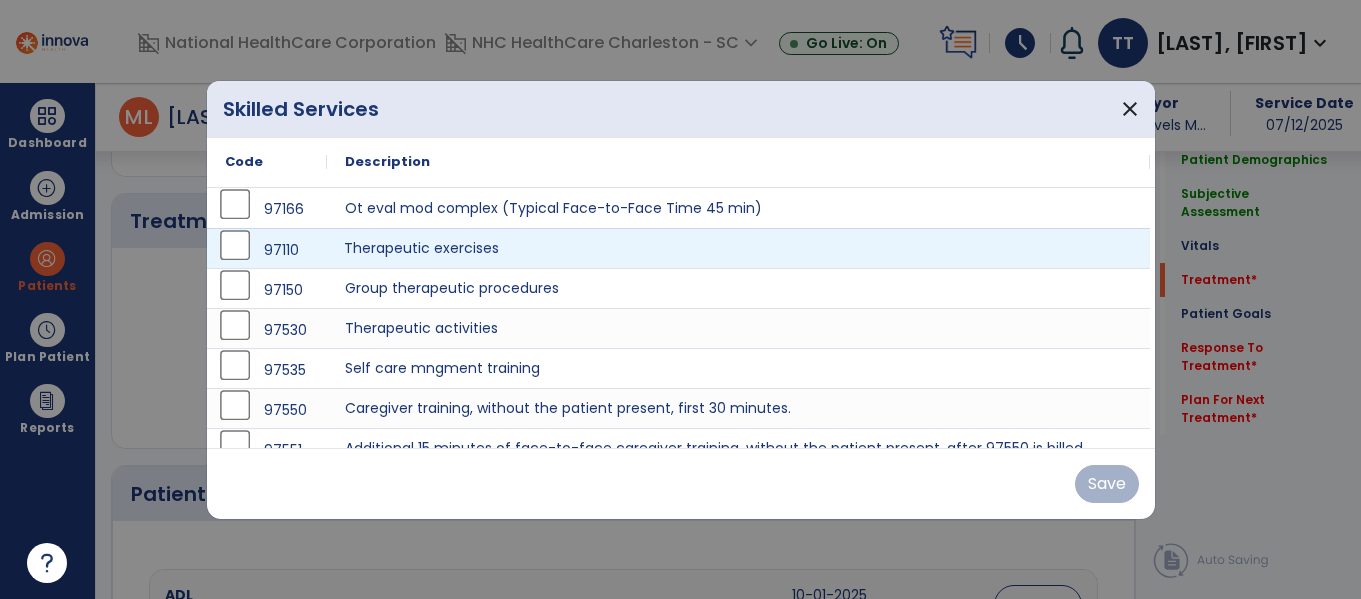 click on "Therapeutic exercises" at bounding box center (738, 248) 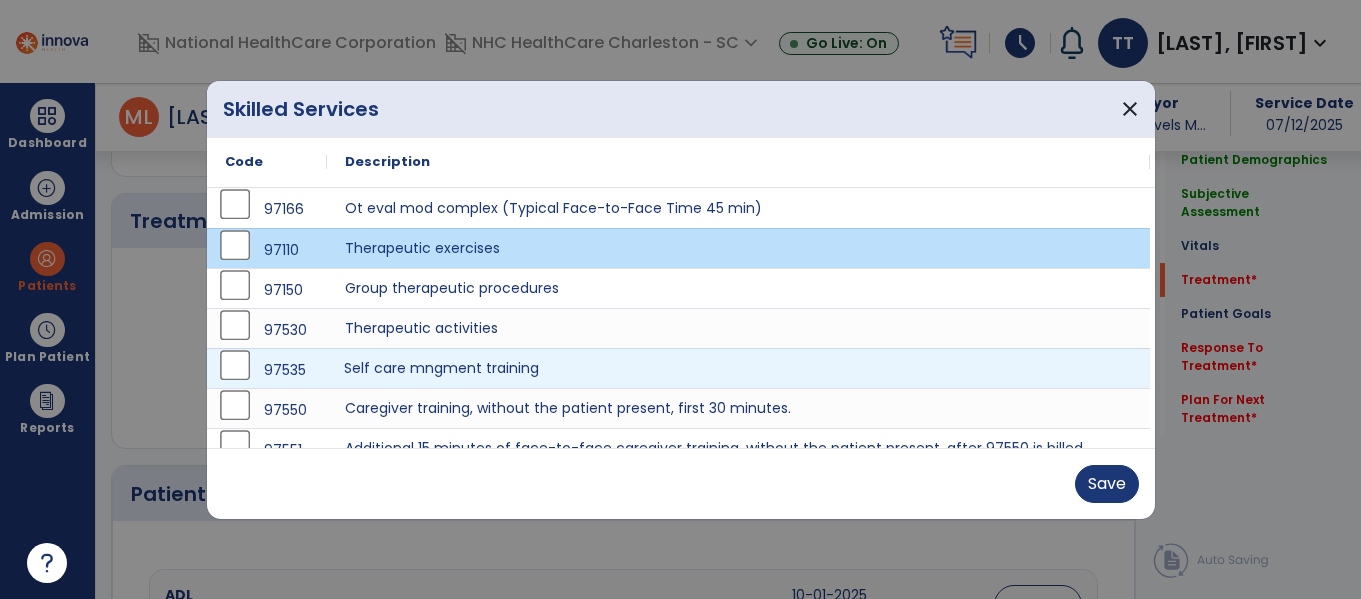 click on "Self care mngment training" at bounding box center (738, 368) 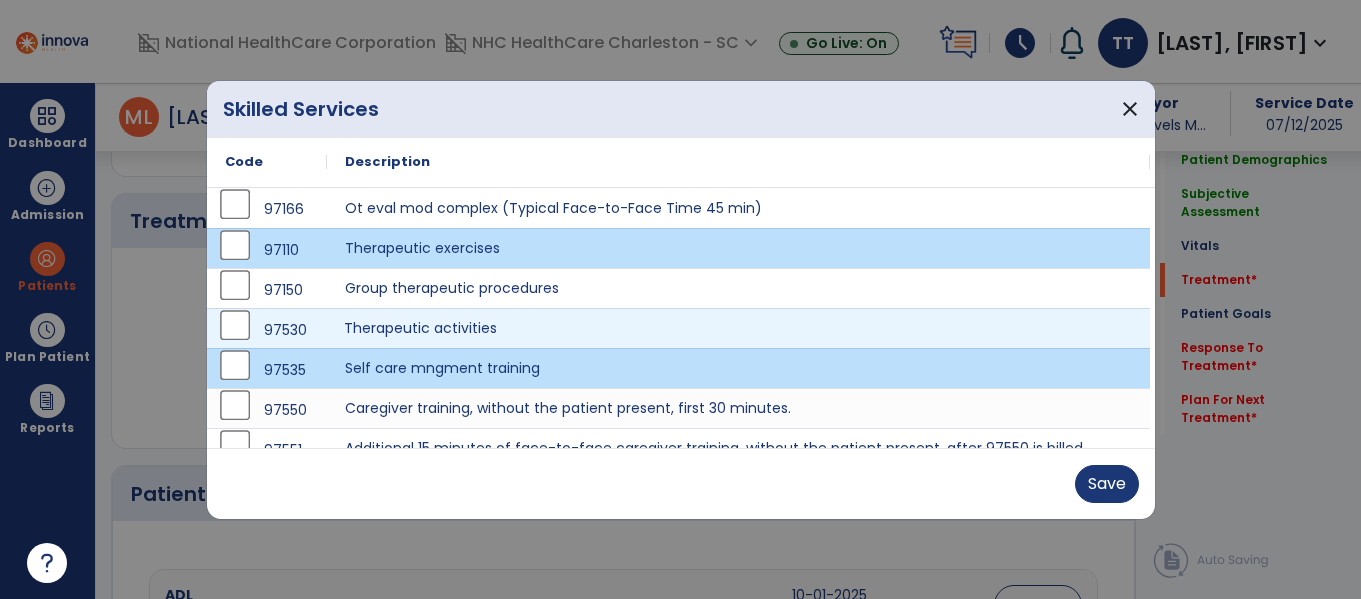 click on "Therapeutic activities" at bounding box center [738, 328] 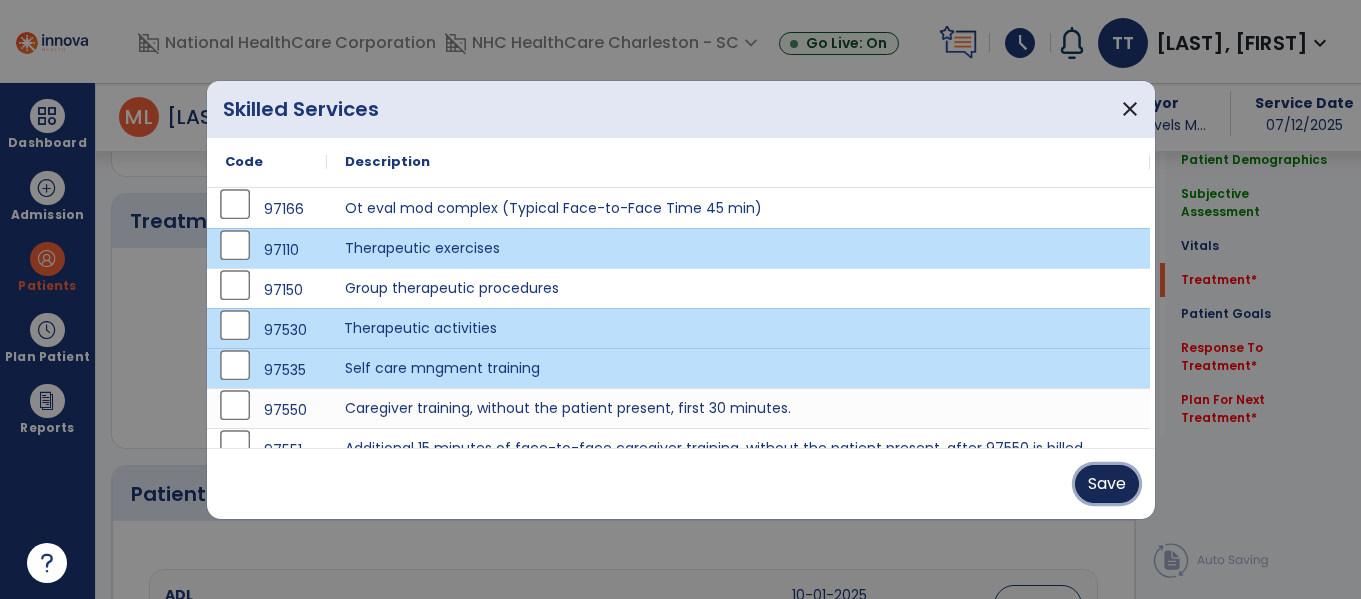 click on "Save" at bounding box center [1107, 484] 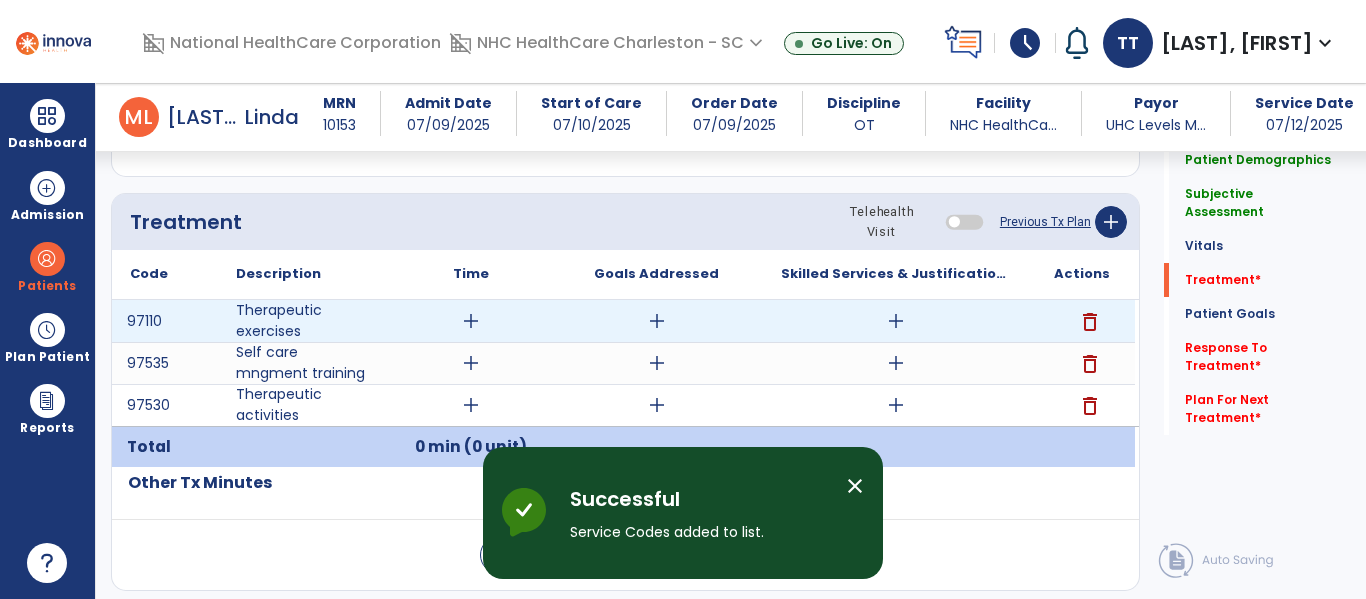 click on "add" at bounding box center [471, 321] 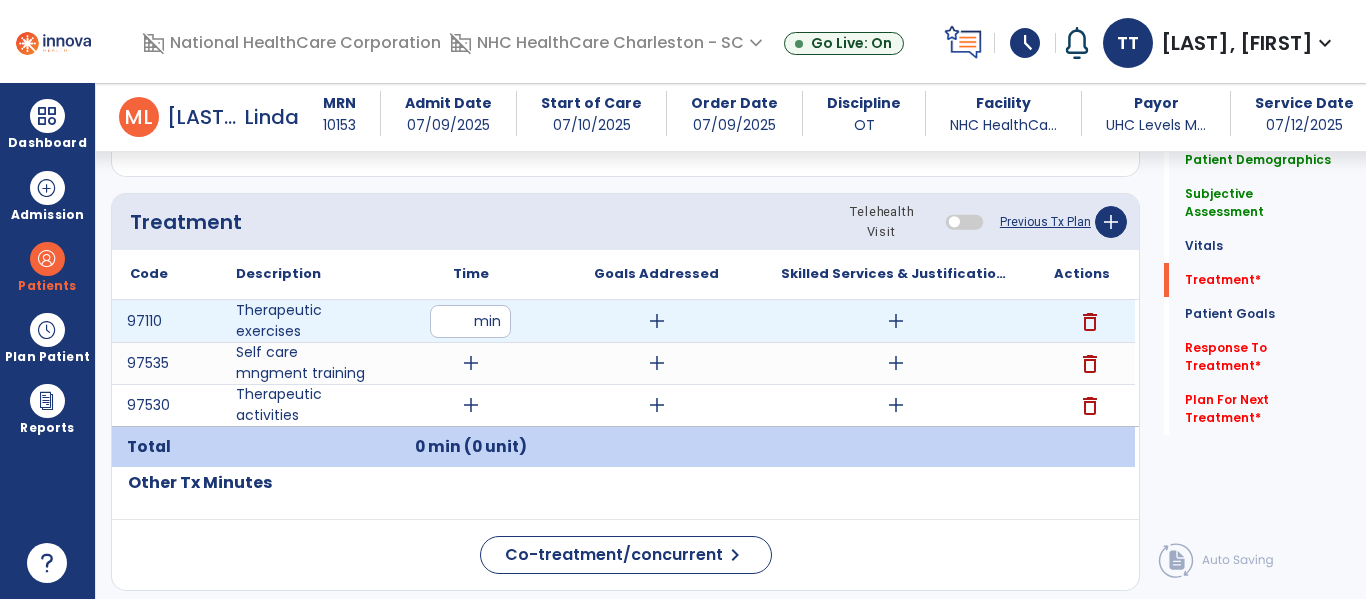 type on "**" 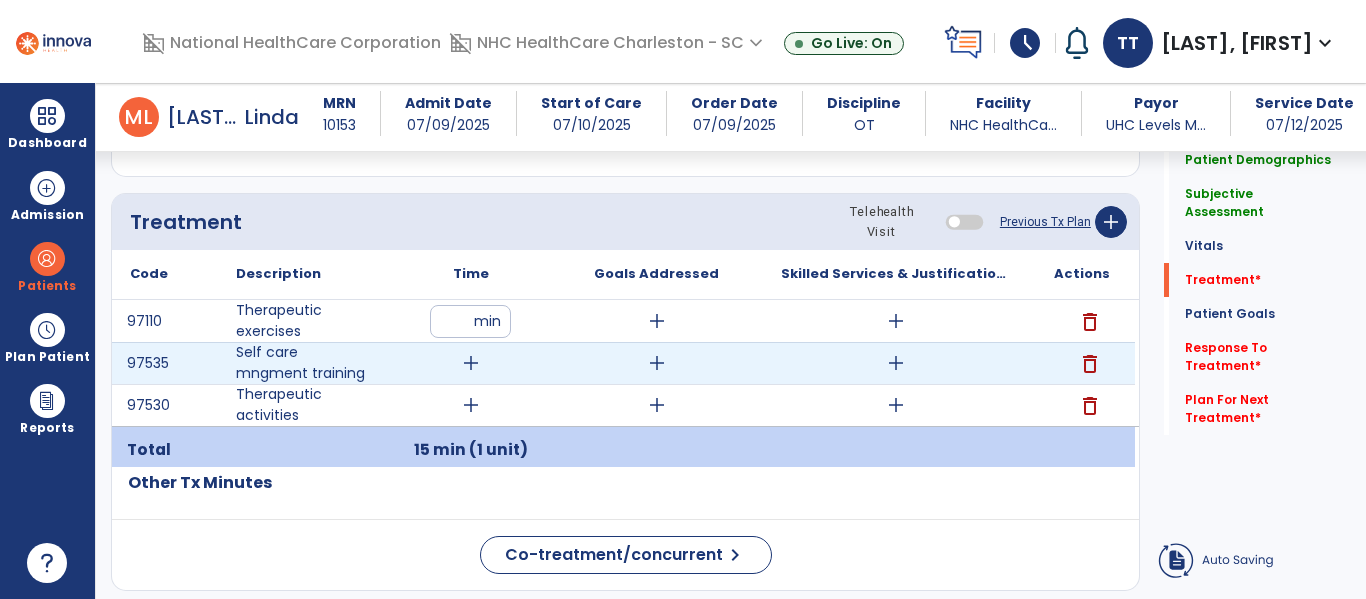 click on "add" at bounding box center [471, 363] 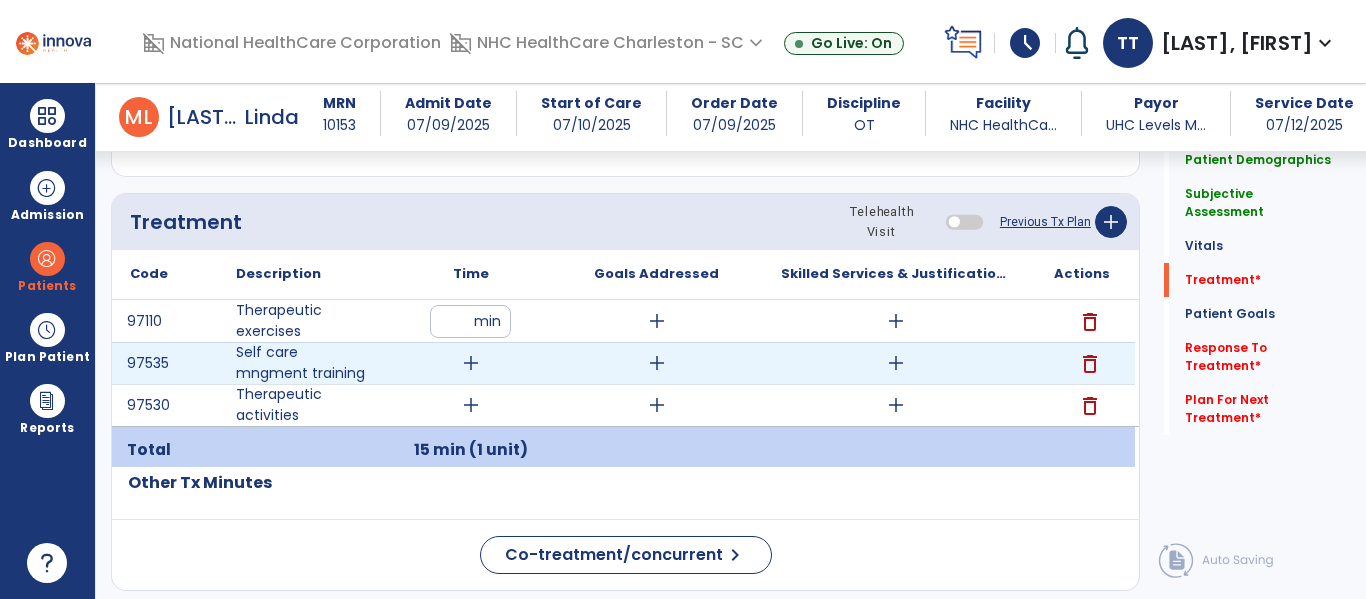 click on "add" at bounding box center (471, 363) 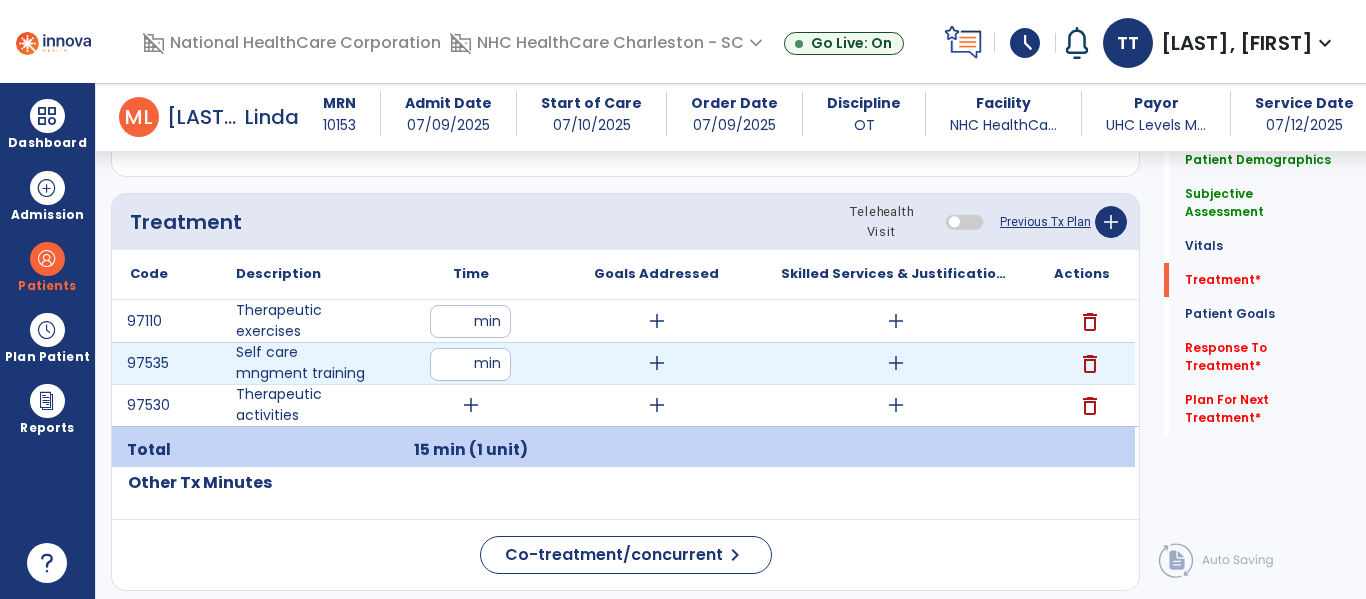 type on "**" 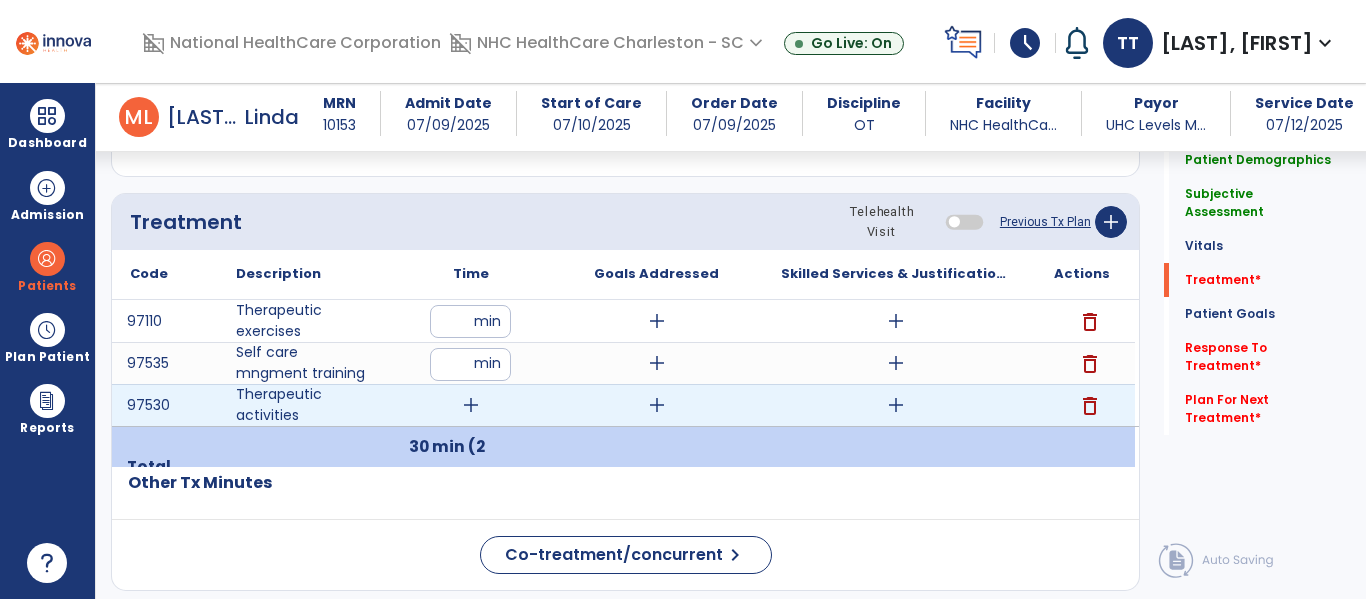 click on "add" at bounding box center (471, 405) 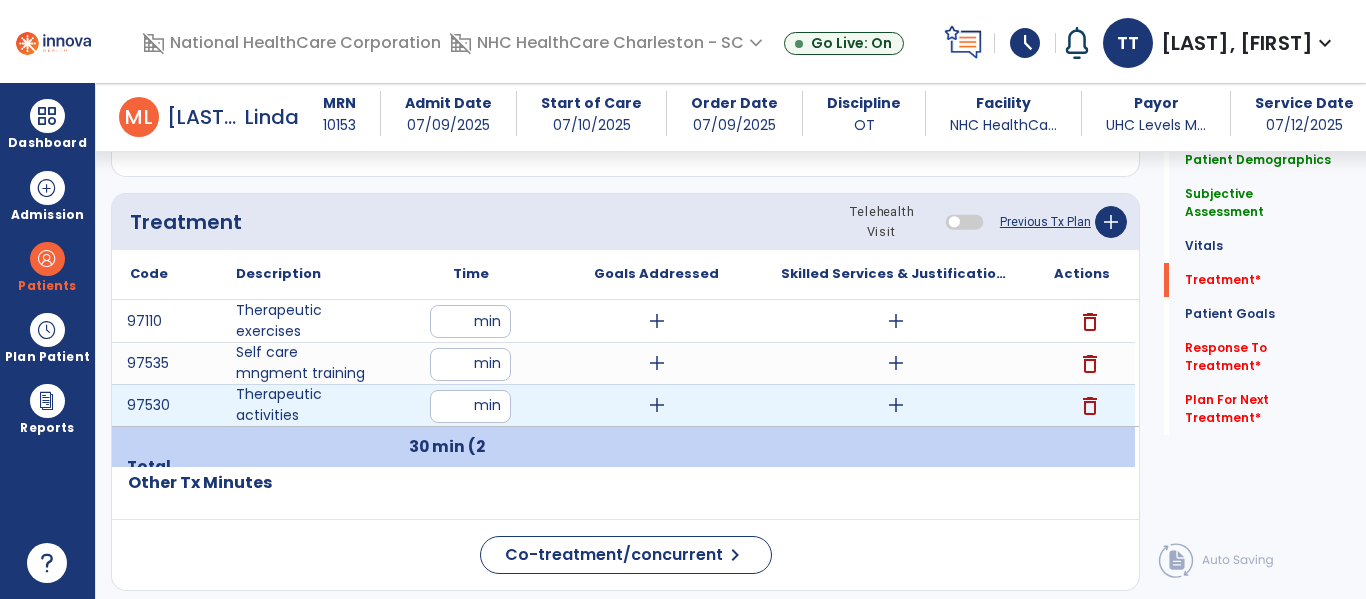 type on "**" 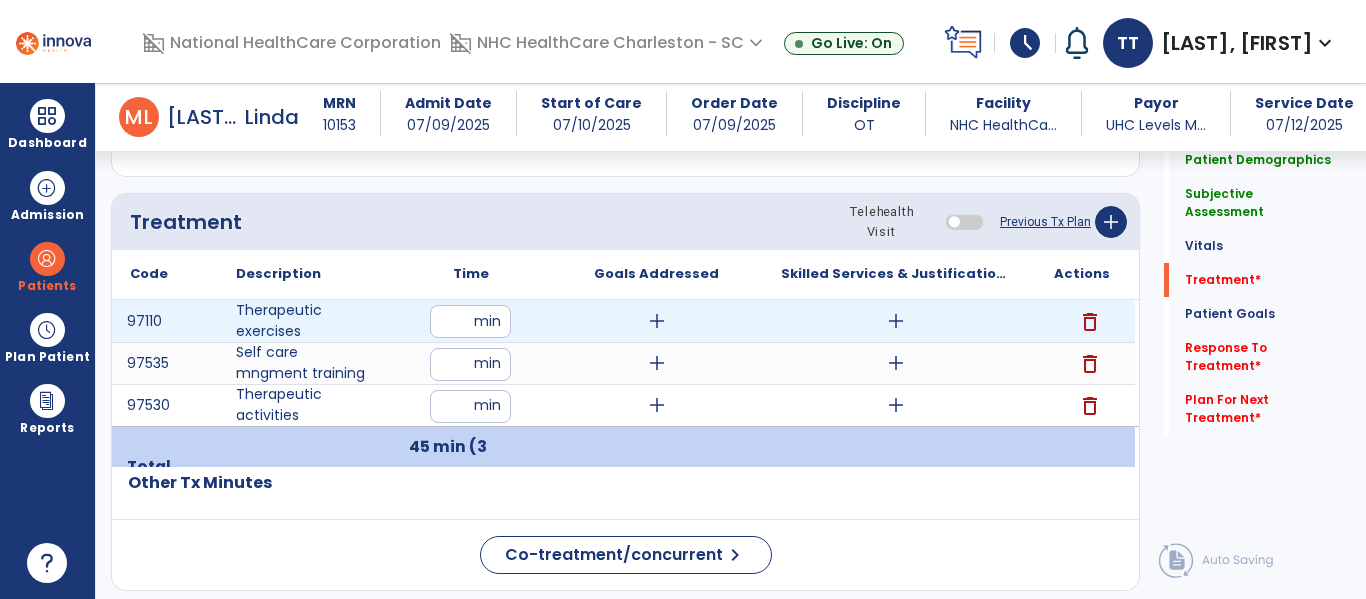 click on "add" at bounding box center [657, 321] 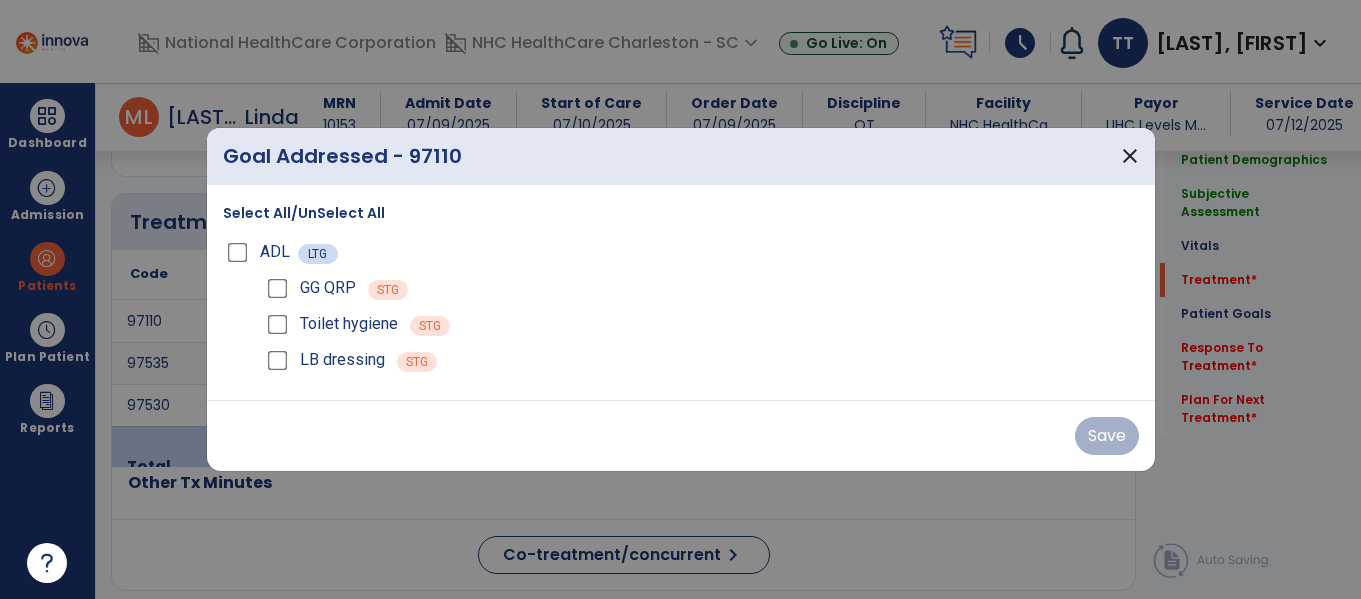 scroll, scrollTop: 1056, scrollLeft: 0, axis: vertical 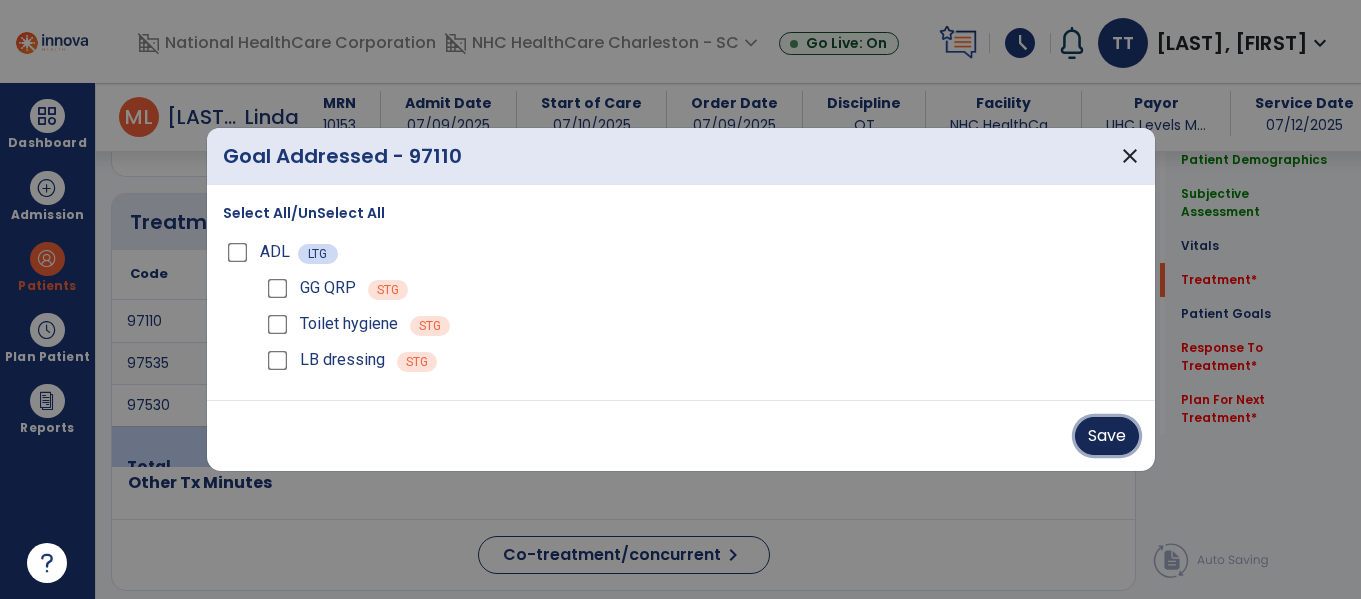 click on "Save" at bounding box center [1107, 436] 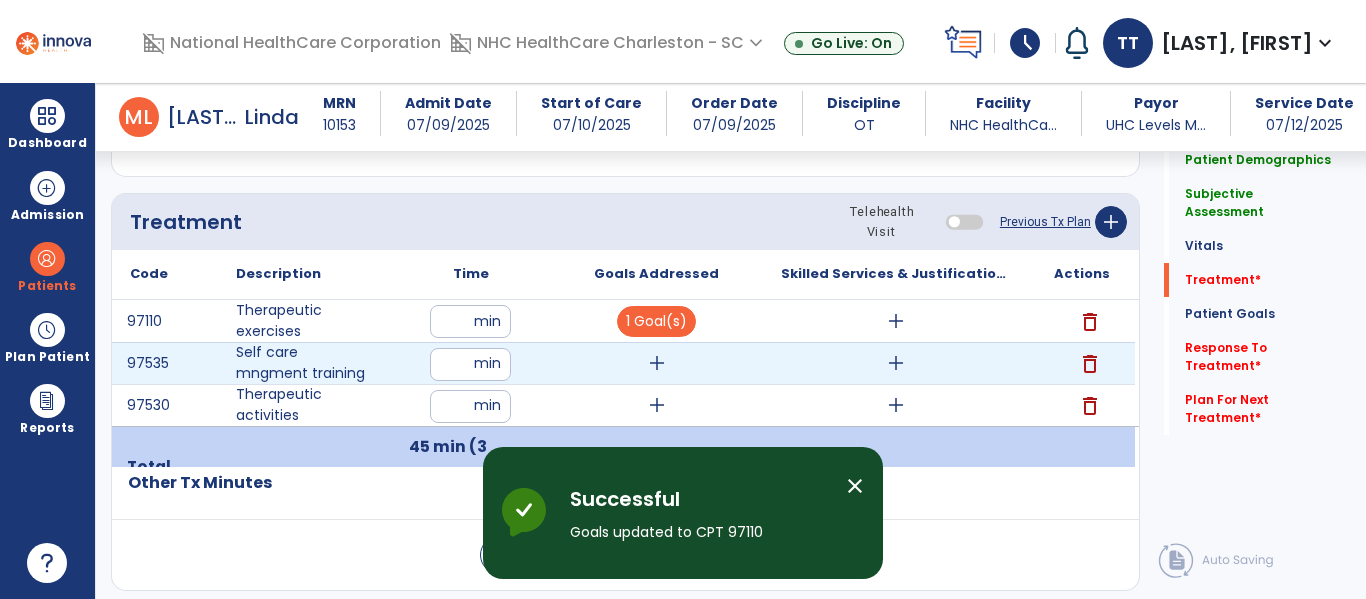 click on "add" at bounding box center [657, 363] 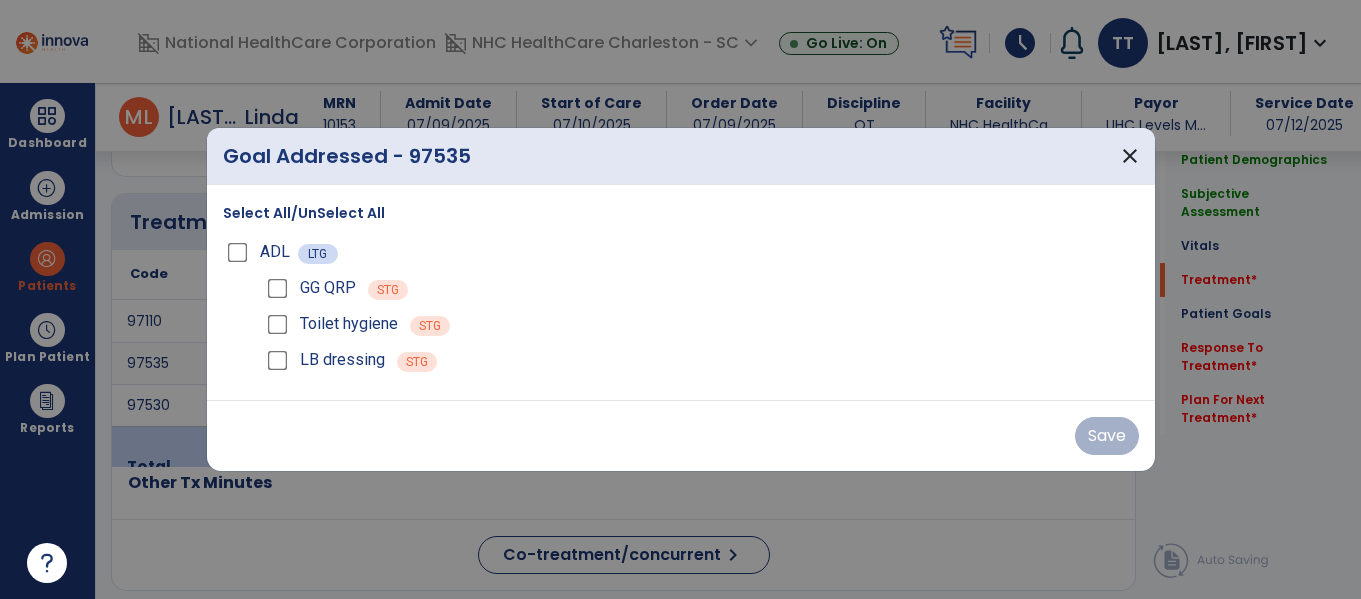 scroll, scrollTop: 1056, scrollLeft: 0, axis: vertical 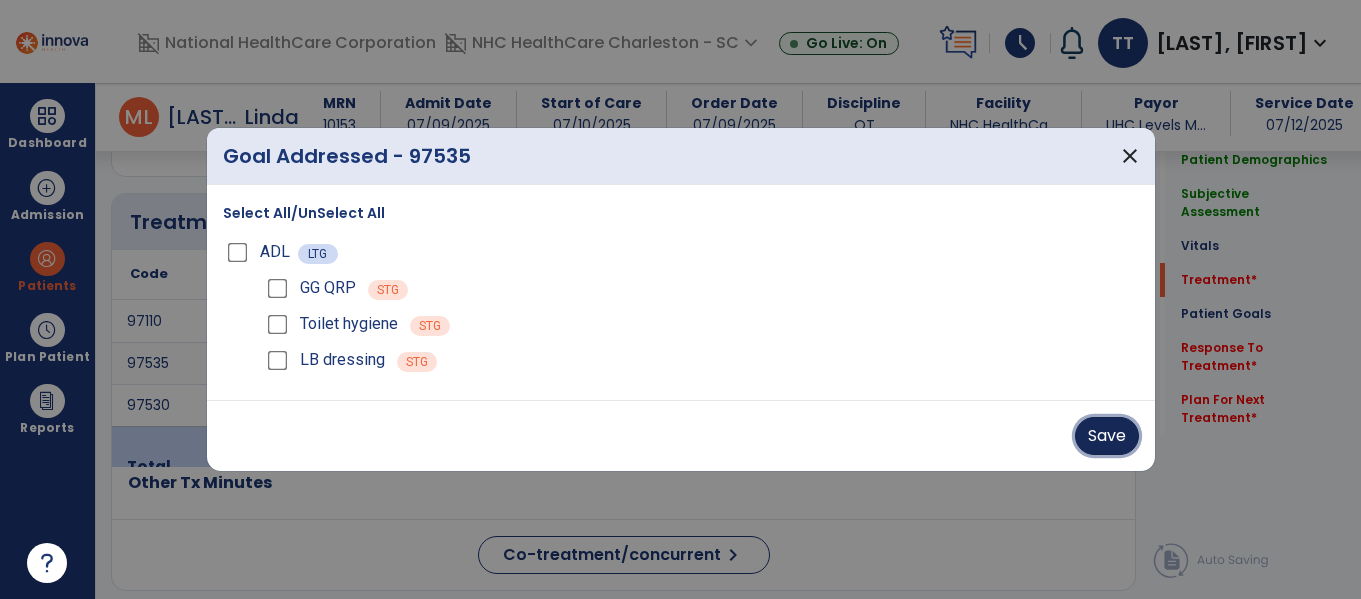 click on "Save" at bounding box center [1107, 436] 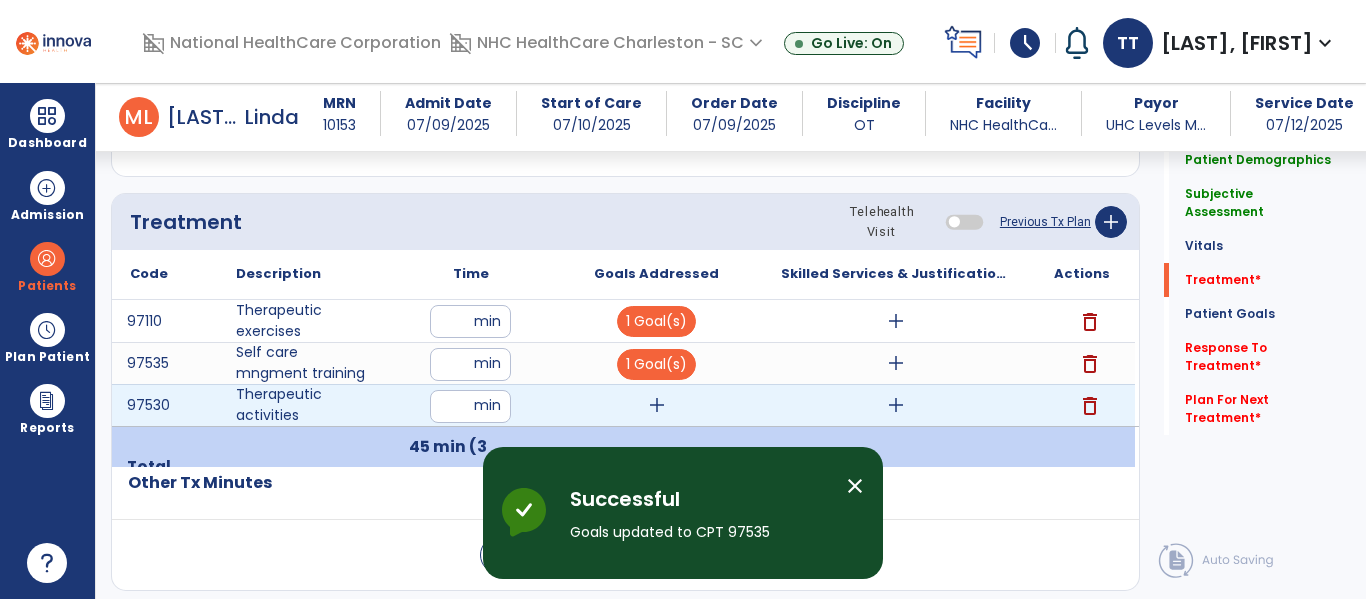 click on "add" at bounding box center [657, 405] 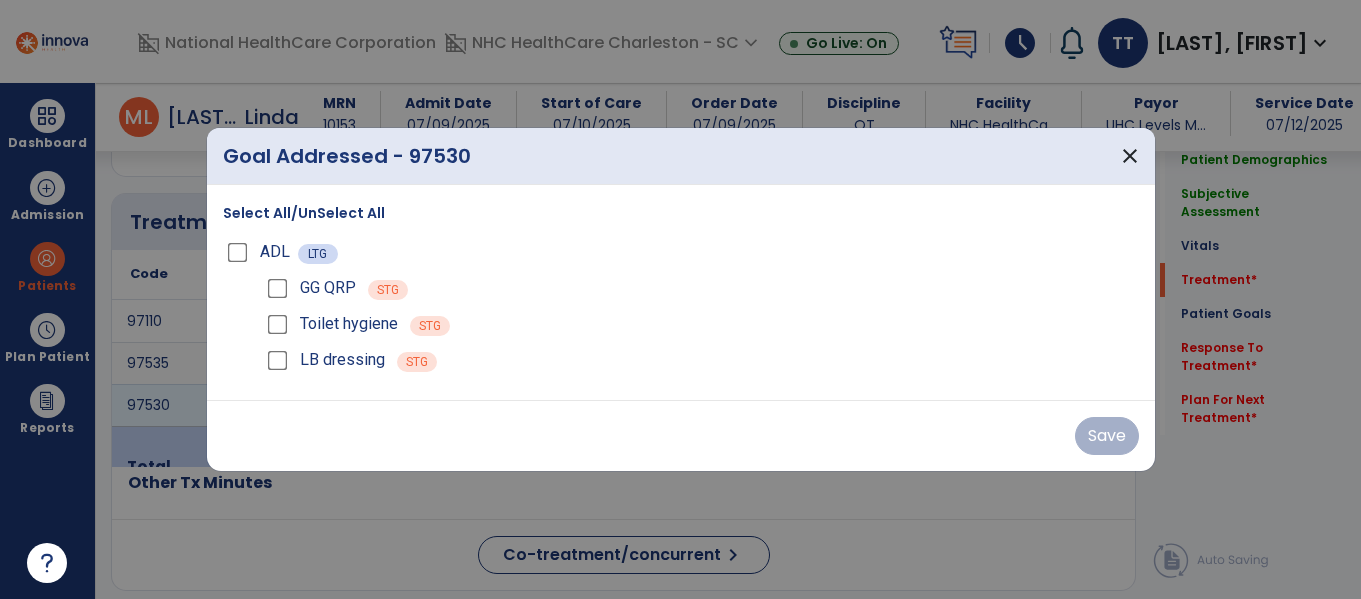 scroll, scrollTop: 1056, scrollLeft: 0, axis: vertical 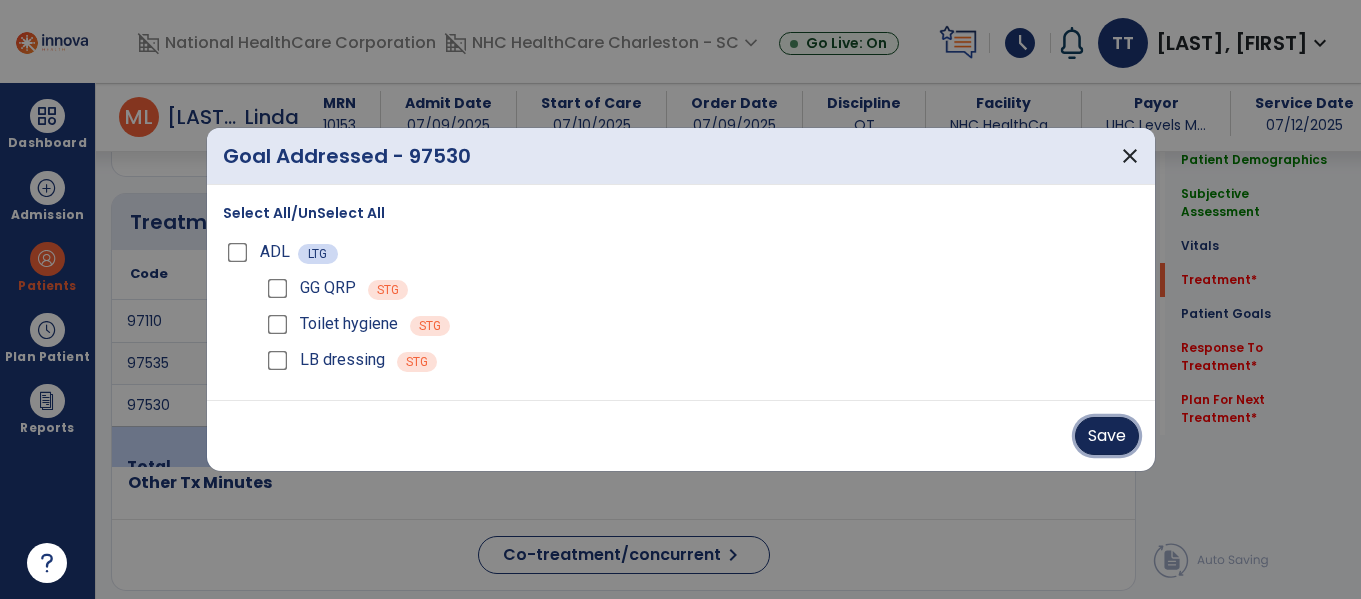 click on "Save" at bounding box center [1107, 436] 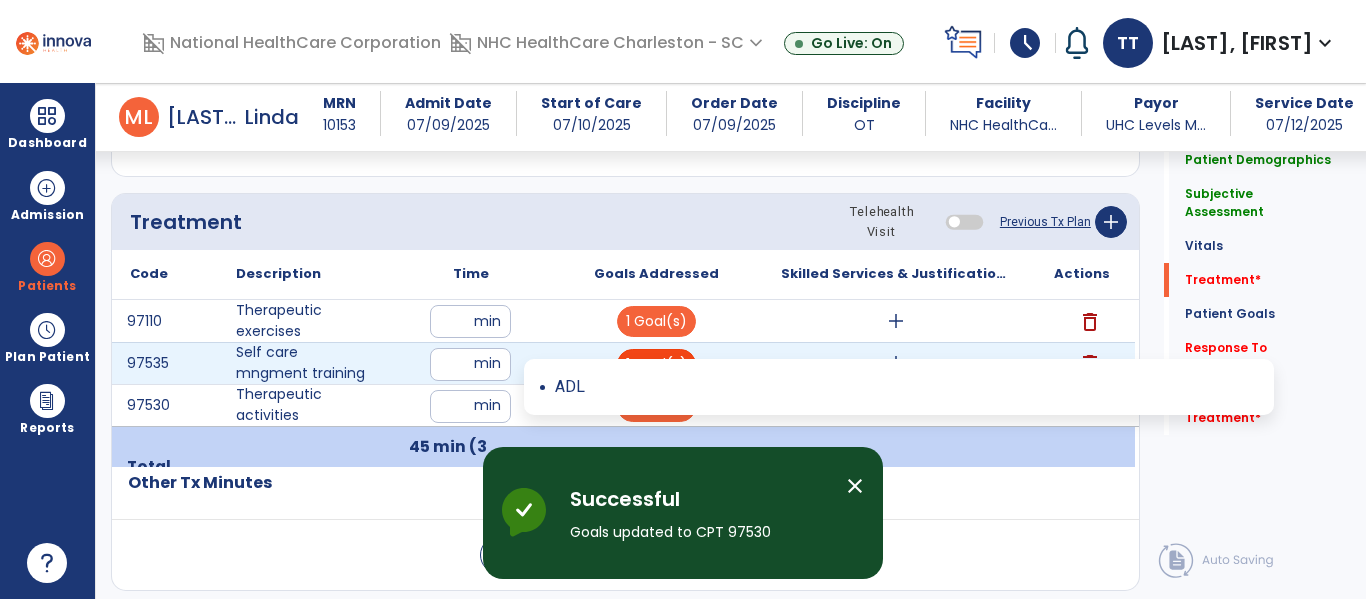 click on "1 Goal(s)" at bounding box center [656, 364] 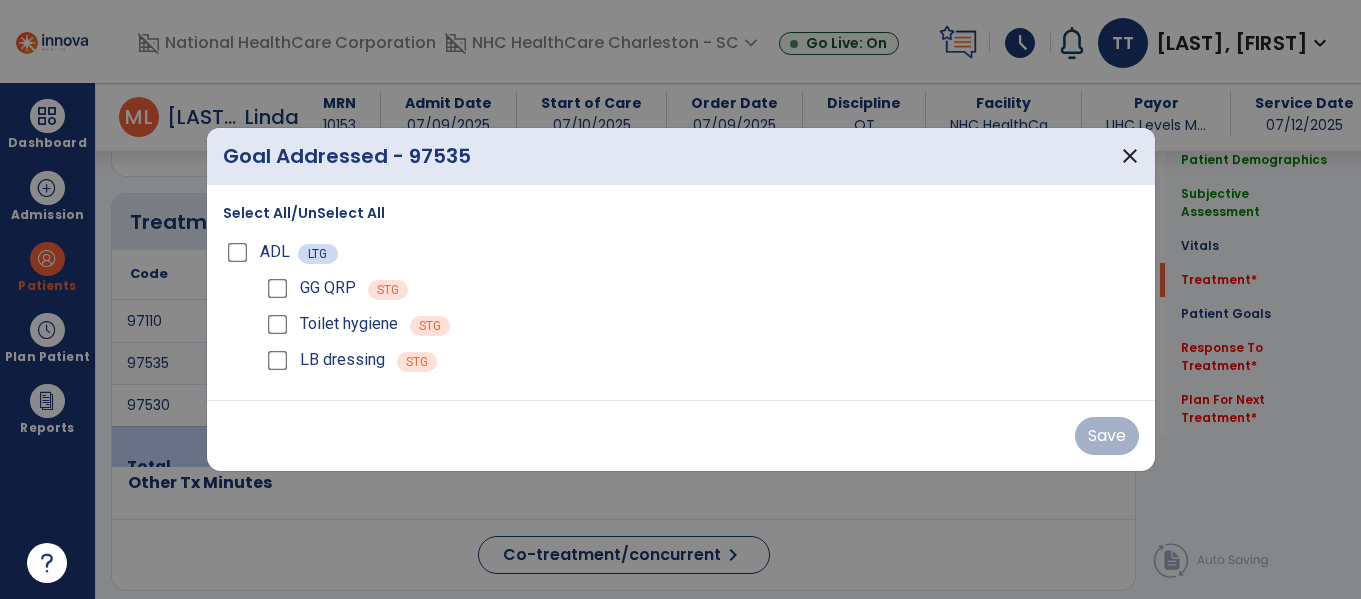 scroll, scrollTop: 1056, scrollLeft: 0, axis: vertical 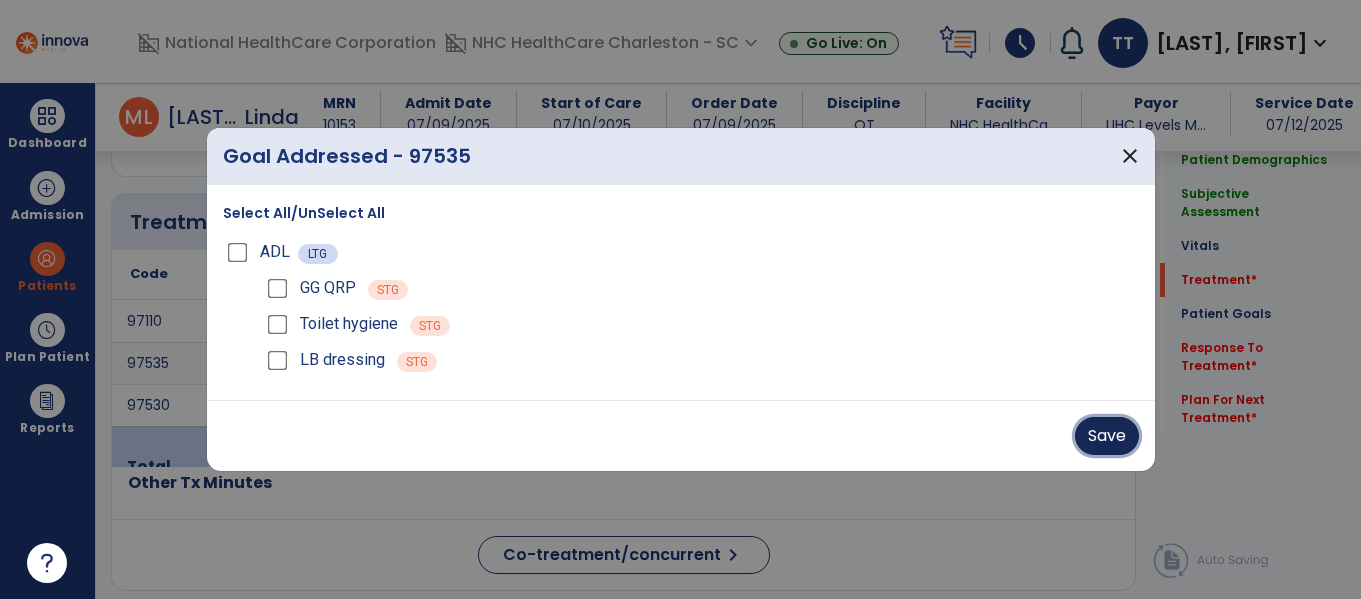 click on "Save" at bounding box center (1107, 436) 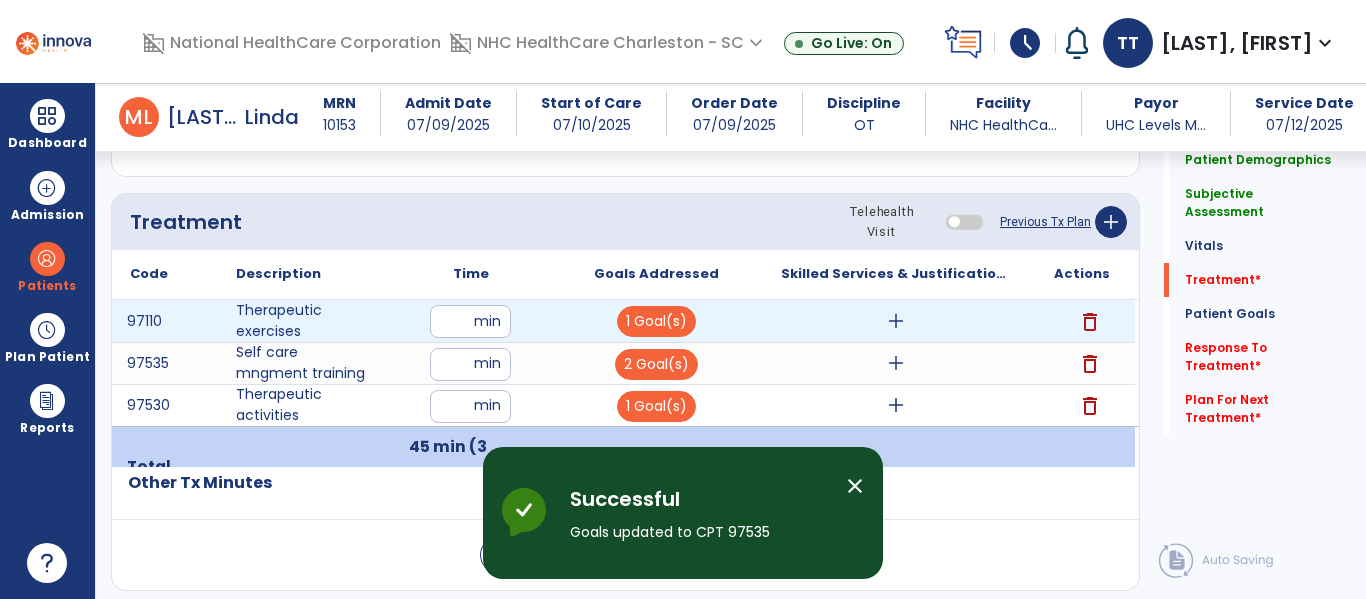click on "add" at bounding box center [896, 321] 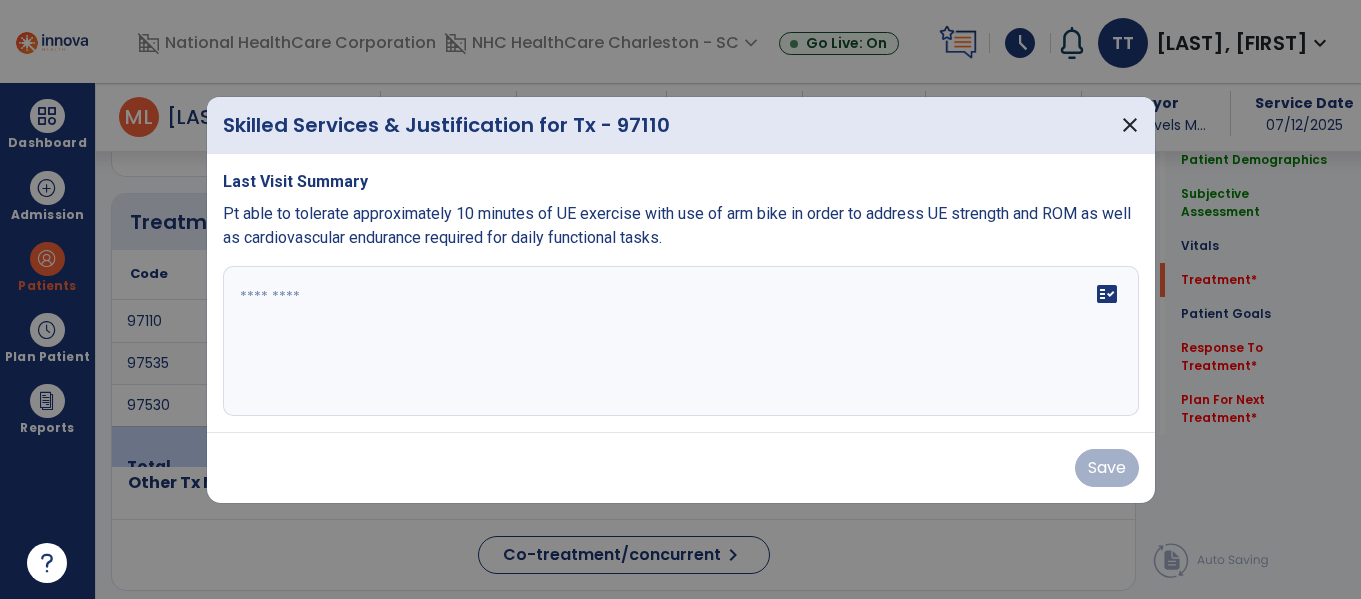 scroll, scrollTop: 1056, scrollLeft: 0, axis: vertical 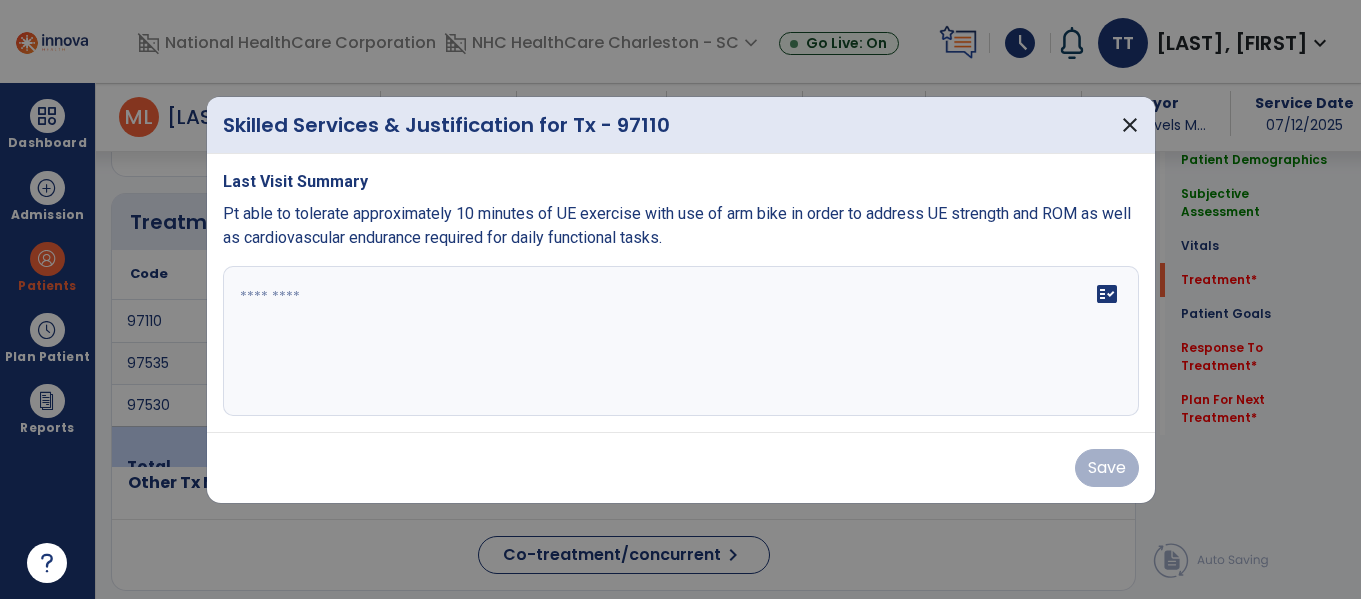 click at bounding box center (681, 341) 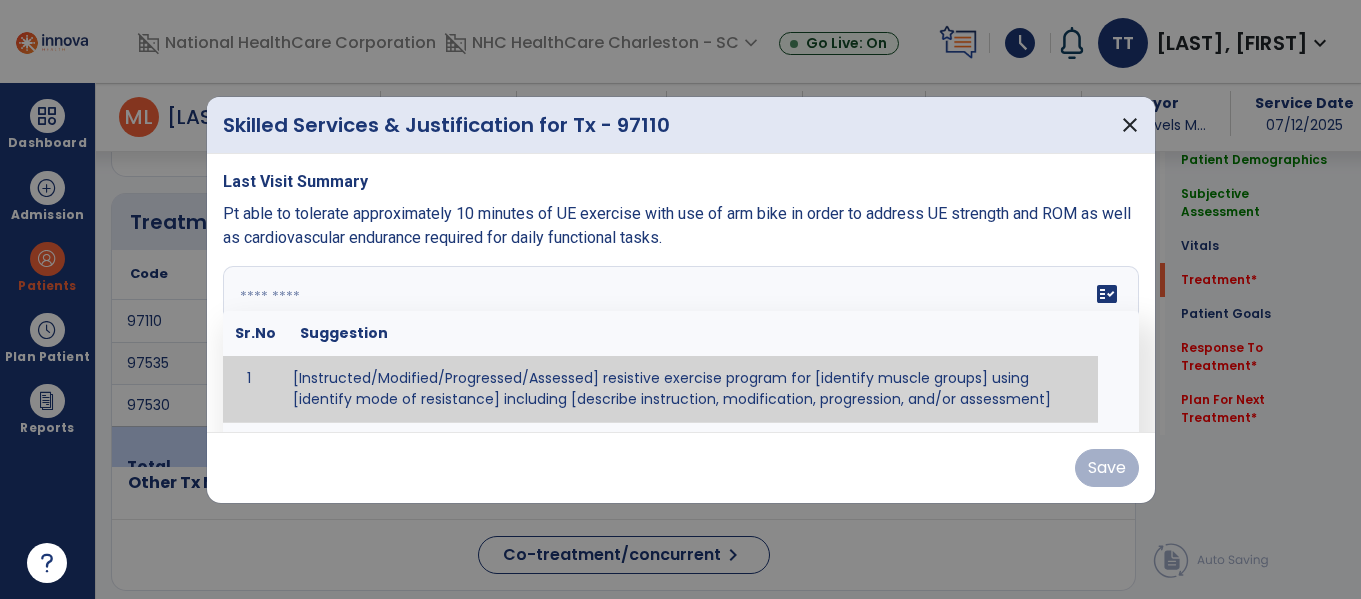 paste on "**********" 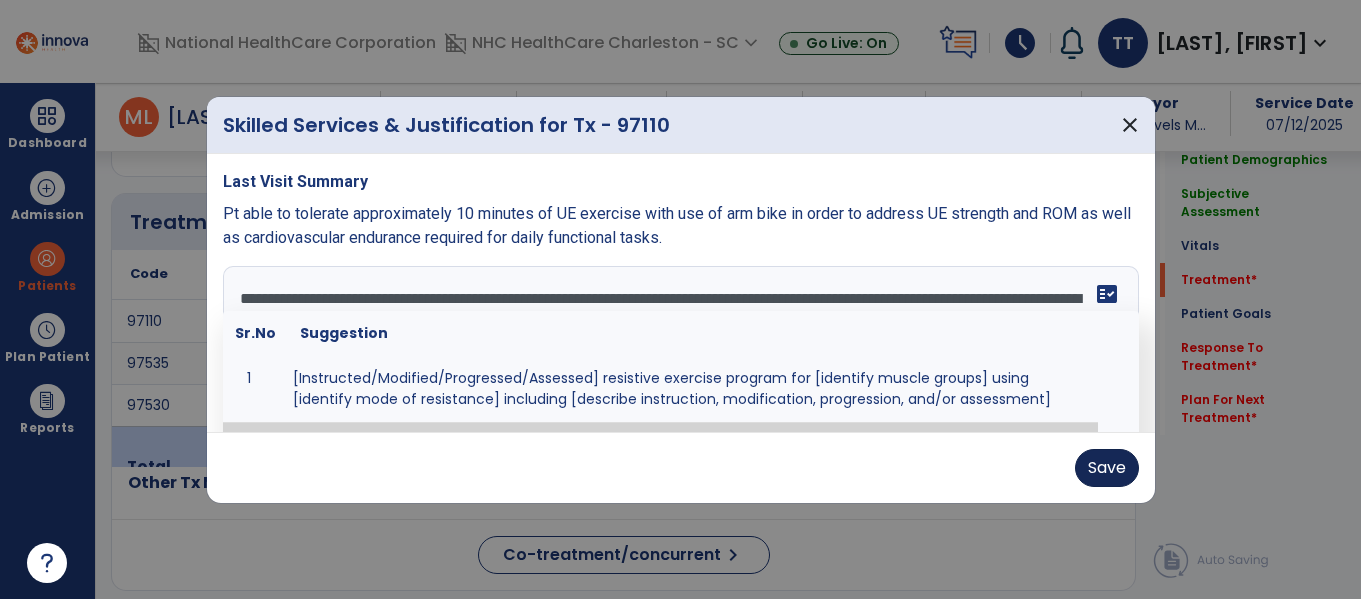 type on "**********" 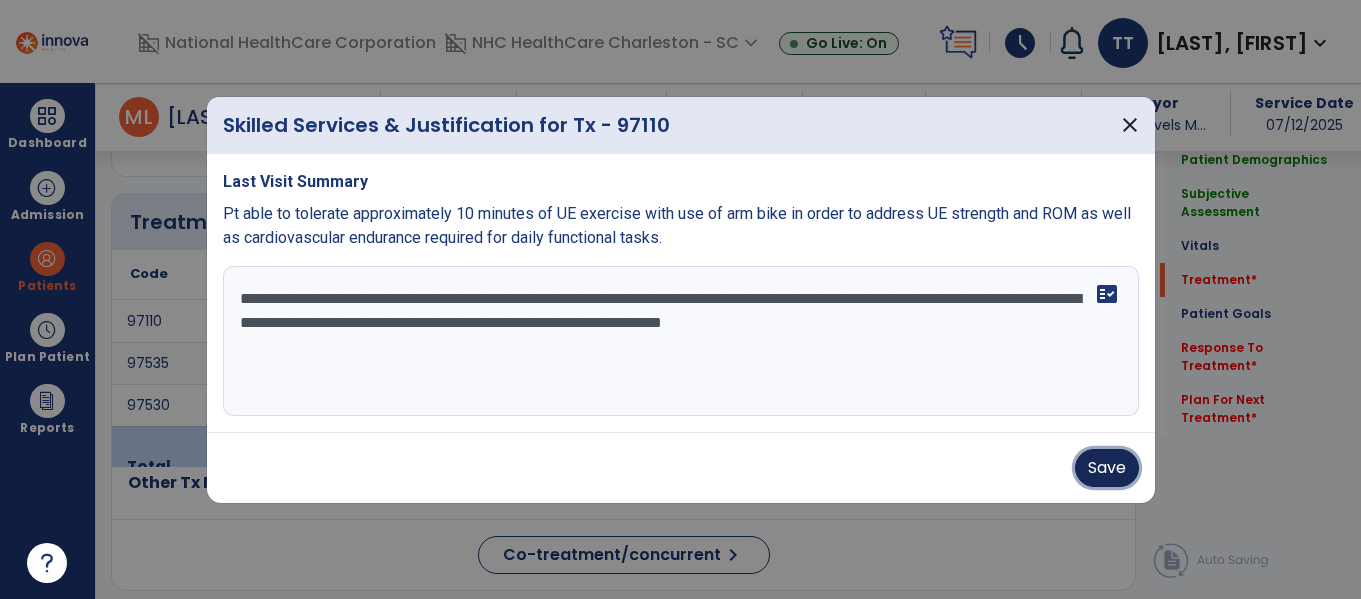 click on "Save" at bounding box center [1107, 468] 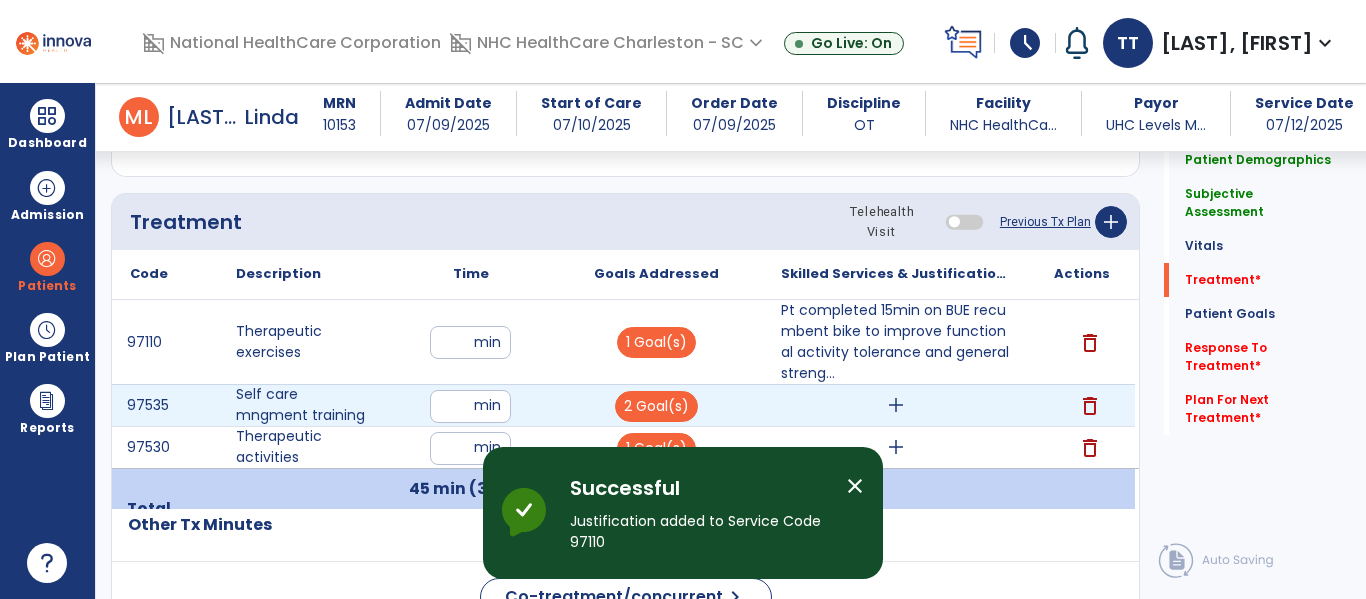 click on "add" at bounding box center (896, 405) 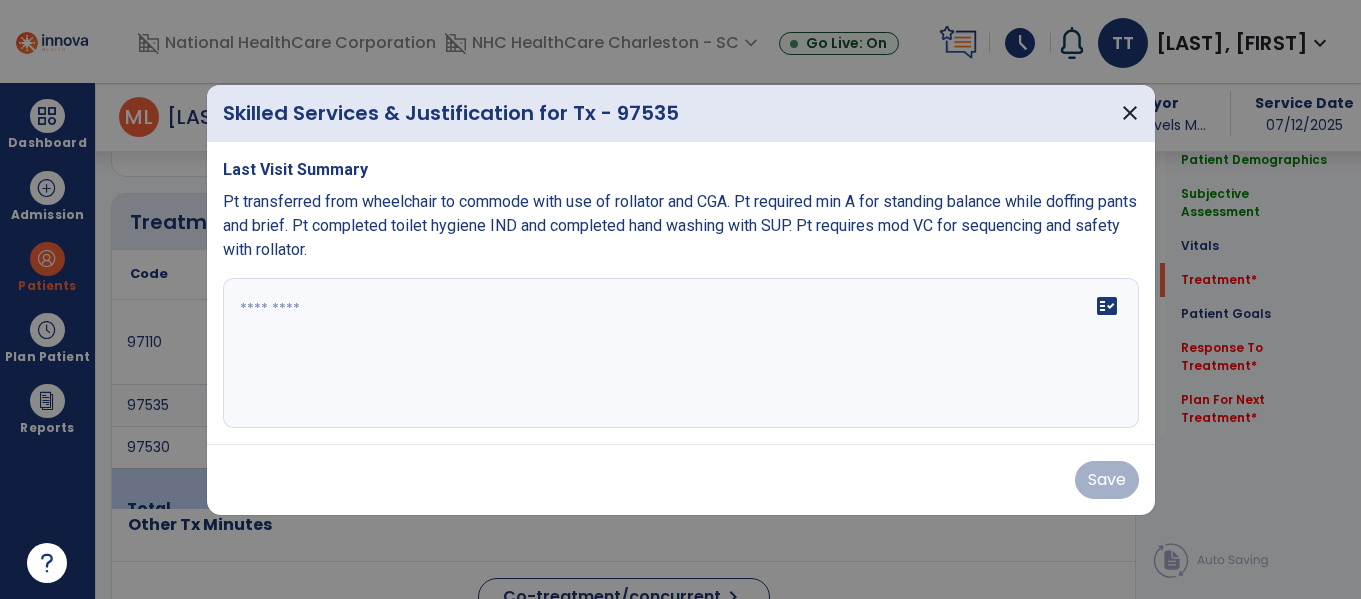 scroll, scrollTop: 1056, scrollLeft: 0, axis: vertical 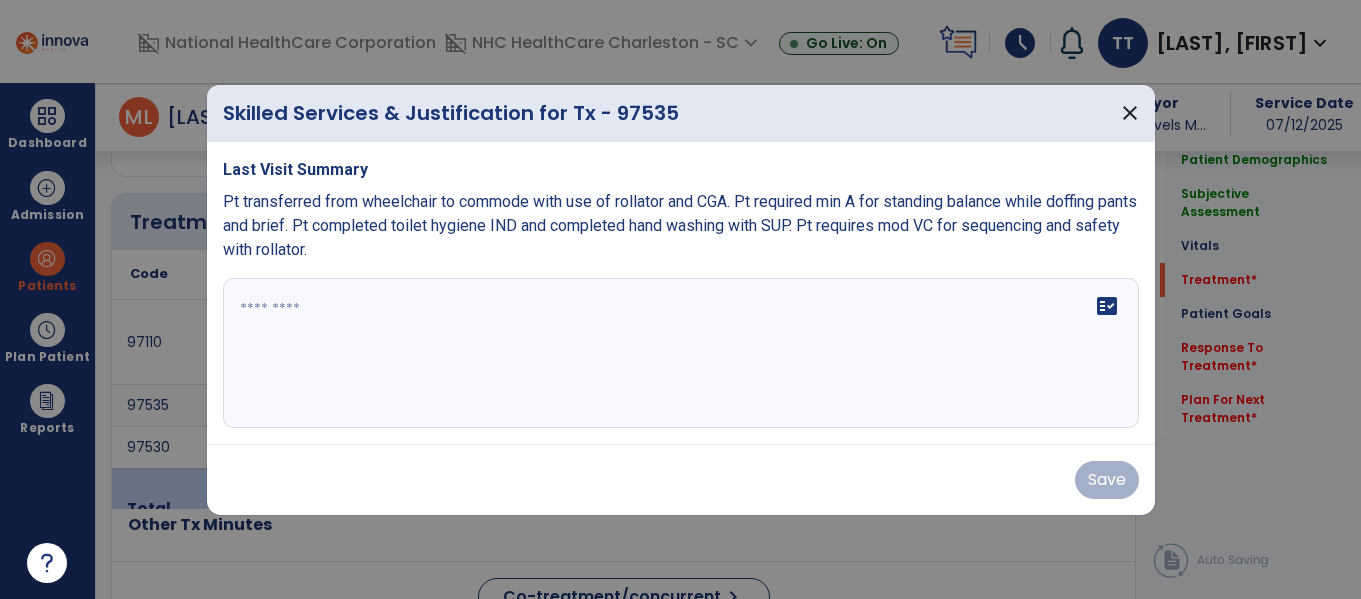 click on "fact_check" at bounding box center [681, 353] 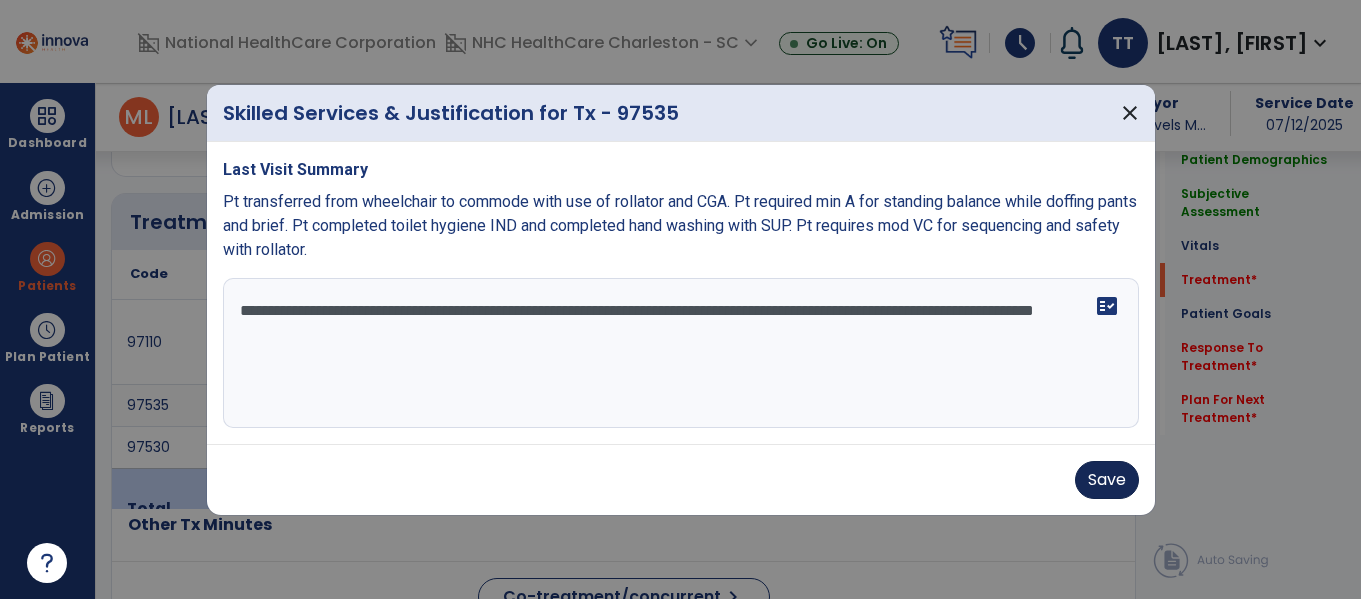 type on "**********" 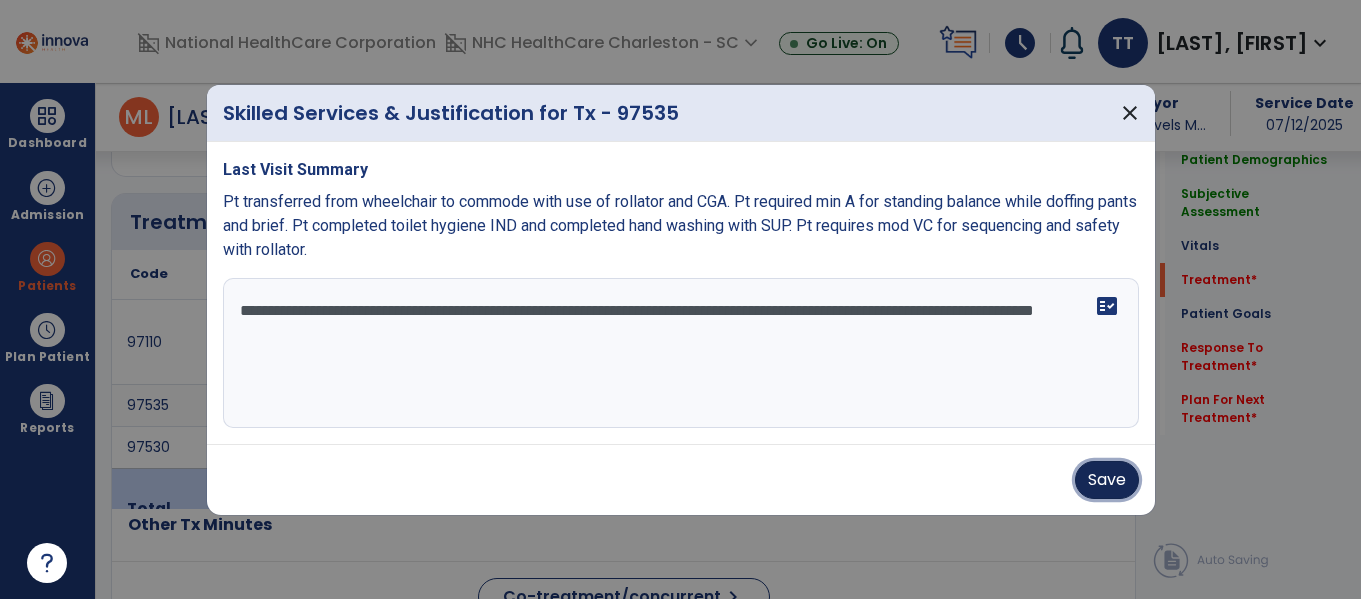 click on "Save" at bounding box center [1107, 480] 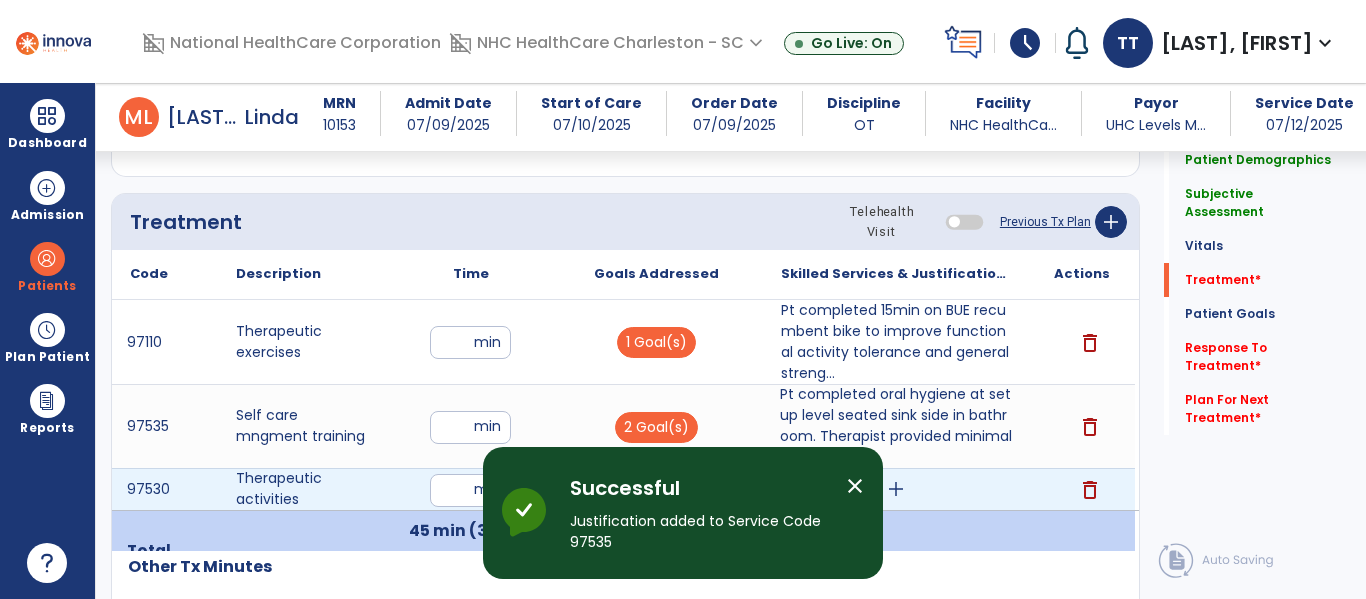 click on "add" at bounding box center (896, 489) 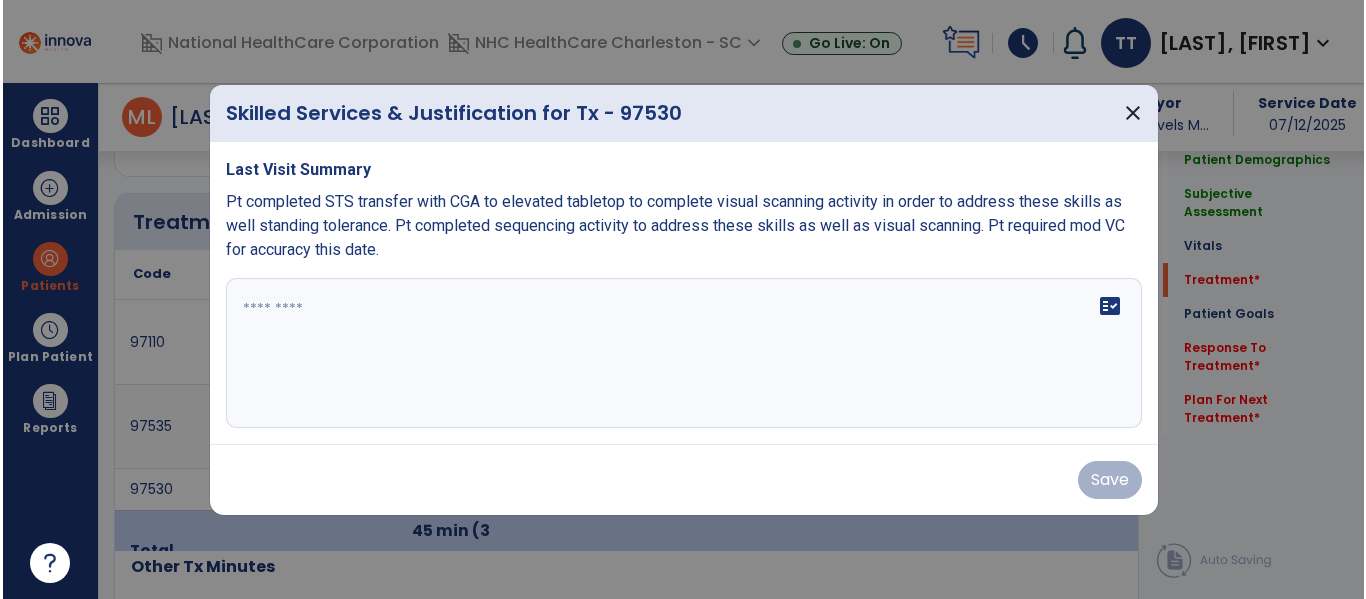 scroll, scrollTop: 1056, scrollLeft: 0, axis: vertical 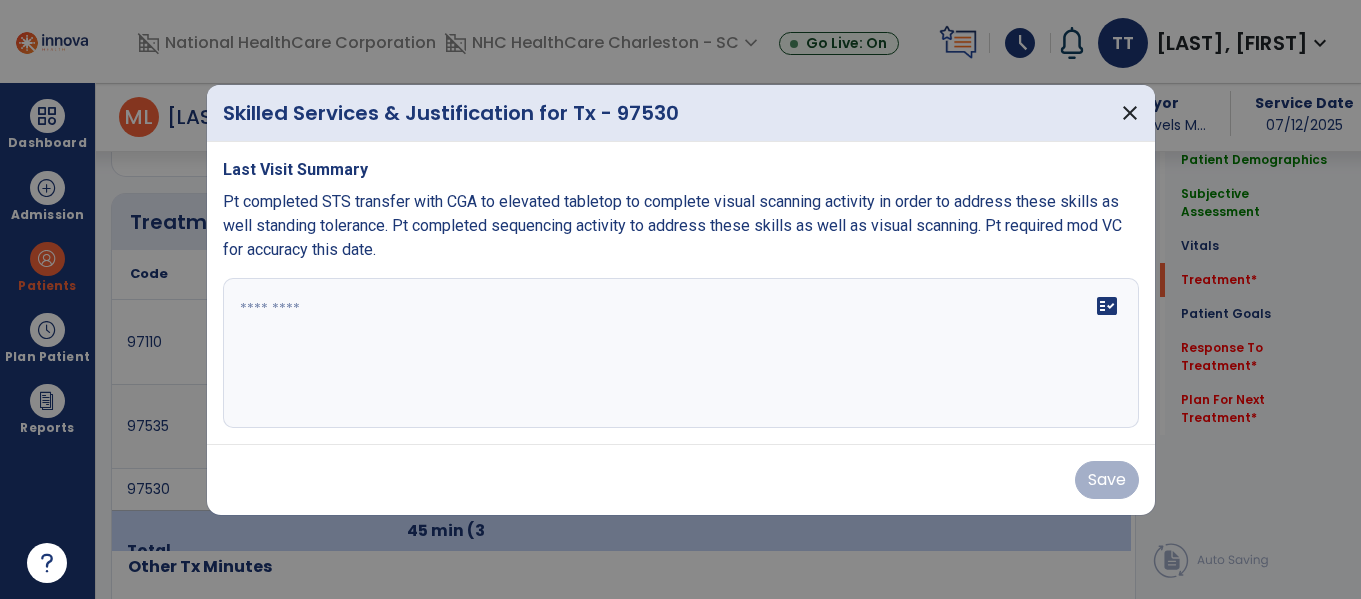click at bounding box center (681, 353) 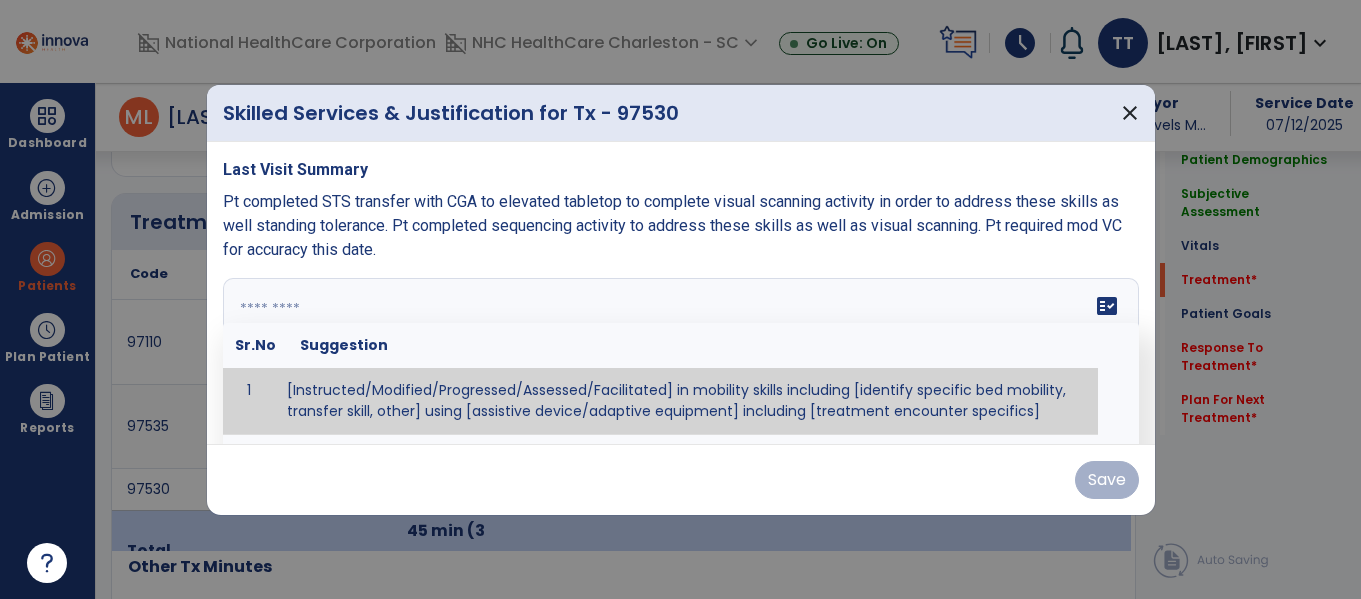 click at bounding box center [678, 353] 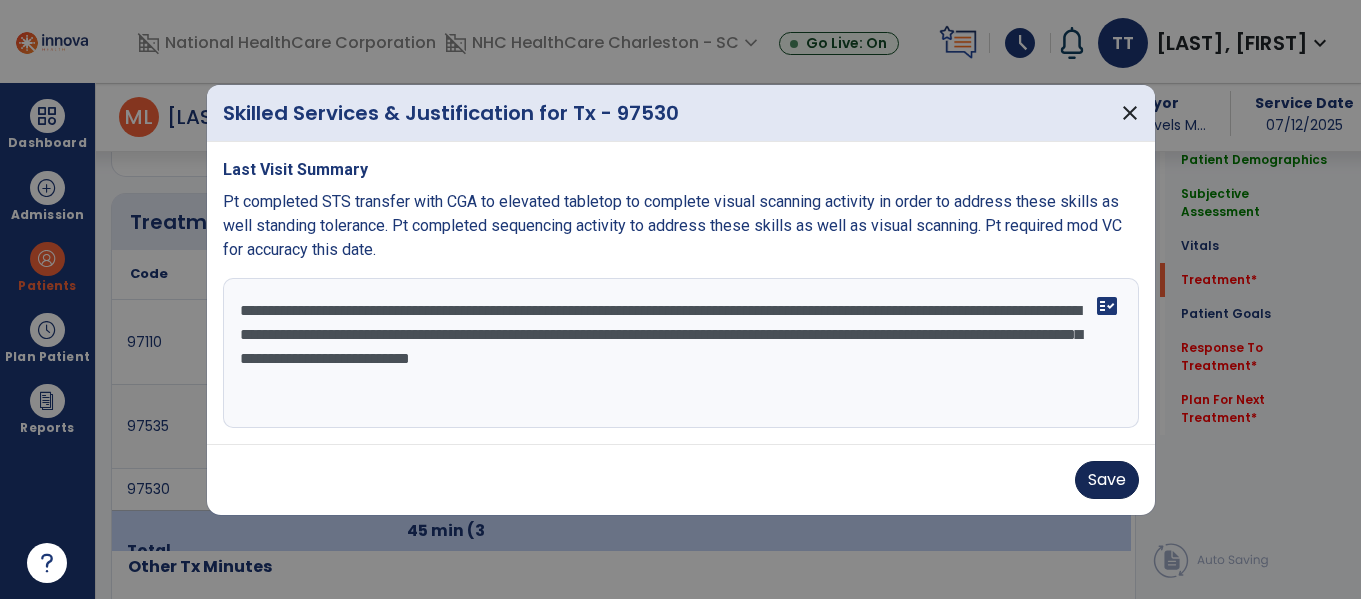 type on "**********" 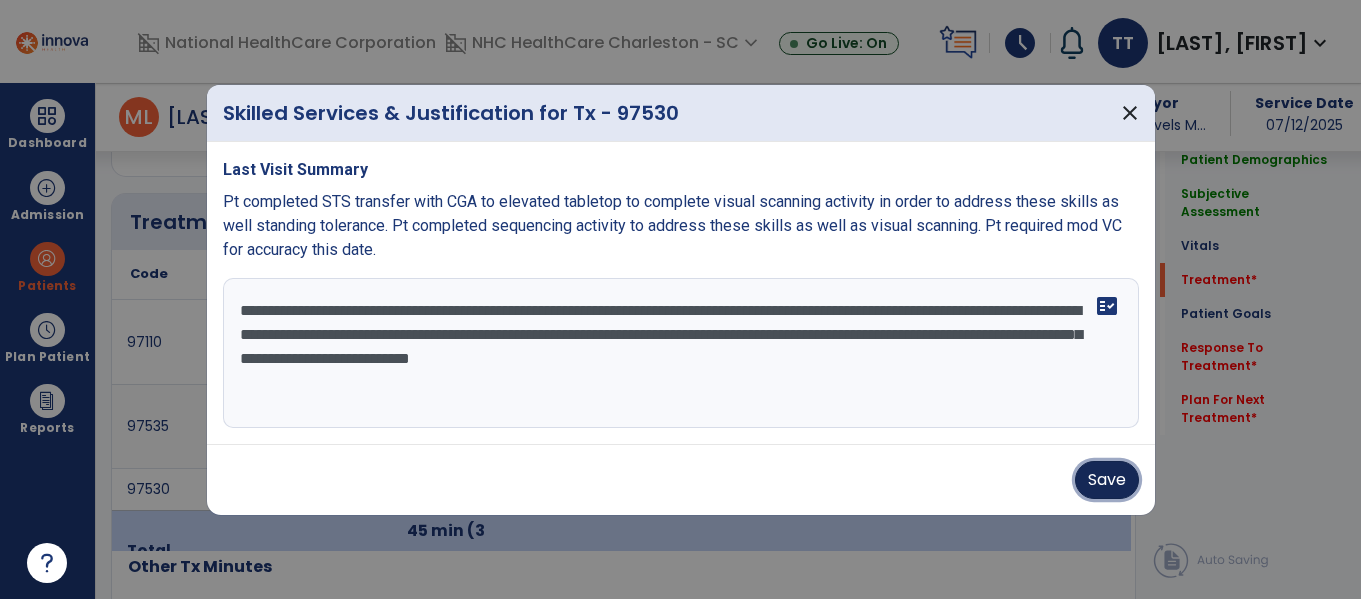 click on "Save" at bounding box center [1107, 480] 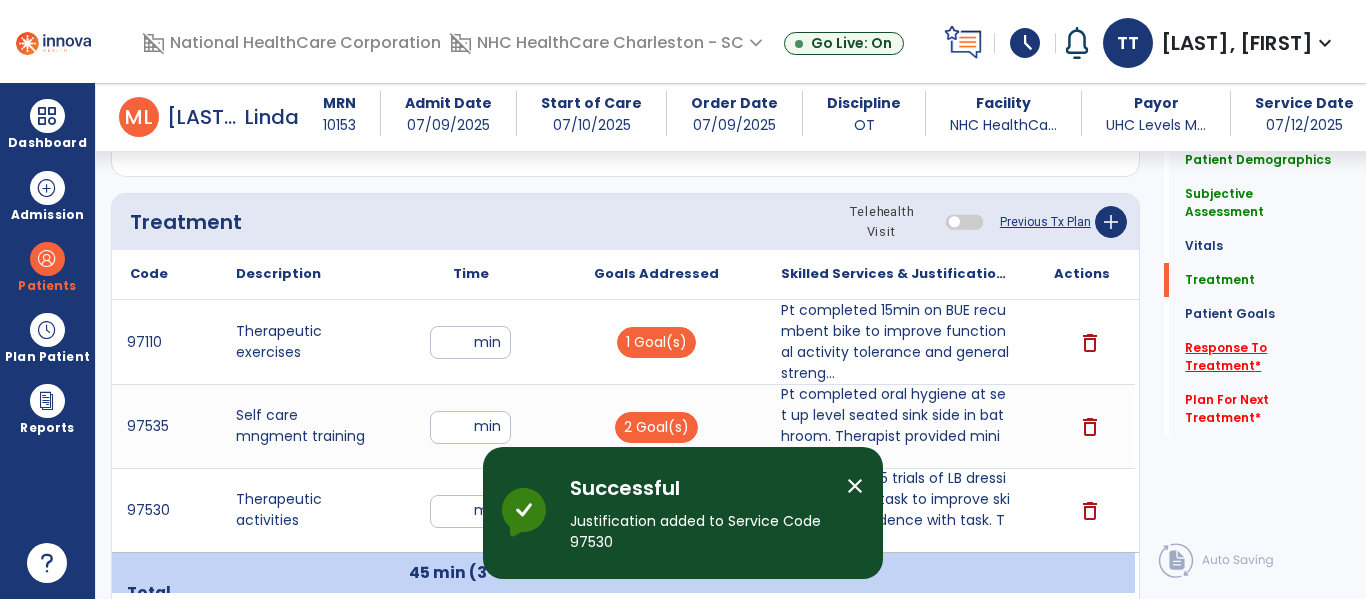 click on "Response To Treatment   *" 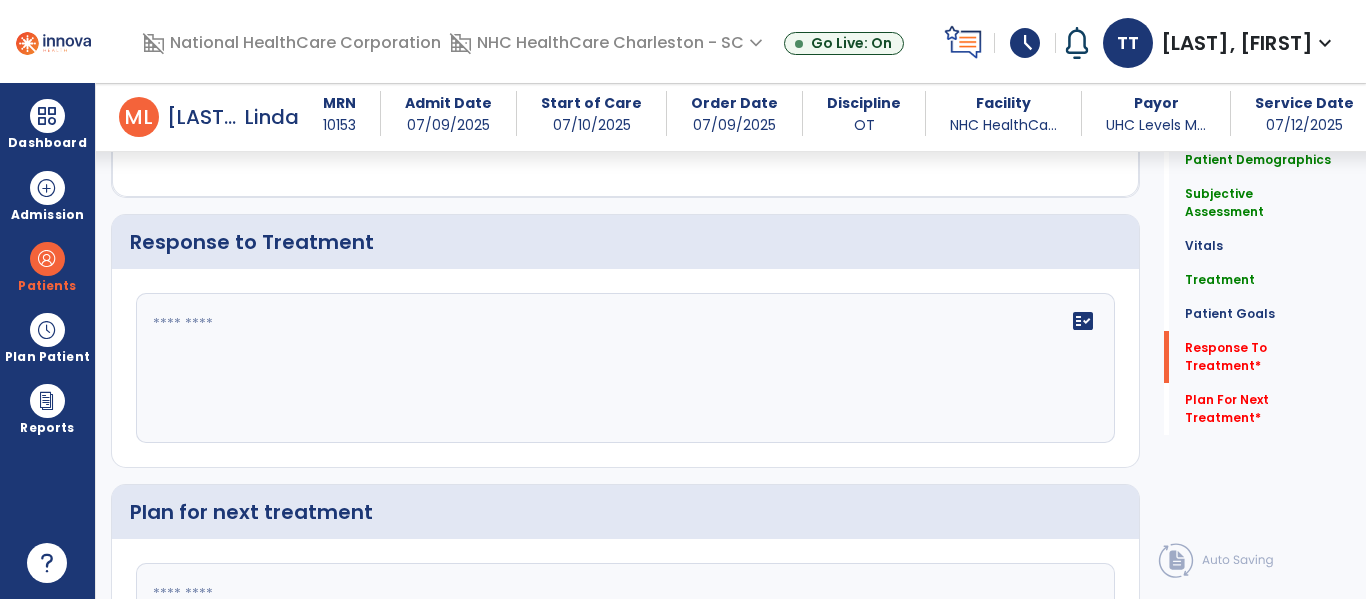 scroll, scrollTop: 2266, scrollLeft: 0, axis: vertical 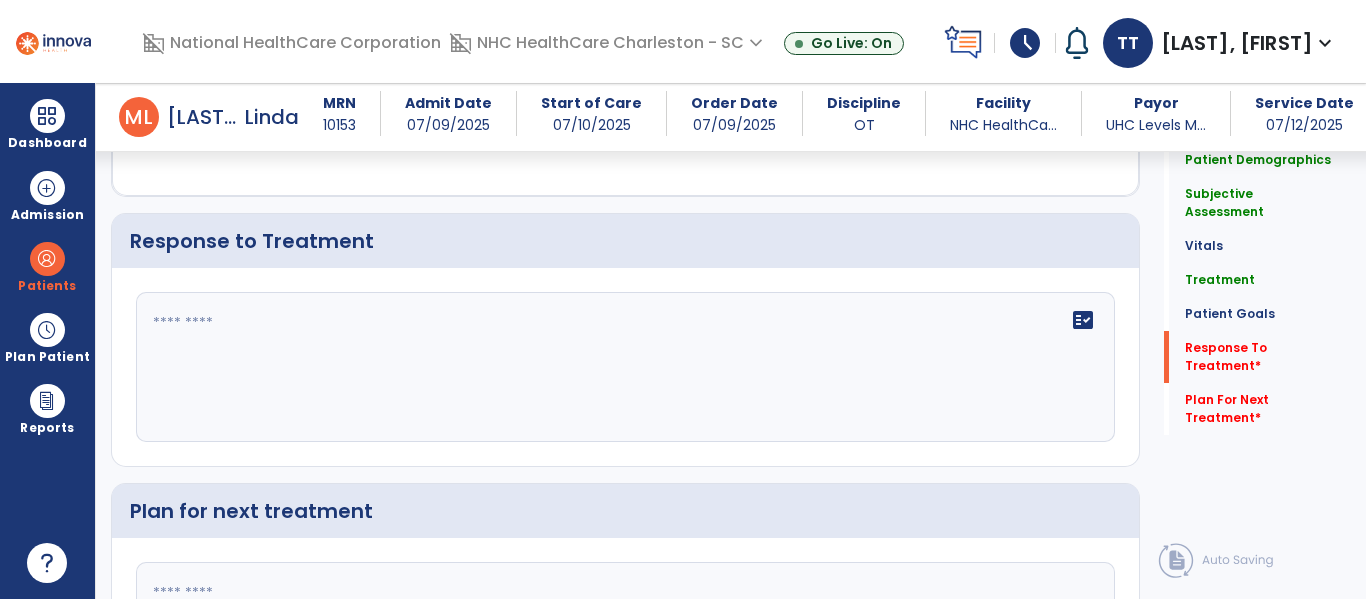click on "fact_check" 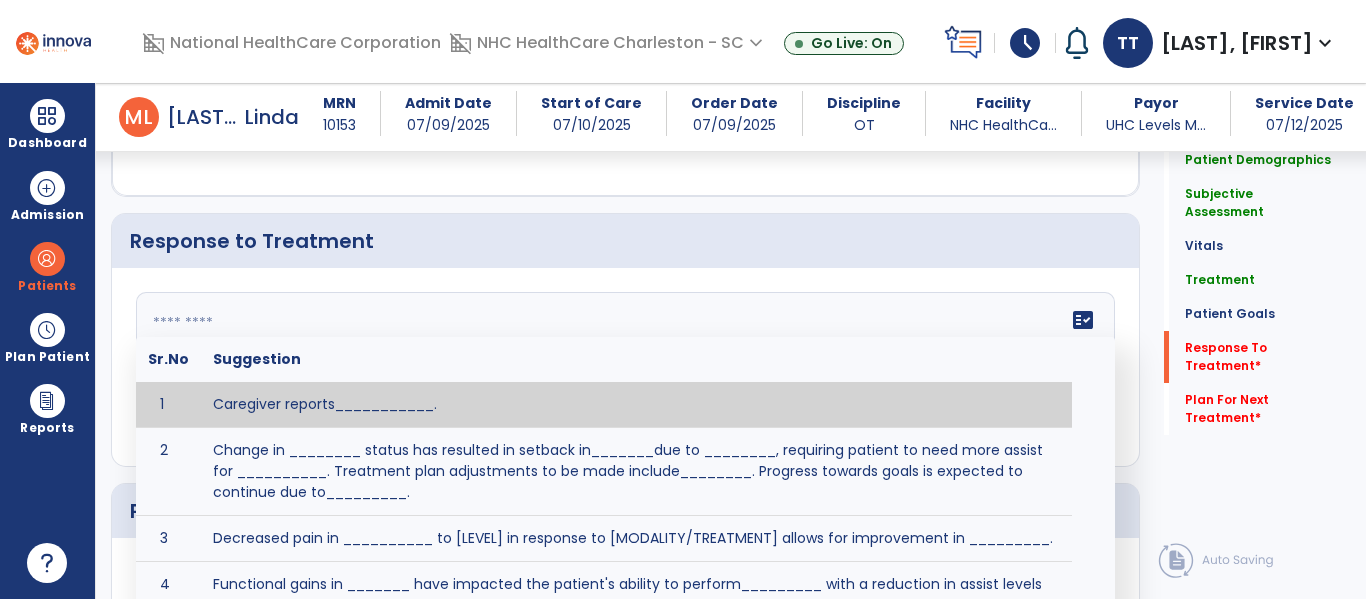 type on "*" 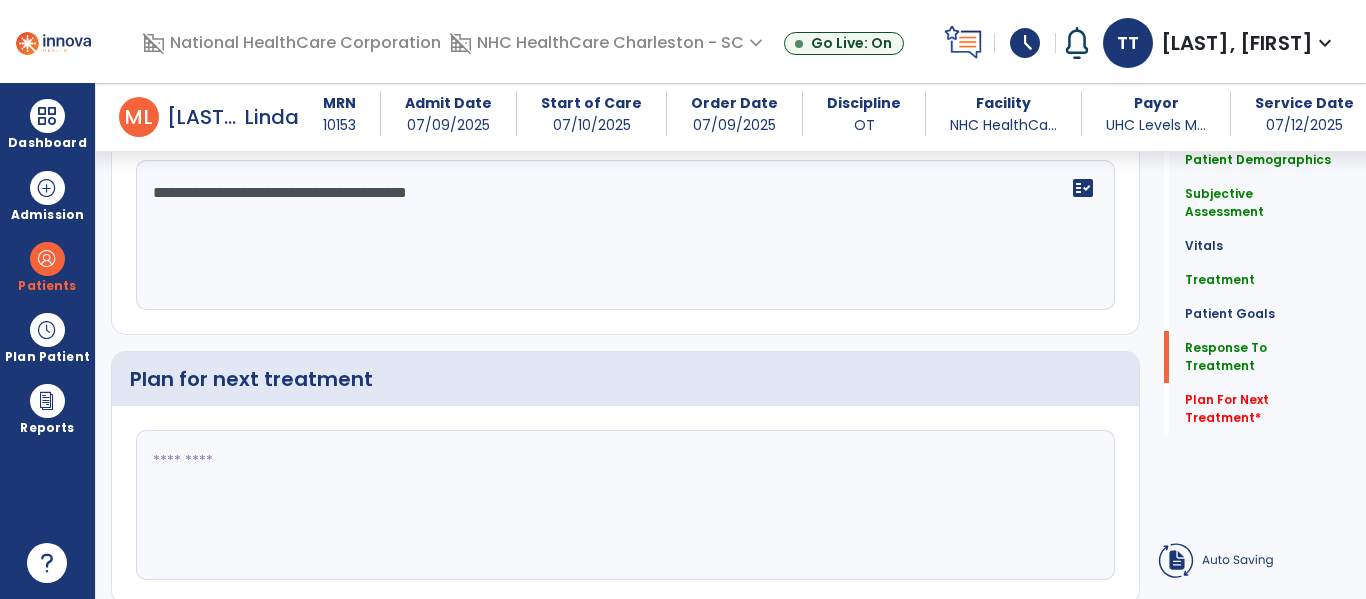 type on "**********" 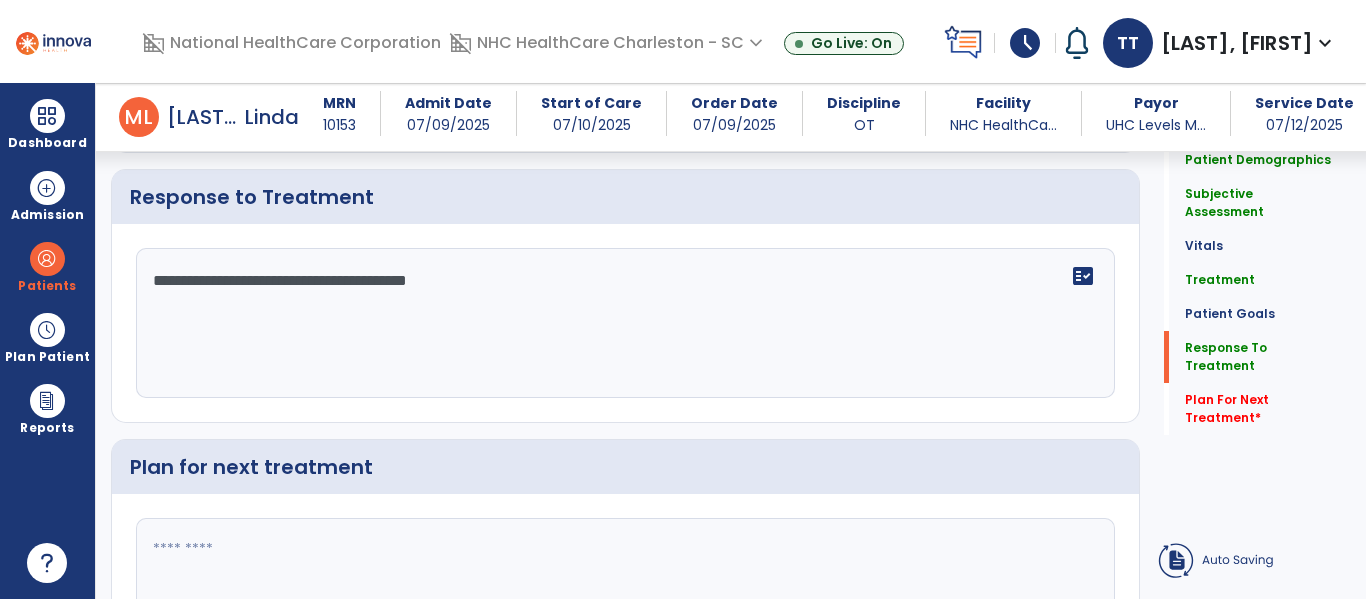 click on "Plan For Next Treatment   *" 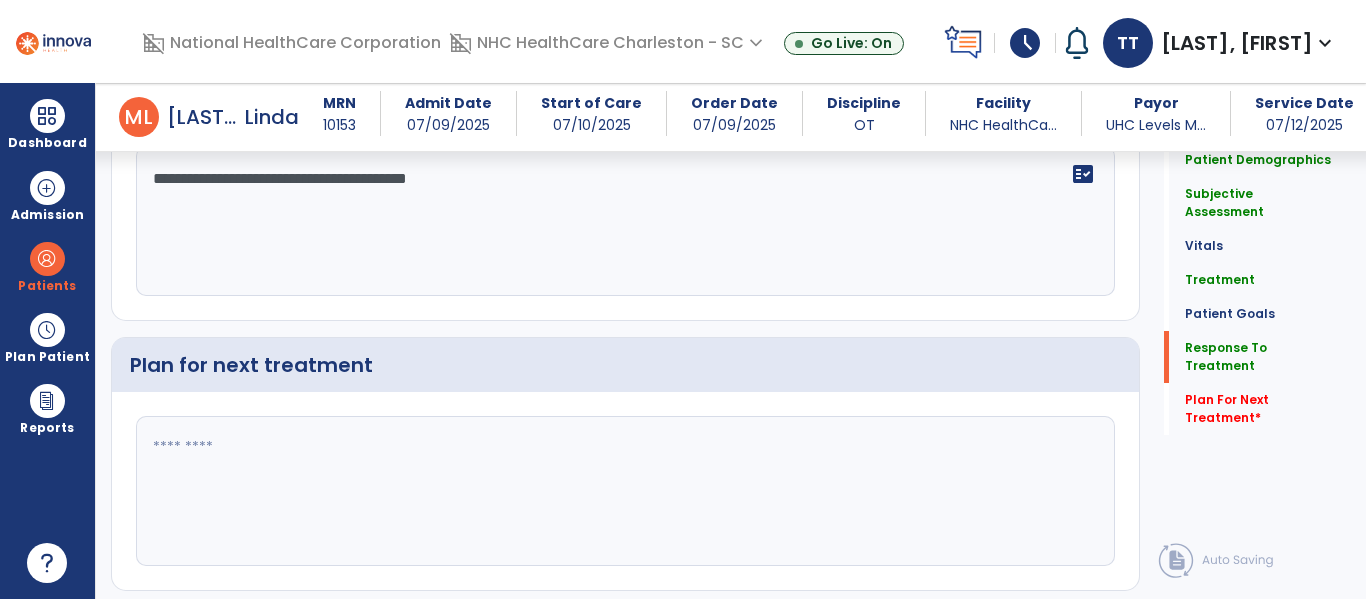 scroll, scrollTop: 2471, scrollLeft: 0, axis: vertical 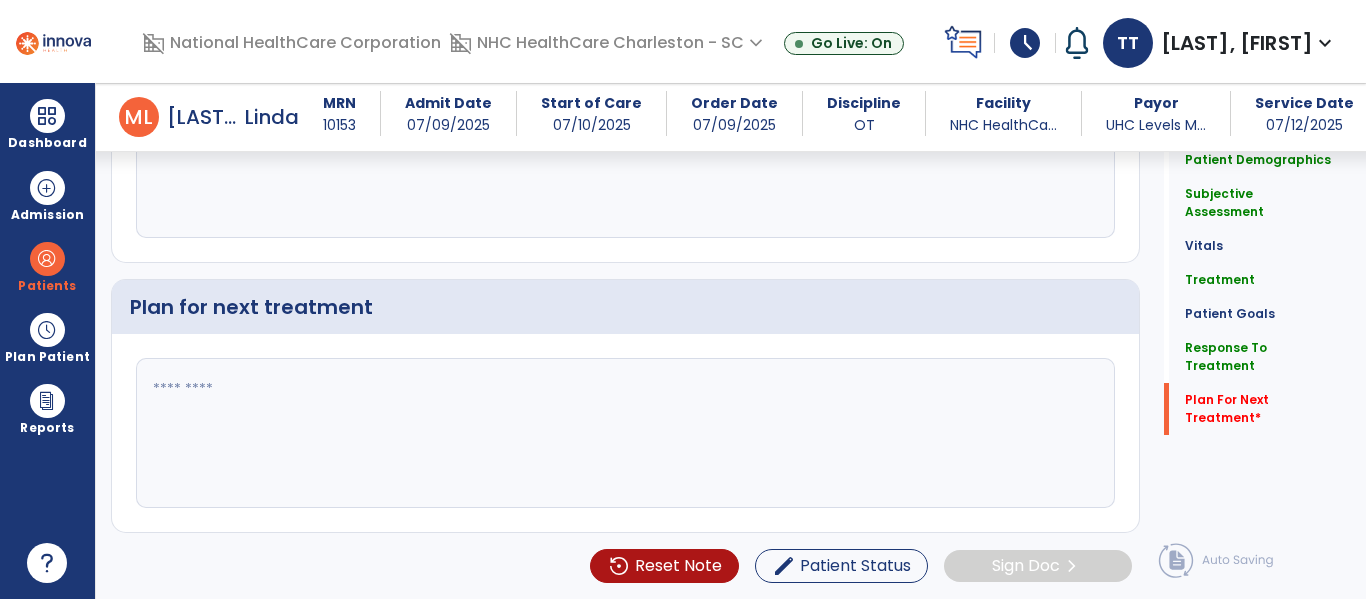 click 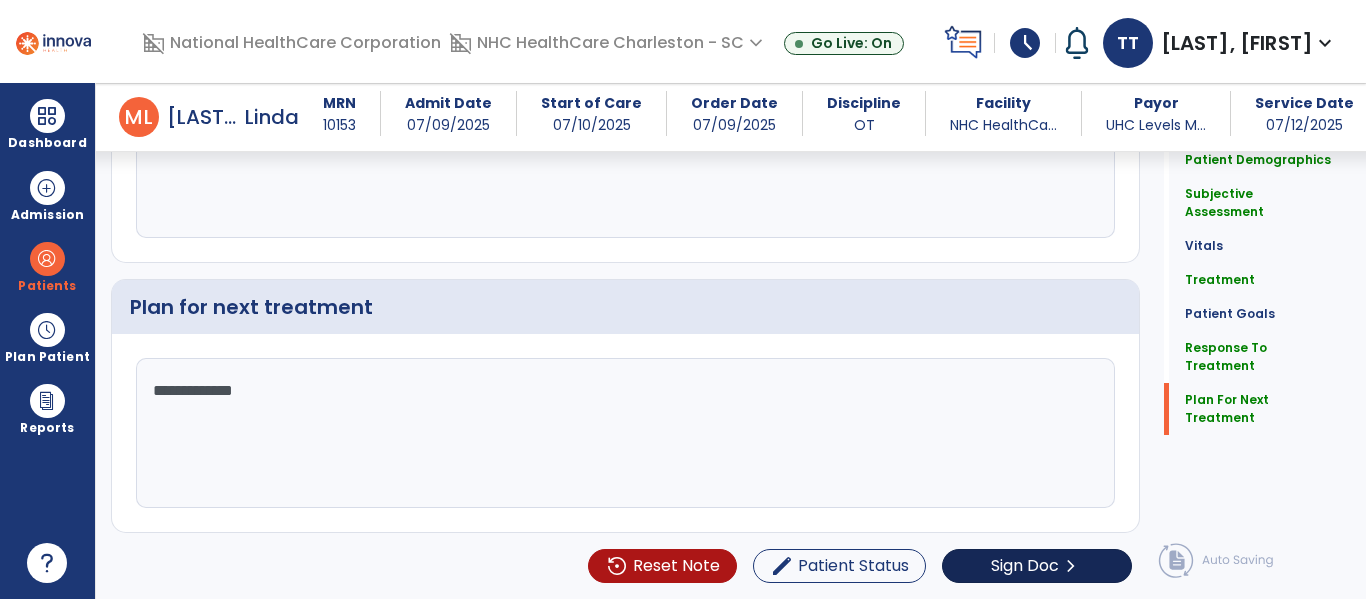 type on "**********" 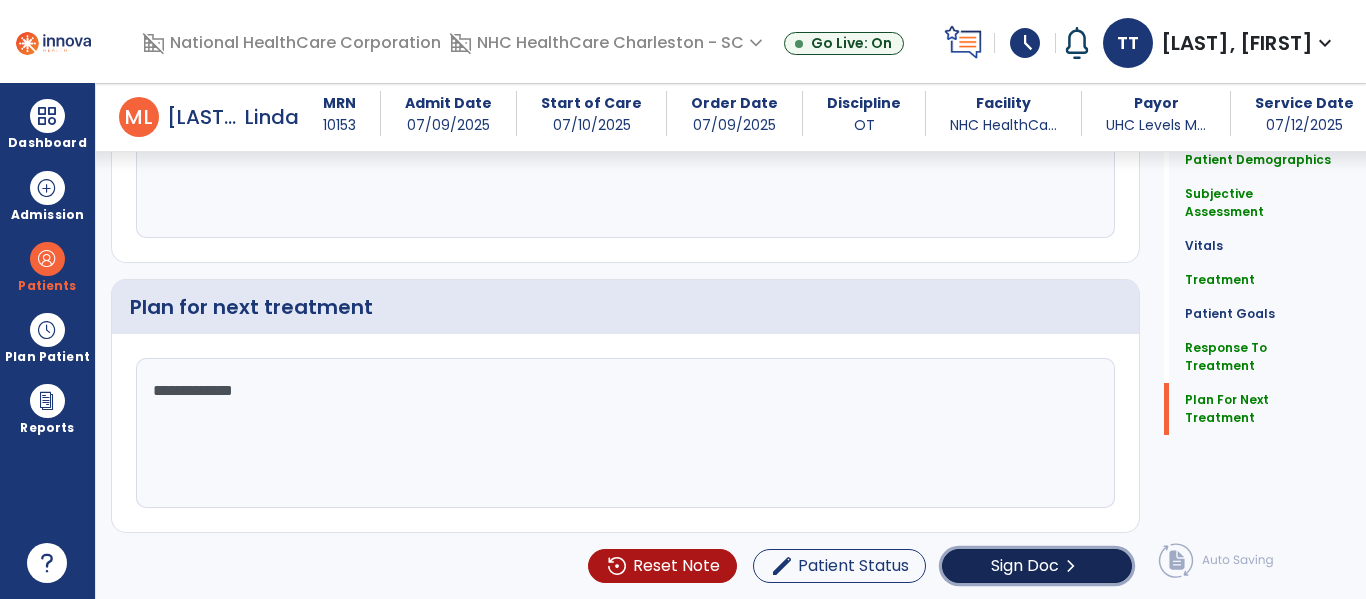 click on "Sign Doc" 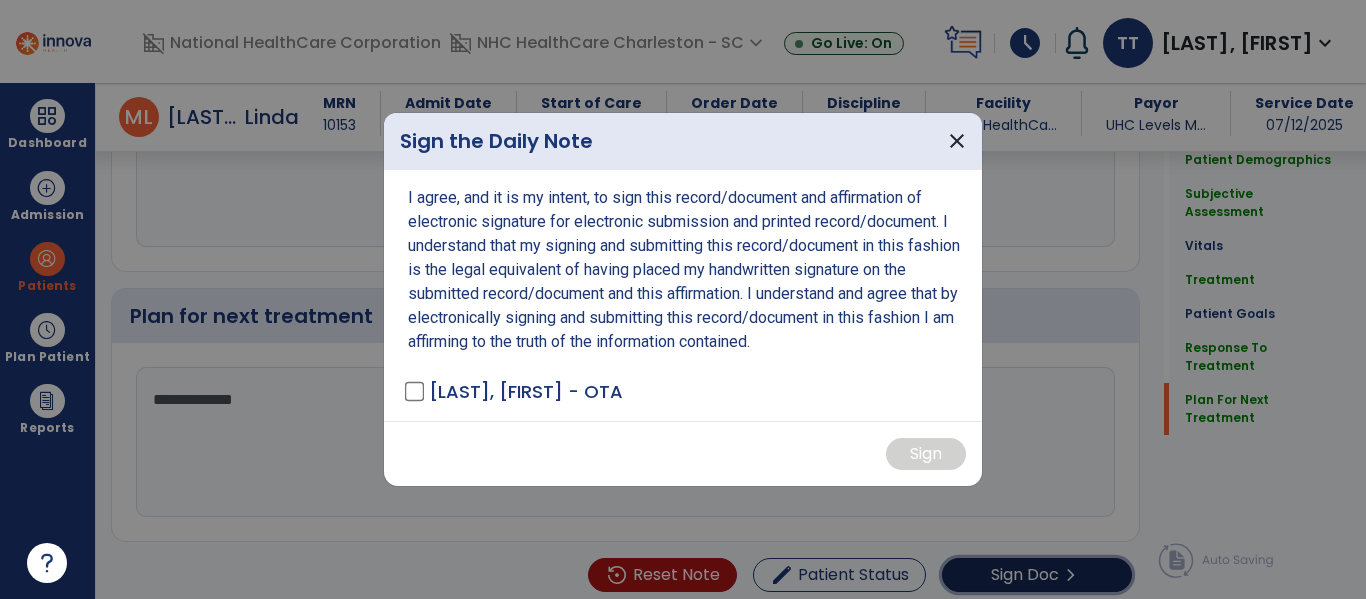 scroll, scrollTop: 2471, scrollLeft: 0, axis: vertical 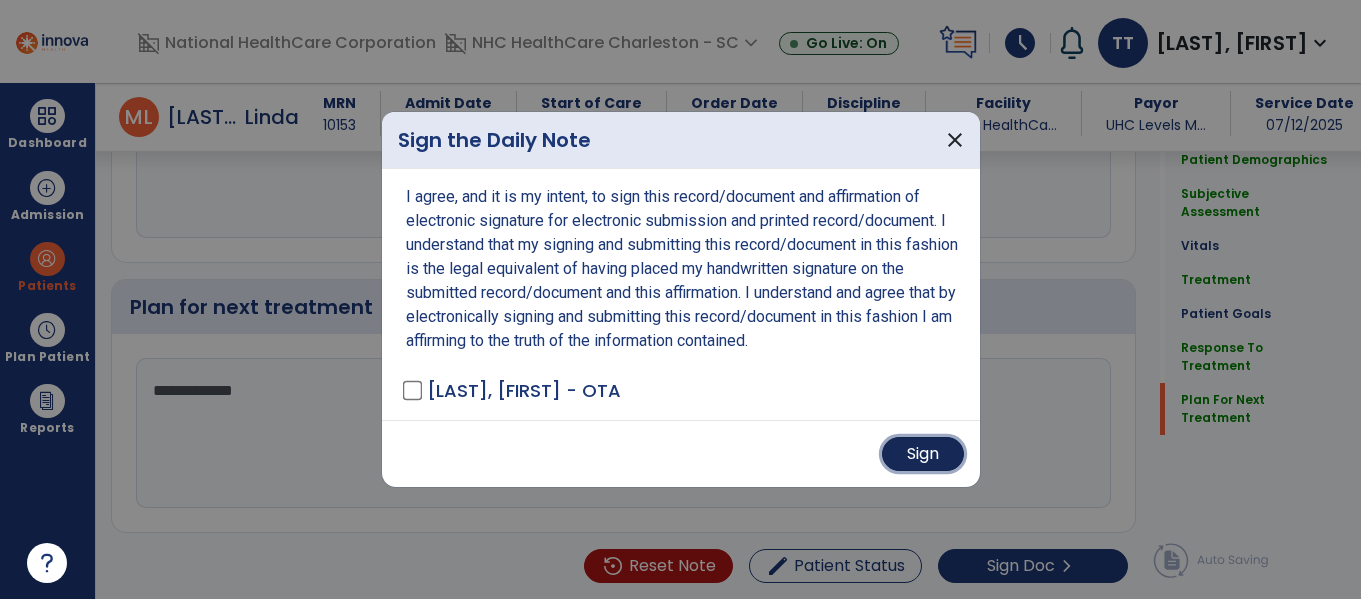 click on "Sign" at bounding box center [923, 454] 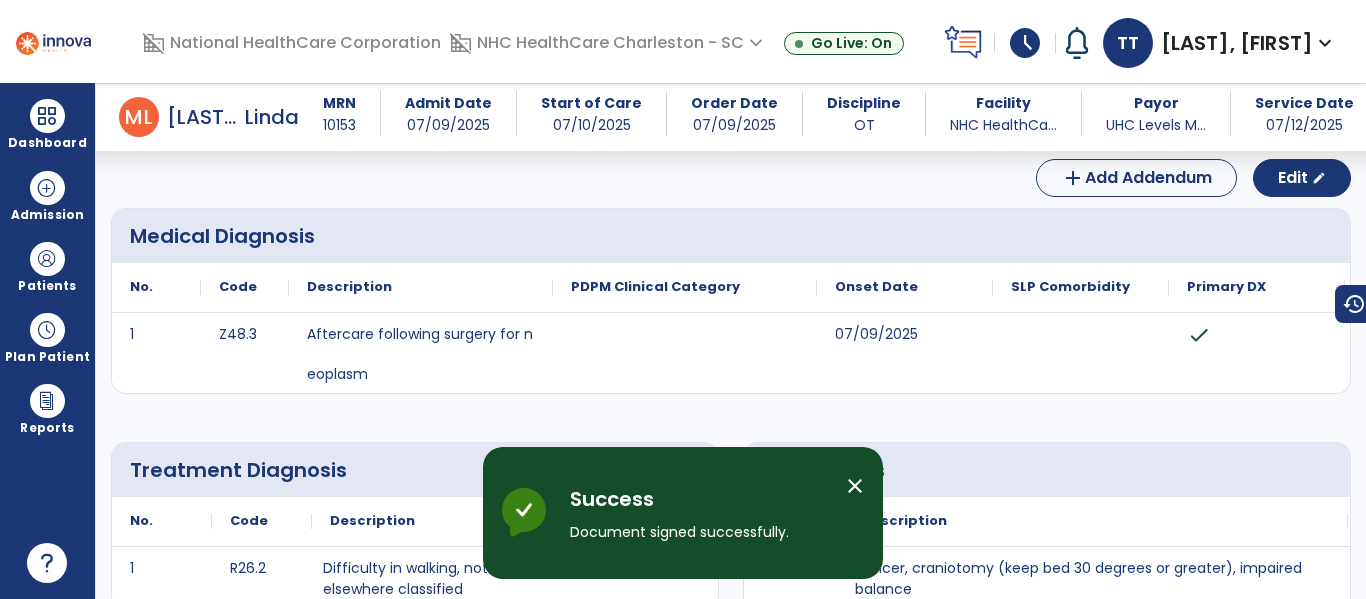 scroll, scrollTop: 0, scrollLeft: 0, axis: both 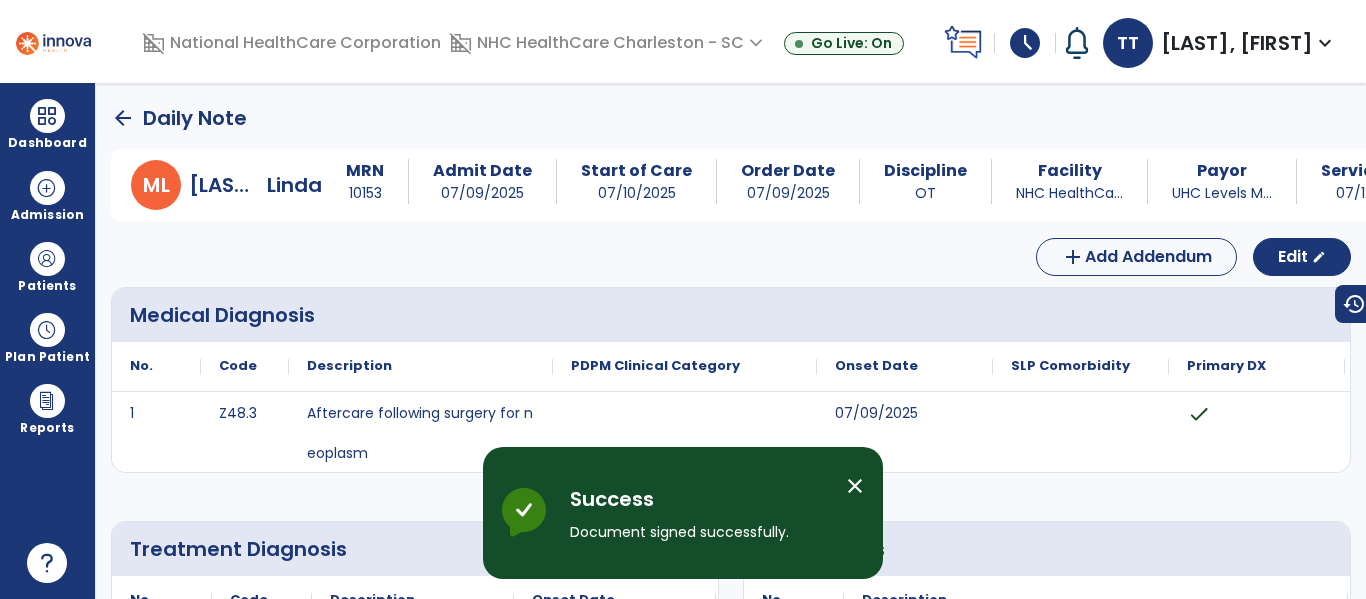 click on "arrow_back" 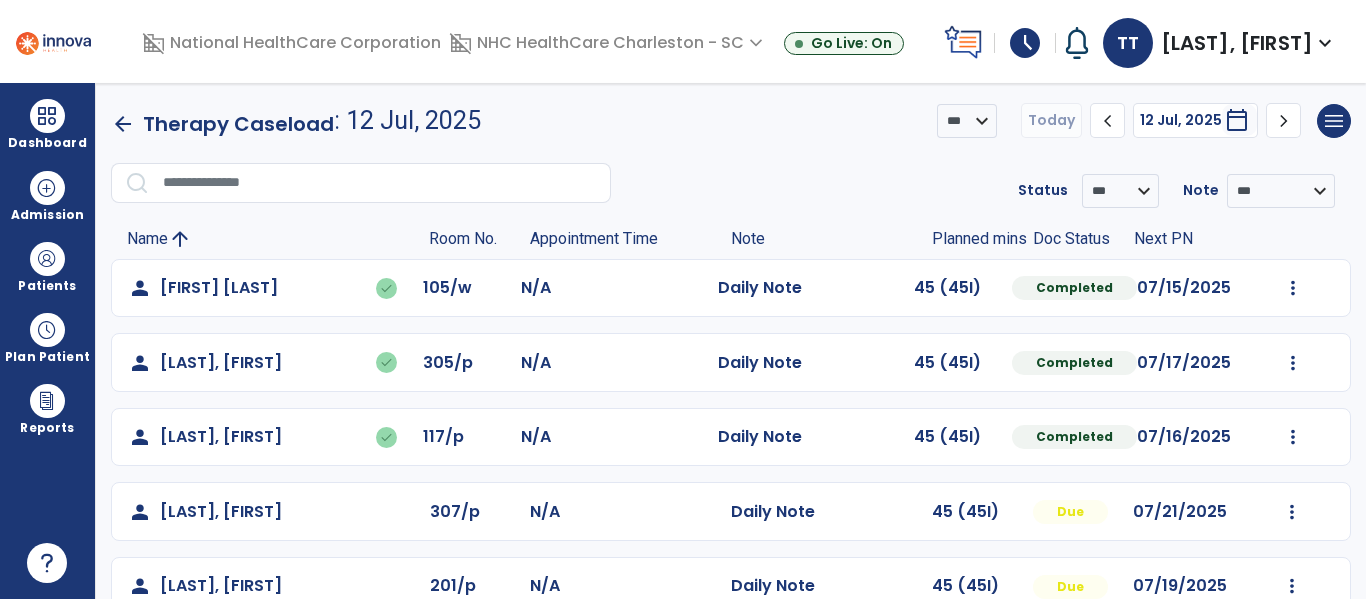 scroll, scrollTop: 264, scrollLeft: 0, axis: vertical 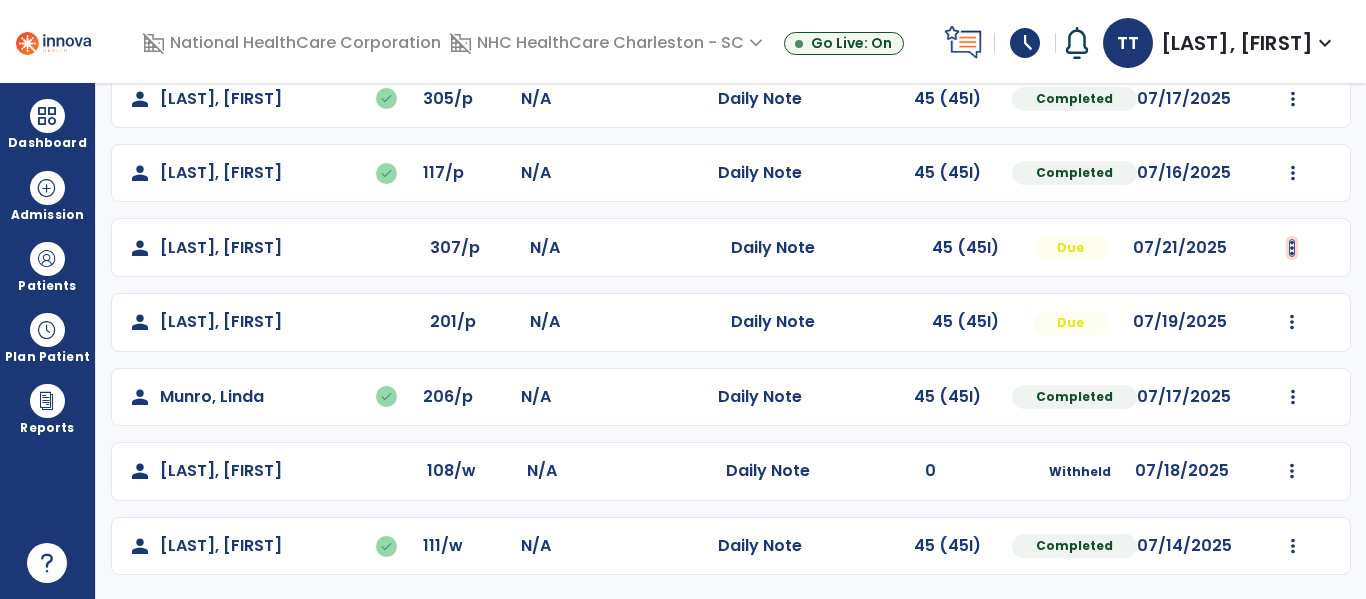 click at bounding box center [1293, 24] 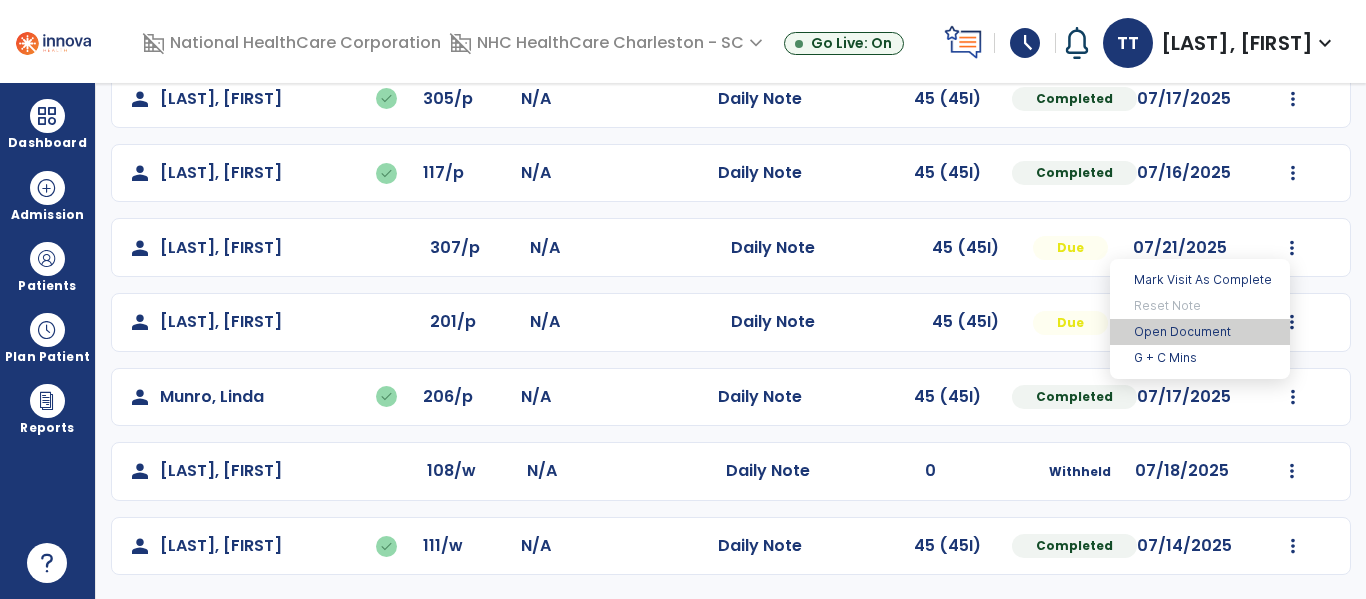 click on "Open Document" at bounding box center (1200, 332) 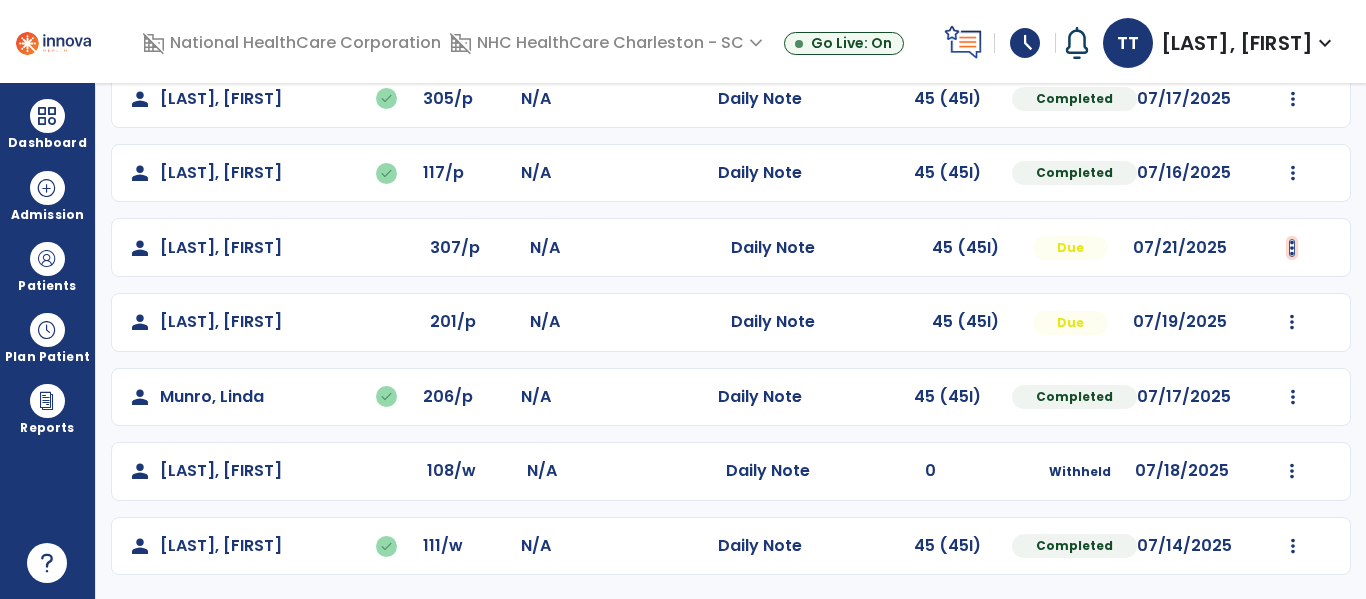 click at bounding box center [1293, 24] 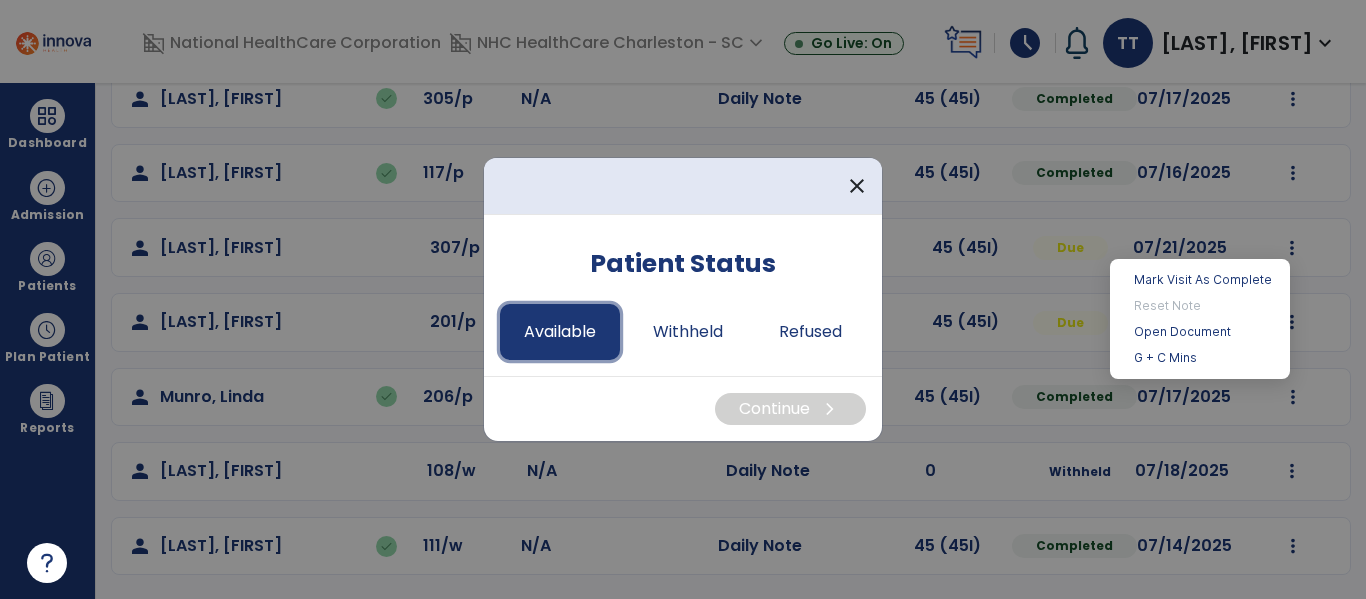click on "Available" at bounding box center (560, 332) 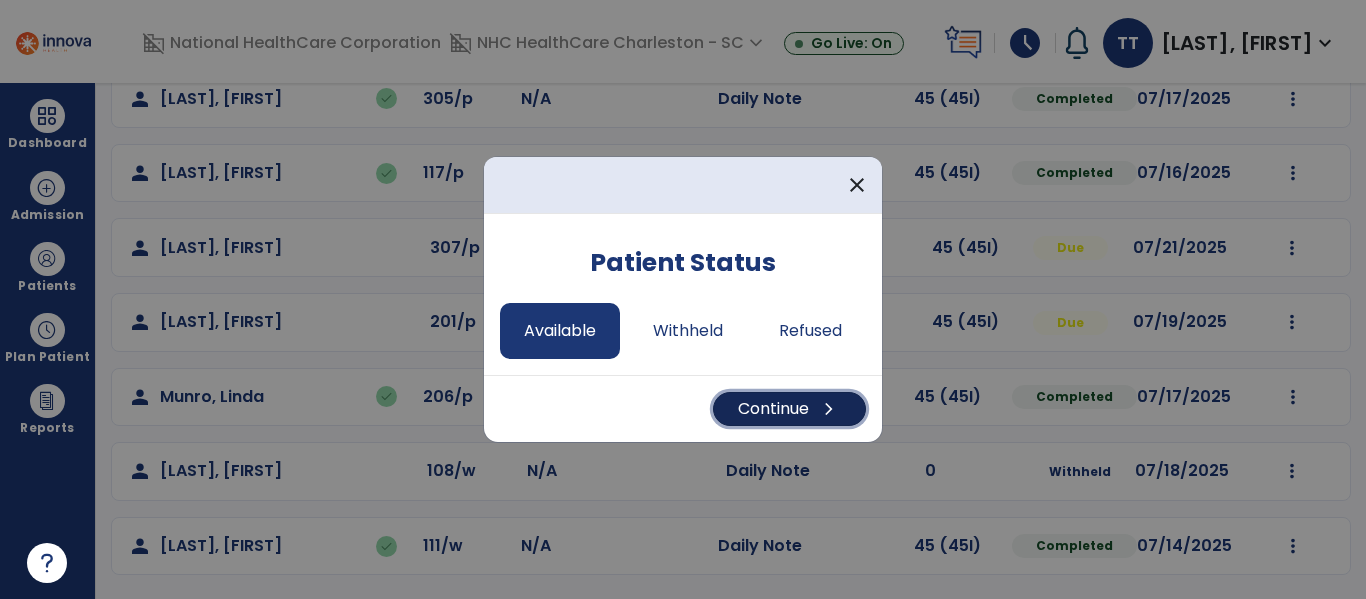 click on "Continue   chevron_right" at bounding box center (789, 409) 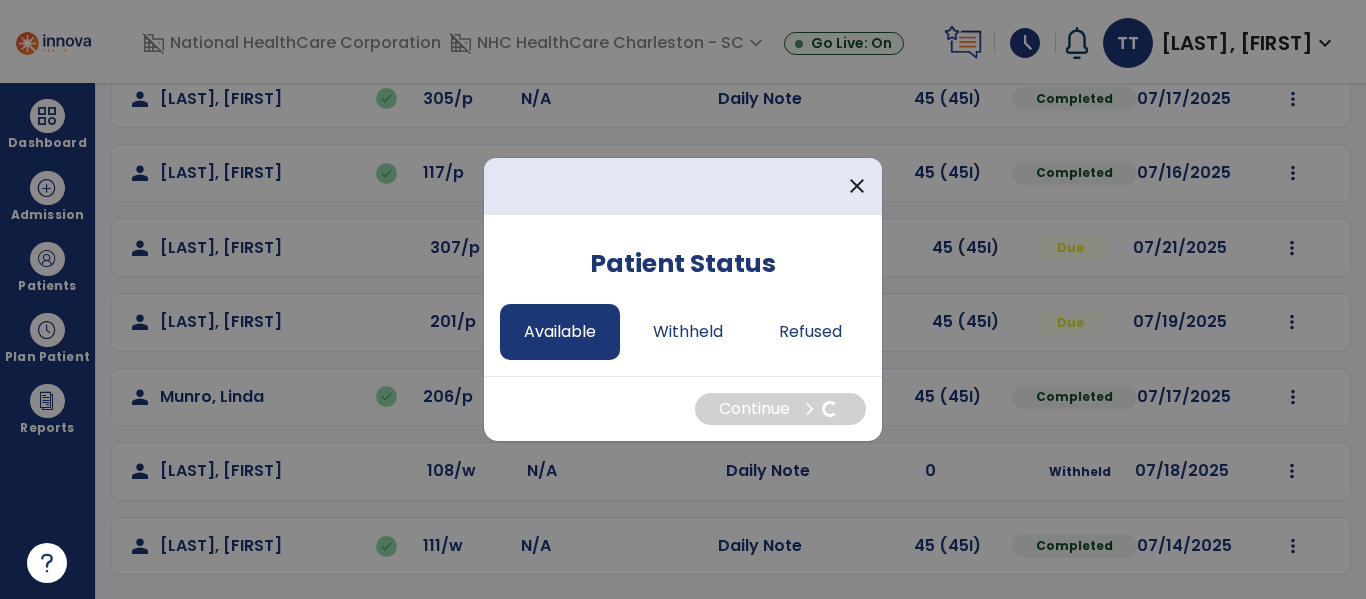 select on "*" 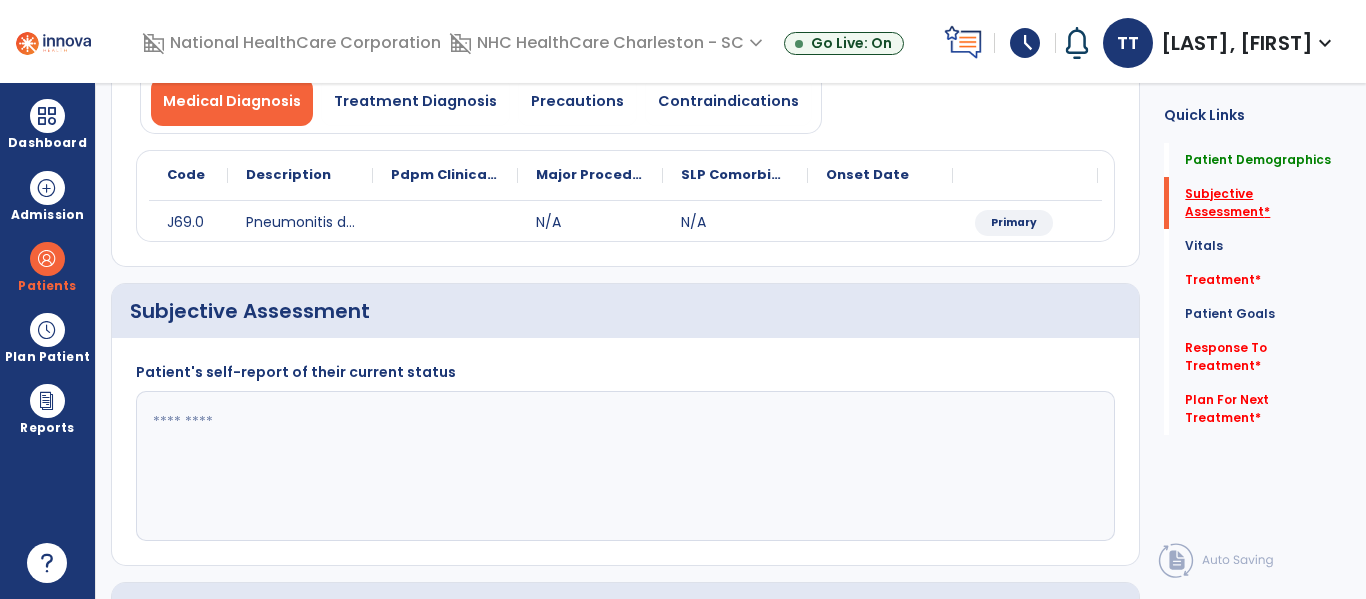 click on "Subjective Assessment   *" 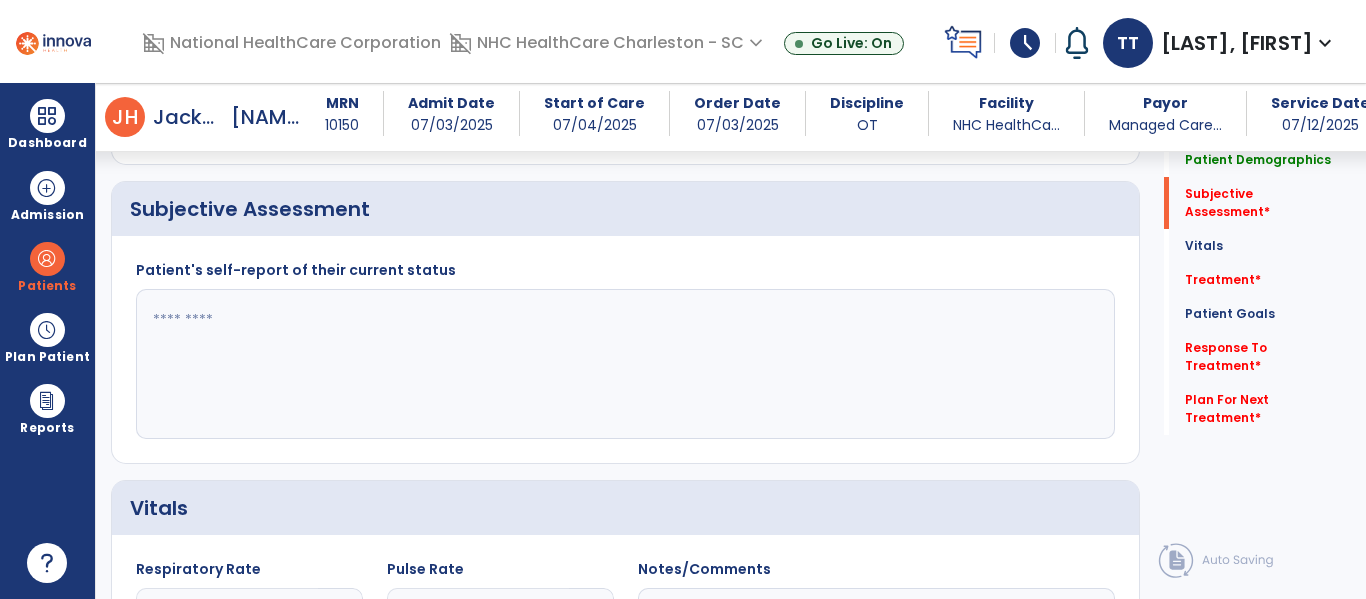 click 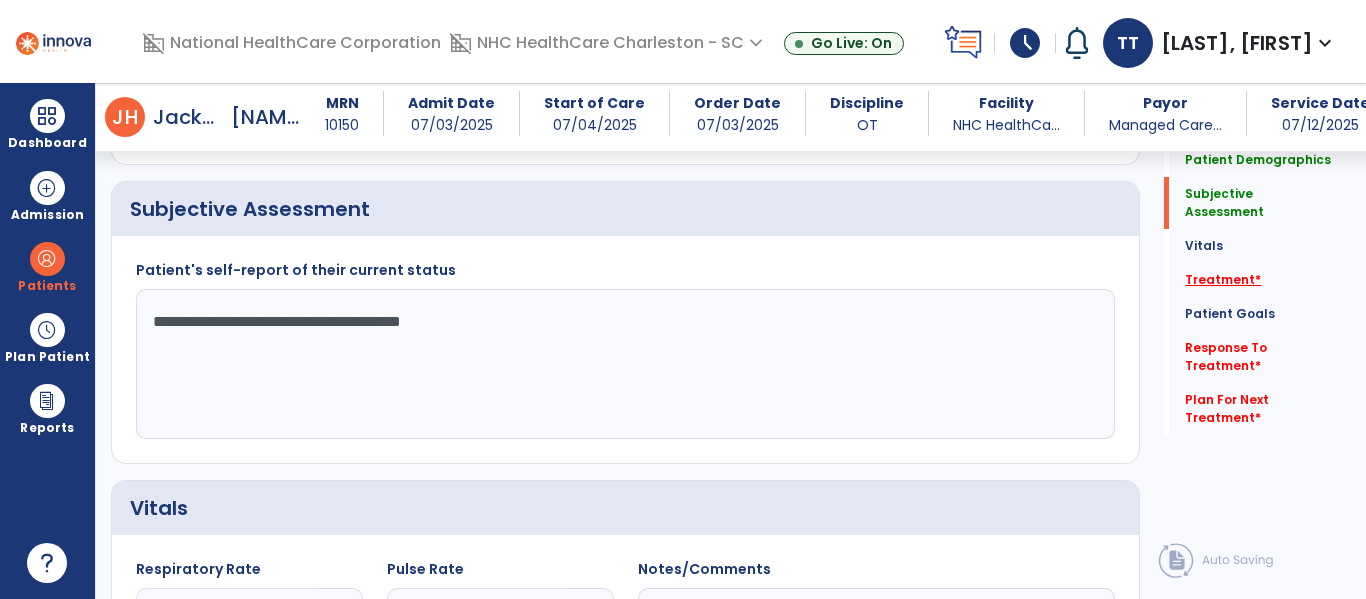 type on "**********" 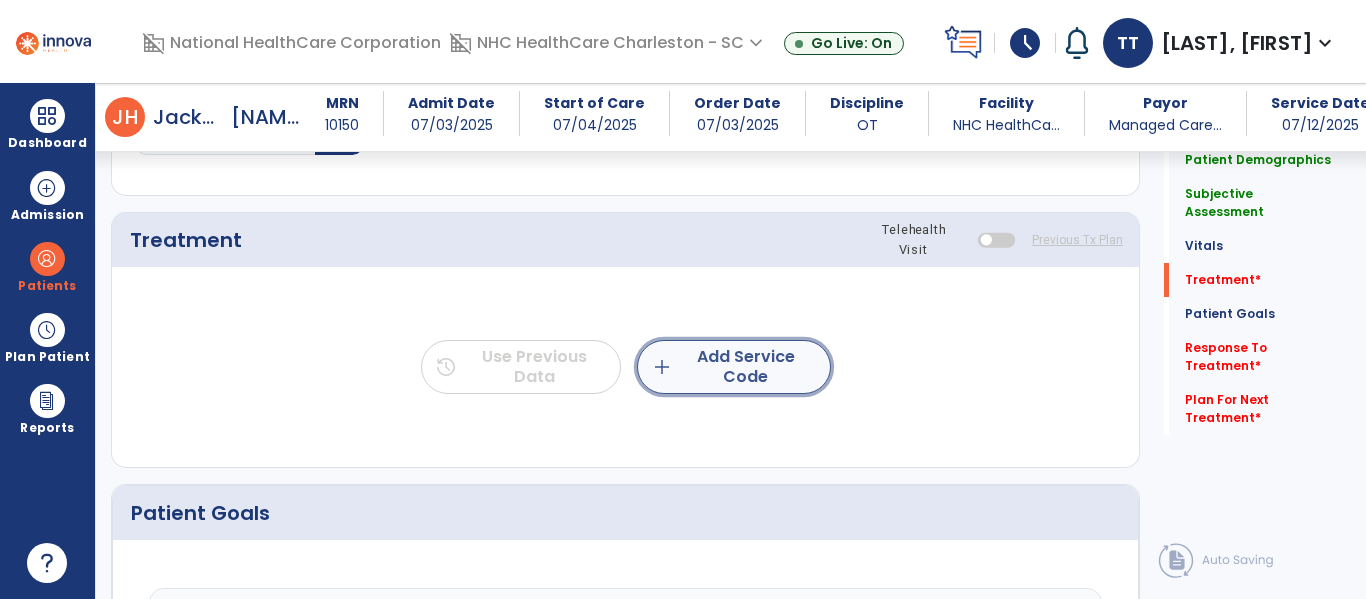 click on "add  Add Service Code" 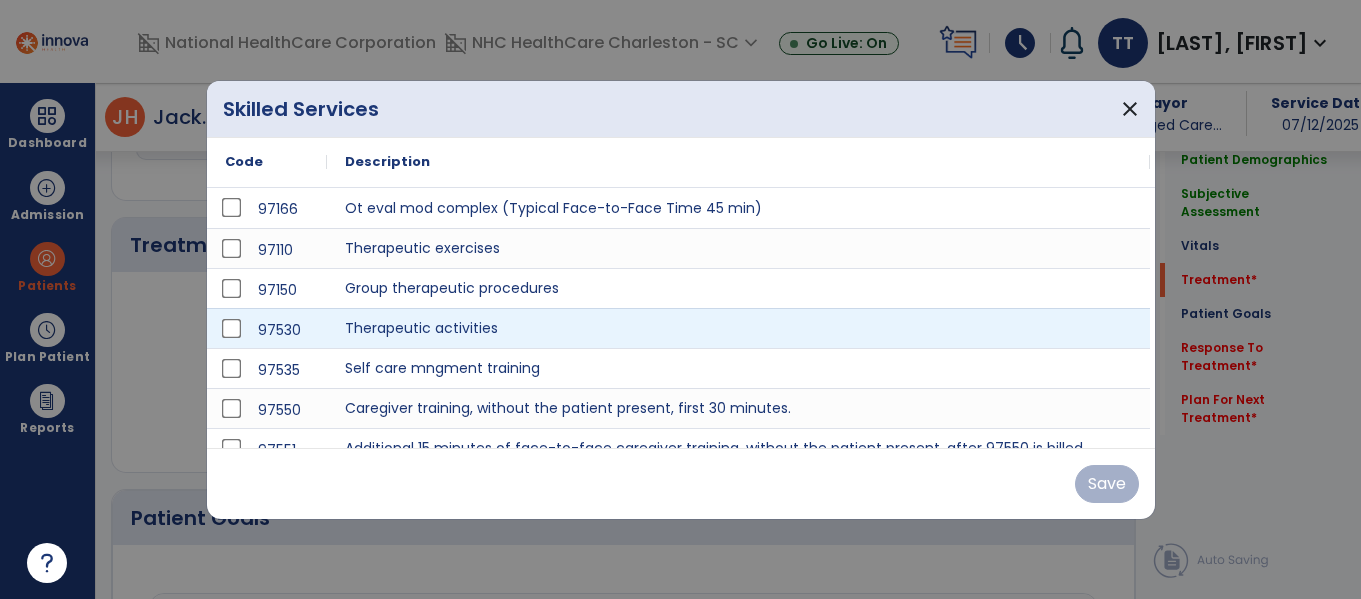 scroll, scrollTop: 1037, scrollLeft: 0, axis: vertical 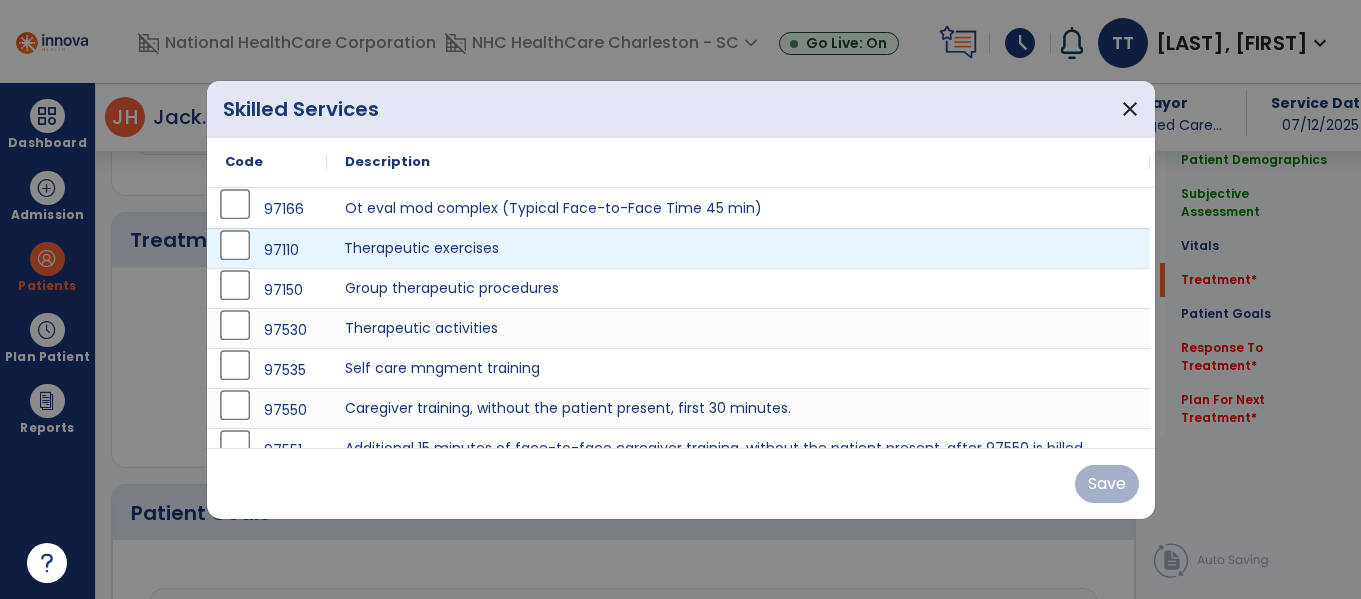 click on "Therapeutic exercises" at bounding box center [738, 248] 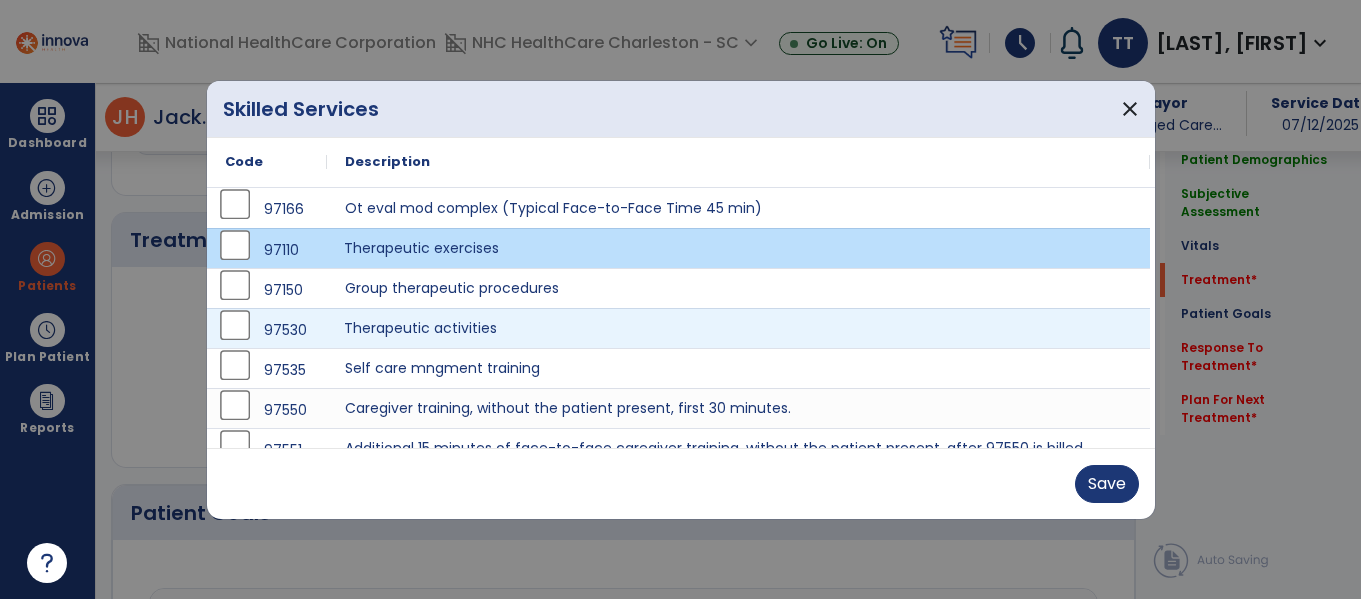 click on "Therapeutic activities" at bounding box center [738, 328] 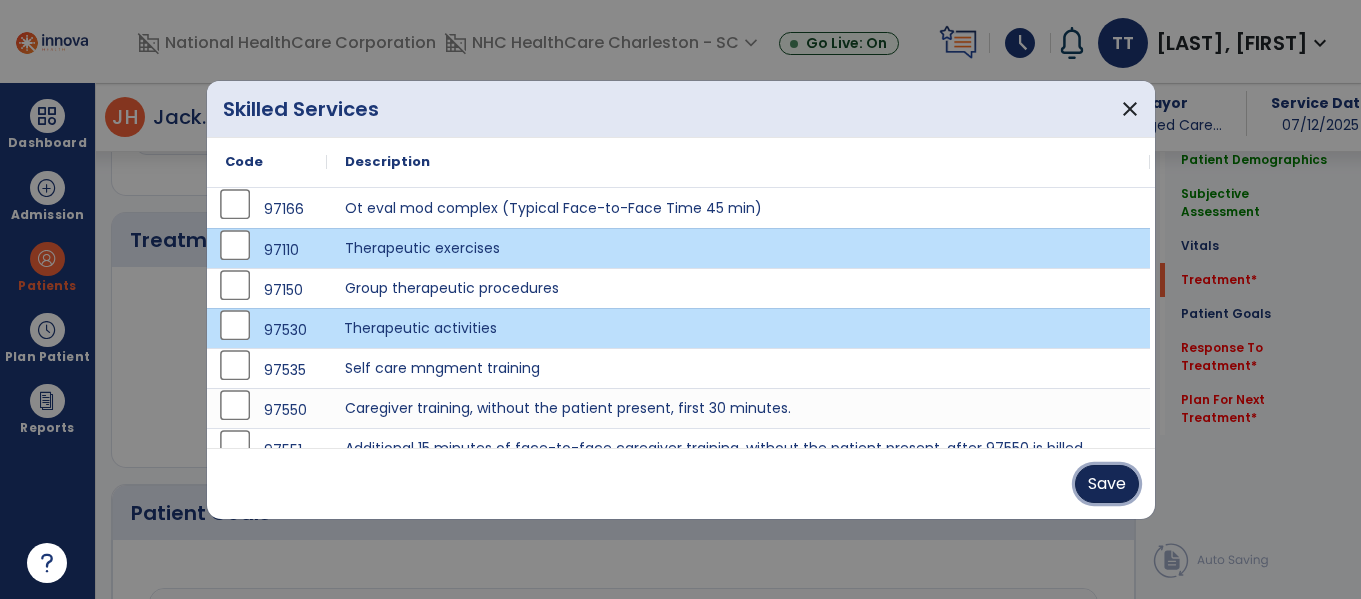 click on "Save" at bounding box center [1107, 484] 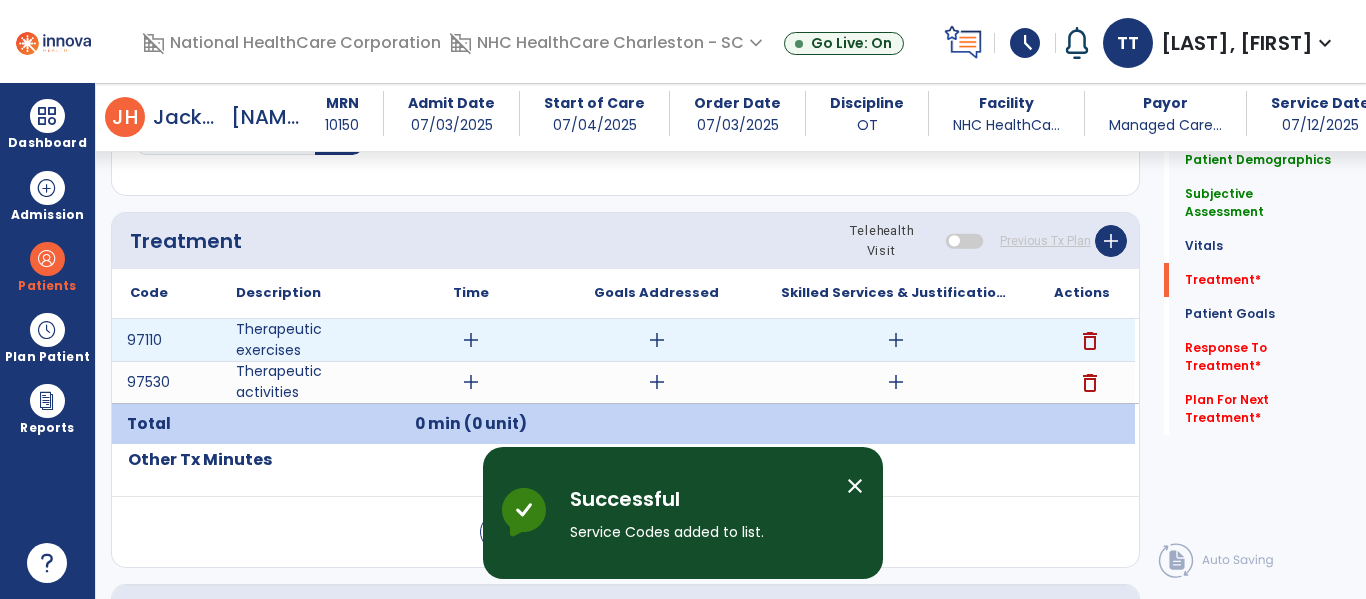 click on "add" at bounding box center [471, 340] 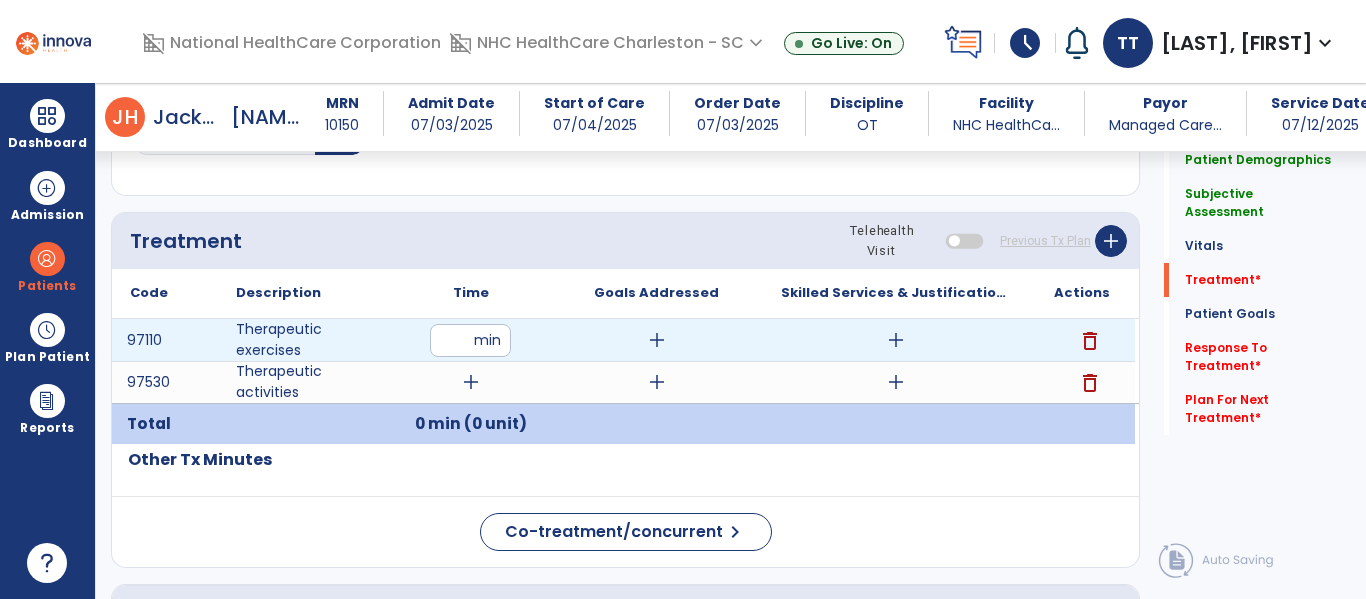 type on "**" 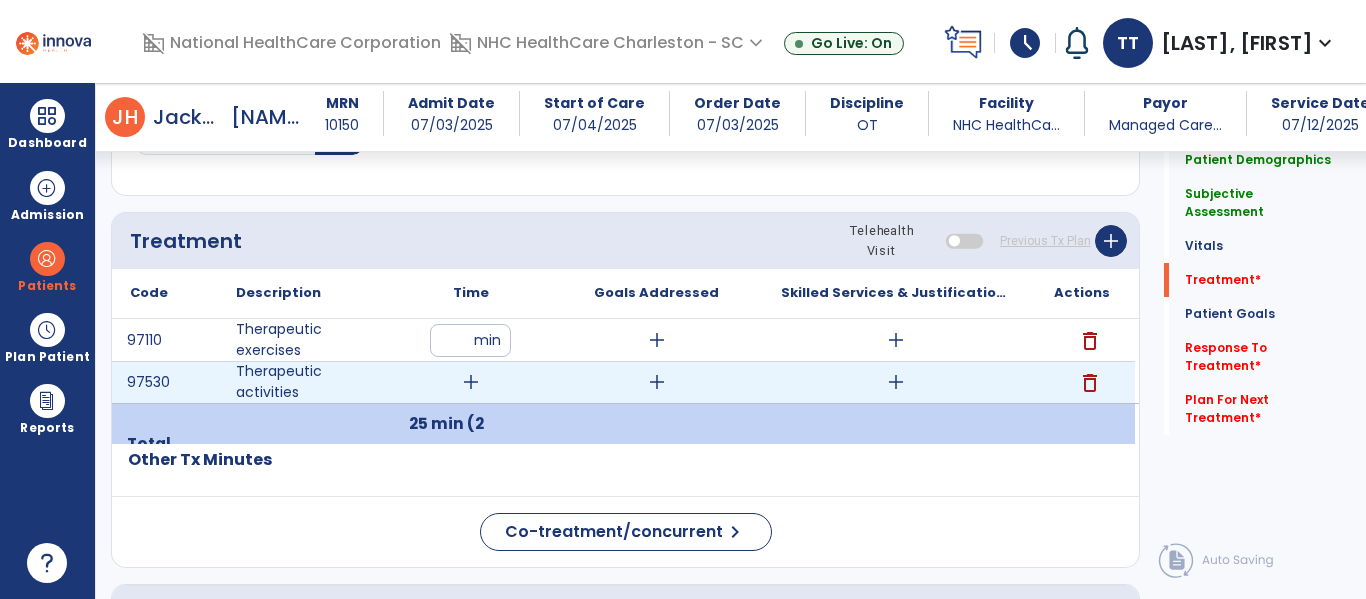 click on "add" at bounding box center (471, 382) 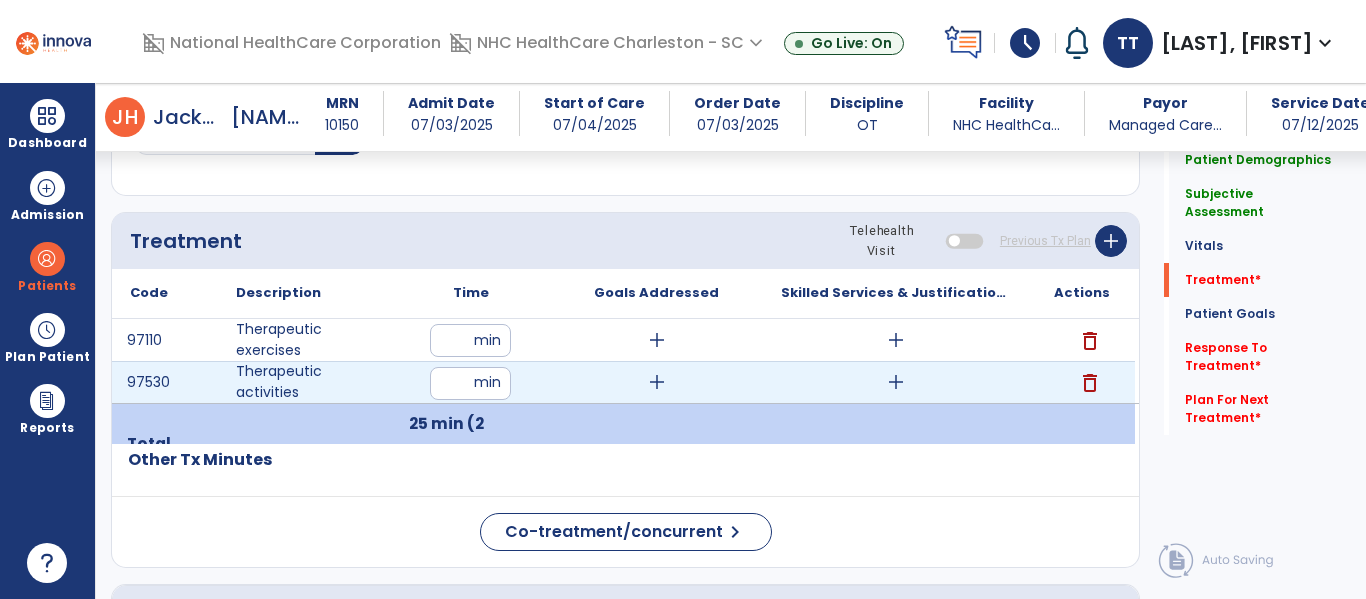 type on "**" 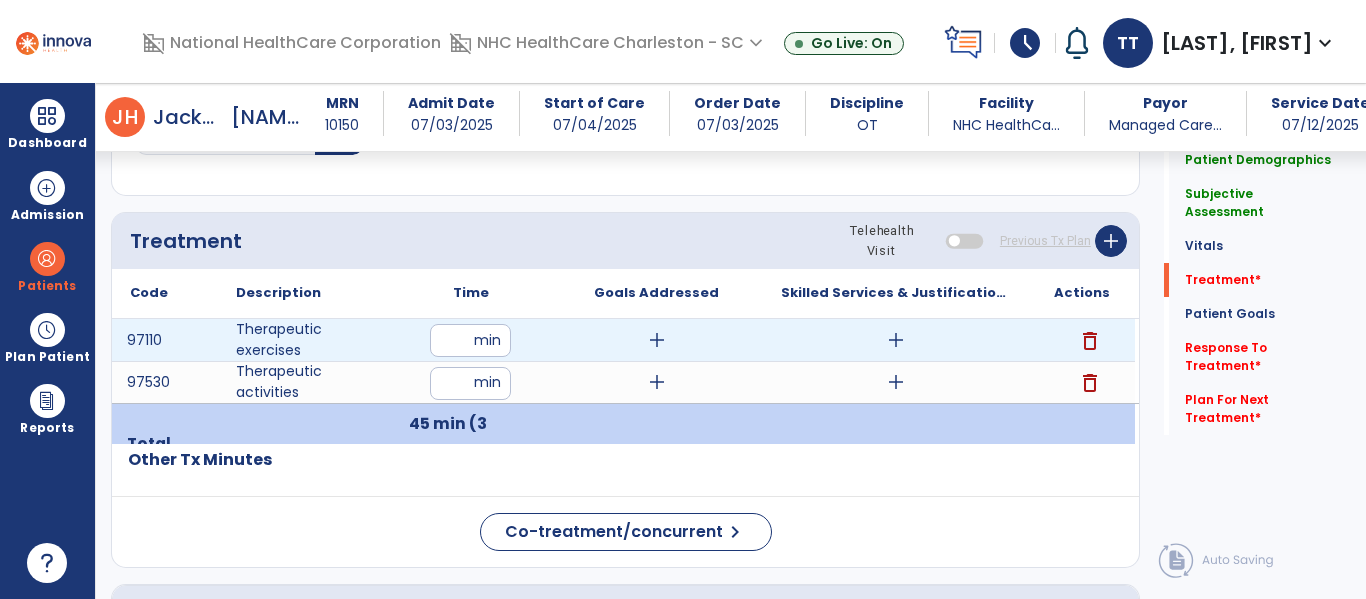 click on "add" at bounding box center (657, 340) 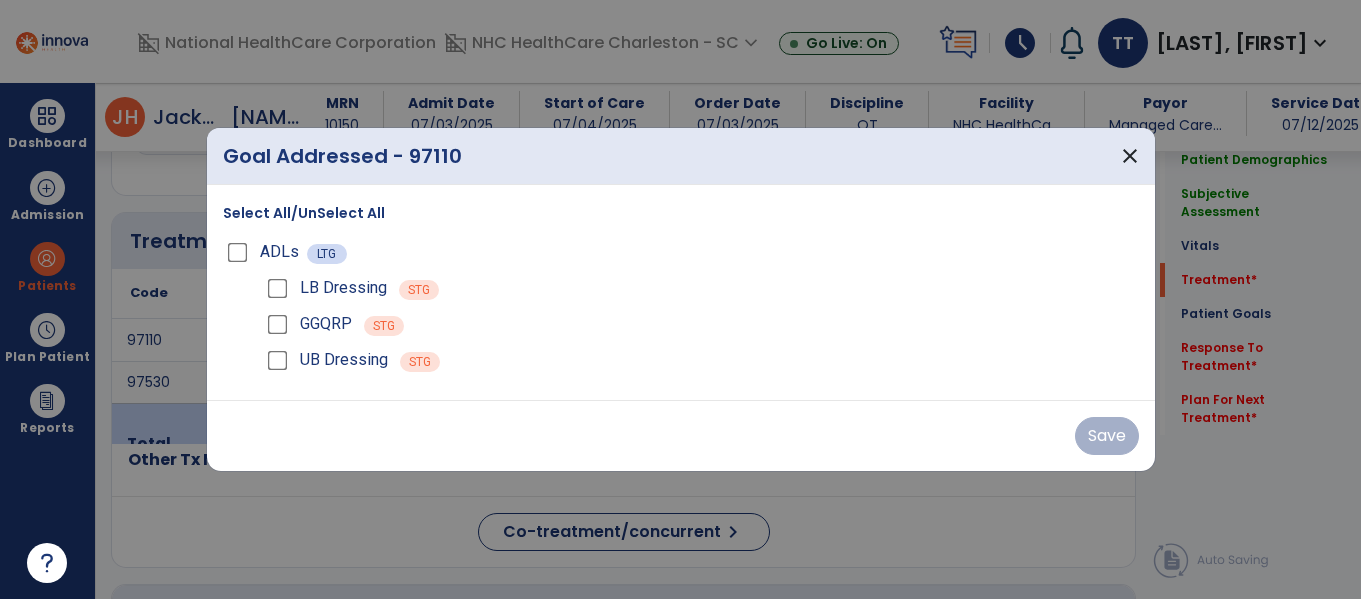 scroll, scrollTop: 1037, scrollLeft: 0, axis: vertical 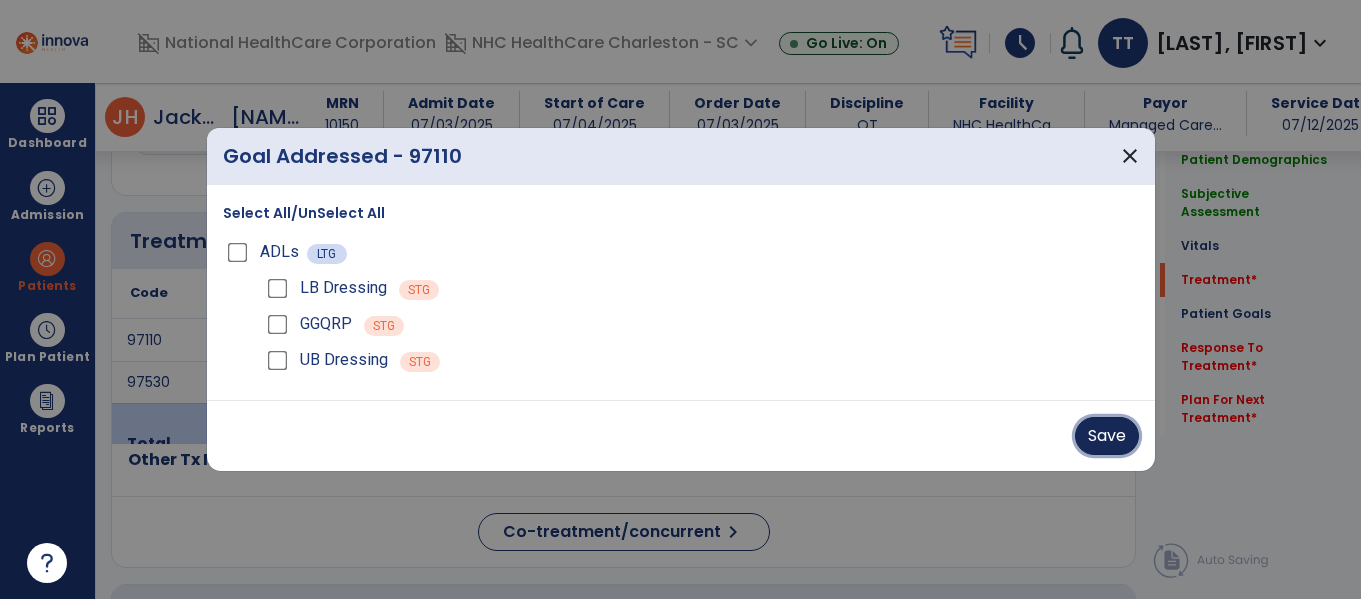 click on "Save" at bounding box center [1107, 436] 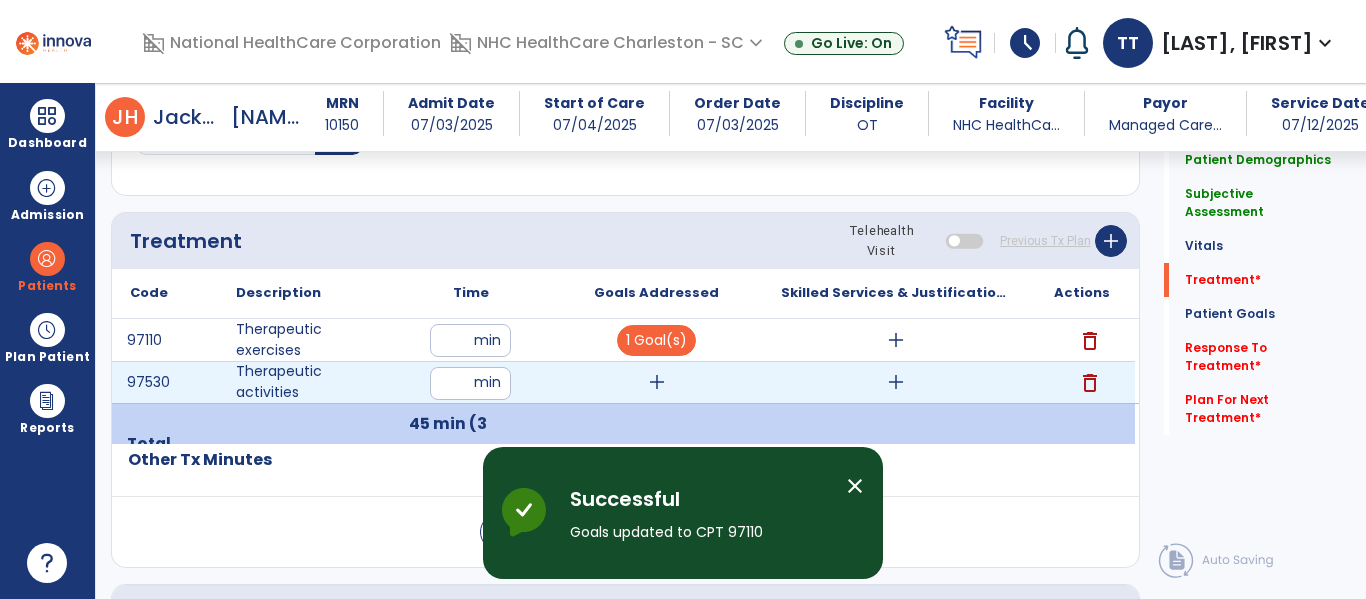 click on "add" at bounding box center [657, 382] 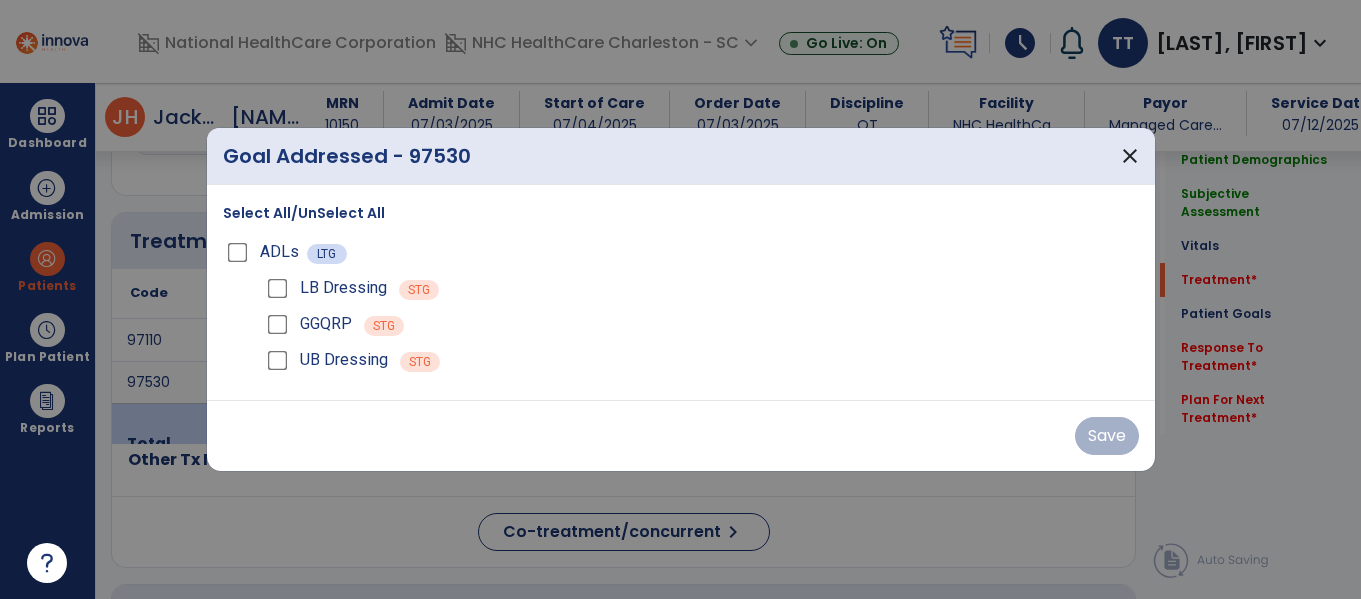 scroll, scrollTop: 1037, scrollLeft: 0, axis: vertical 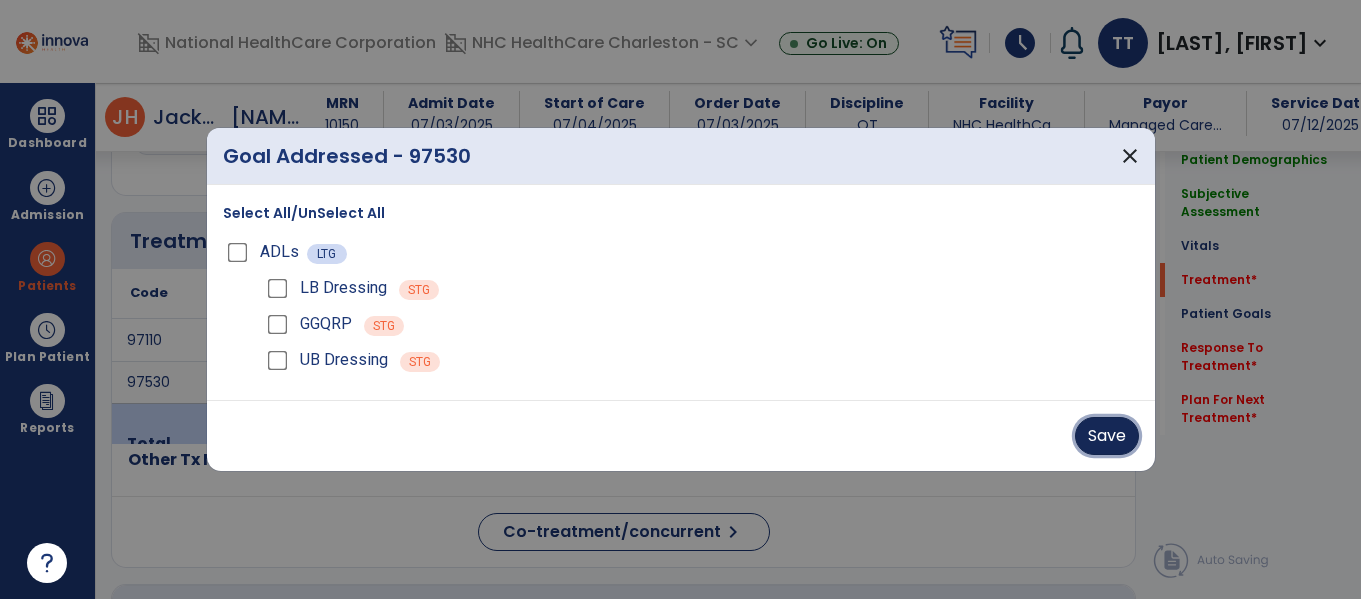 click on "Save" at bounding box center (1107, 436) 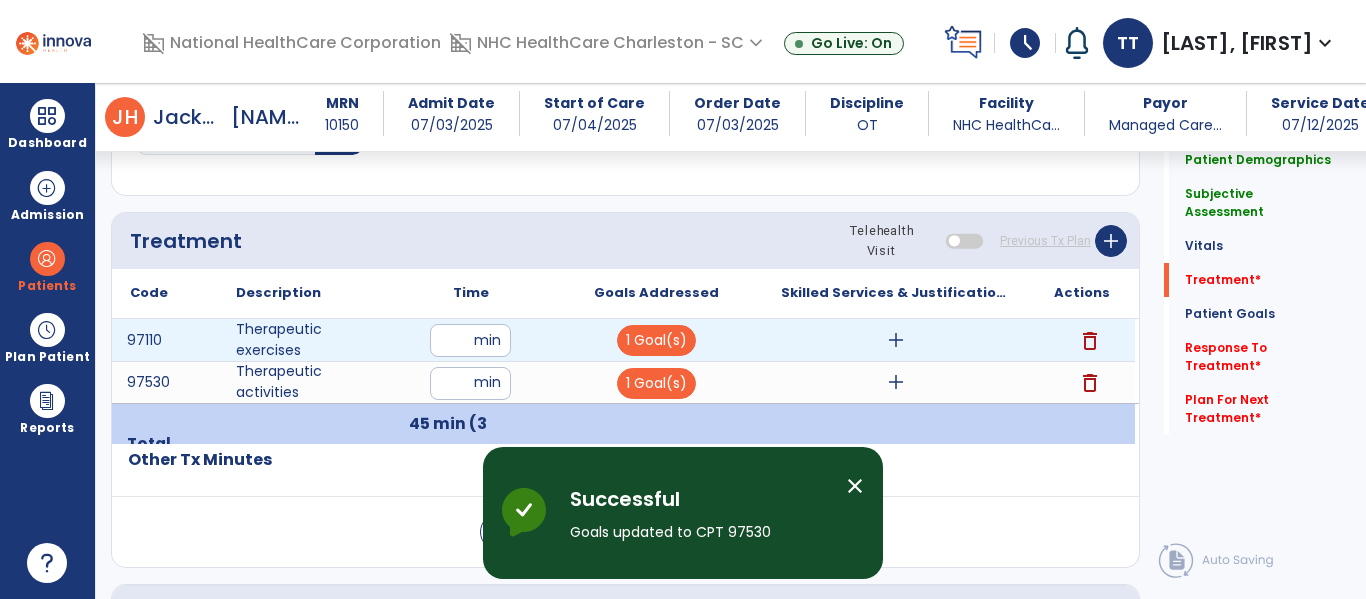 click on "add" at bounding box center [896, 340] 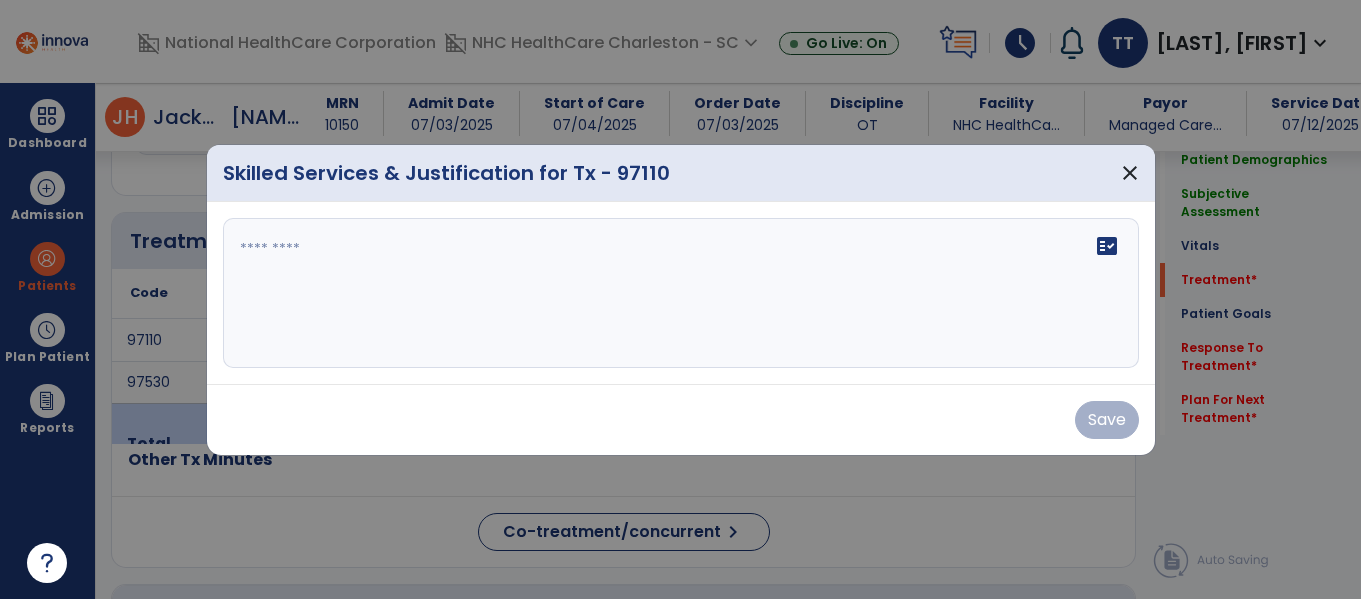 scroll, scrollTop: 1037, scrollLeft: 0, axis: vertical 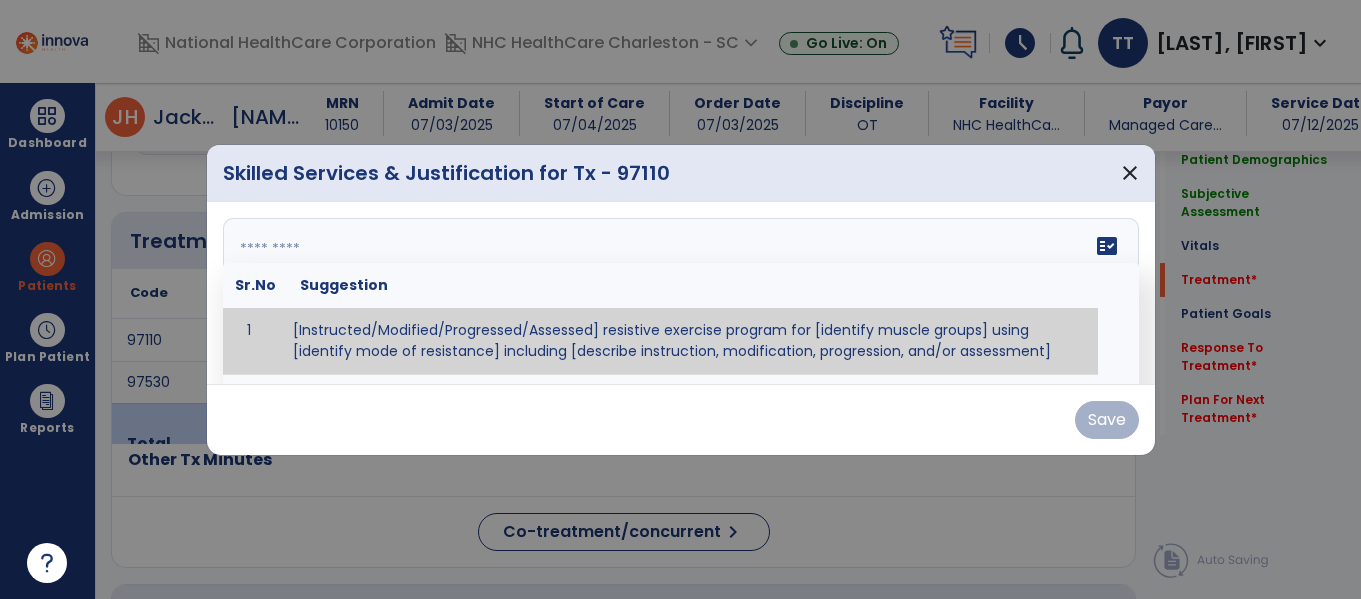 click on "fact_check  Sr.No Suggestion 1 [Instructed/Modified/Progressed/Assessed] resistive exercise program for [identify muscle groups] using [identify mode of resistance] including [describe instruction, modification, progression, and/or assessment] 2 [Instructed/Modified/Progressed/Assessed] aerobic exercise program using [identify equipment/mode] including [describe instruction, modification,progression, and/or assessment] 3 [Instructed/Modified/Progressed/Assessed] [PROM/A/AROM/AROM] program for [identify joint movements] using [contract-relax, over-pressure, inhibitory techniques, other] 4 [Assessed/Tested] aerobic capacity with administration of [aerobic capacity test]" at bounding box center [681, 293] 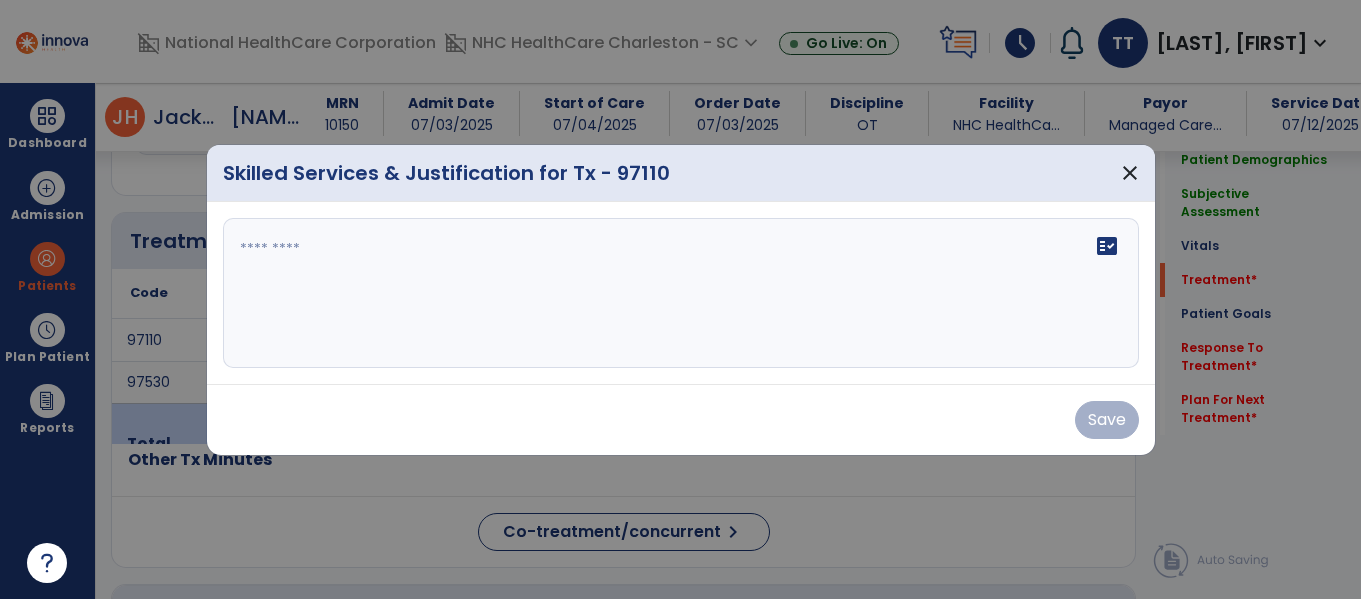 click at bounding box center [681, 293] 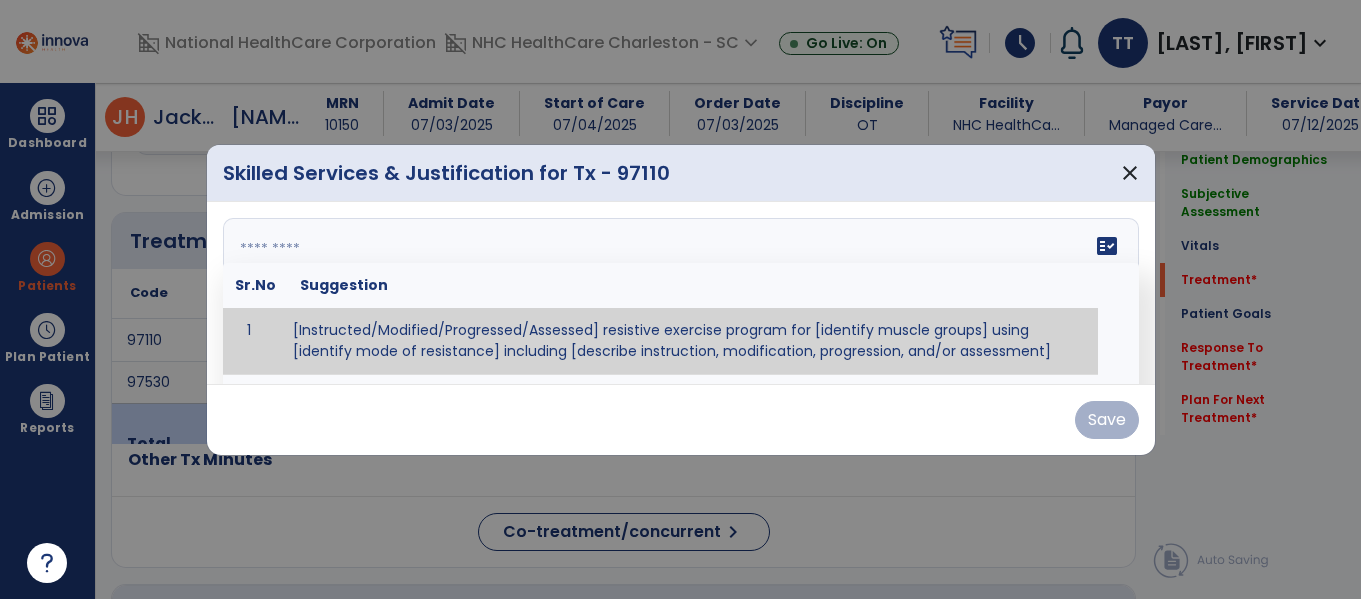 paste on "**********" 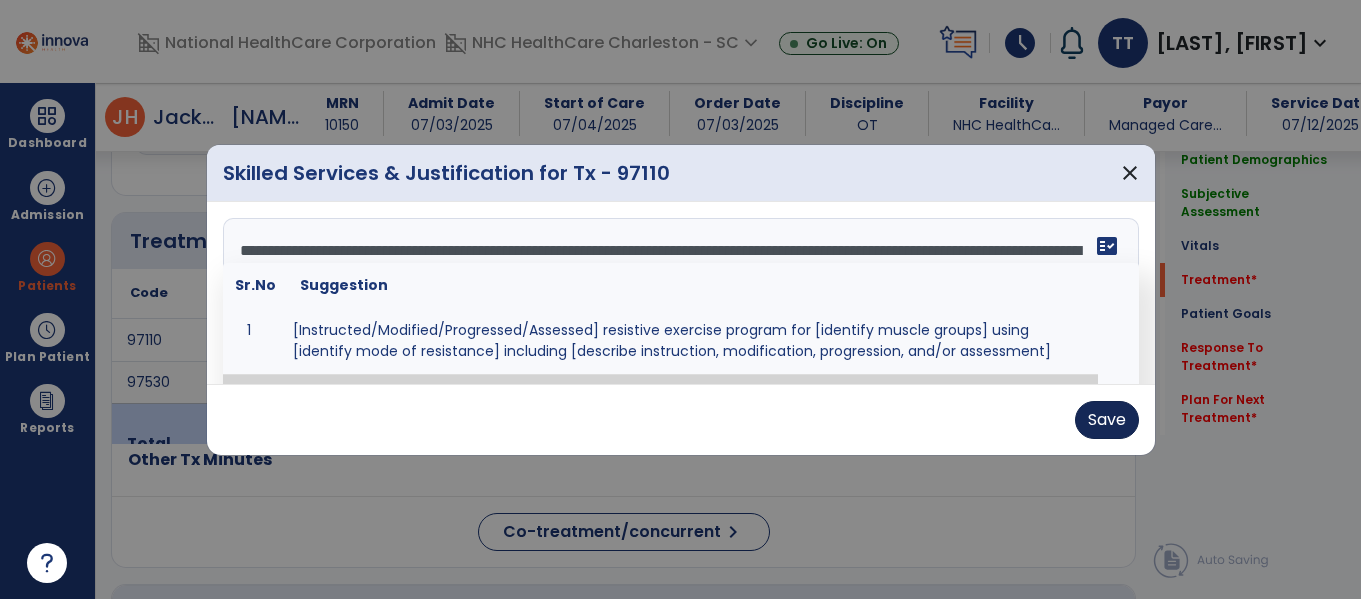 type on "**********" 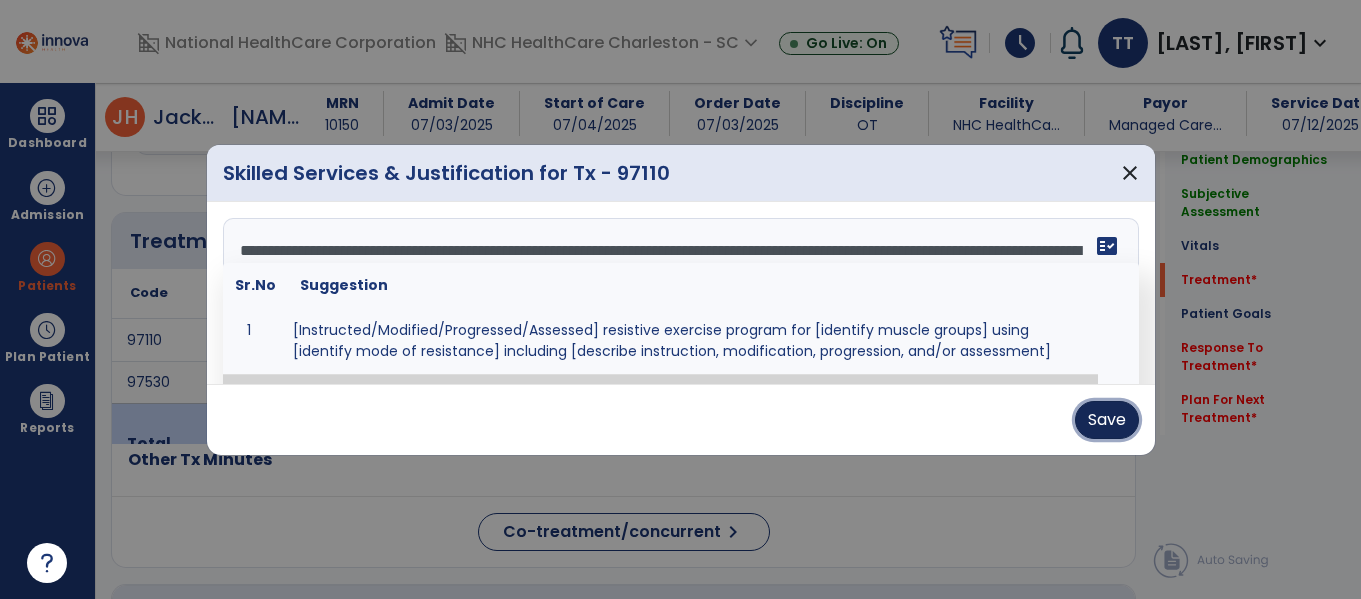 click on "Save" at bounding box center (1107, 420) 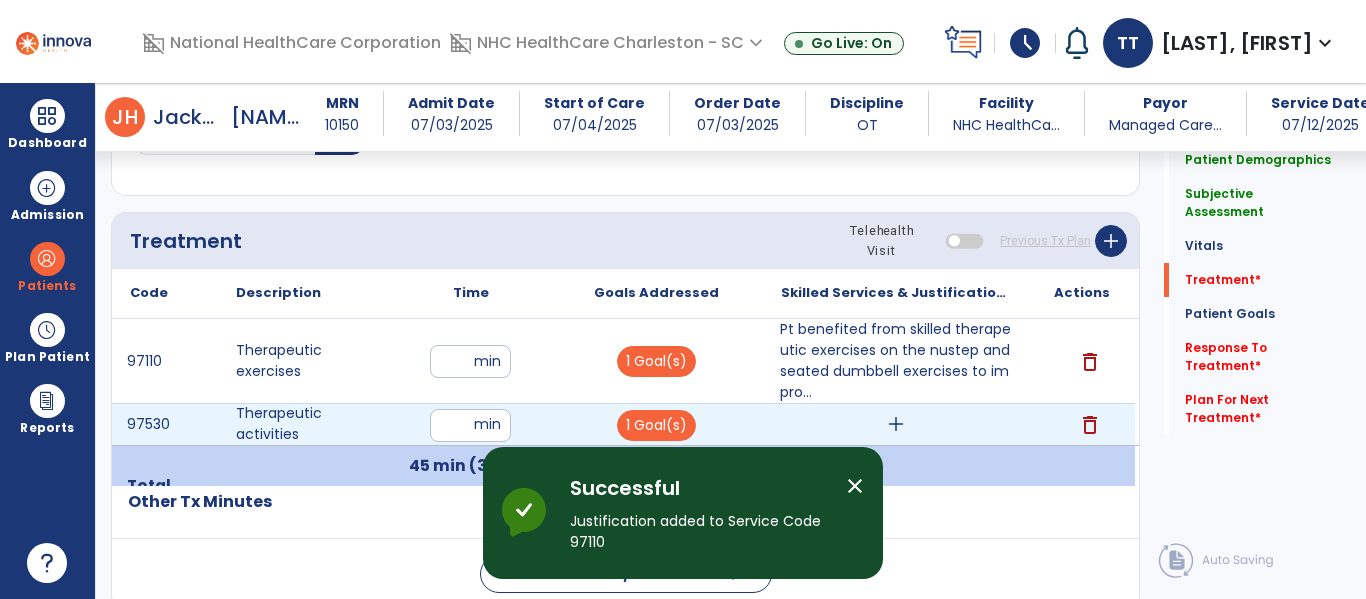 click on "add" at bounding box center [896, 424] 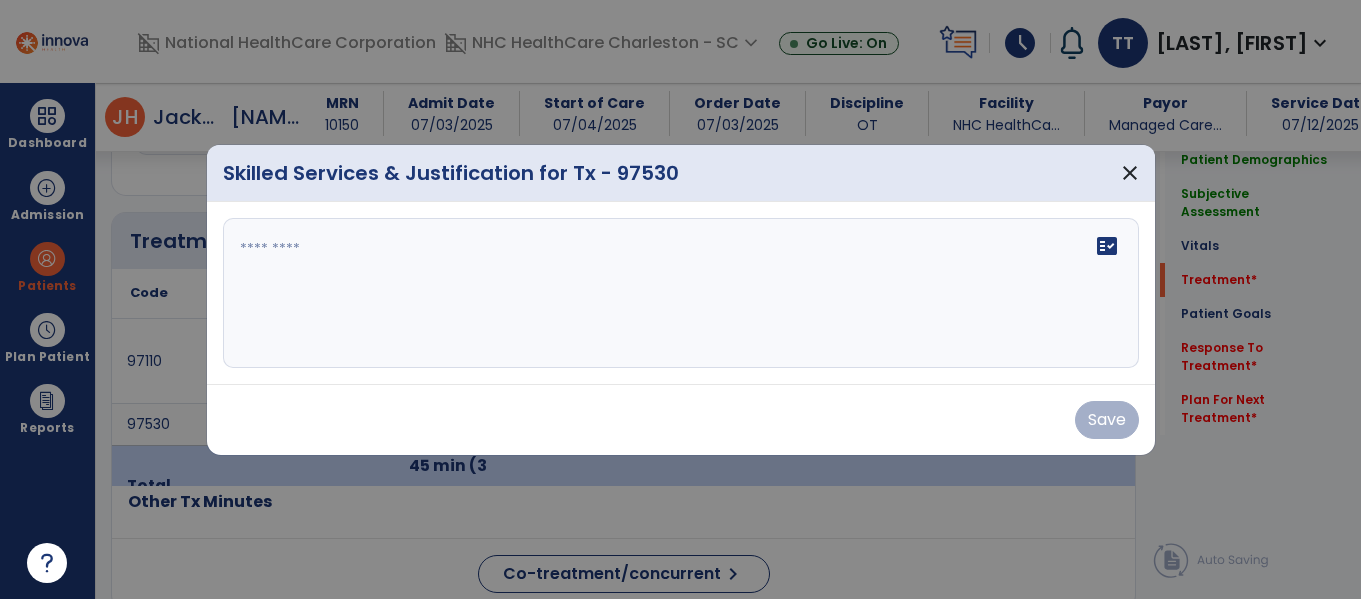 scroll, scrollTop: 1037, scrollLeft: 0, axis: vertical 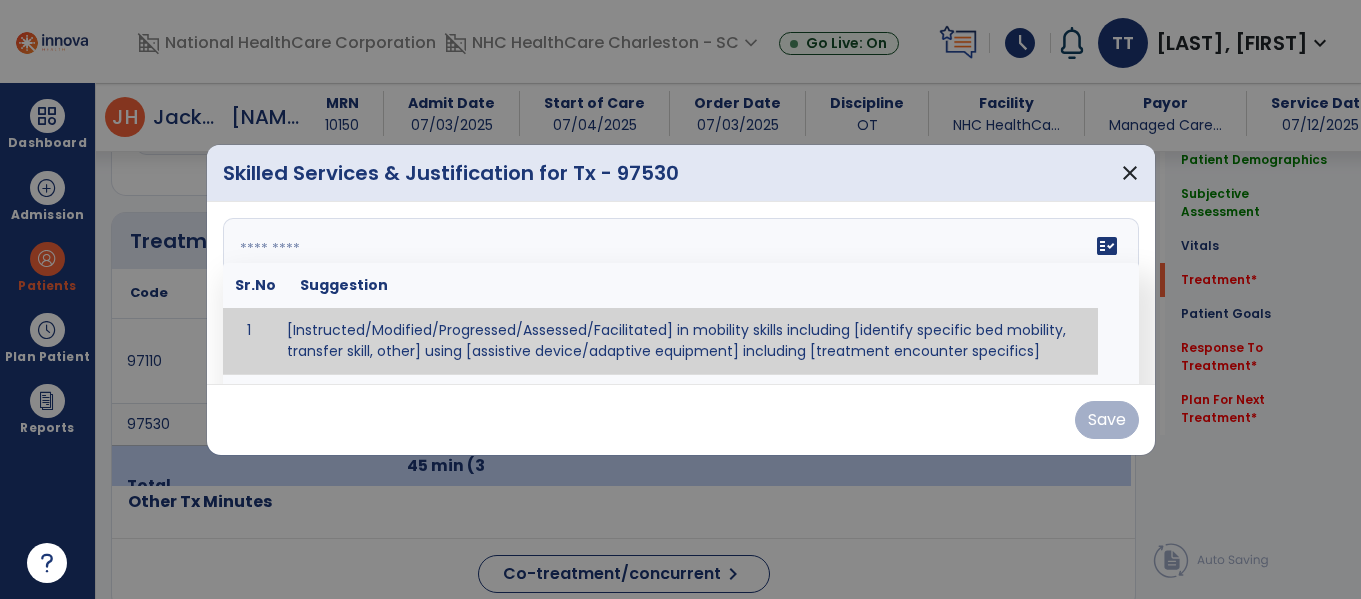 click at bounding box center (678, 293) 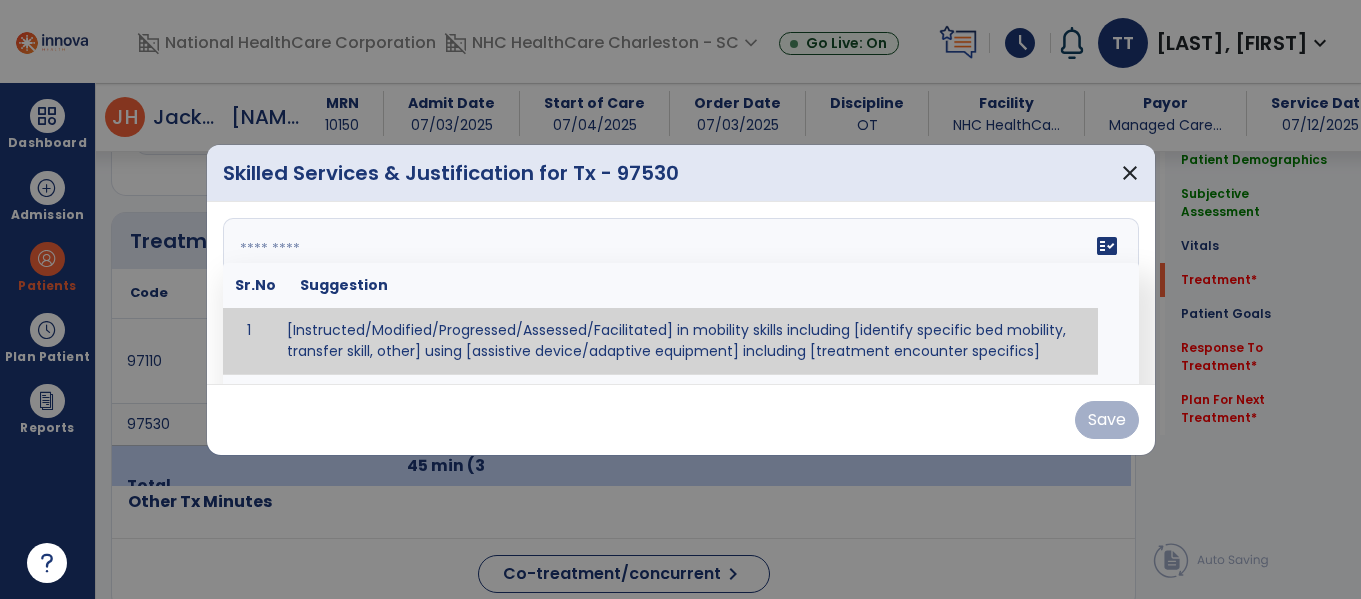 paste on "**********" 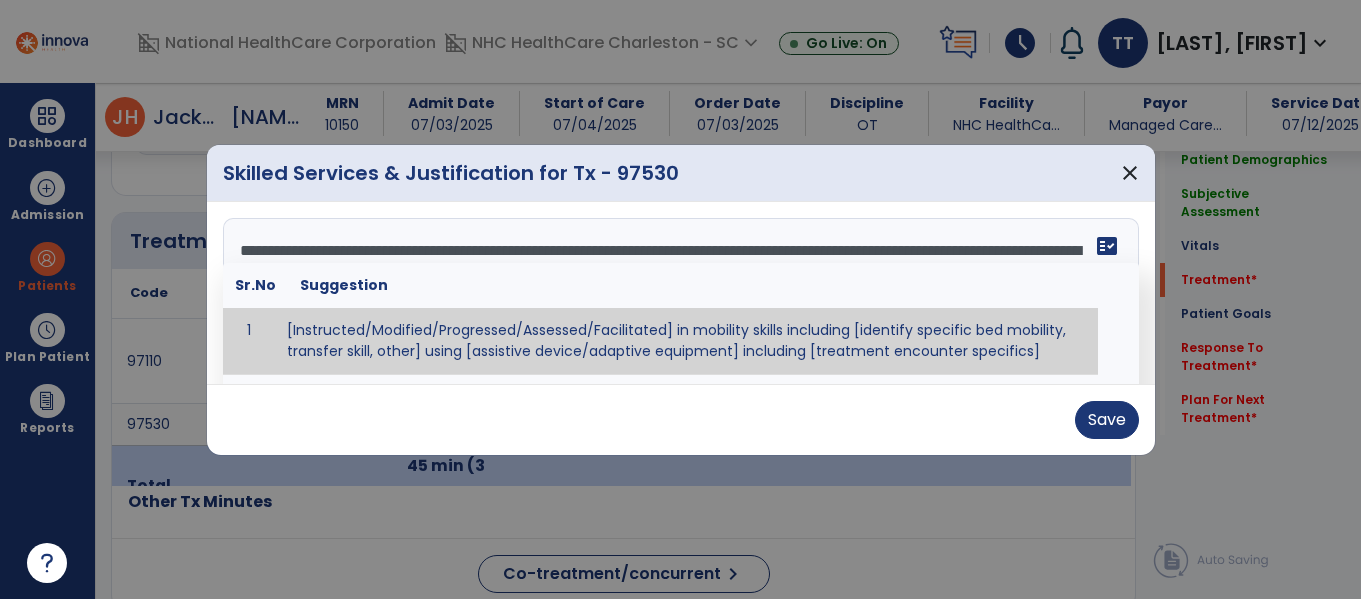 scroll, scrollTop: 7, scrollLeft: 0, axis: vertical 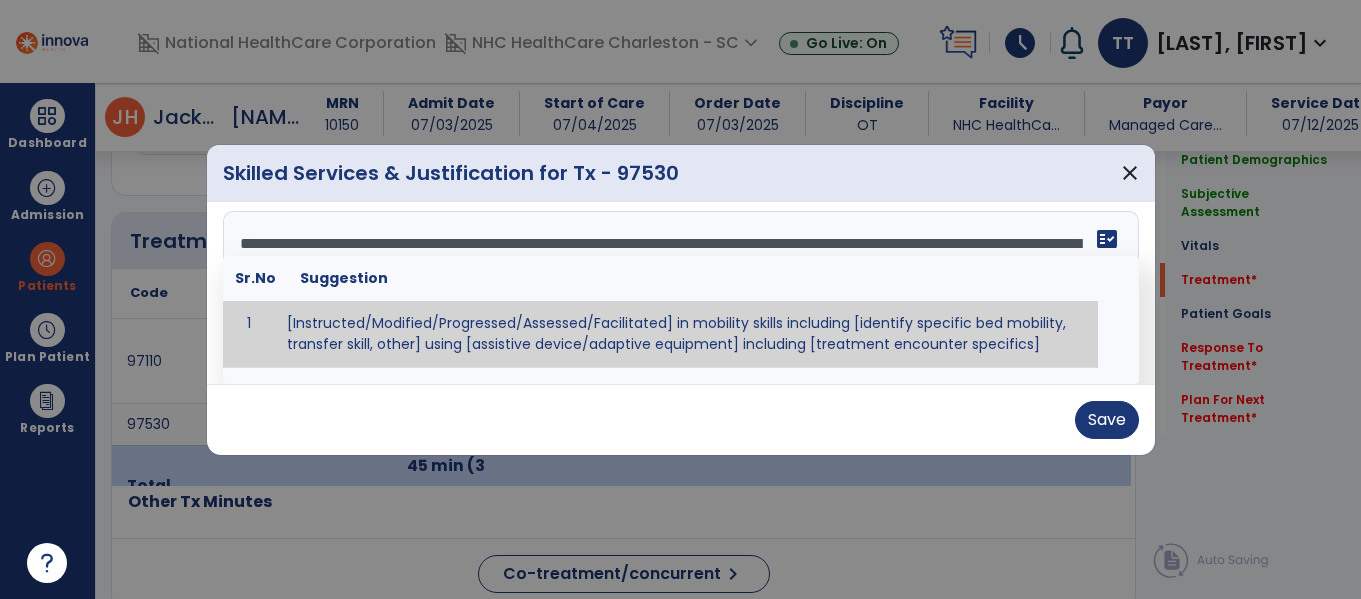 click on "**********" at bounding box center [678, 286] 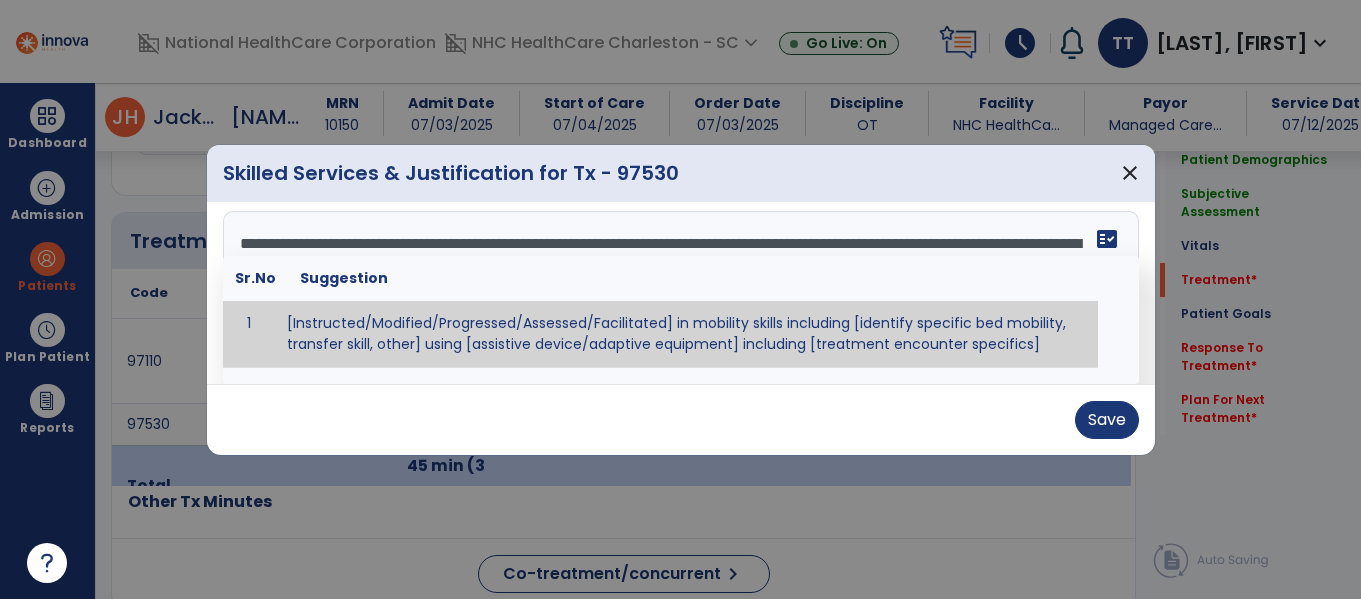 click on "**********" at bounding box center [678, 286] 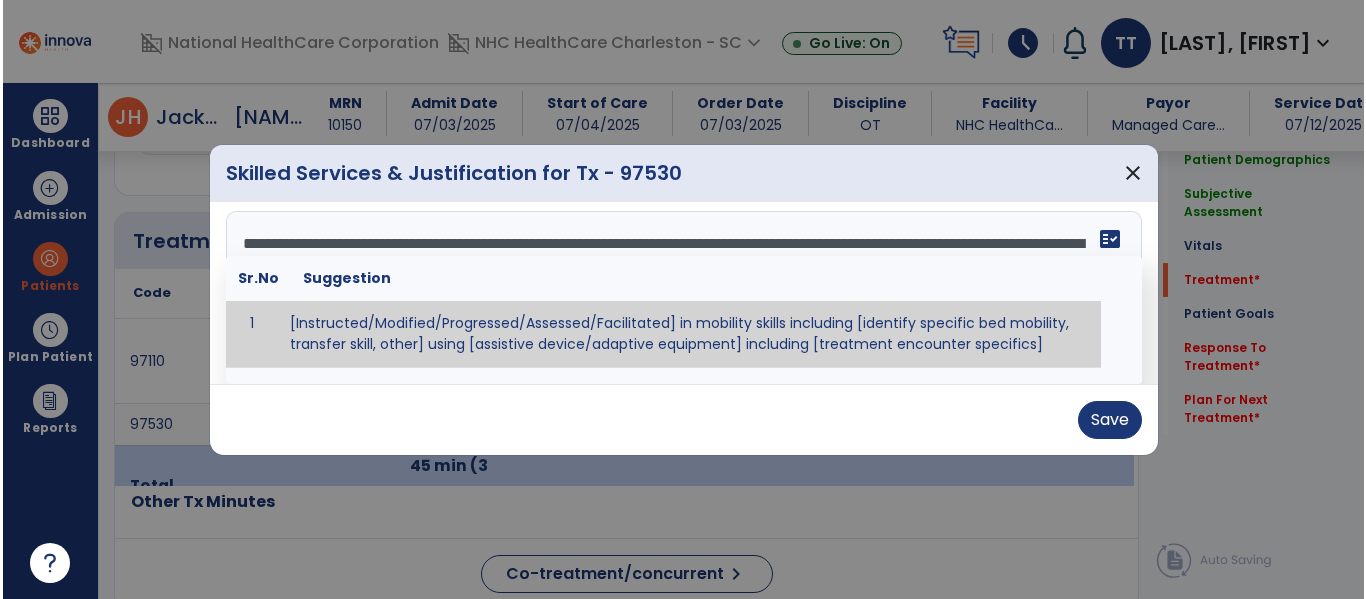 scroll, scrollTop: 0, scrollLeft: 0, axis: both 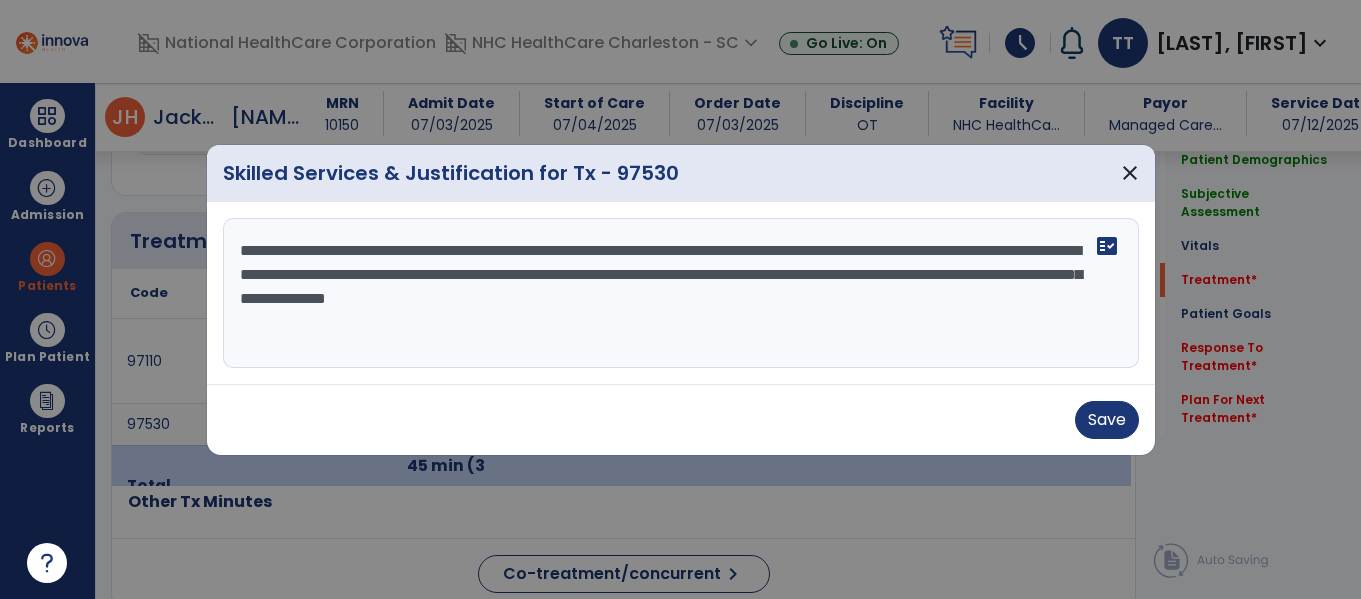drag, startPoint x: 533, startPoint y: 274, endPoint x: 483, endPoint y: 318, distance: 66.6033 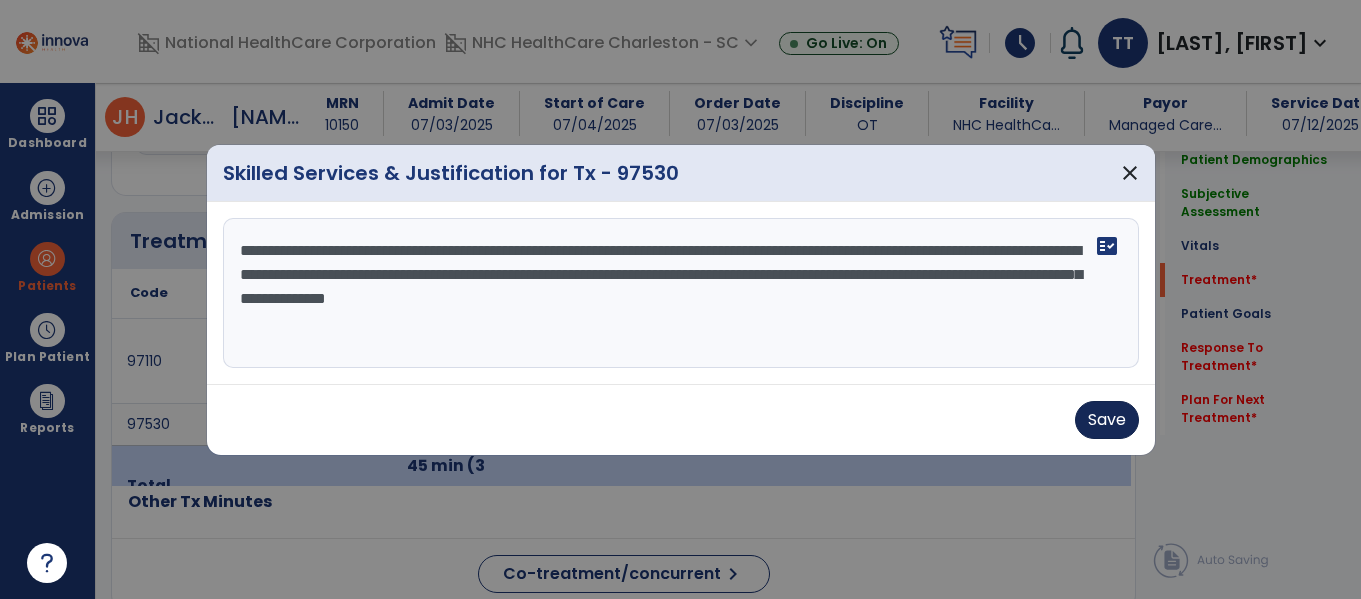 type on "**********" 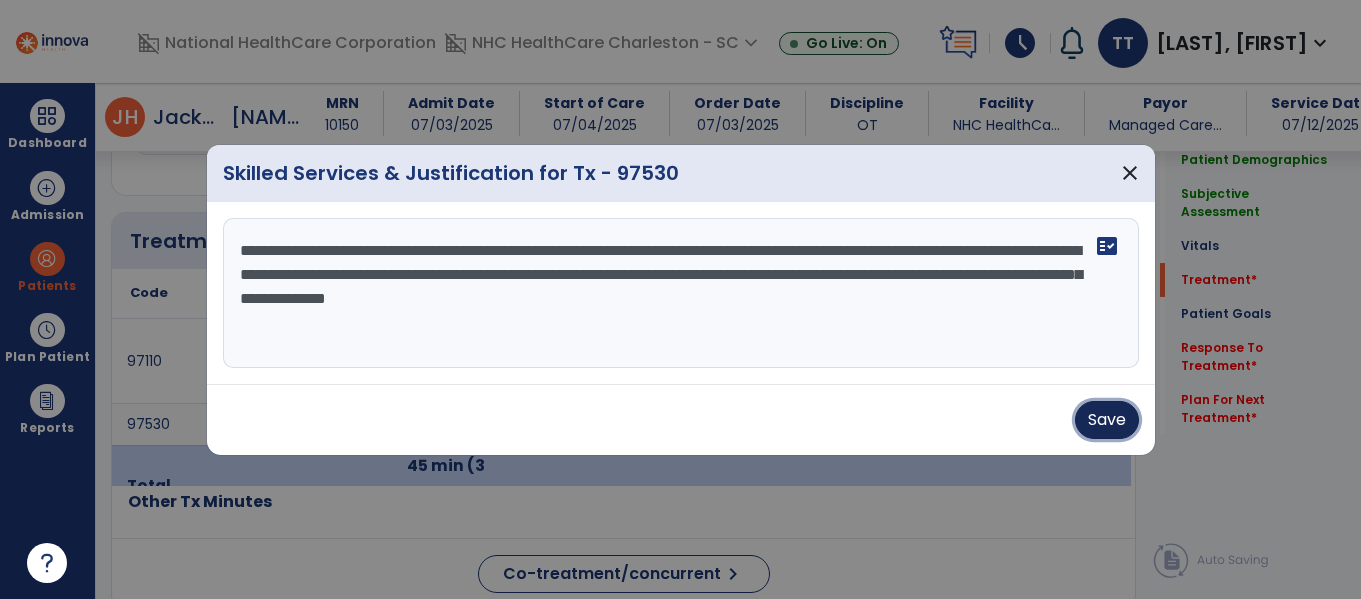 click on "Save" at bounding box center [1107, 420] 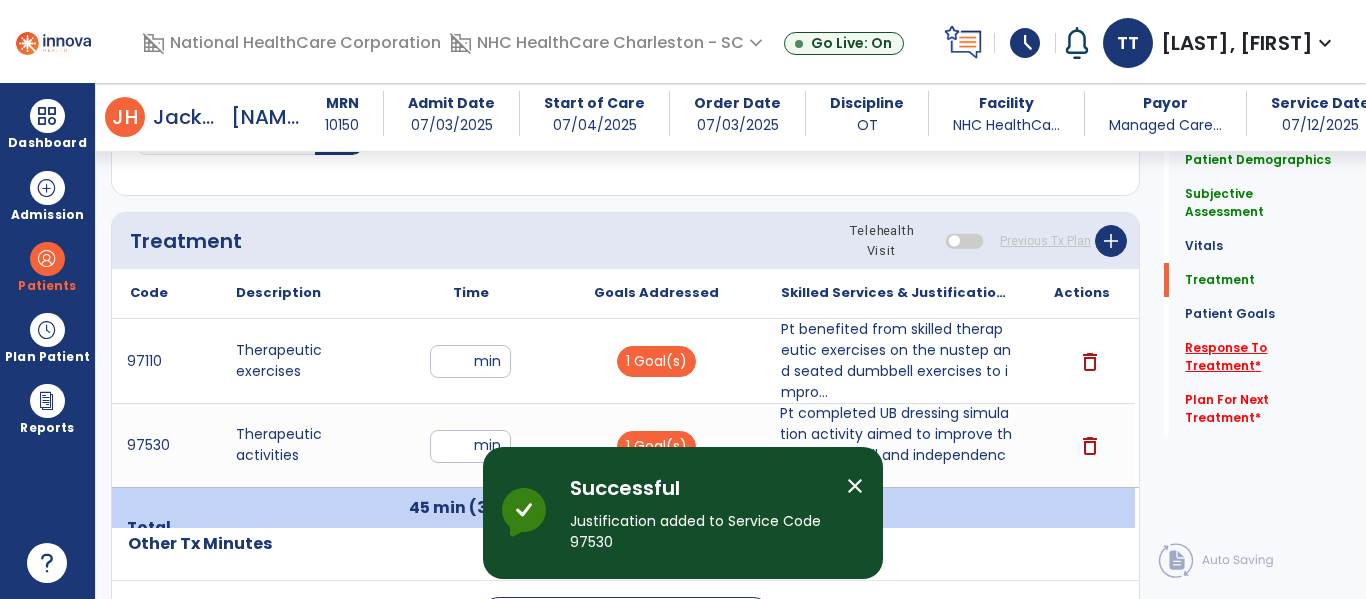 click on "Response To Treatment   *" 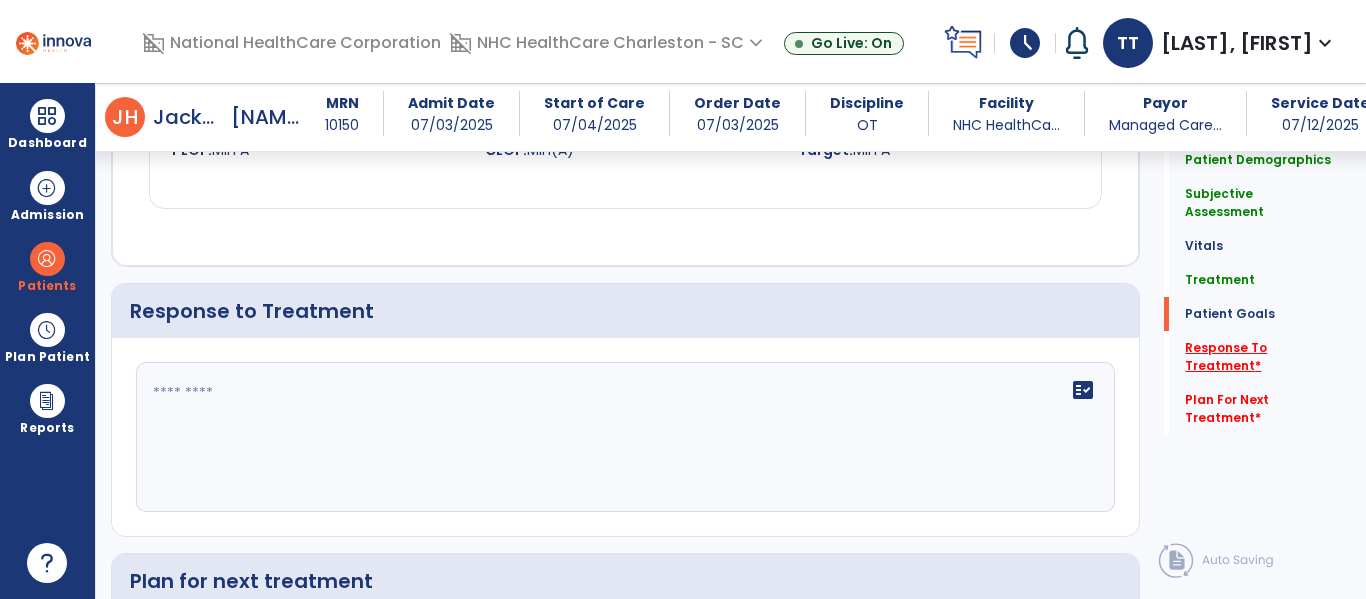 scroll, scrollTop: 2182, scrollLeft: 0, axis: vertical 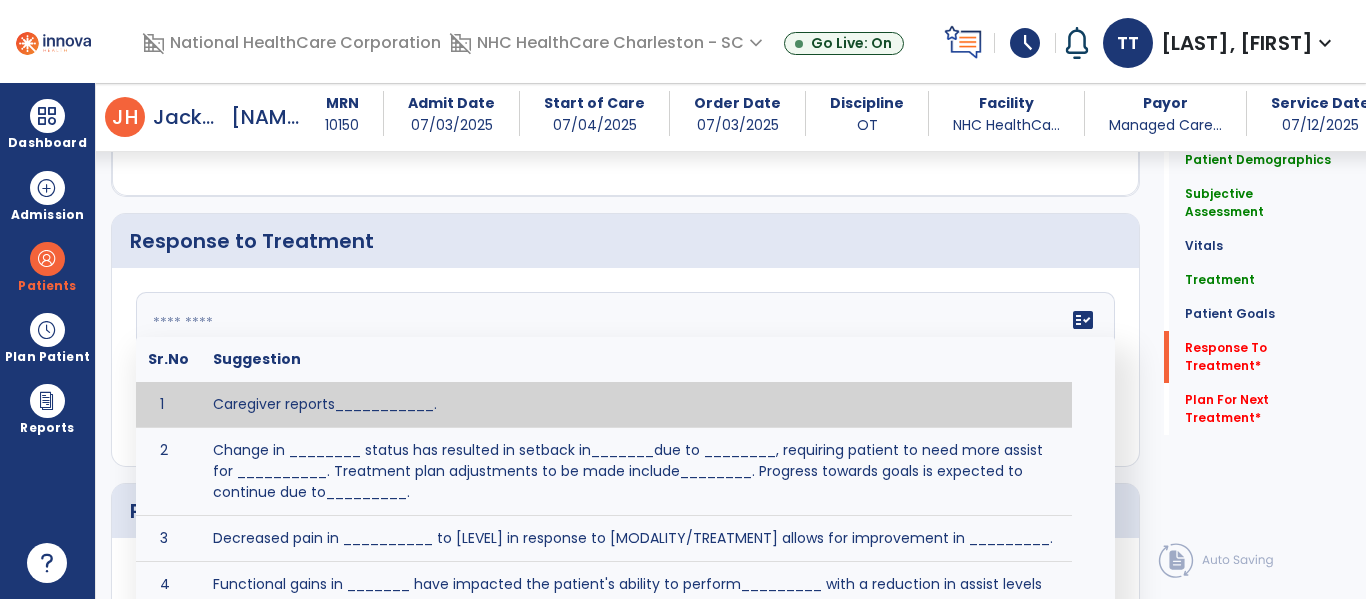 click 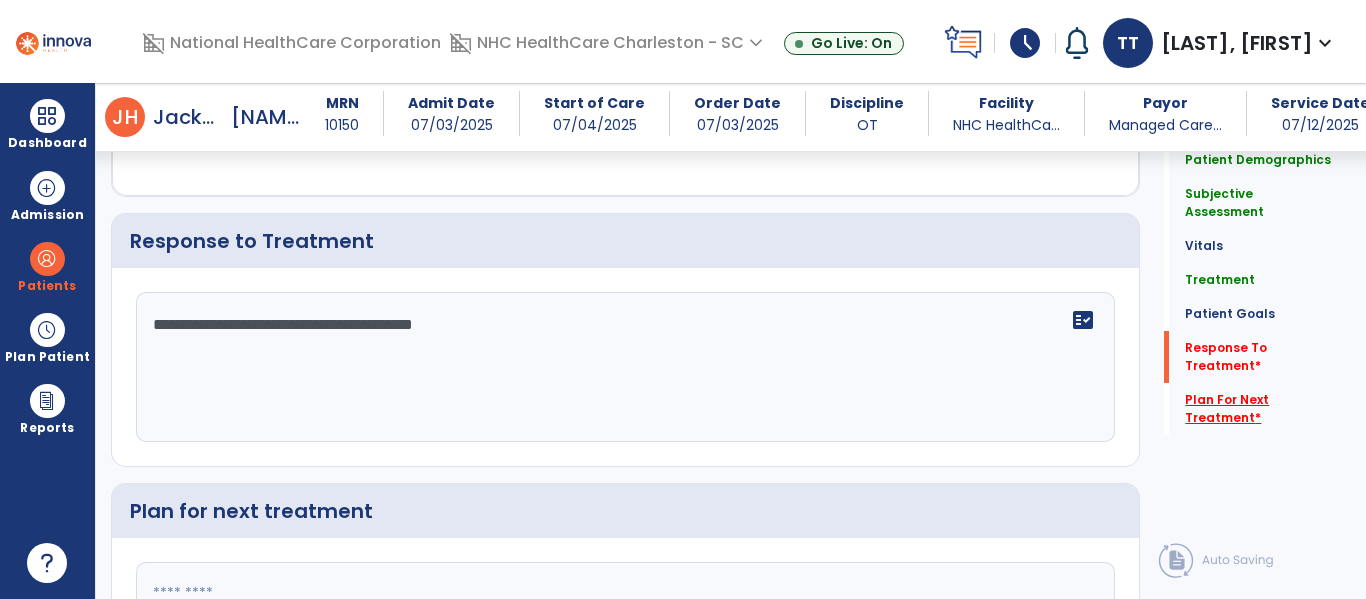 type on "**********" 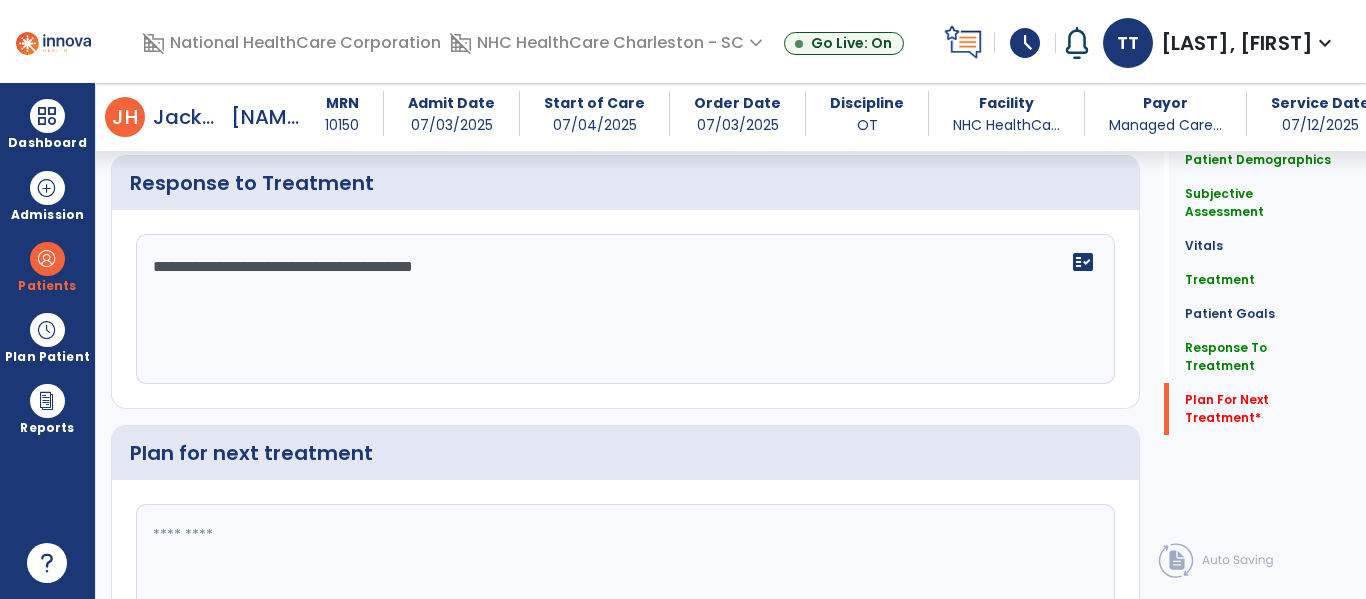 scroll, scrollTop: 2299, scrollLeft: 0, axis: vertical 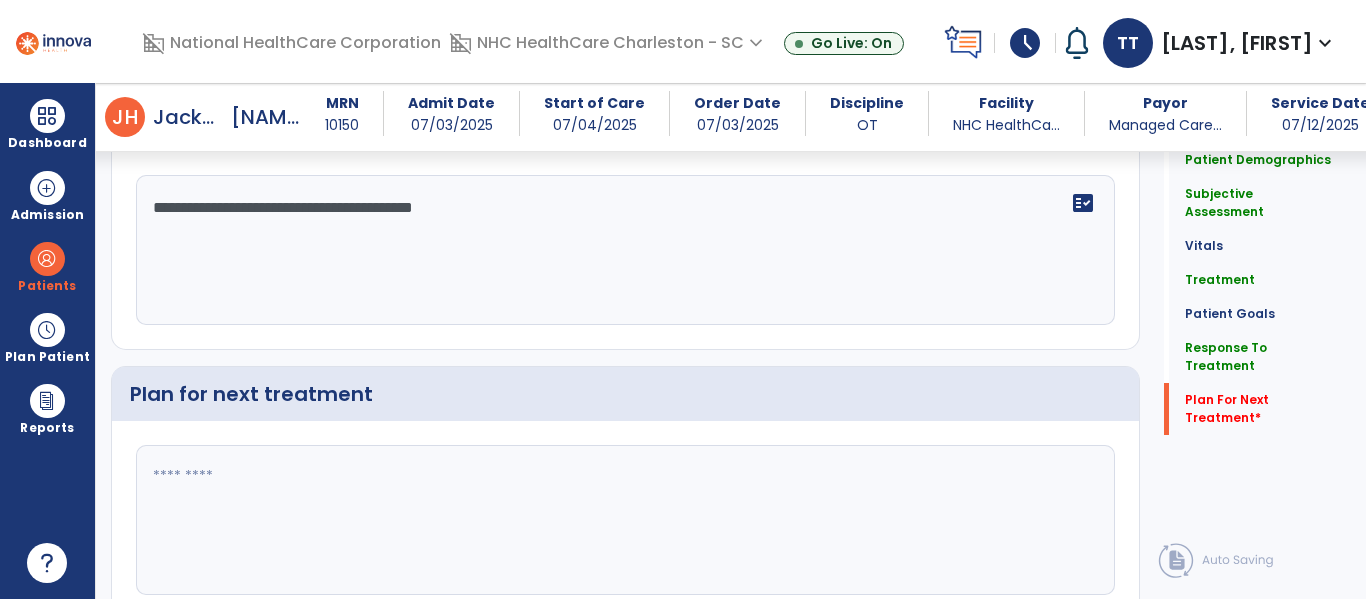 click 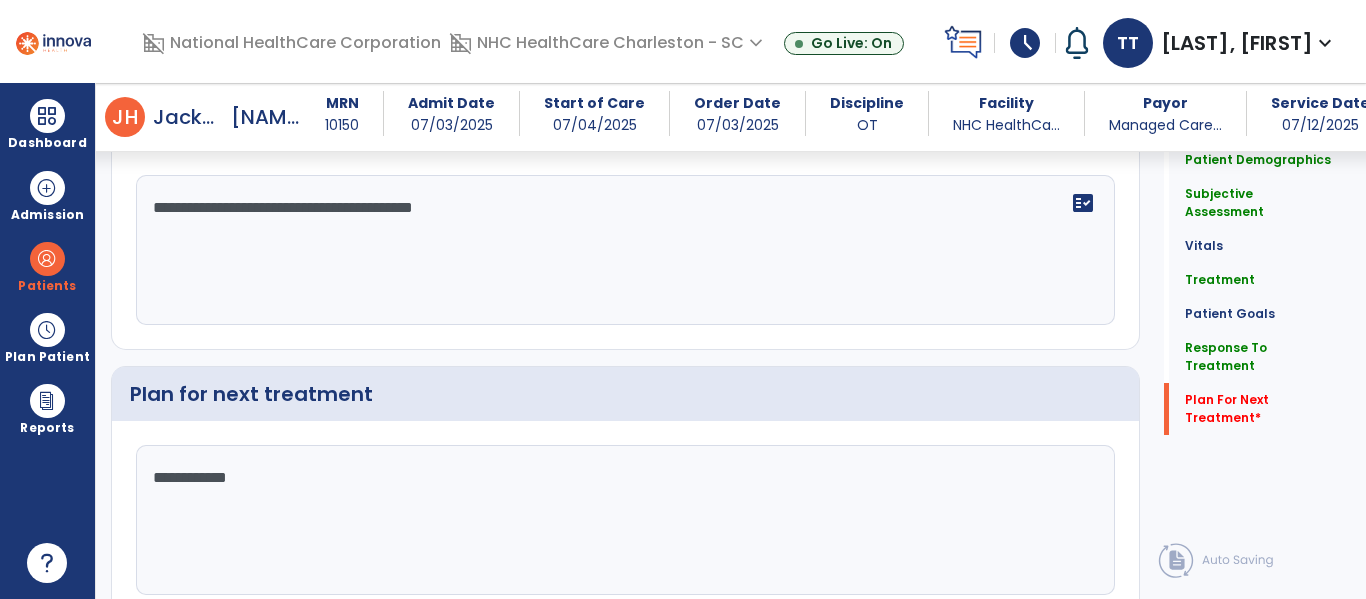 scroll, scrollTop: 2387, scrollLeft: 0, axis: vertical 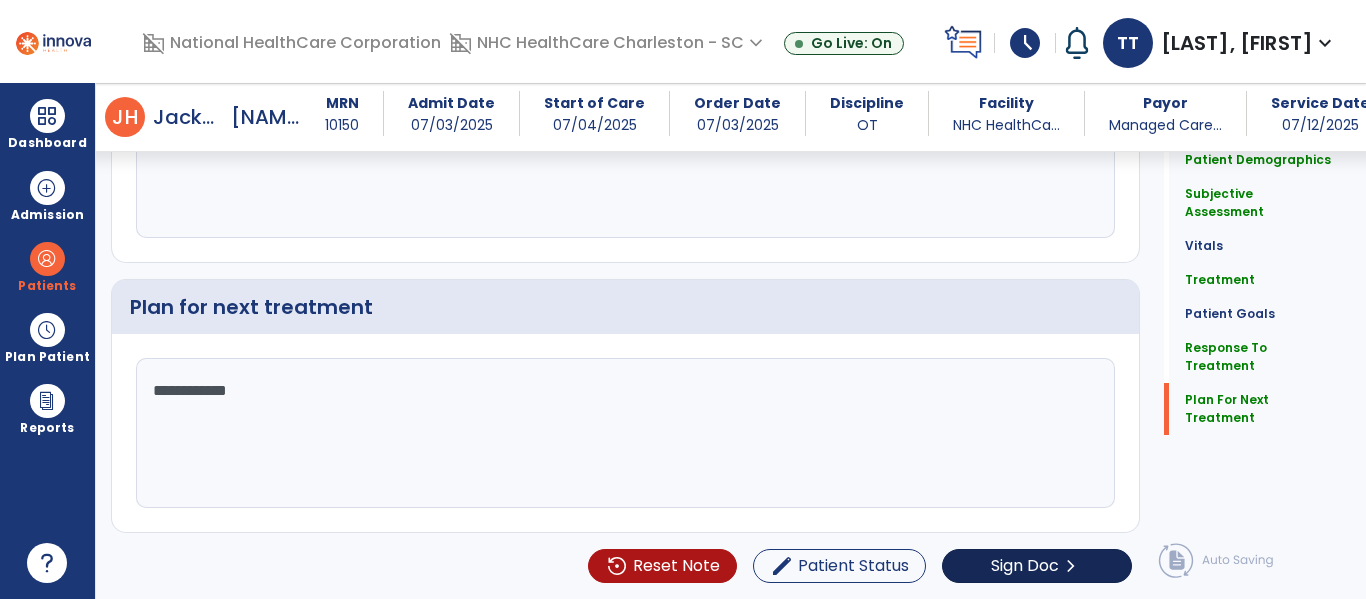type on "**********" 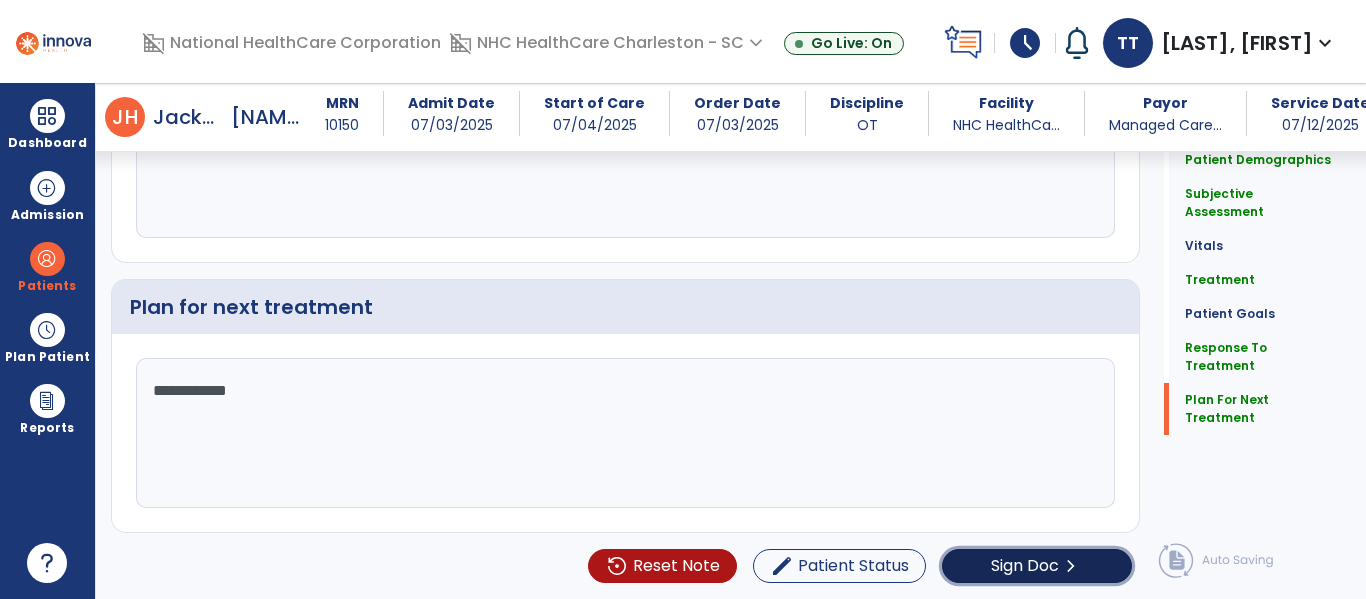 click on "Sign Doc" 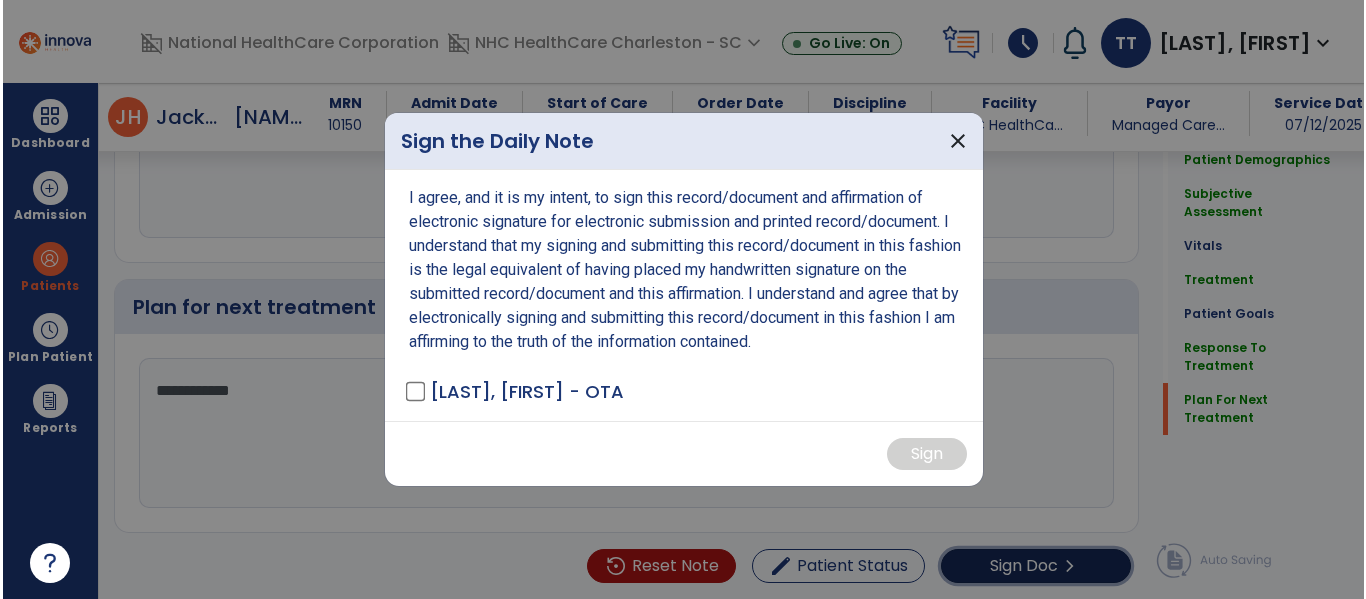 scroll, scrollTop: 2387, scrollLeft: 0, axis: vertical 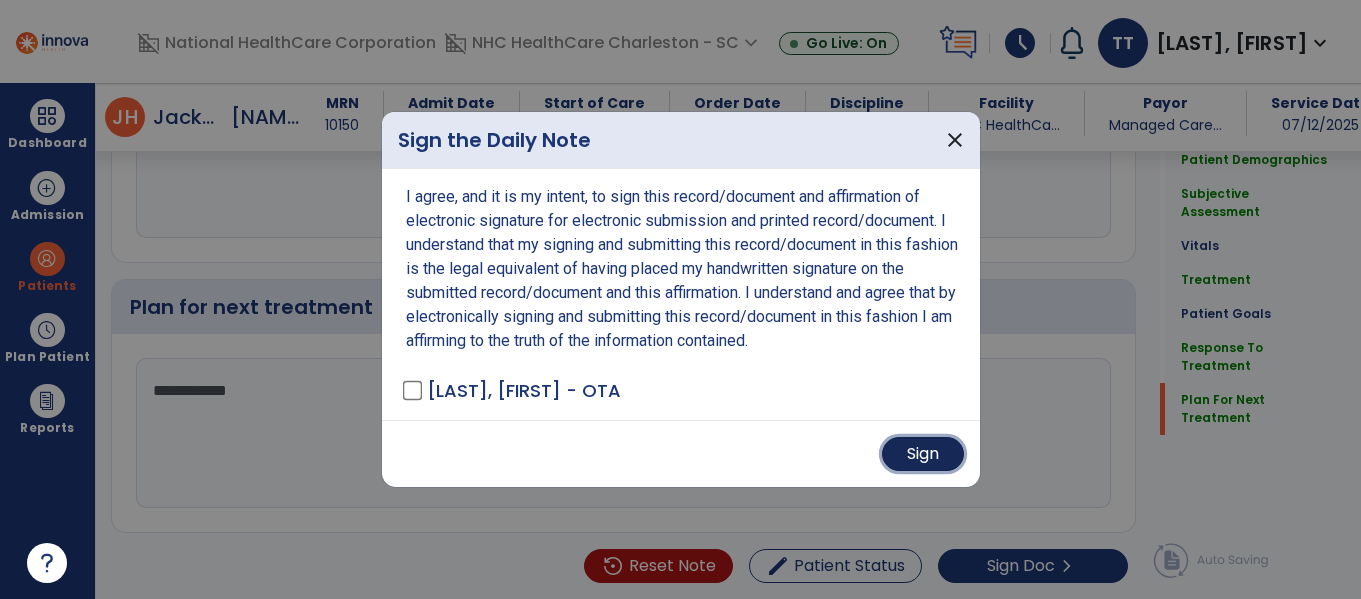 click on "Sign" at bounding box center (923, 454) 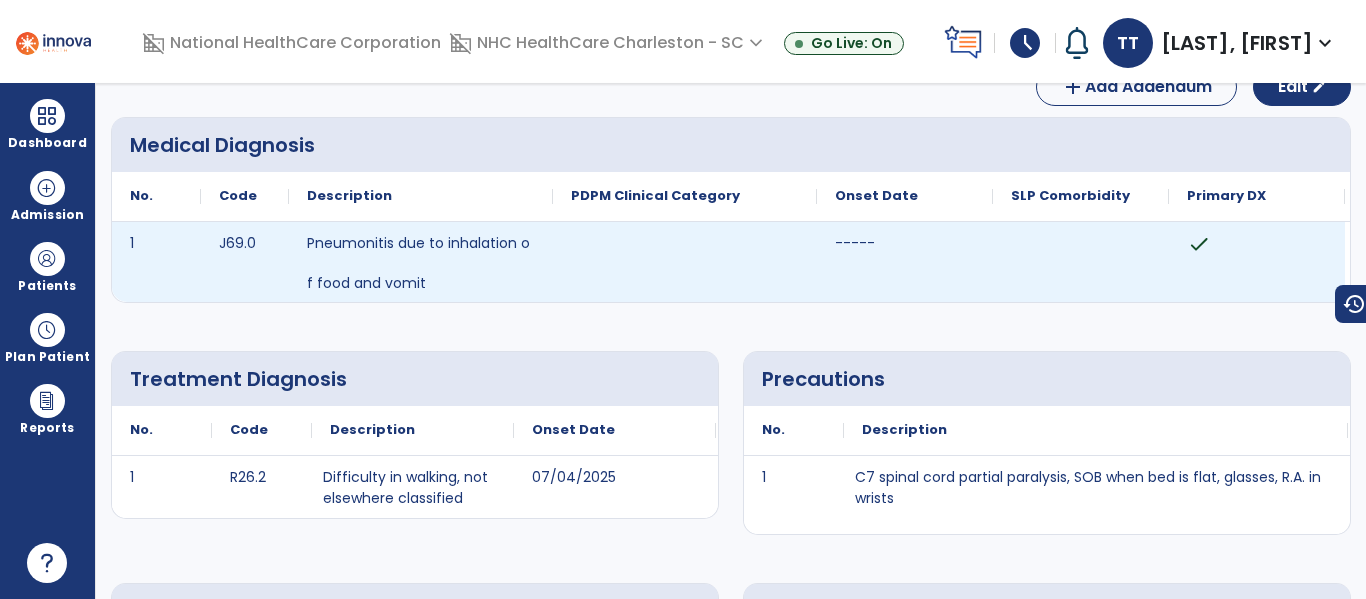 scroll, scrollTop: 0, scrollLeft: 0, axis: both 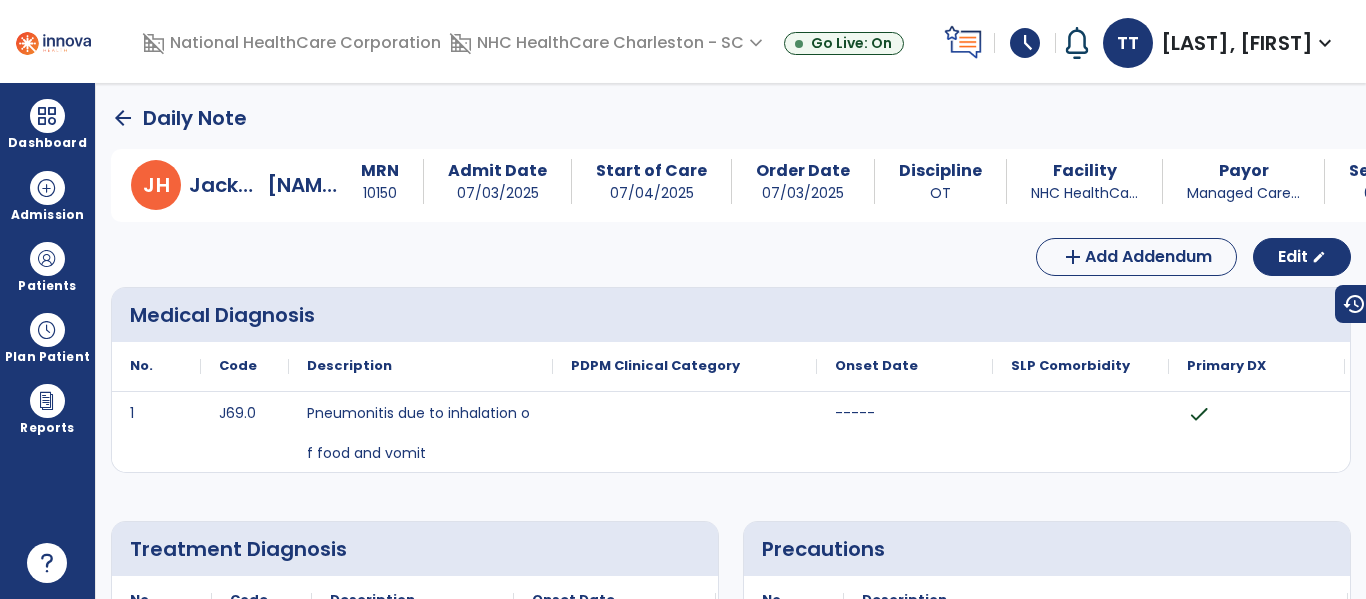 click on "arrow_back" 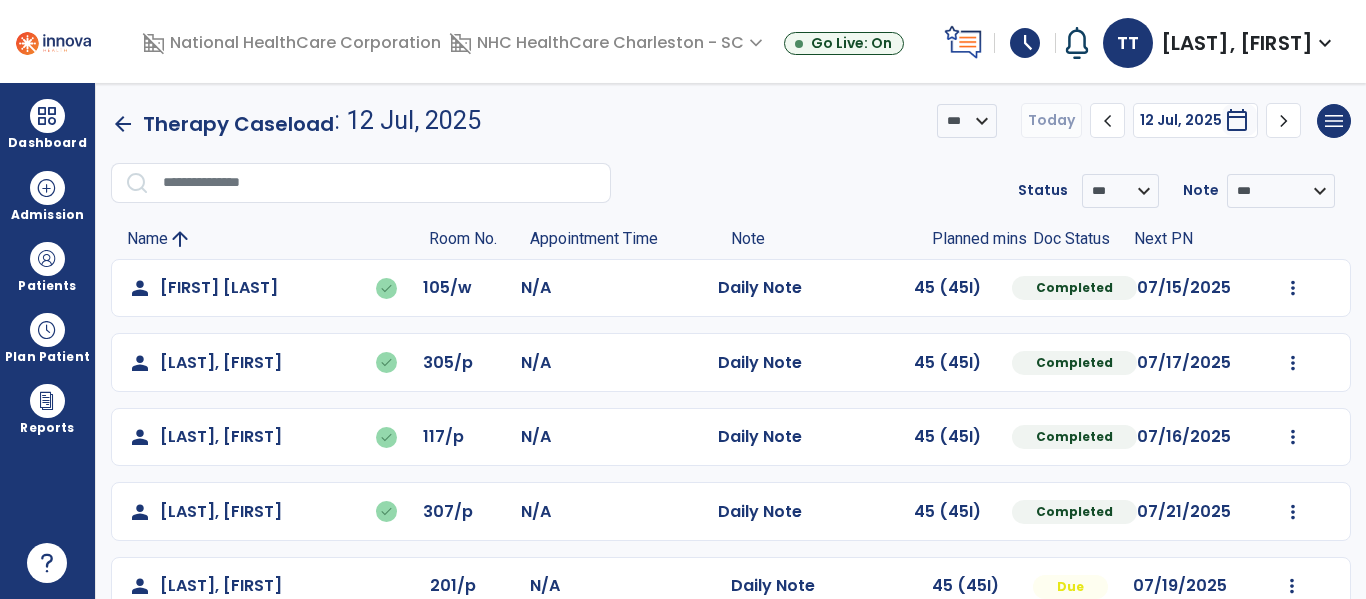 scroll, scrollTop: 264, scrollLeft: 0, axis: vertical 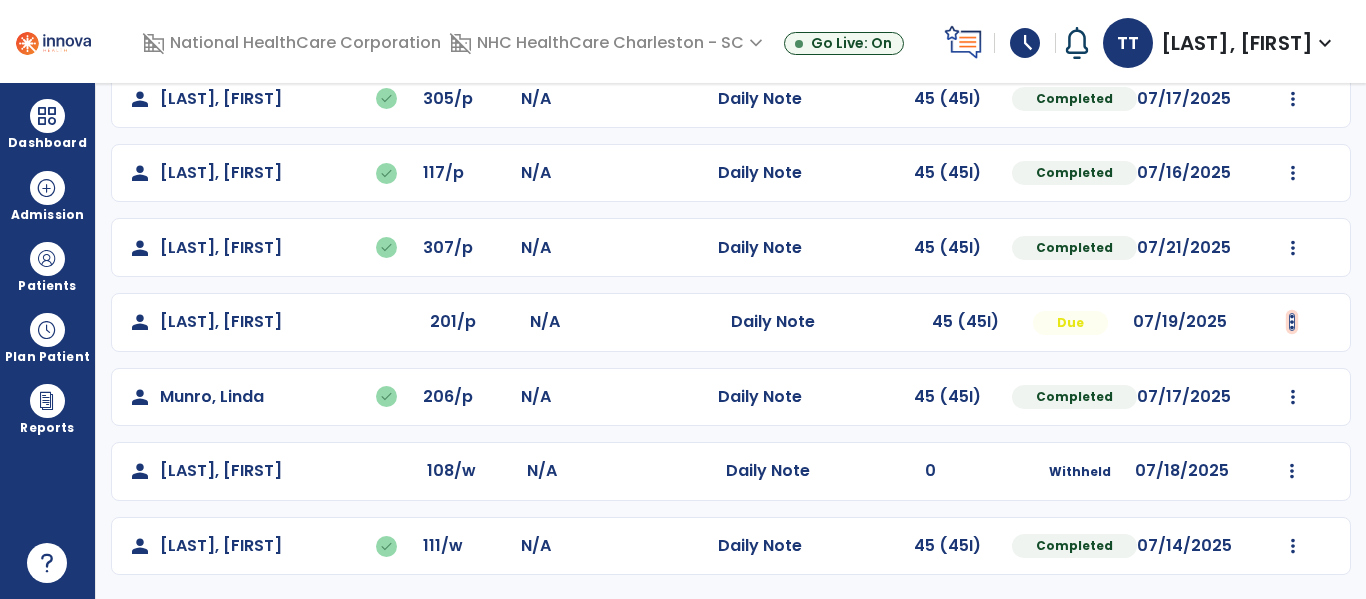 click at bounding box center [1293, 24] 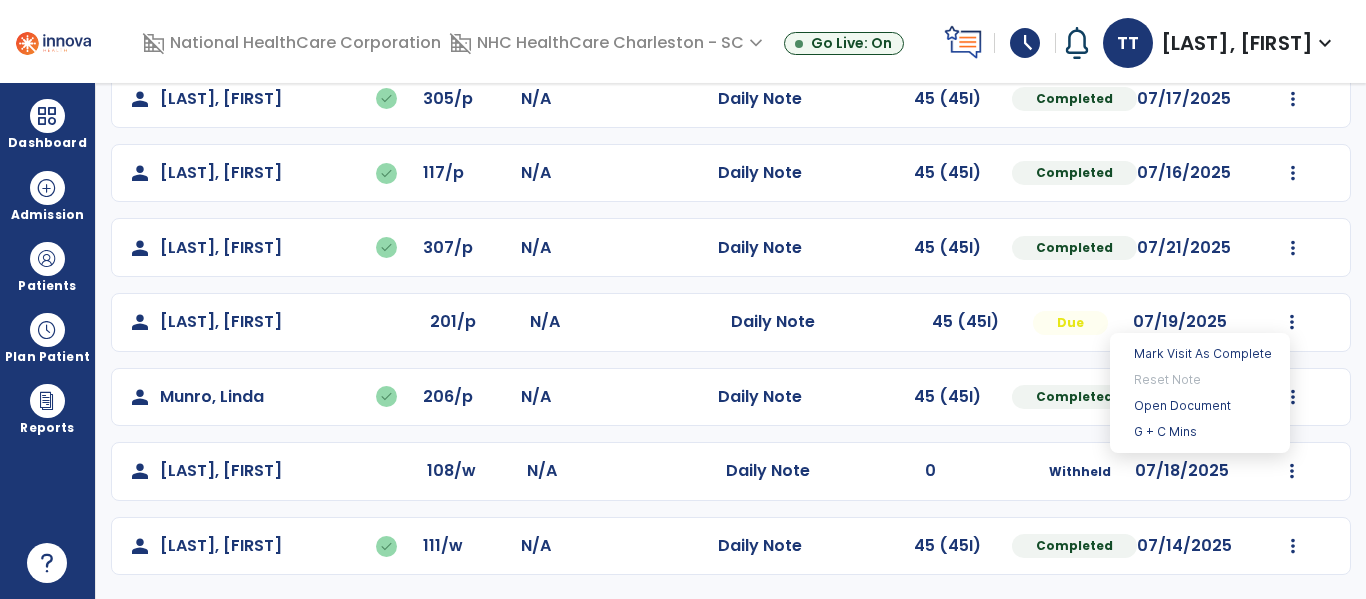 drag, startPoint x: 1158, startPoint y: 400, endPoint x: 743, endPoint y: 316, distance: 423.41586 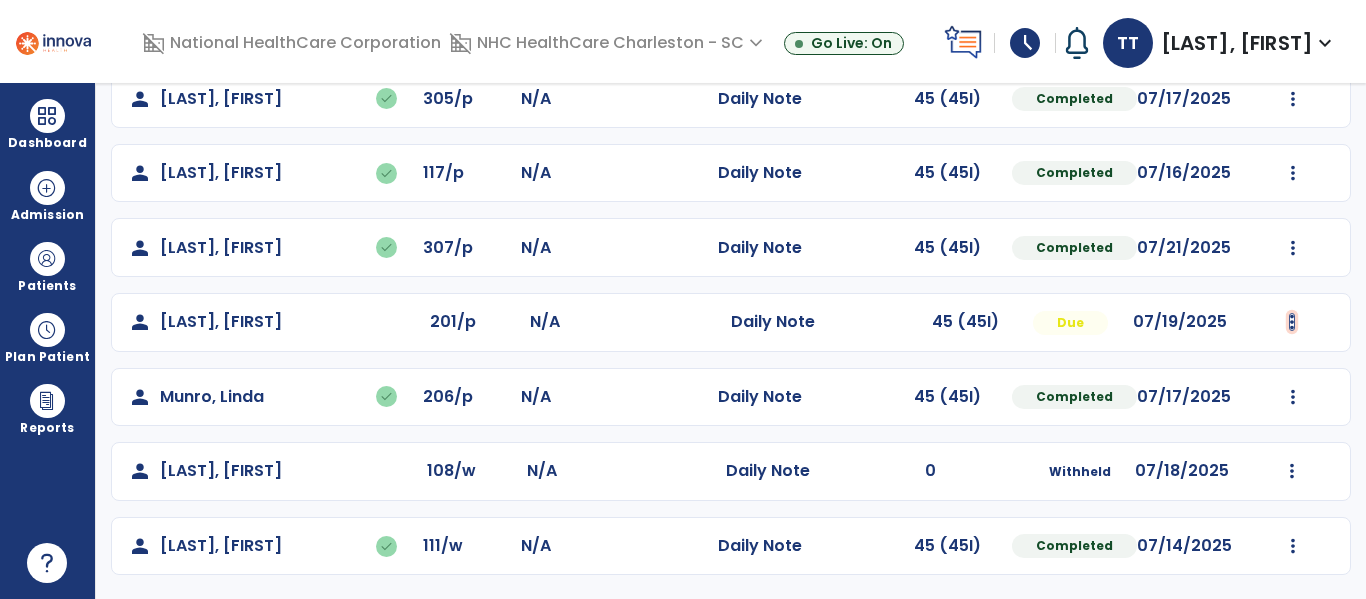 click at bounding box center (1293, 24) 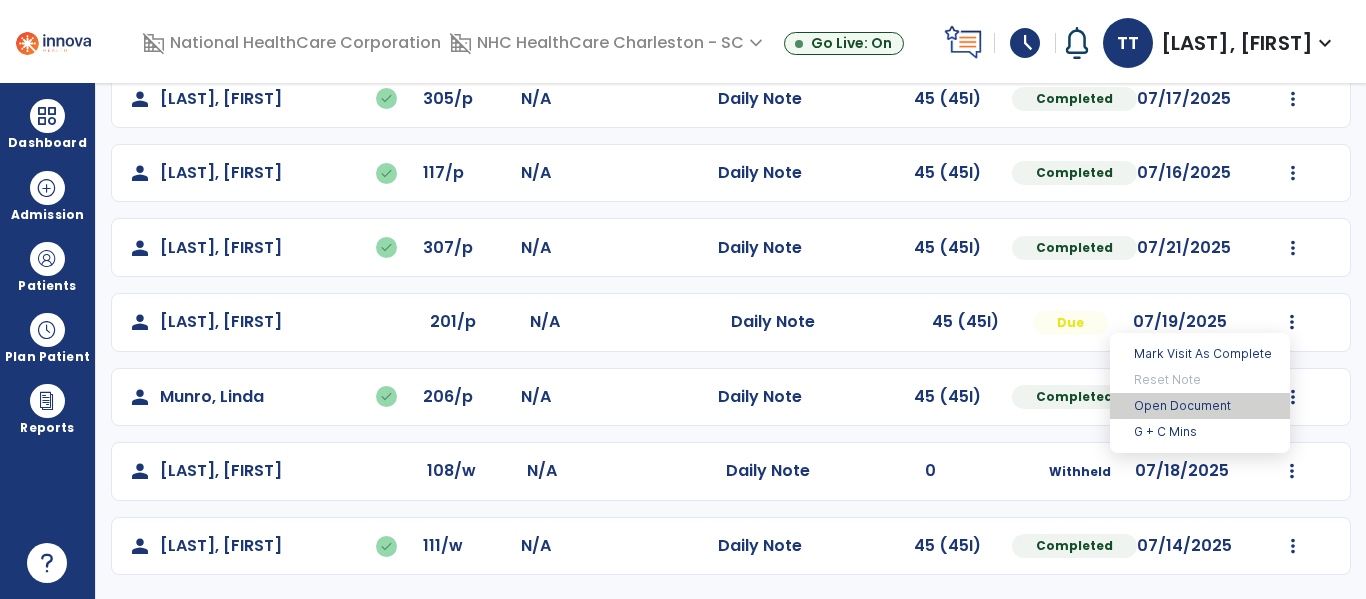 click on "Open Document" at bounding box center (1200, 406) 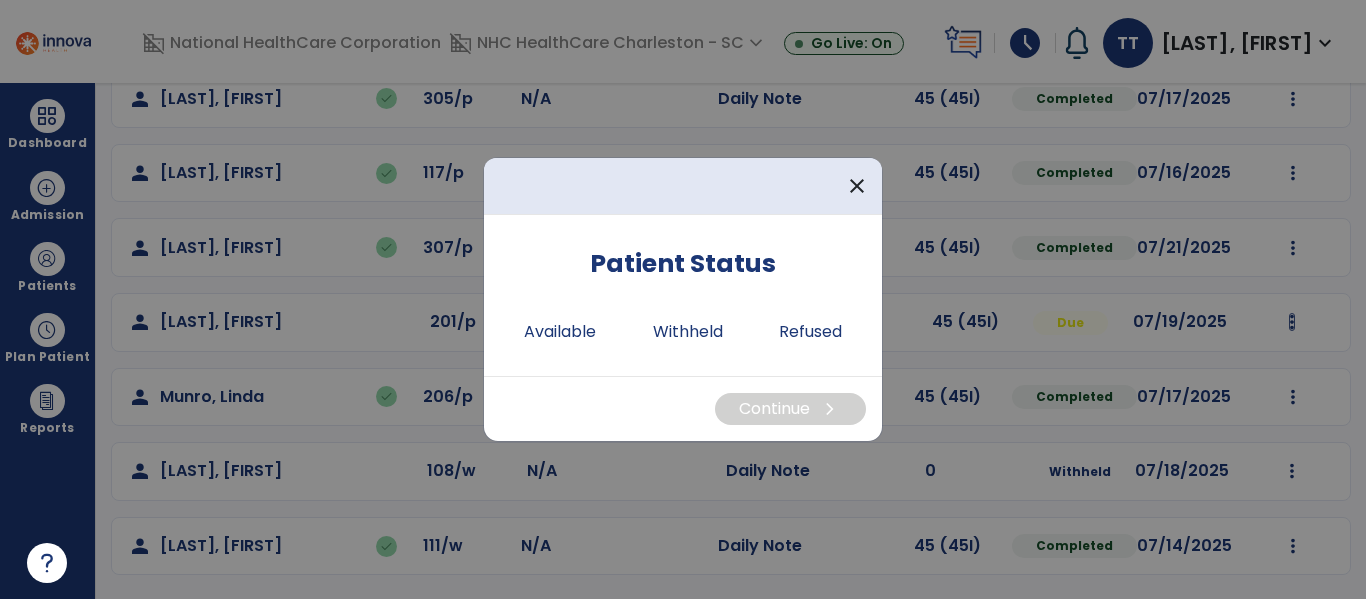 click at bounding box center [683, 299] 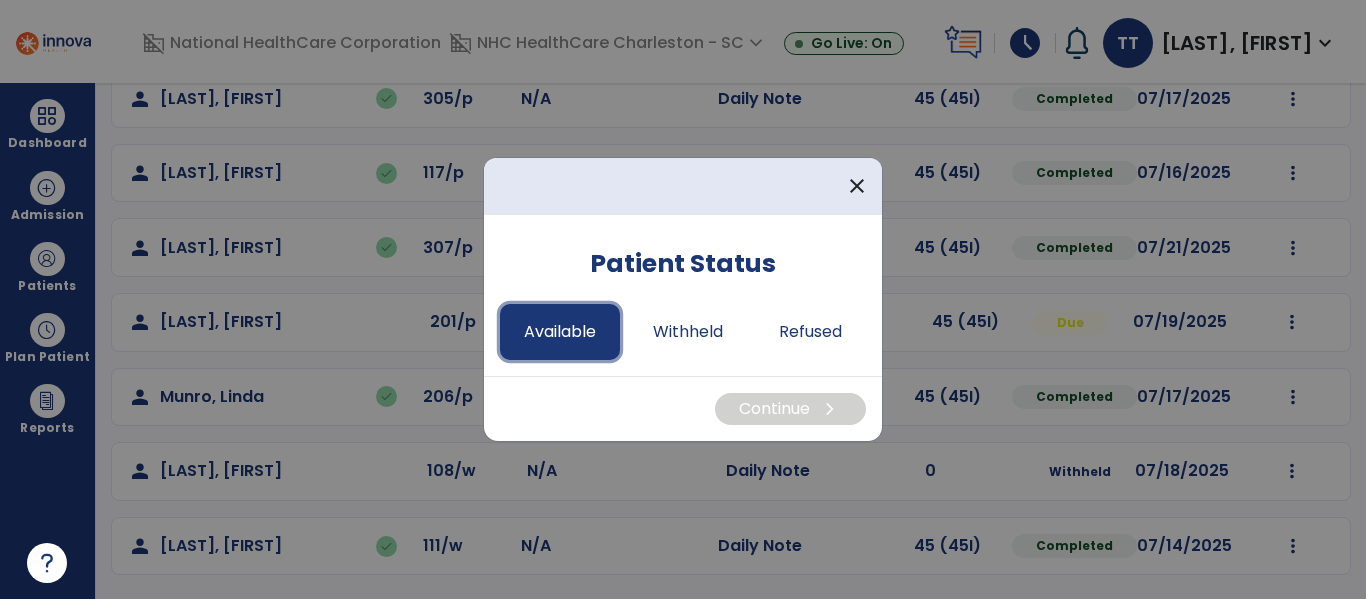 click on "Available" at bounding box center [560, 332] 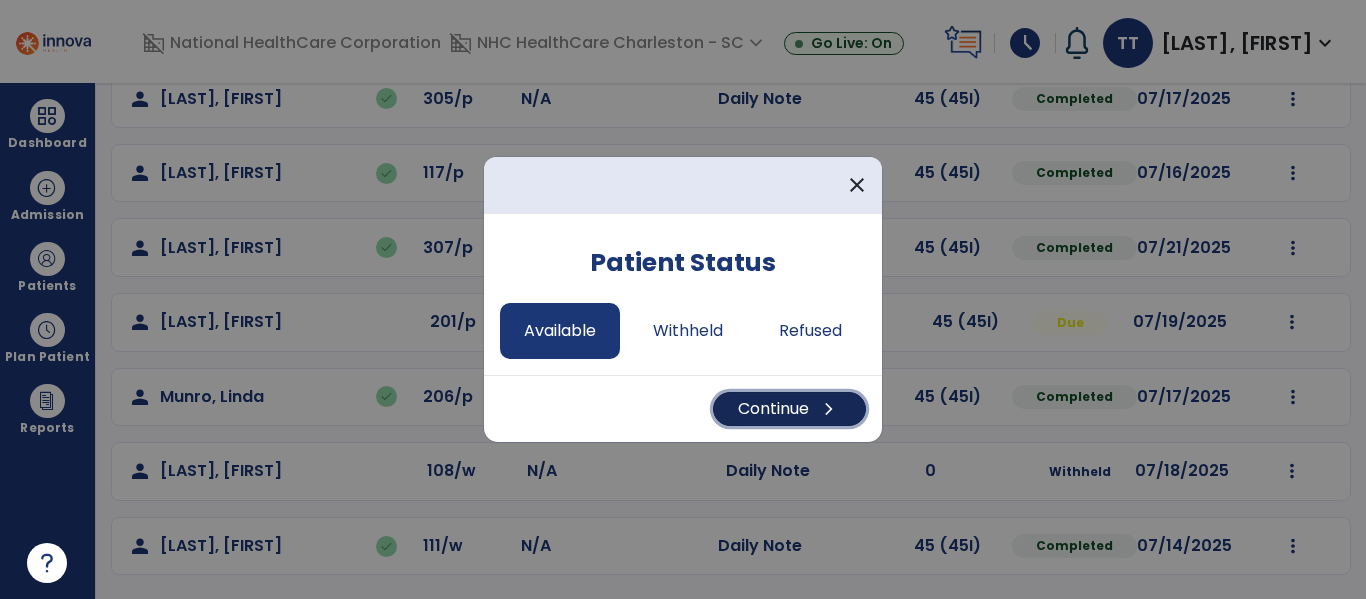 click on "Continue   chevron_right" at bounding box center (789, 409) 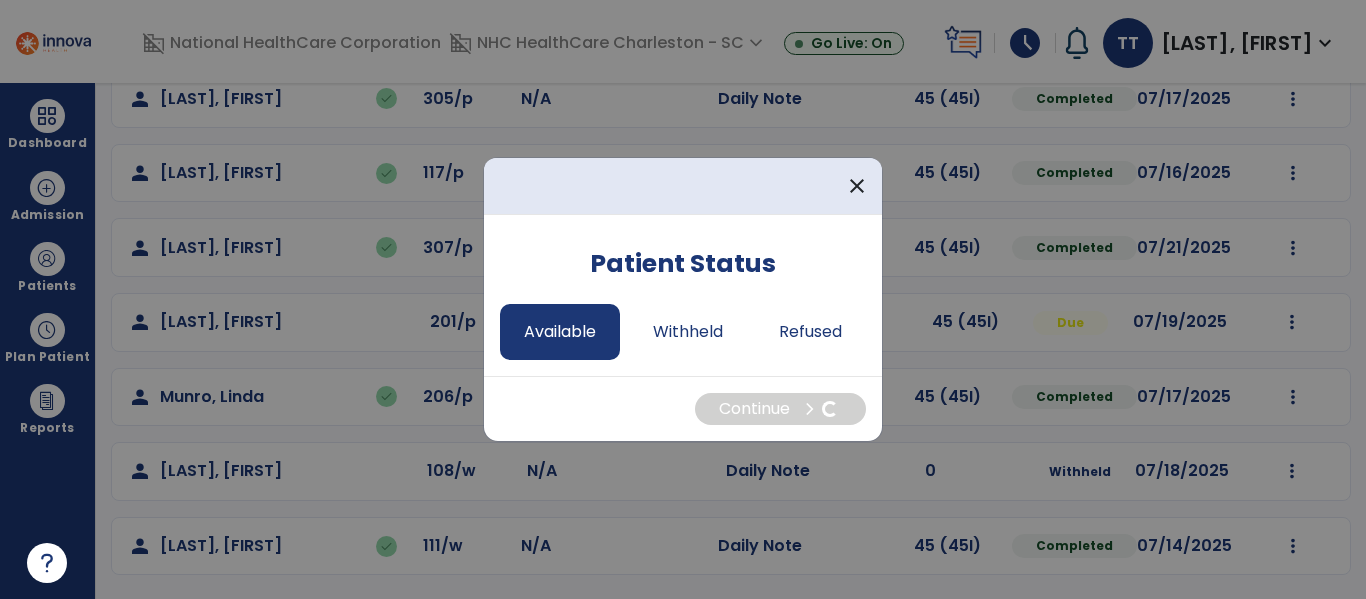 select on "*" 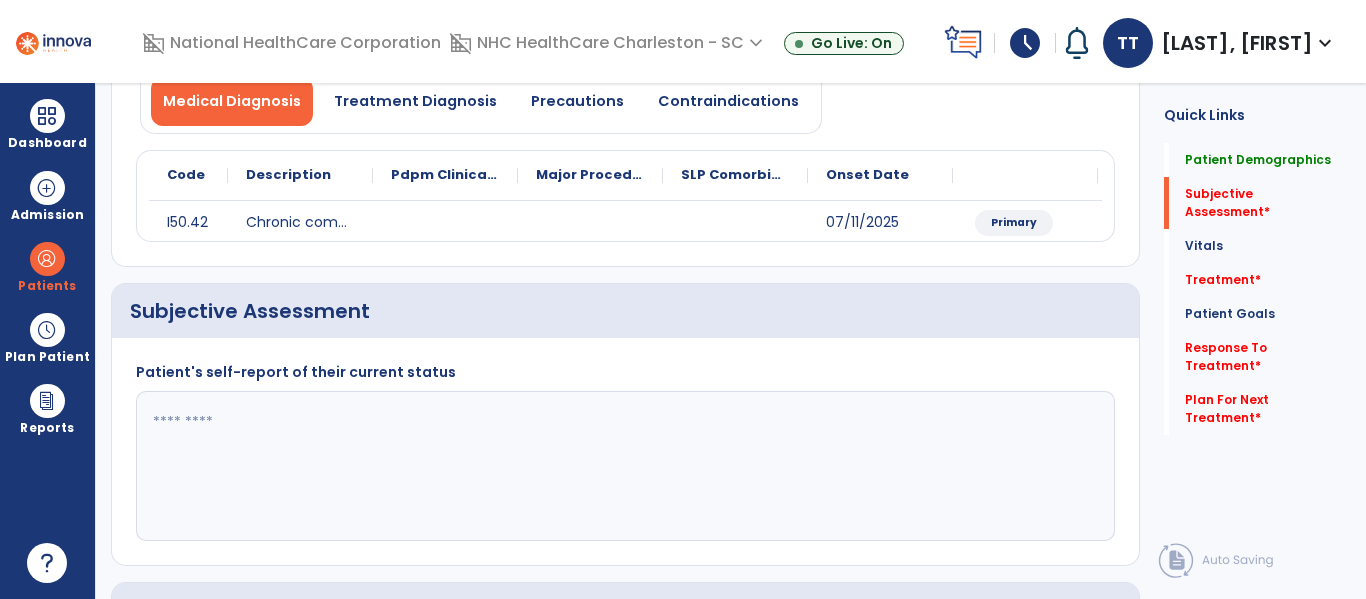 click 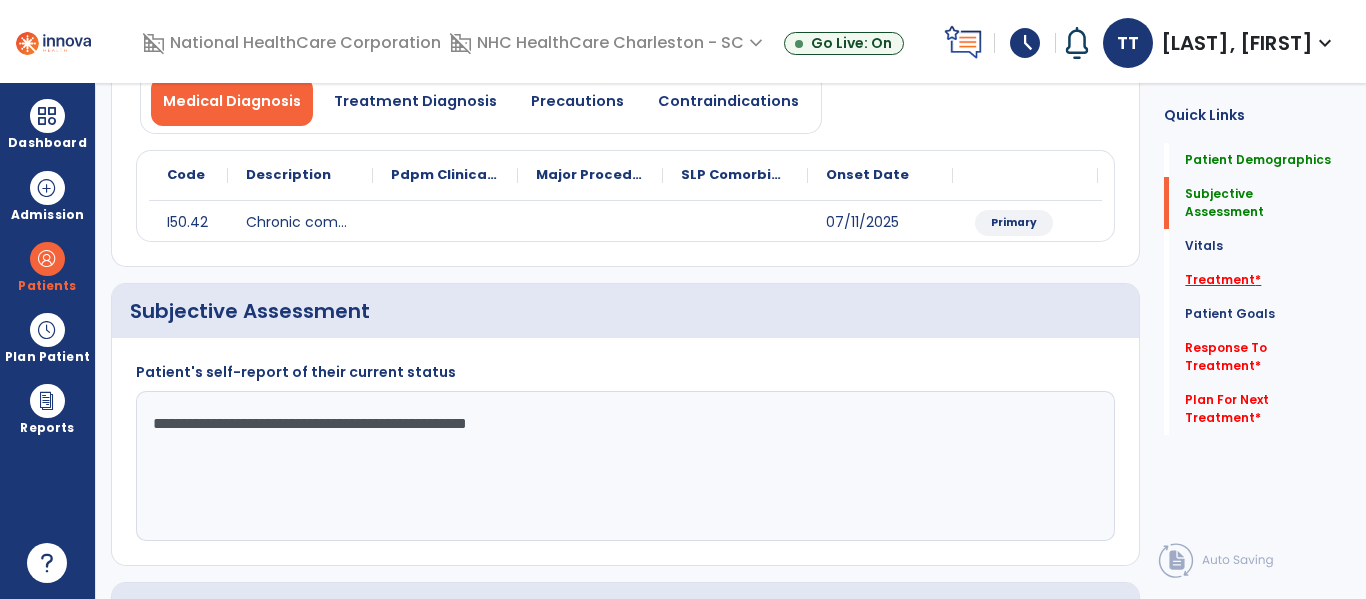 type on "**********" 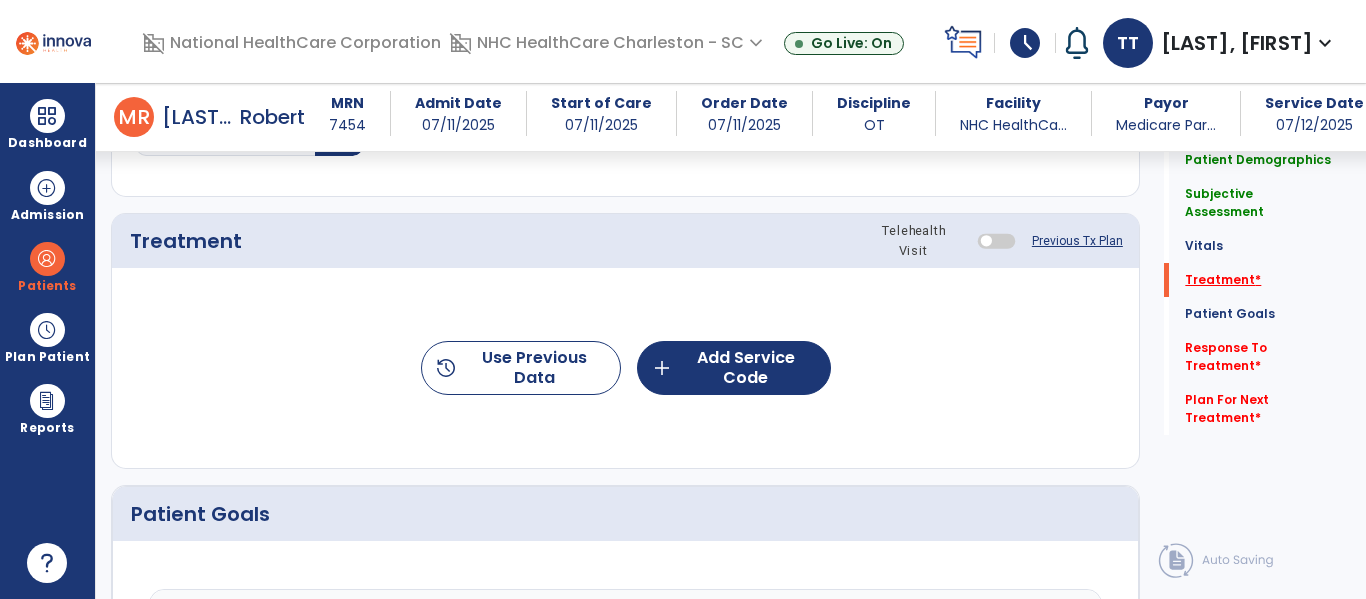 scroll, scrollTop: 1056, scrollLeft: 0, axis: vertical 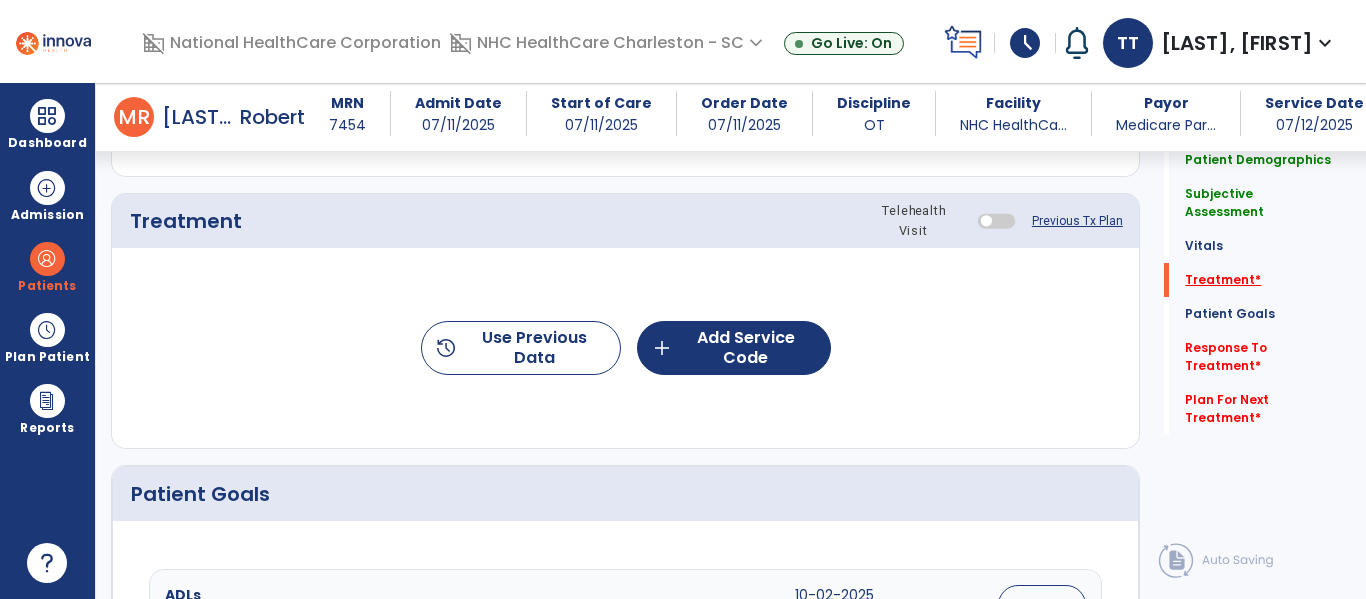 click on "Treatment   *" 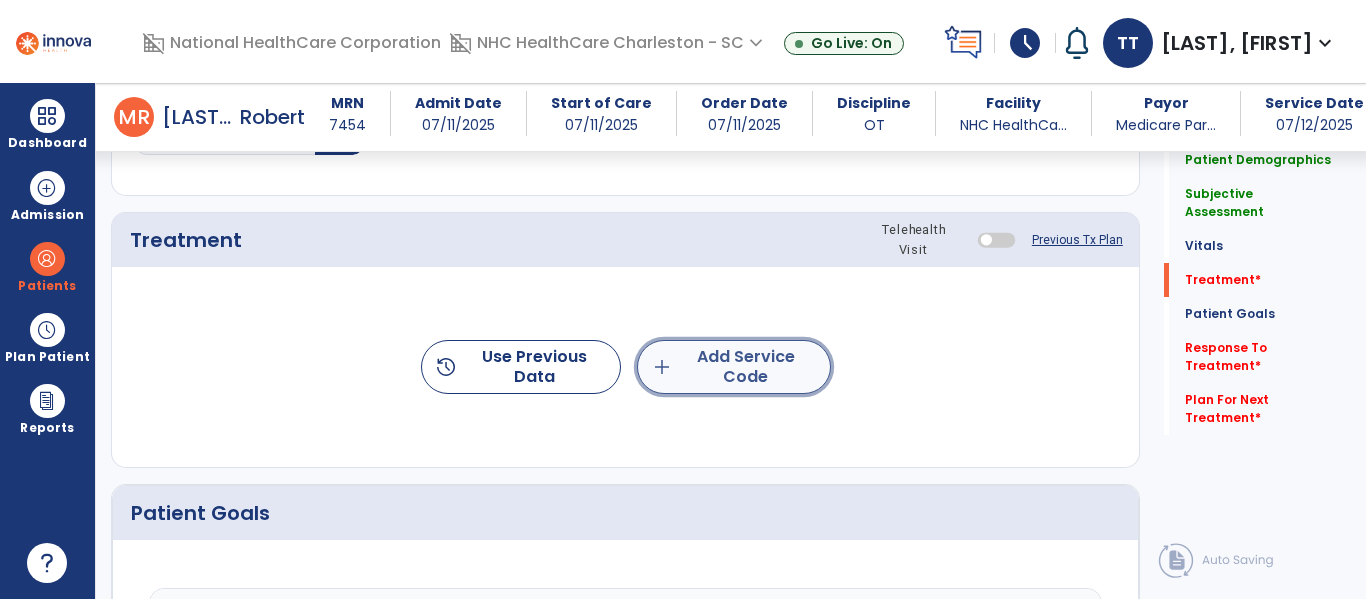 click on "add  Add Service Code" 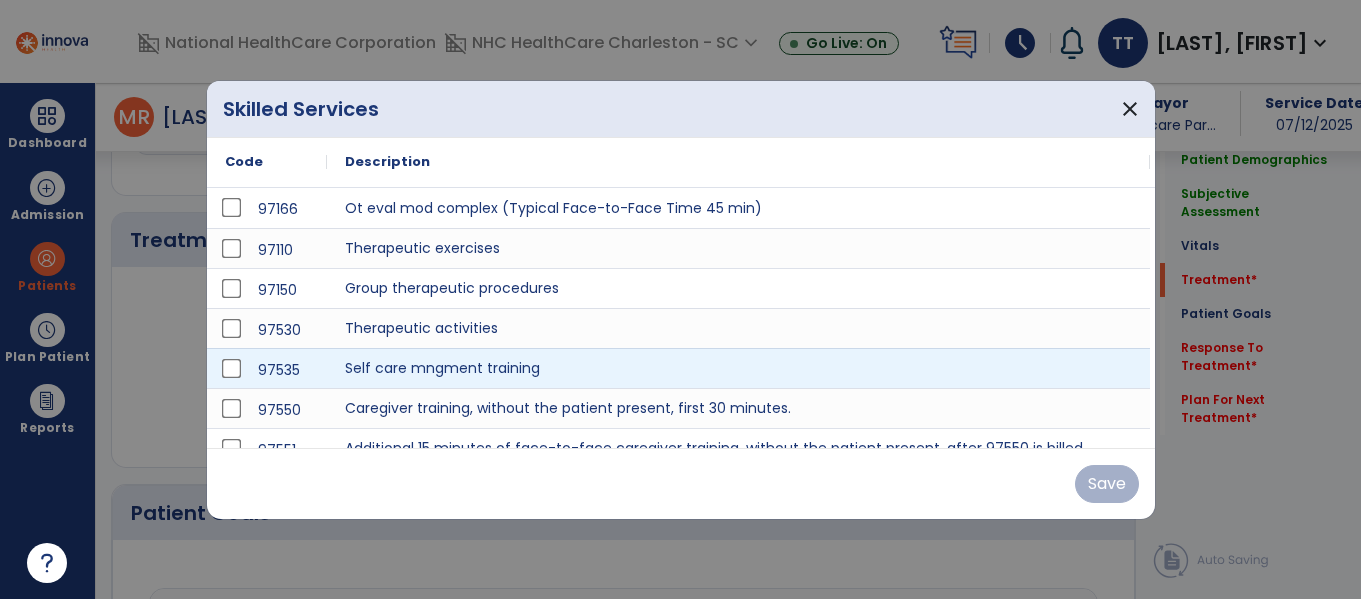 scroll, scrollTop: 1037, scrollLeft: 0, axis: vertical 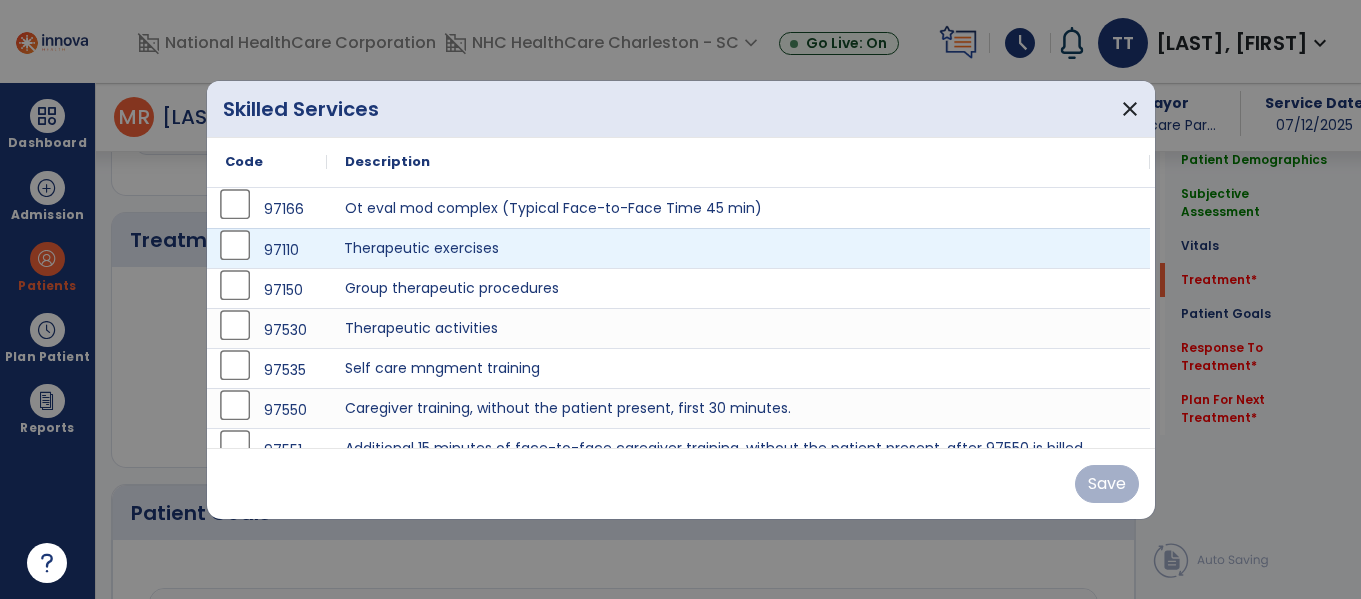 click on "Therapeutic exercises" at bounding box center (738, 248) 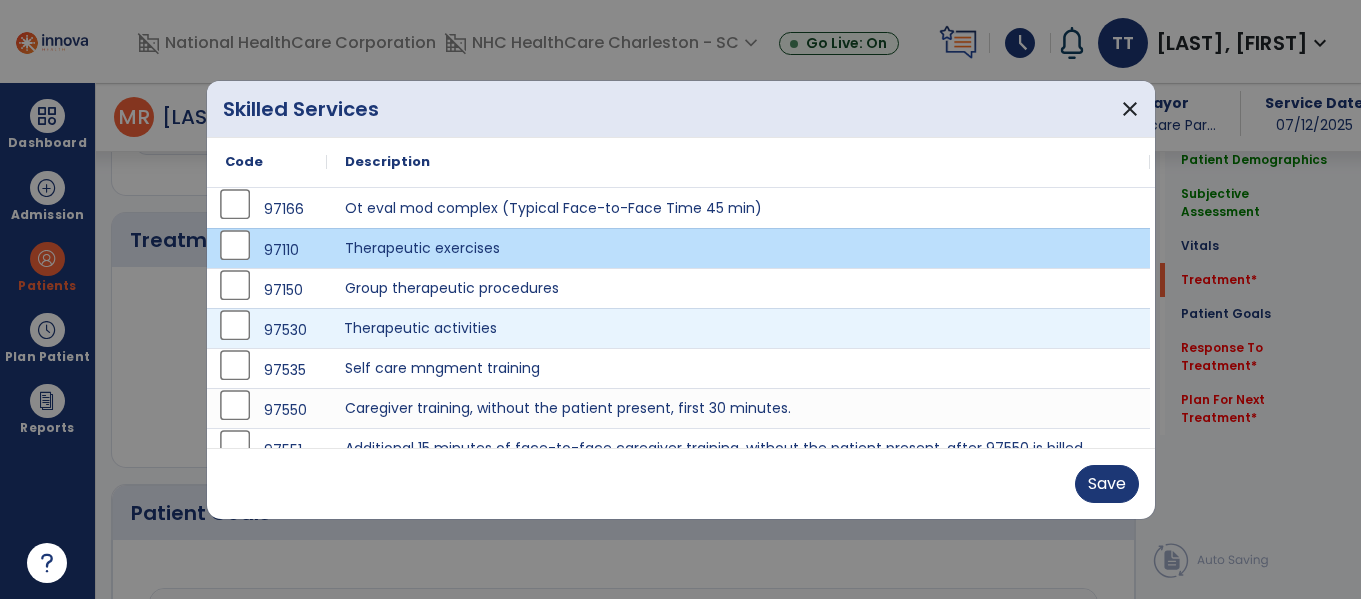click on "Therapeutic activities" at bounding box center (738, 328) 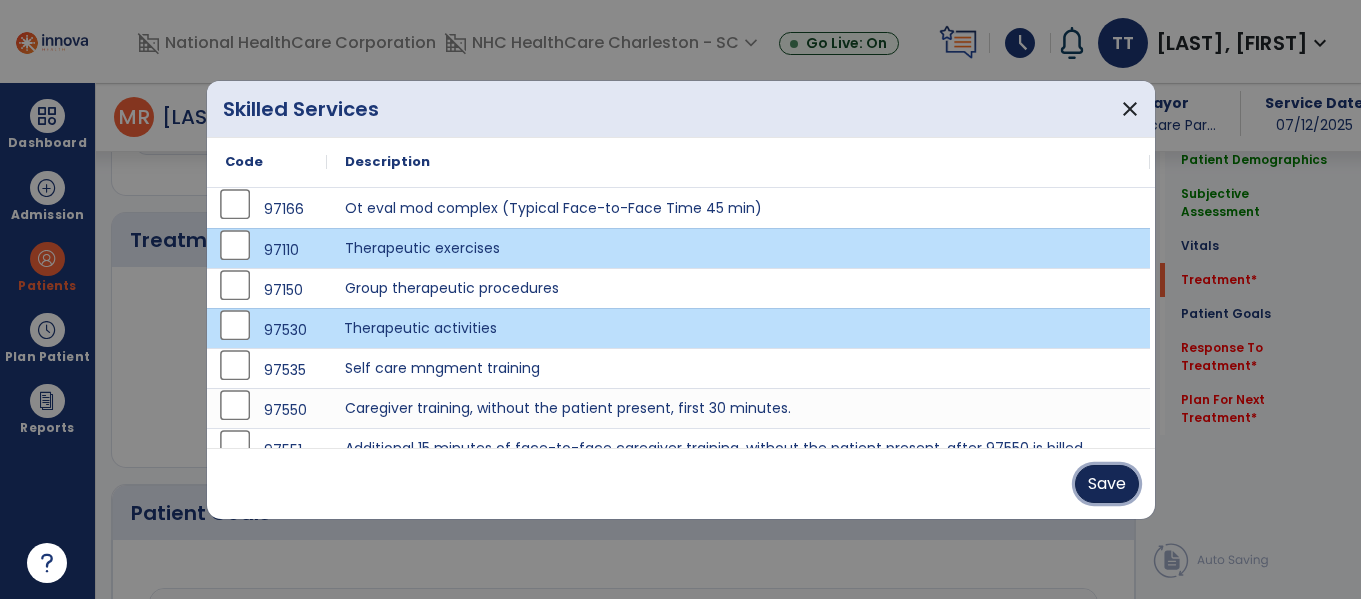 click on "Save" at bounding box center (1107, 484) 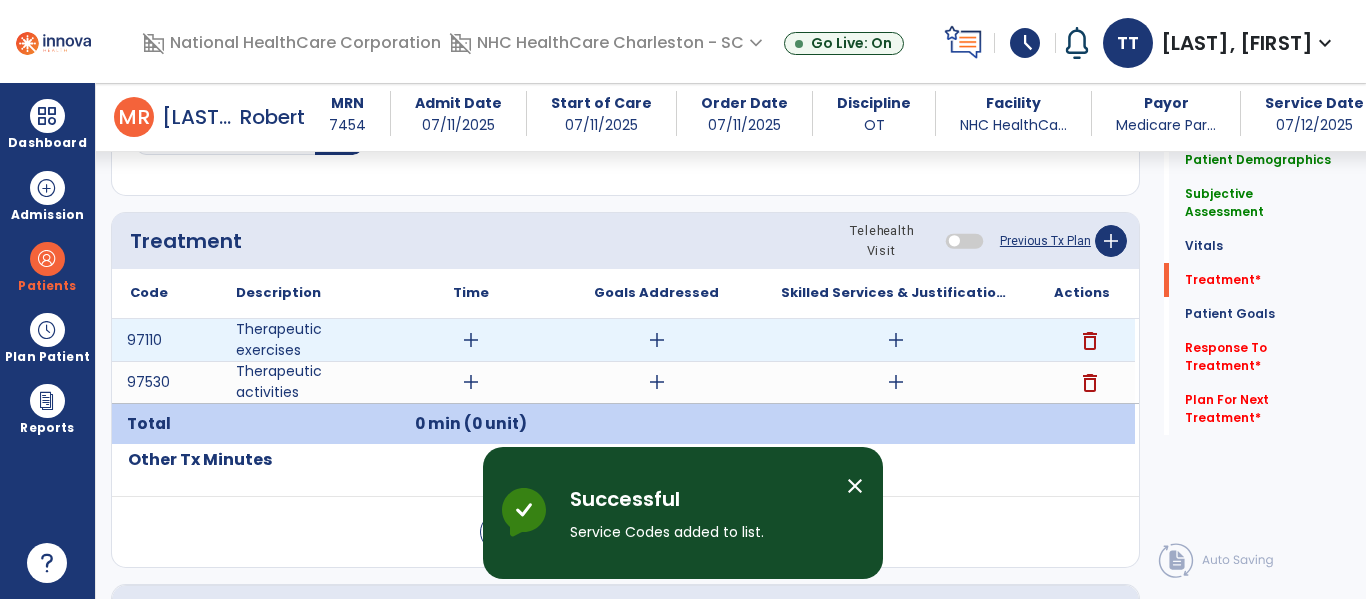 click on "add" at bounding box center (471, 340) 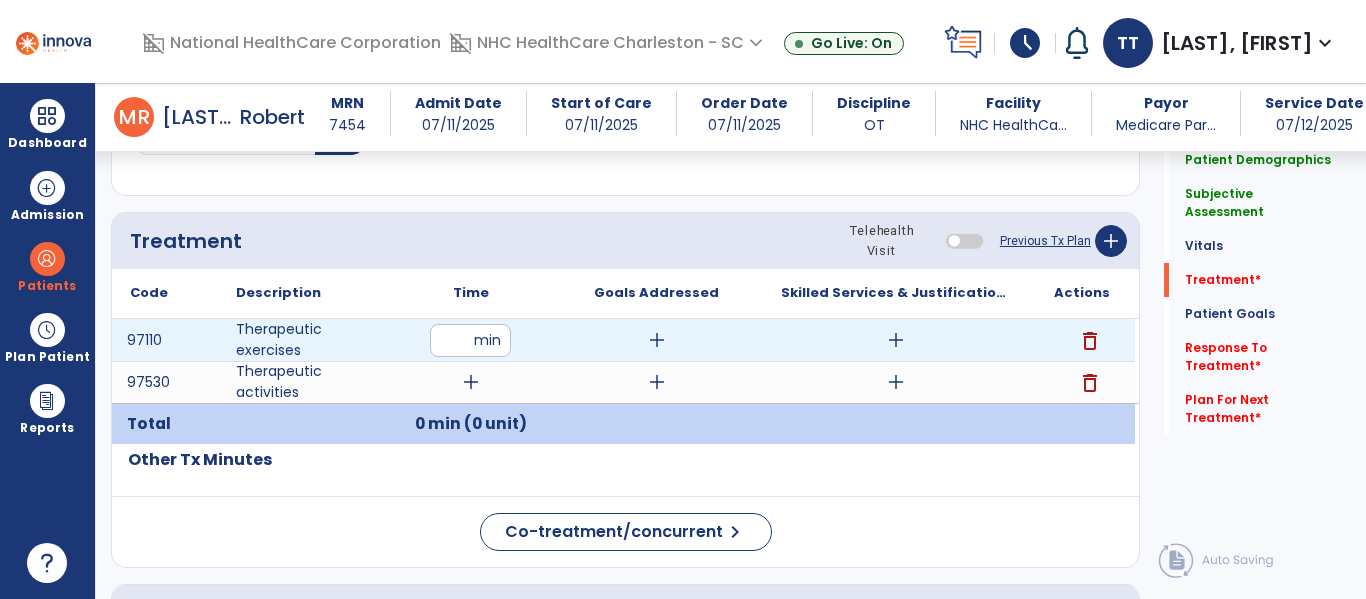 click at bounding box center [470, 340] 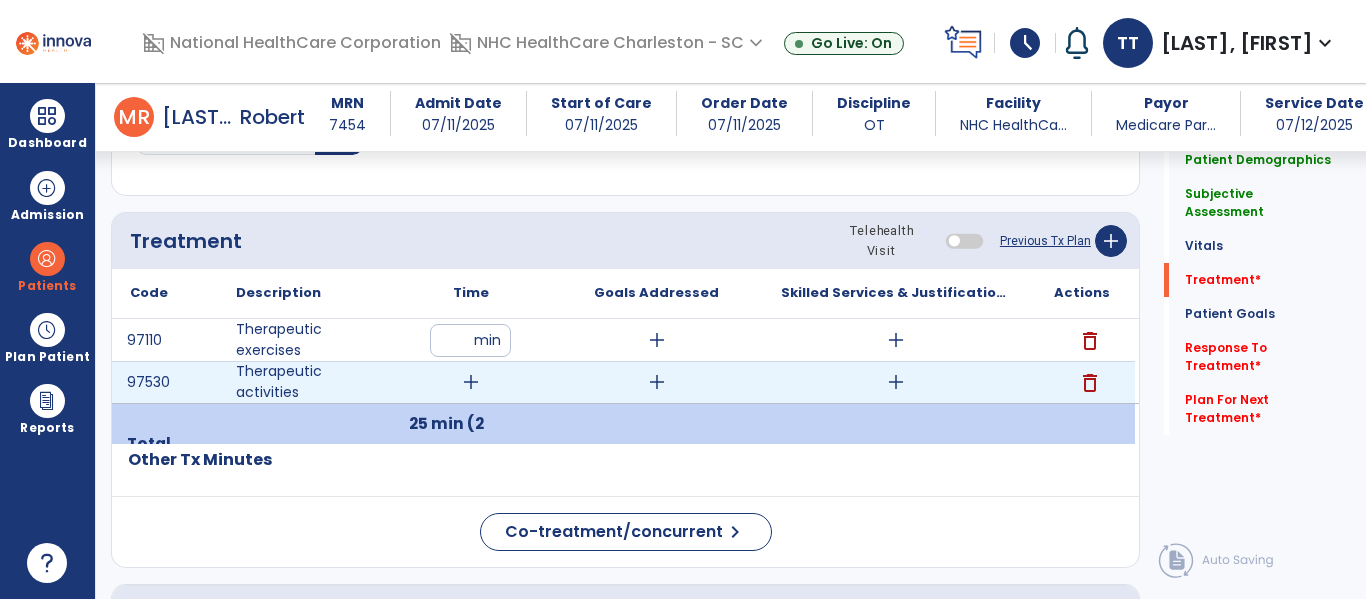 click on "add" at bounding box center [471, 382] 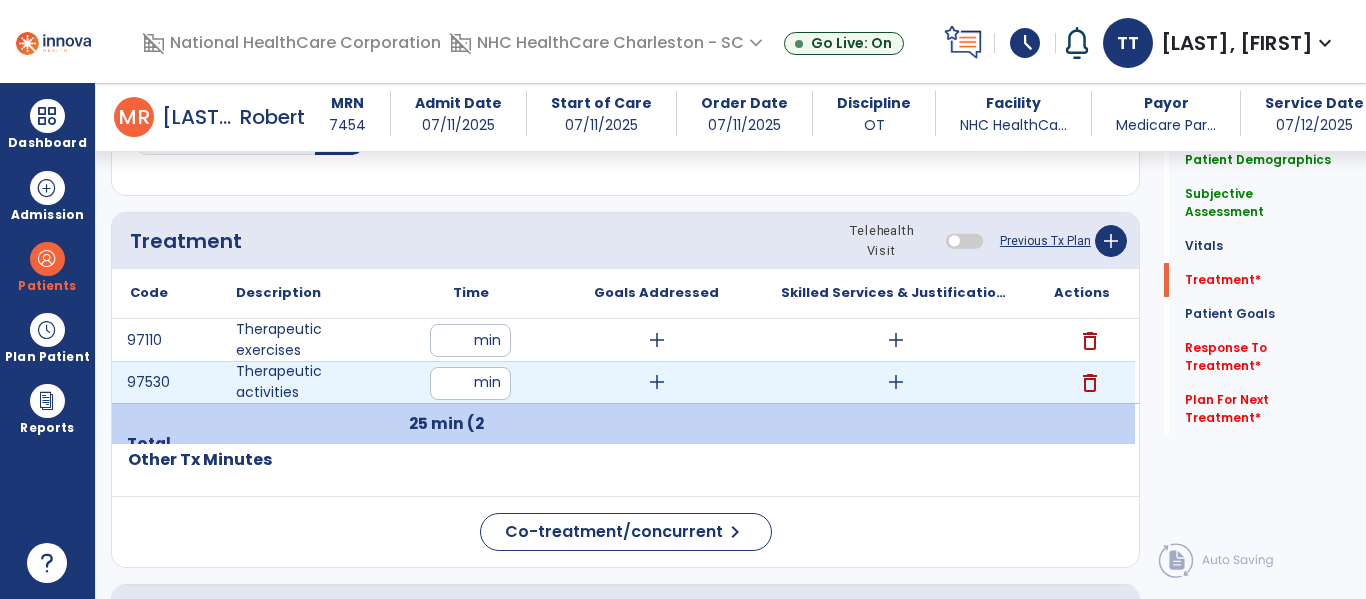 type on "**" 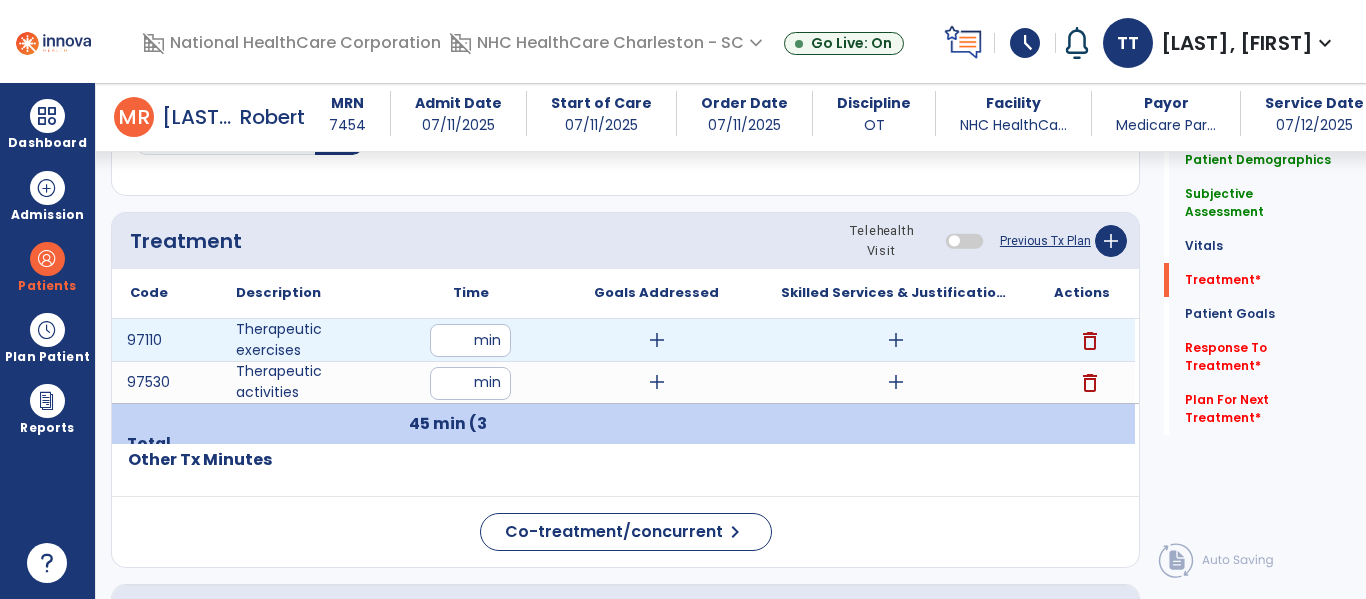 click on "add" at bounding box center [657, 340] 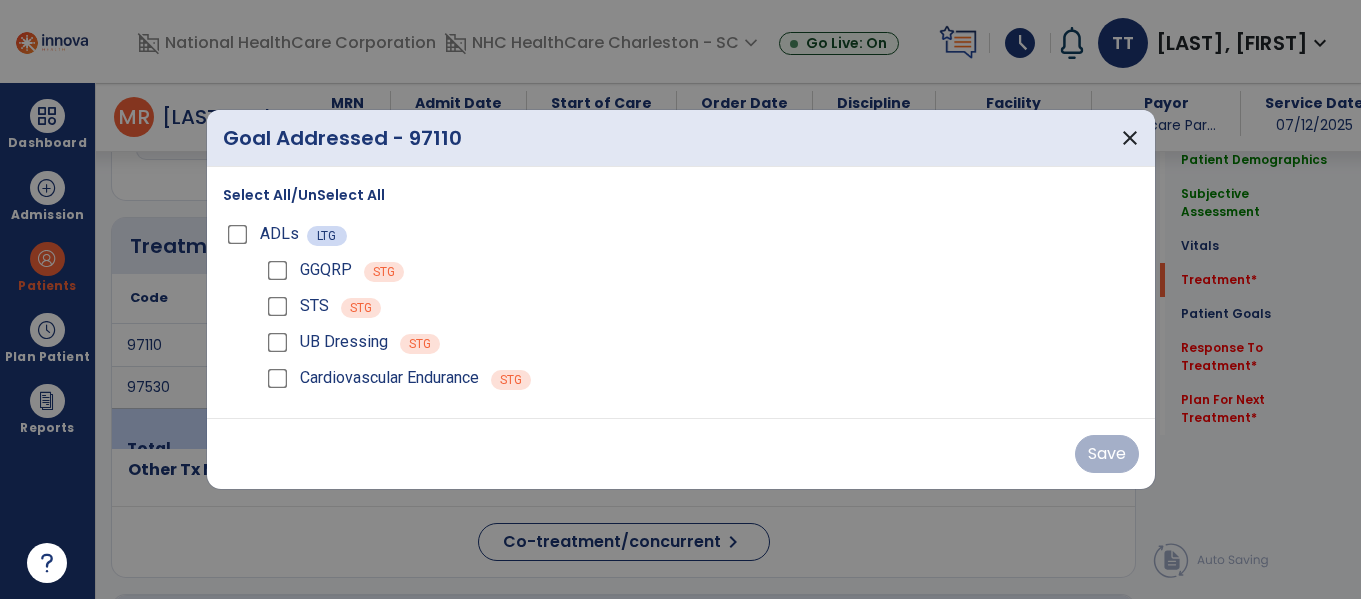 scroll, scrollTop: 1037, scrollLeft: 0, axis: vertical 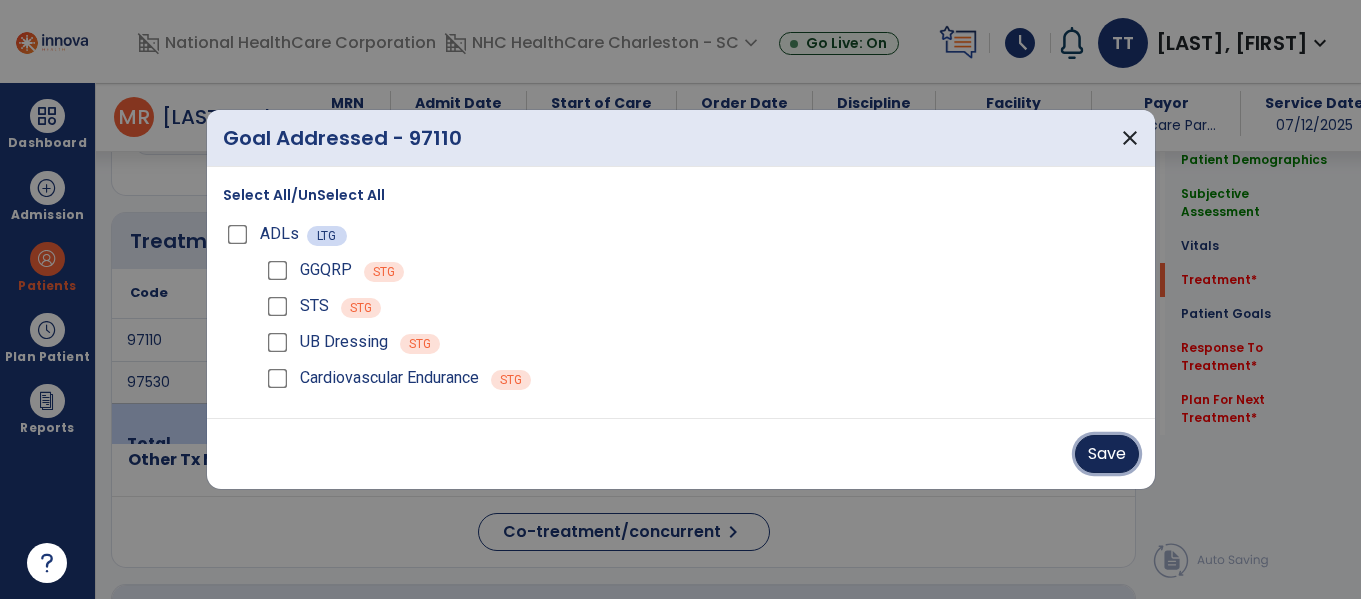 click on "Save" at bounding box center [1107, 454] 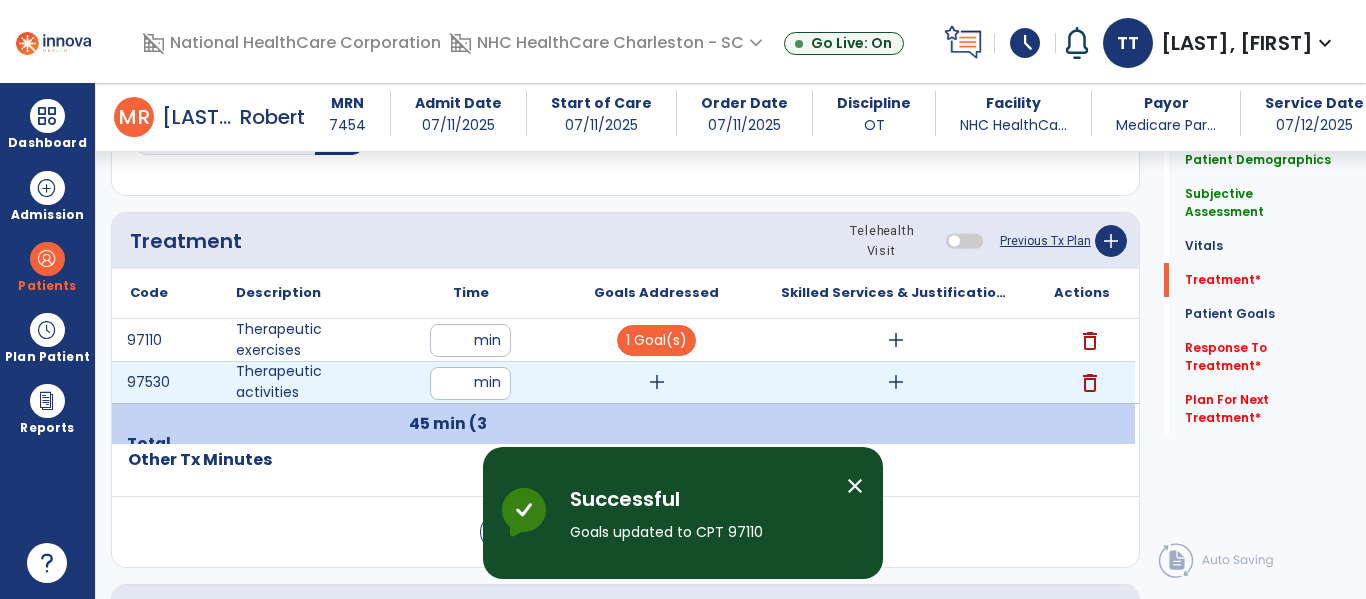 click on "add" at bounding box center [657, 382] 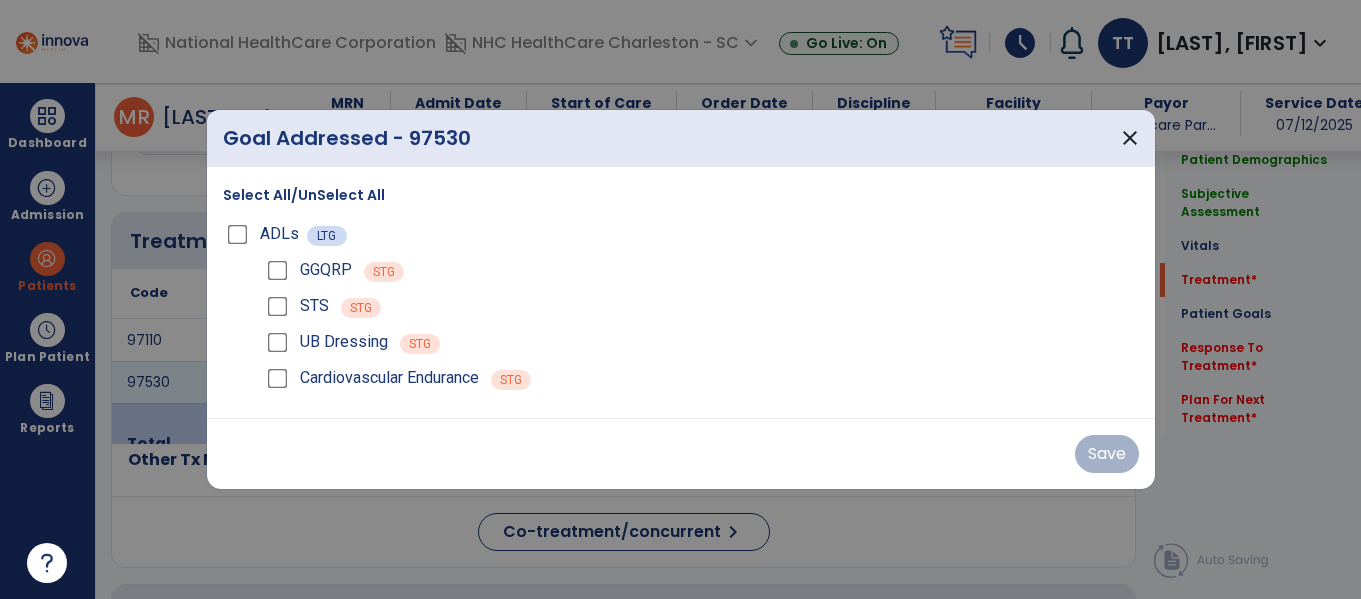 scroll, scrollTop: 1037, scrollLeft: 0, axis: vertical 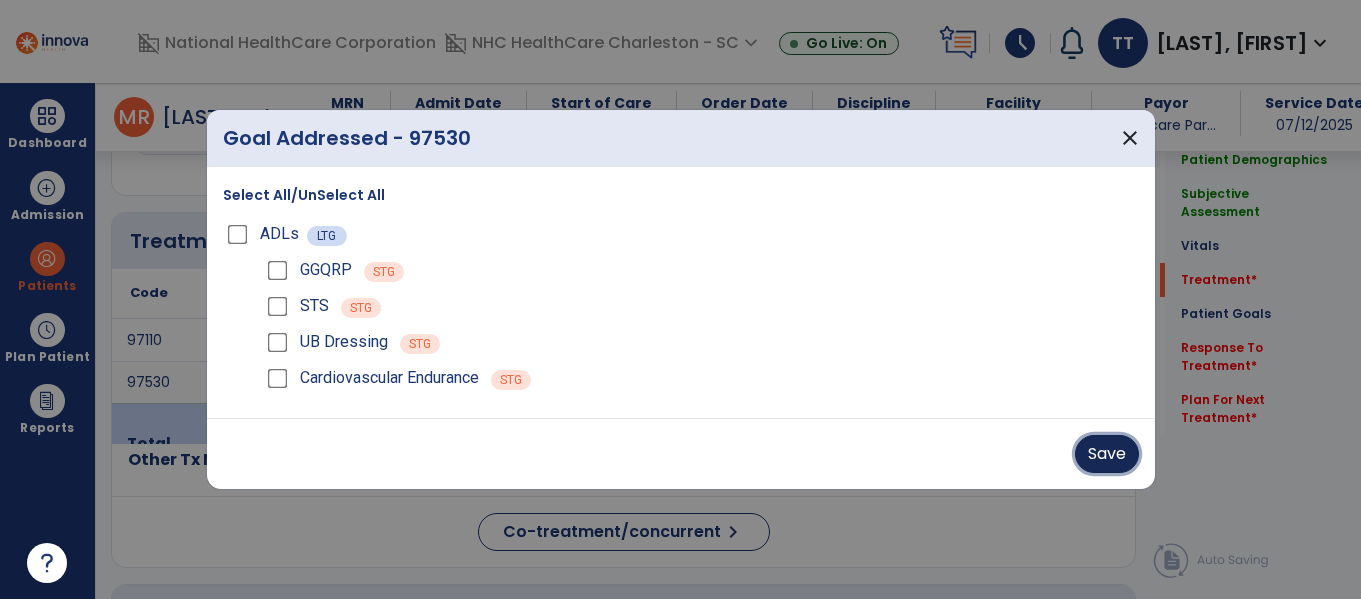 click on "Save" at bounding box center (1107, 454) 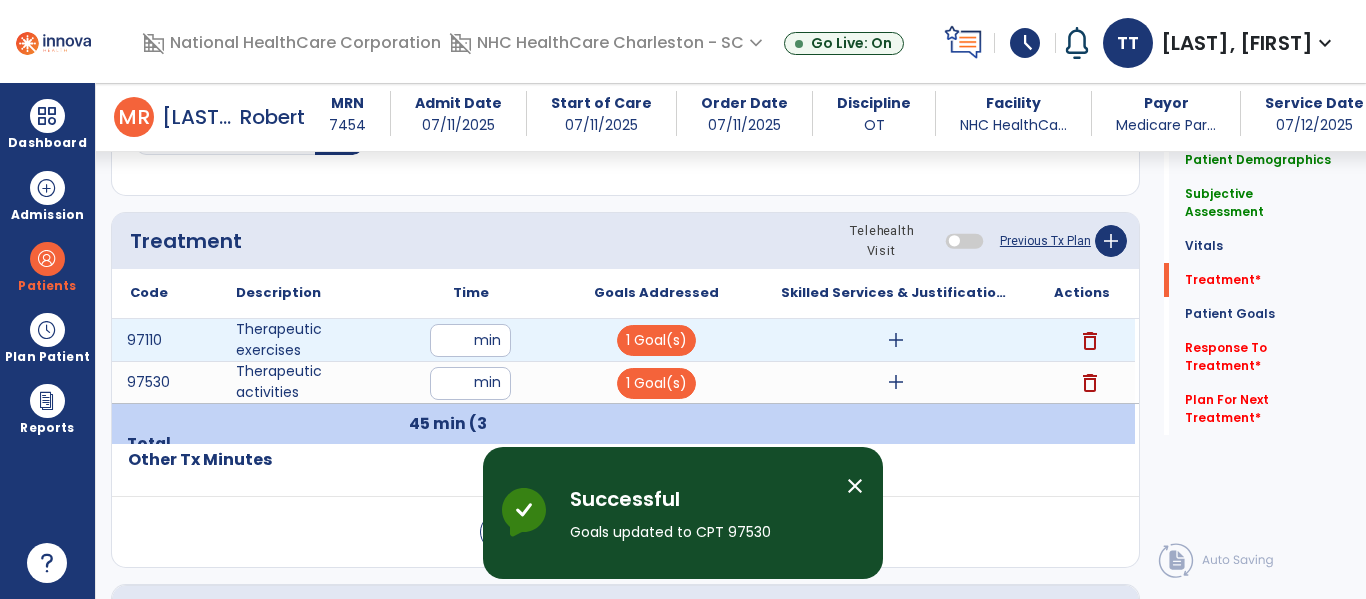 click on "add" at bounding box center (896, 340) 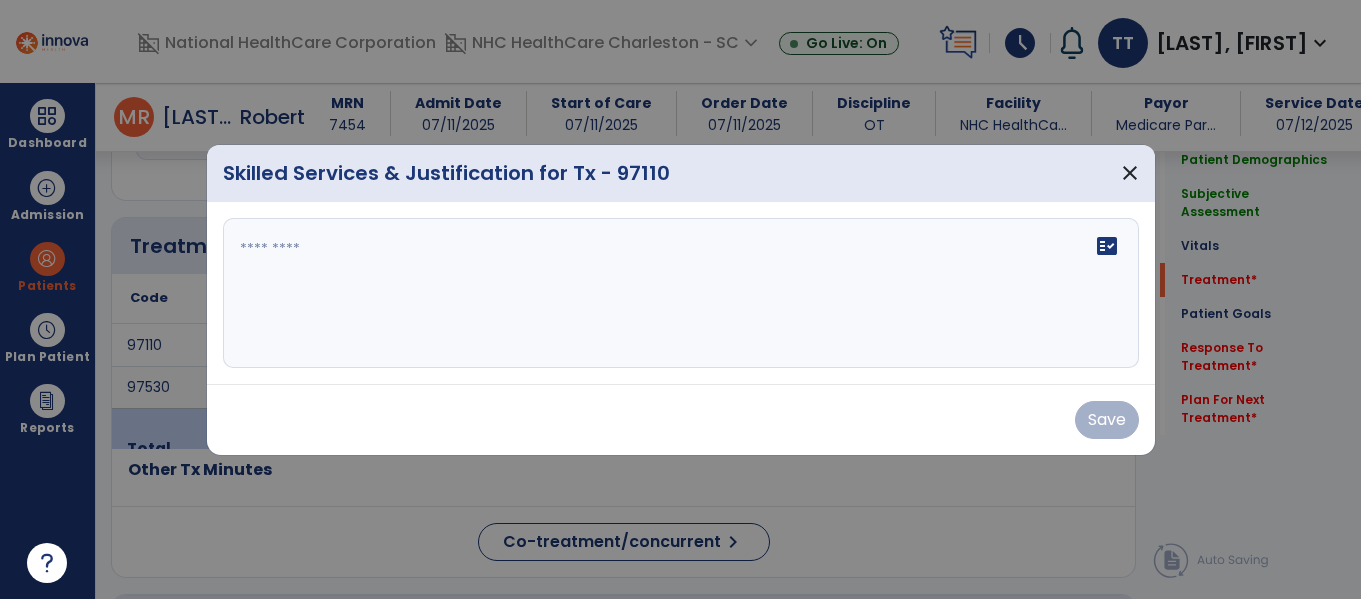 scroll, scrollTop: 1037, scrollLeft: 0, axis: vertical 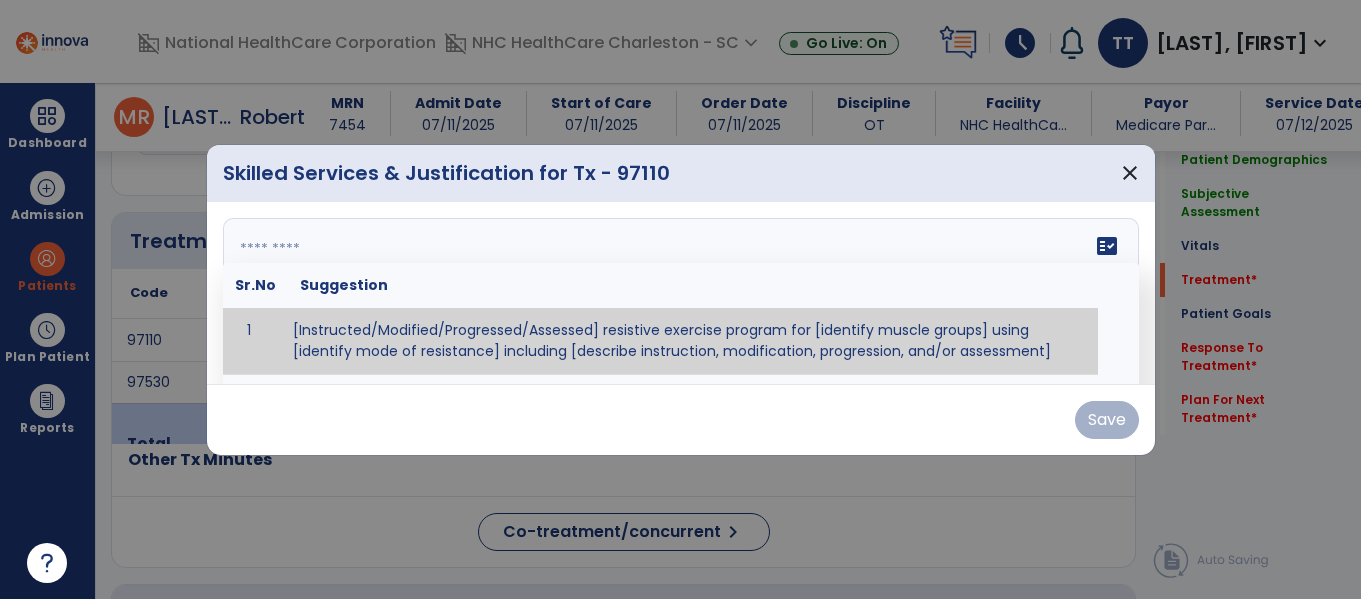 drag, startPoint x: 666, startPoint y: 299, endPoint x: 540, endPoint y: 238, distance: 139.98929 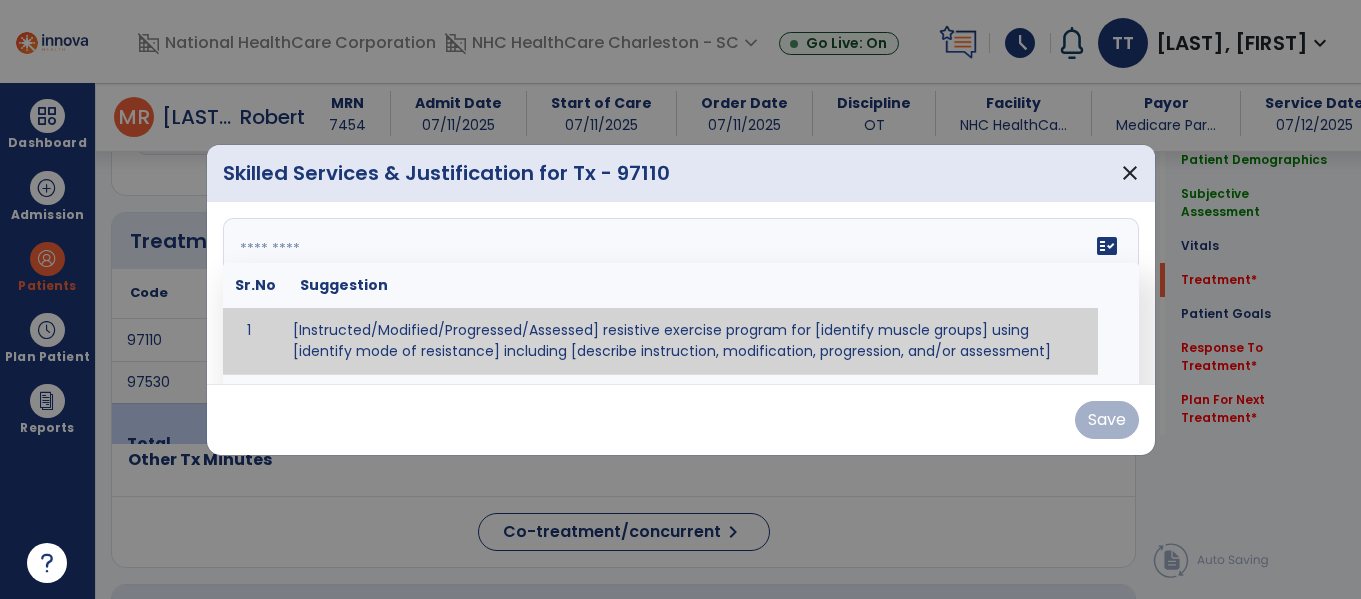click at bounding box center [678, 293] 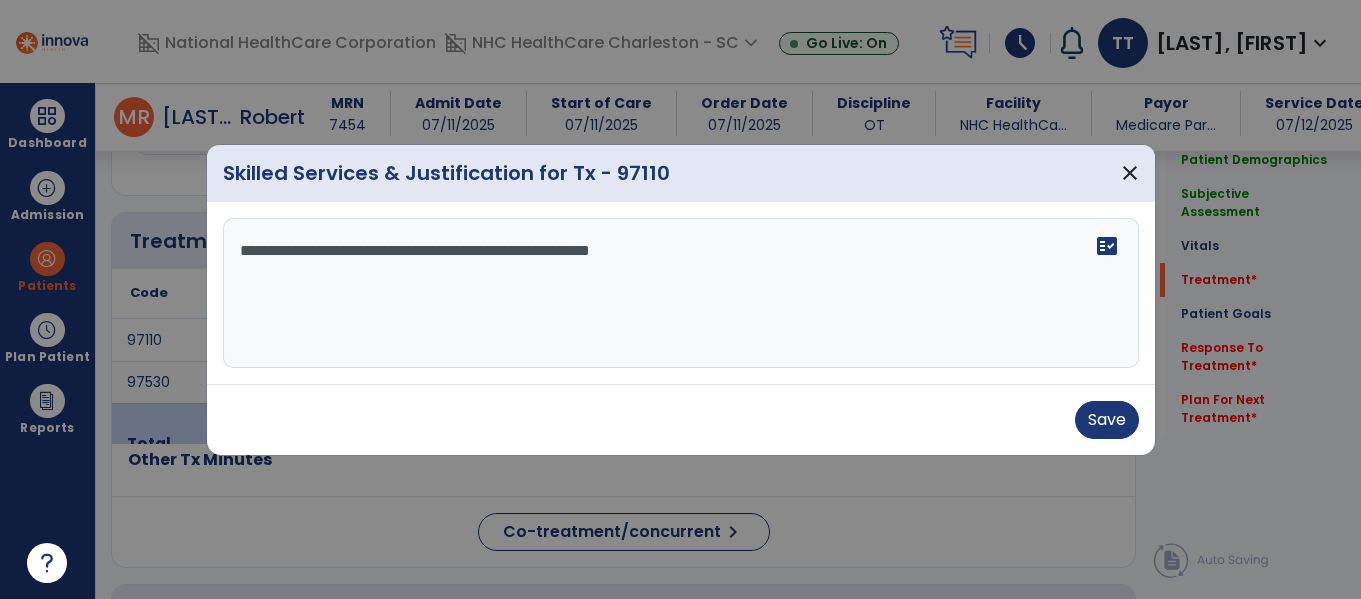 click on "**********" at bounding box center (681, 293) 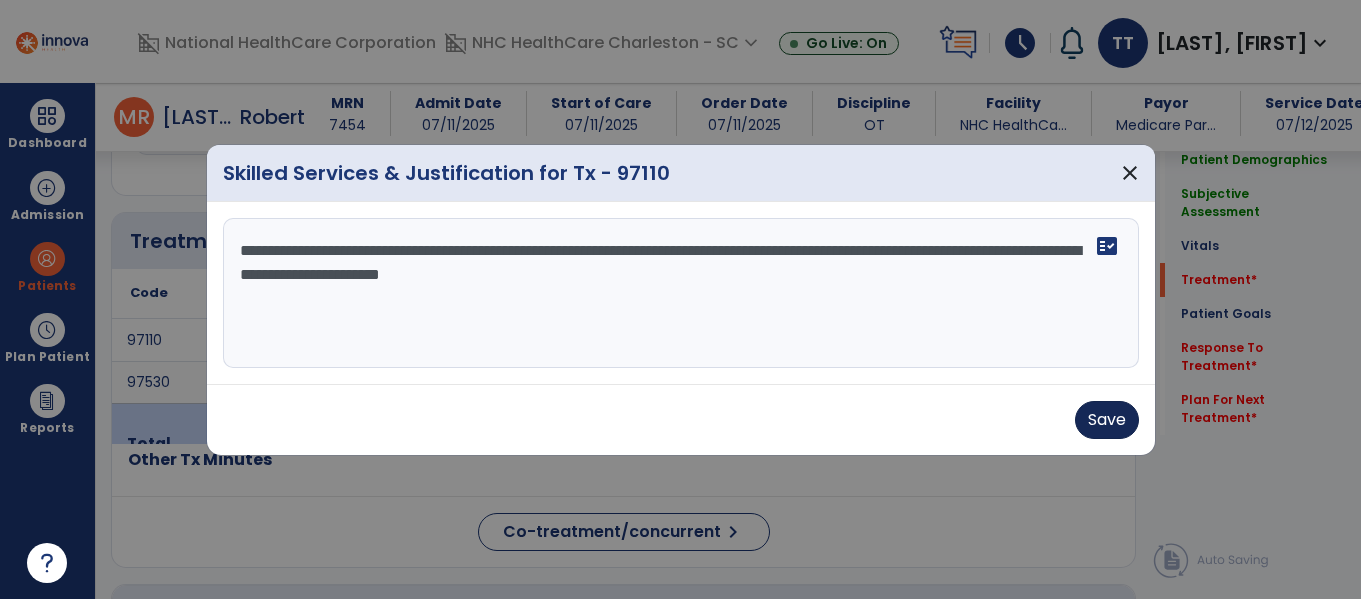 type on "**********" 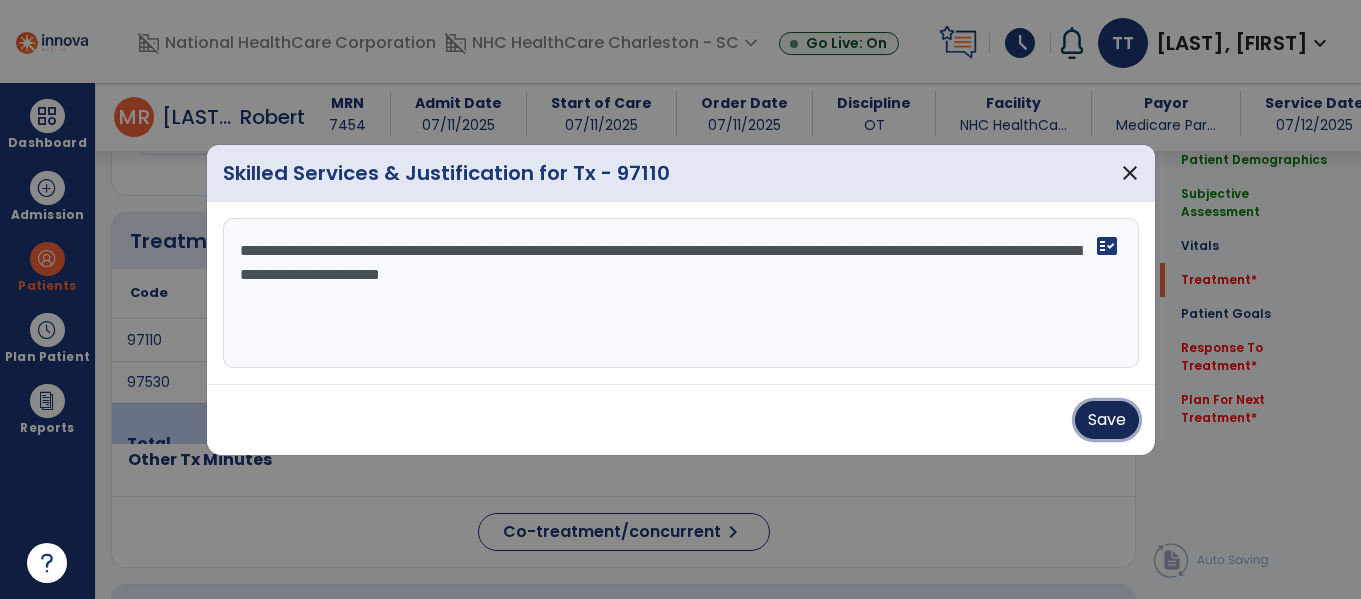 click on "Save" at bounding box center [1107, 420] 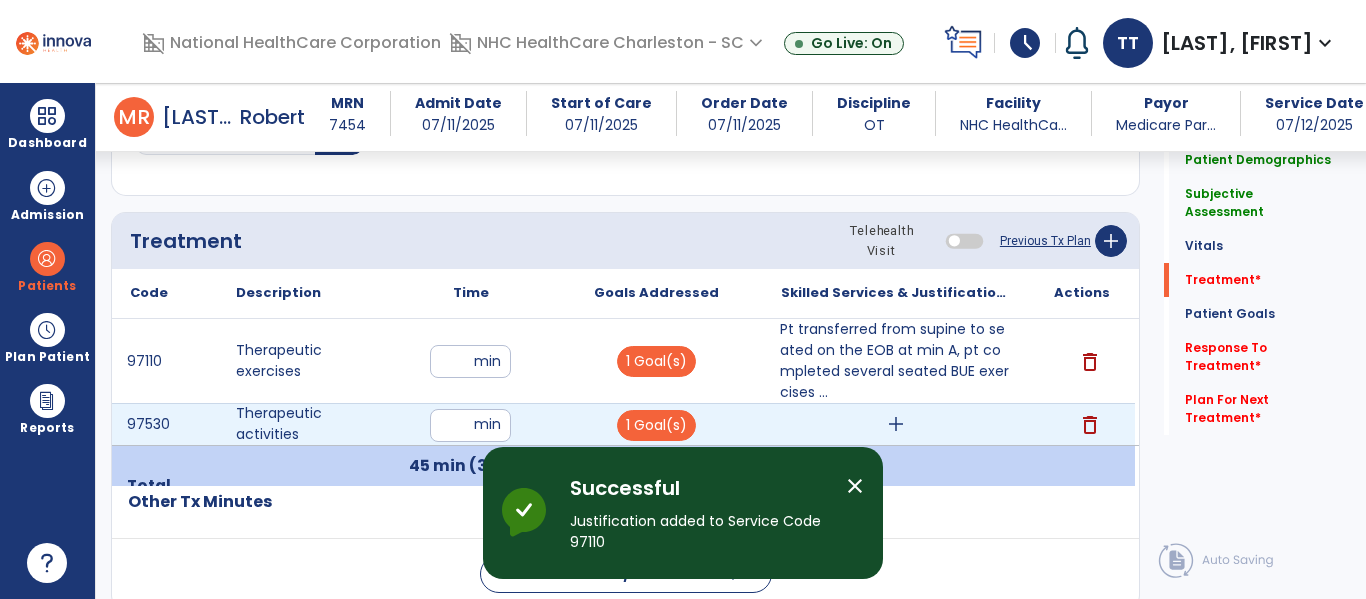 click on "add" at bounding box center [896, 424] 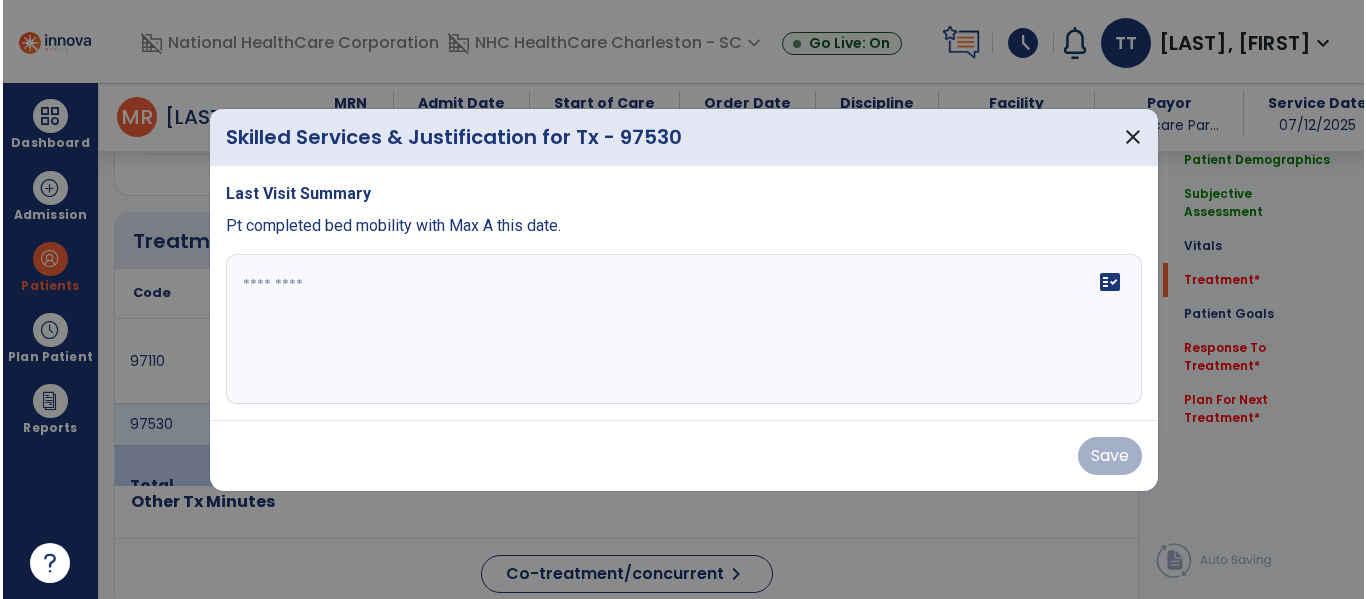 scroll, scrollTop: 1037, scrollLeft: 0, axis: vertical 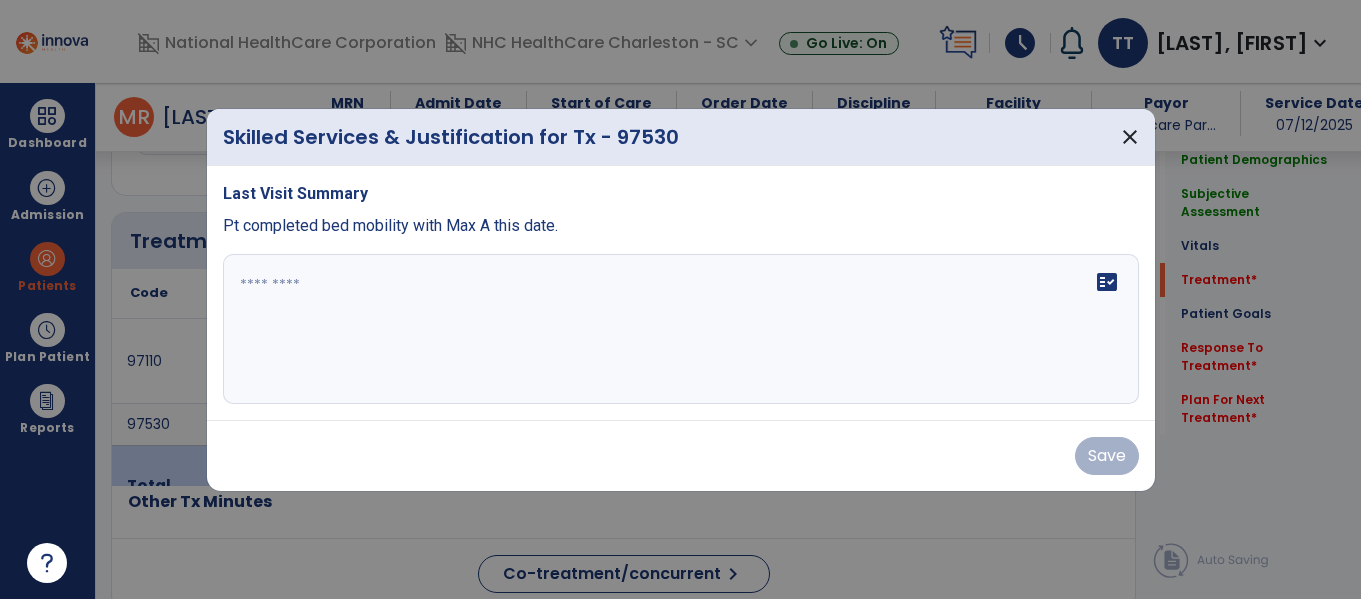 click on "fact_check" at bounding box center [681, 329] 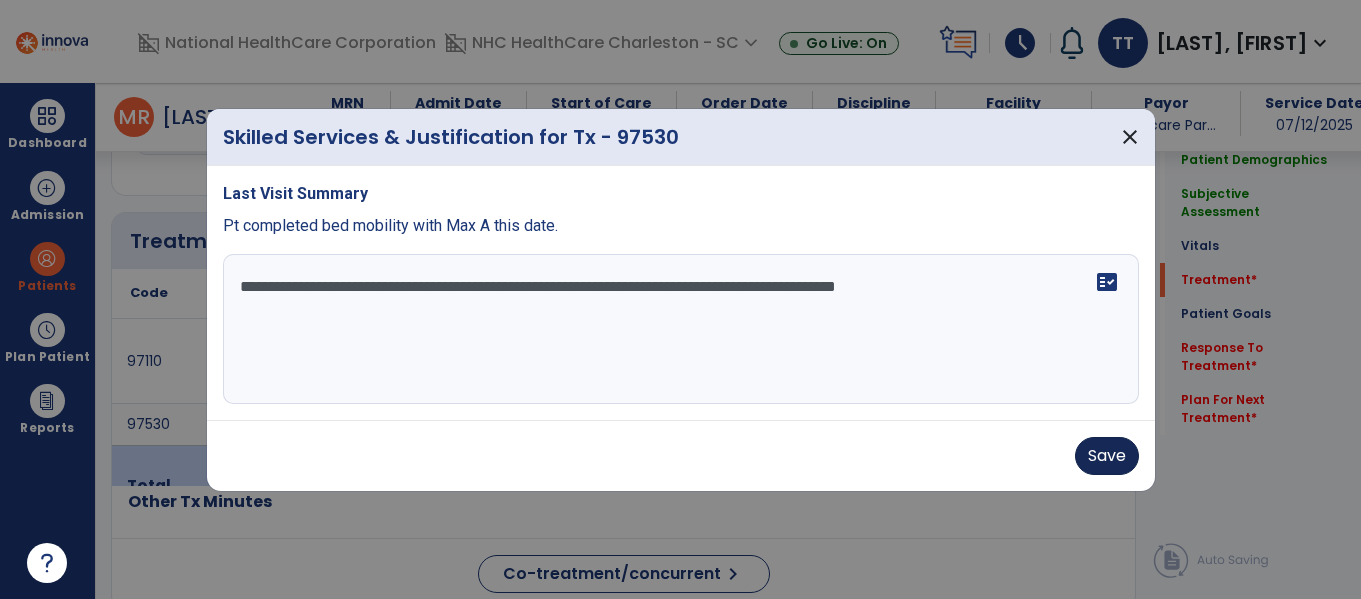type on "**********" 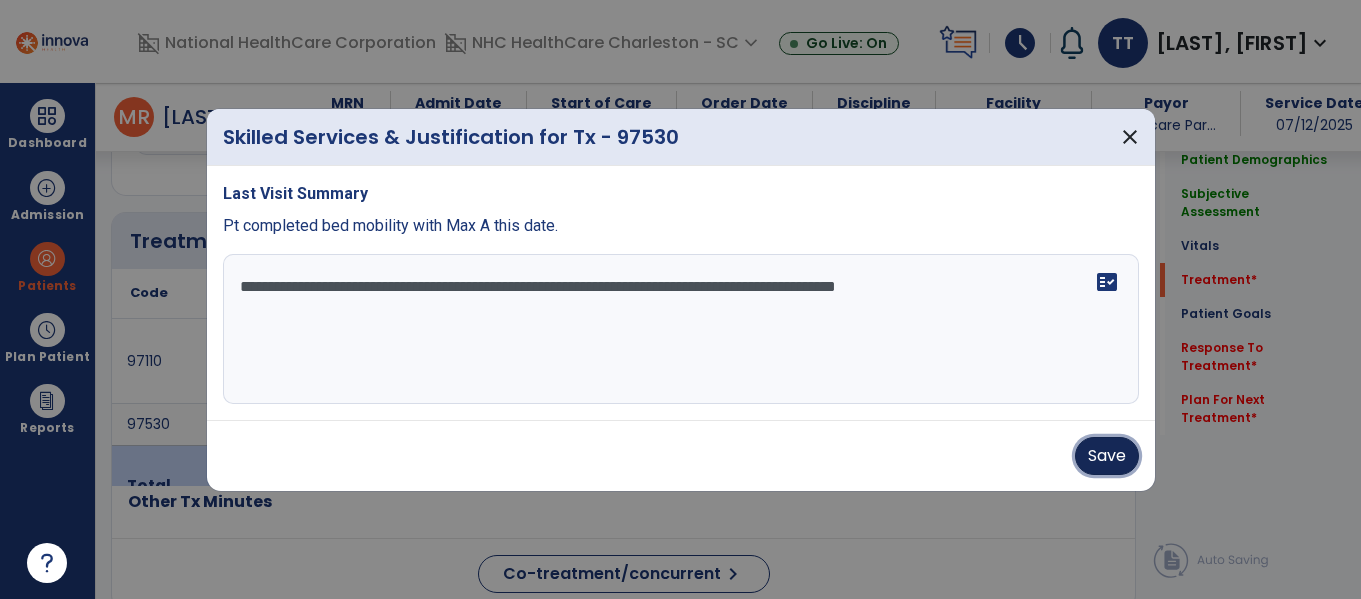 click on "Save" at bounding box center [1107, 456] 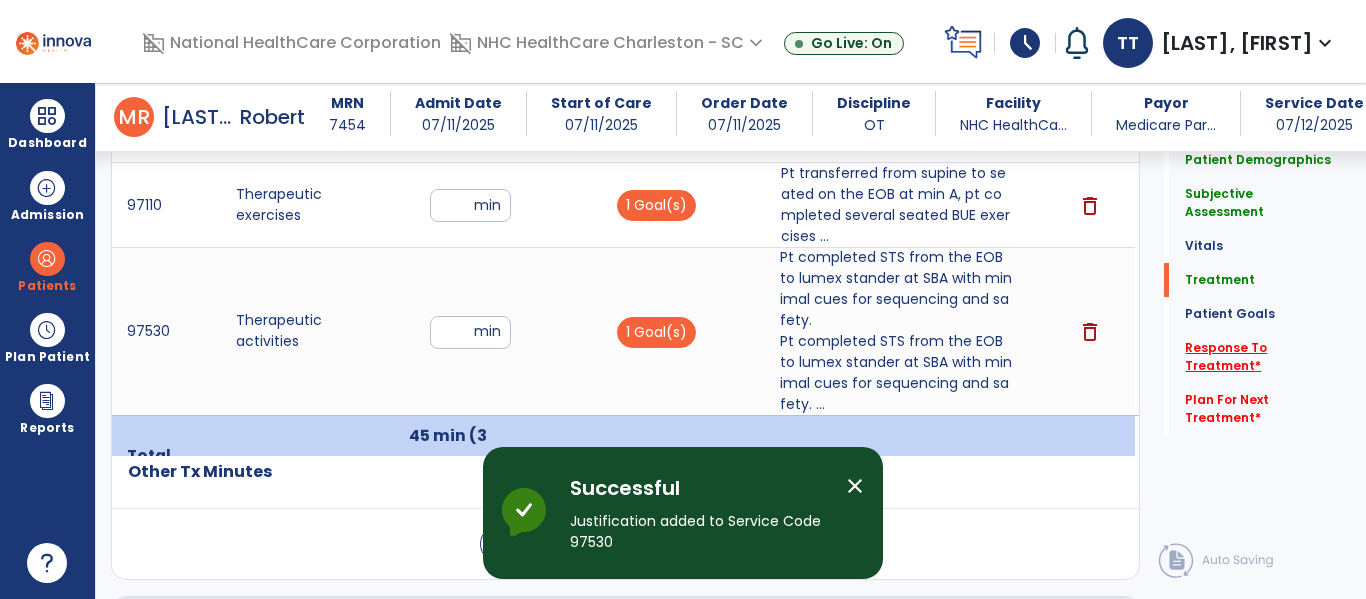 click on "Response To Treatment   *" 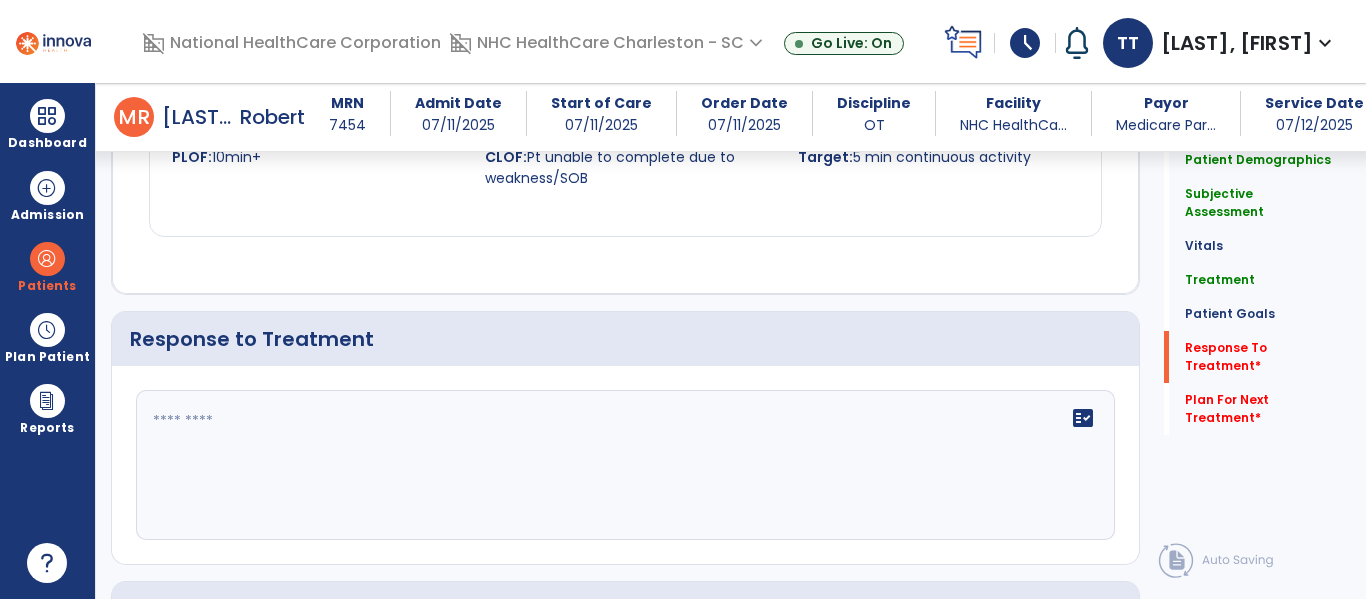 scroll, scrollTop: 2411, scrollLeft: 0, axis: vertical 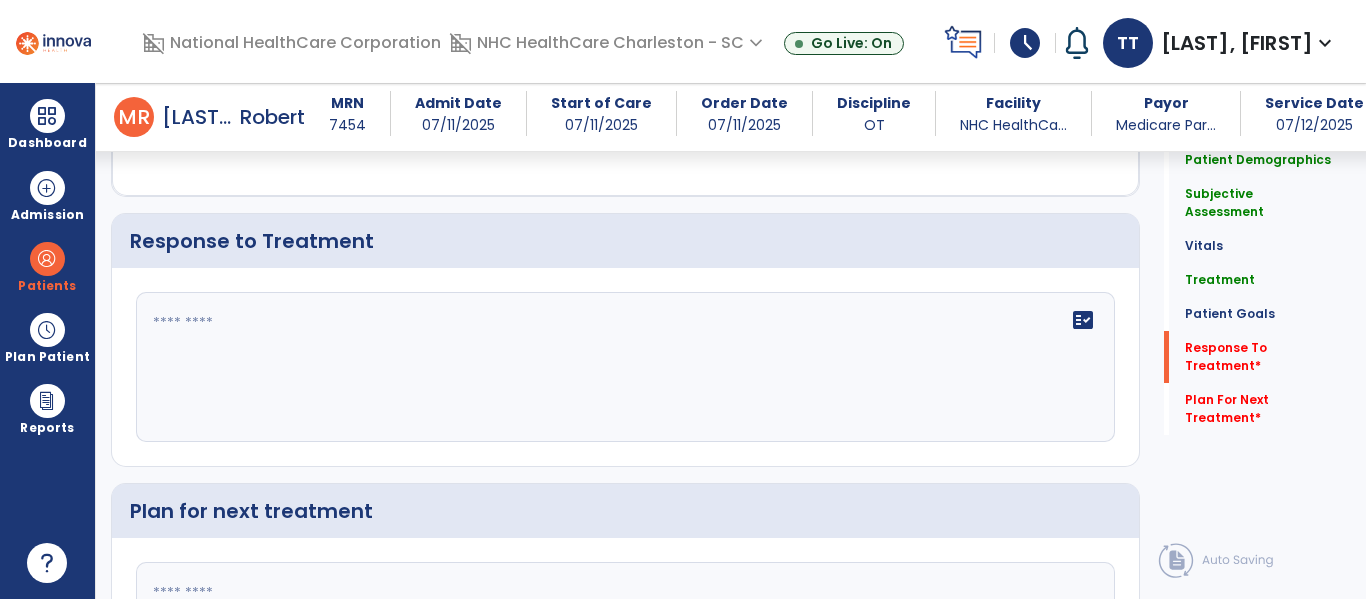 click on "fact_check" 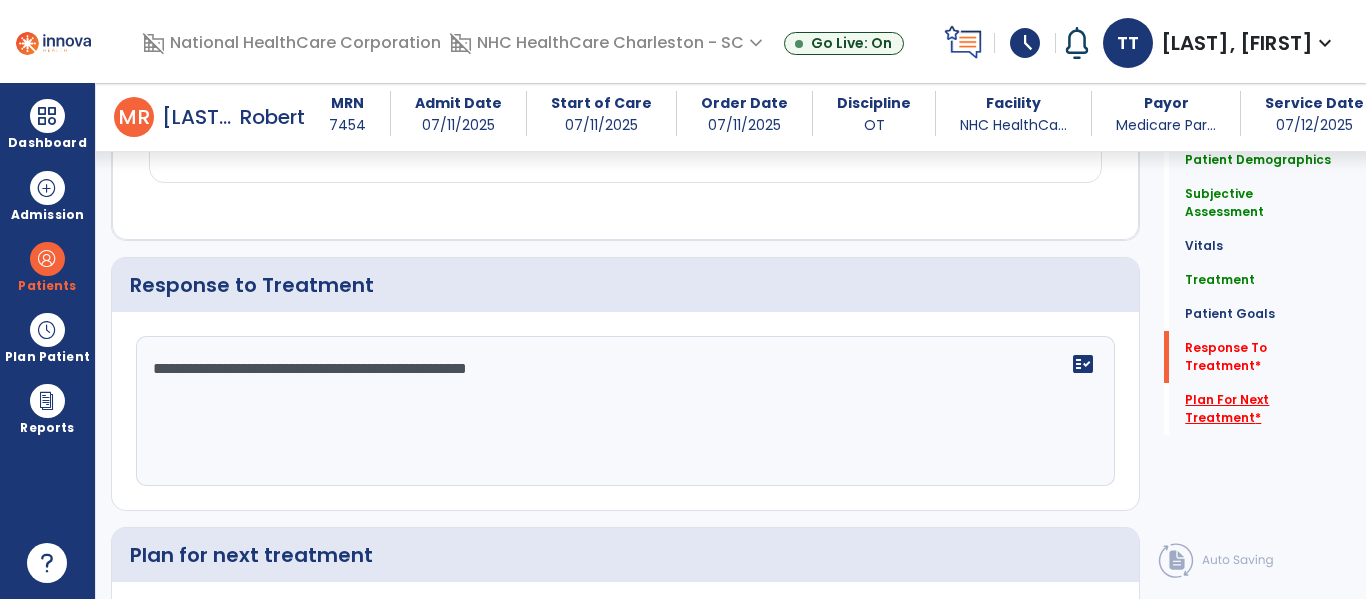 type on "**********" 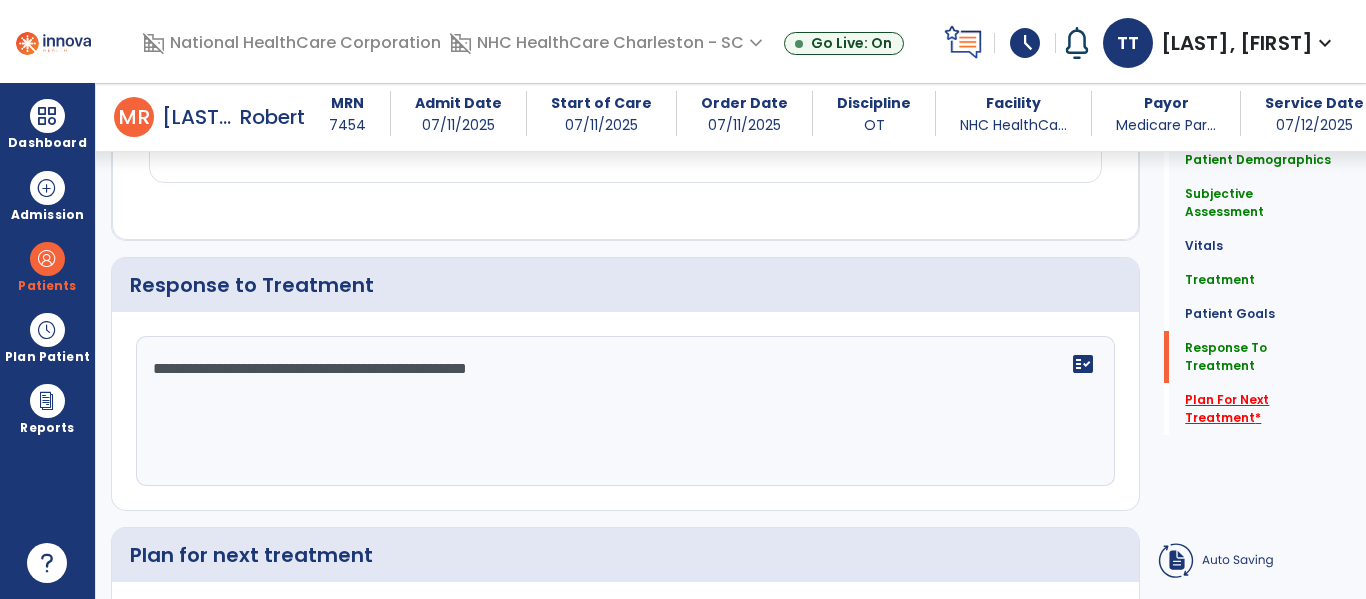 click on "Plan For Next Treatment   *" 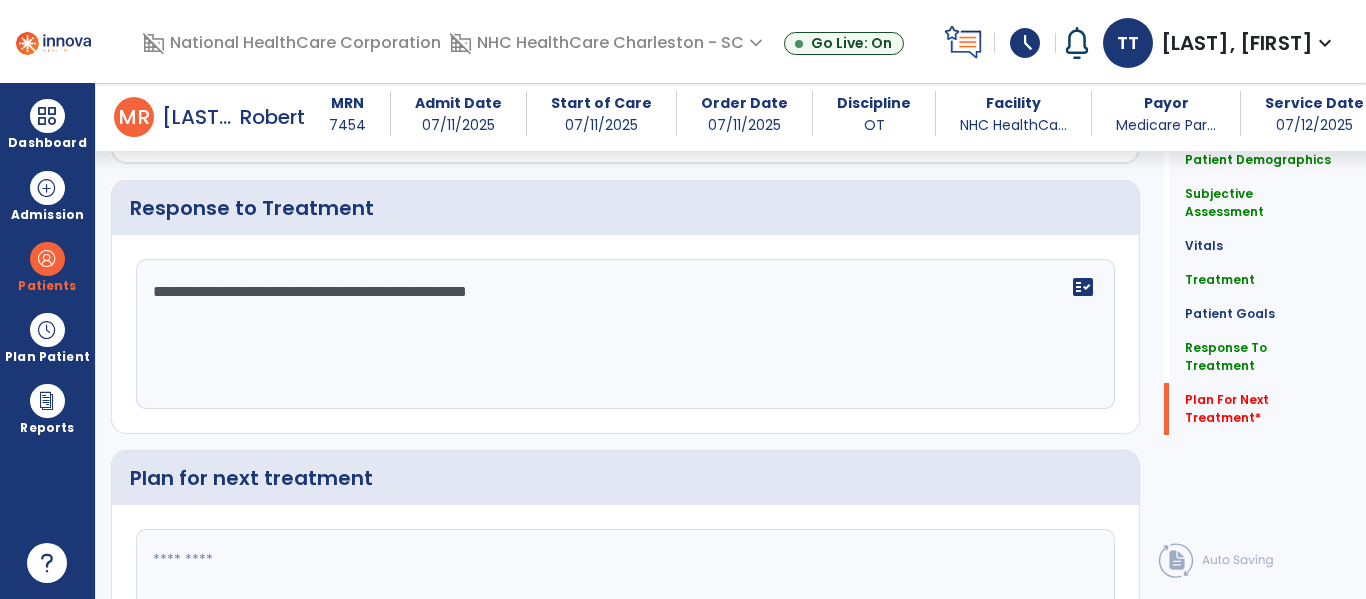 scroll, scrollTop: 2616, scrollLeft: 0, axis: vertical 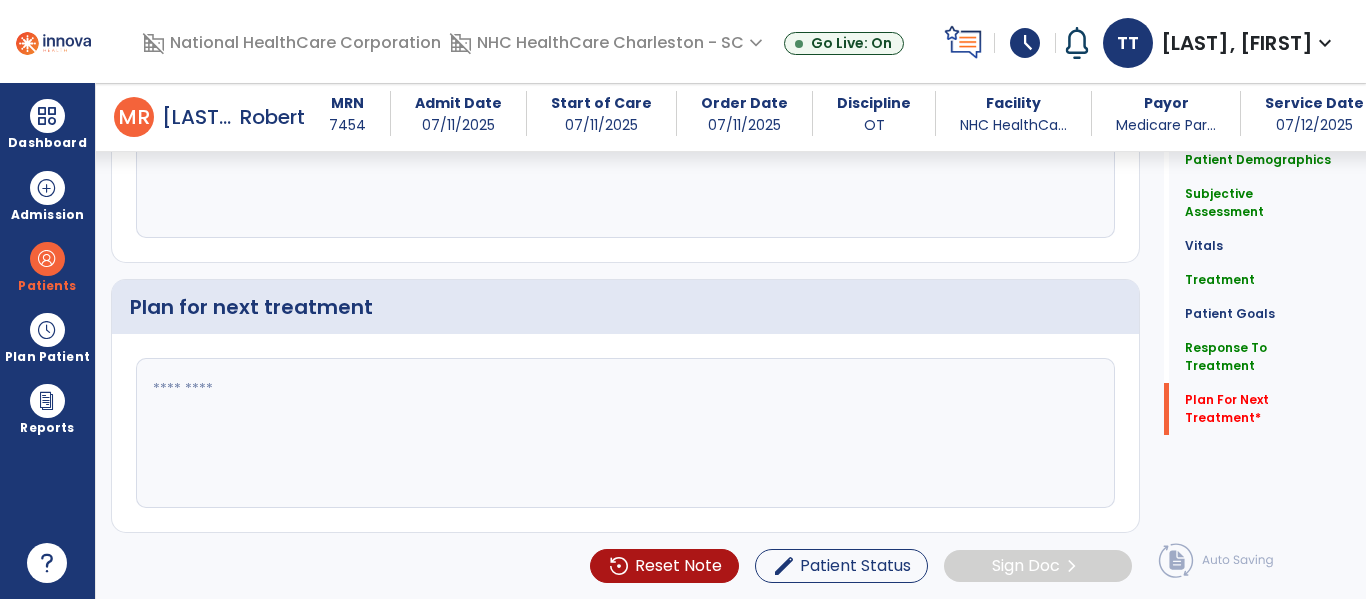 click 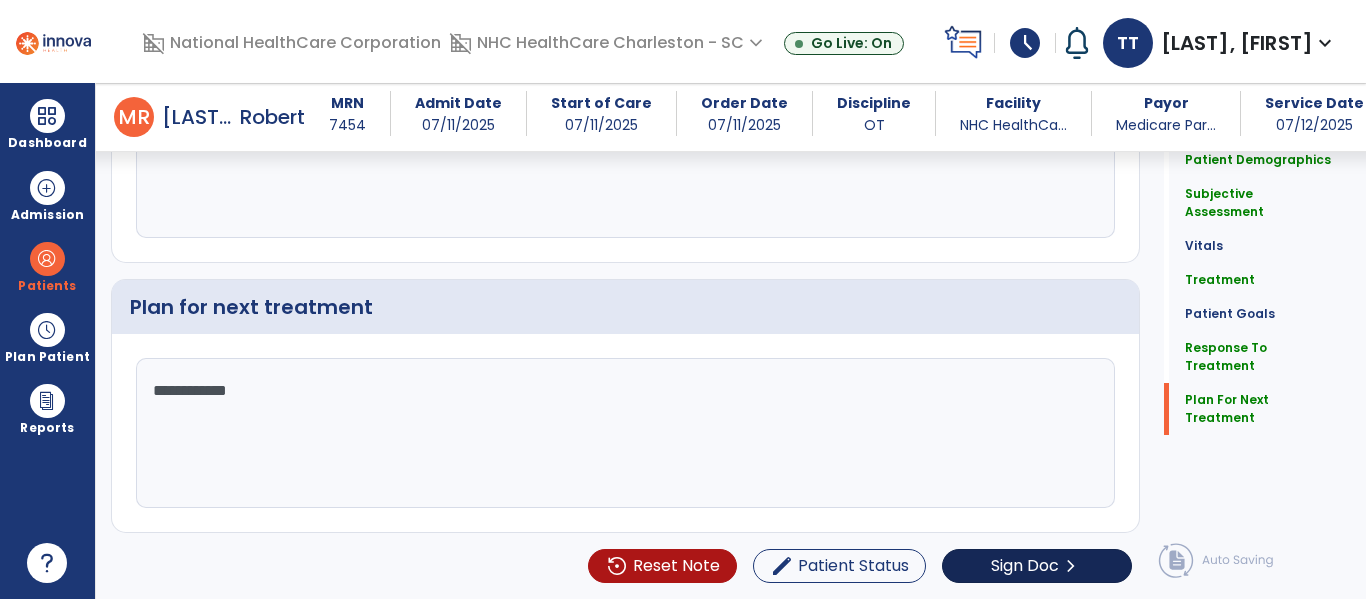 type on "**********" 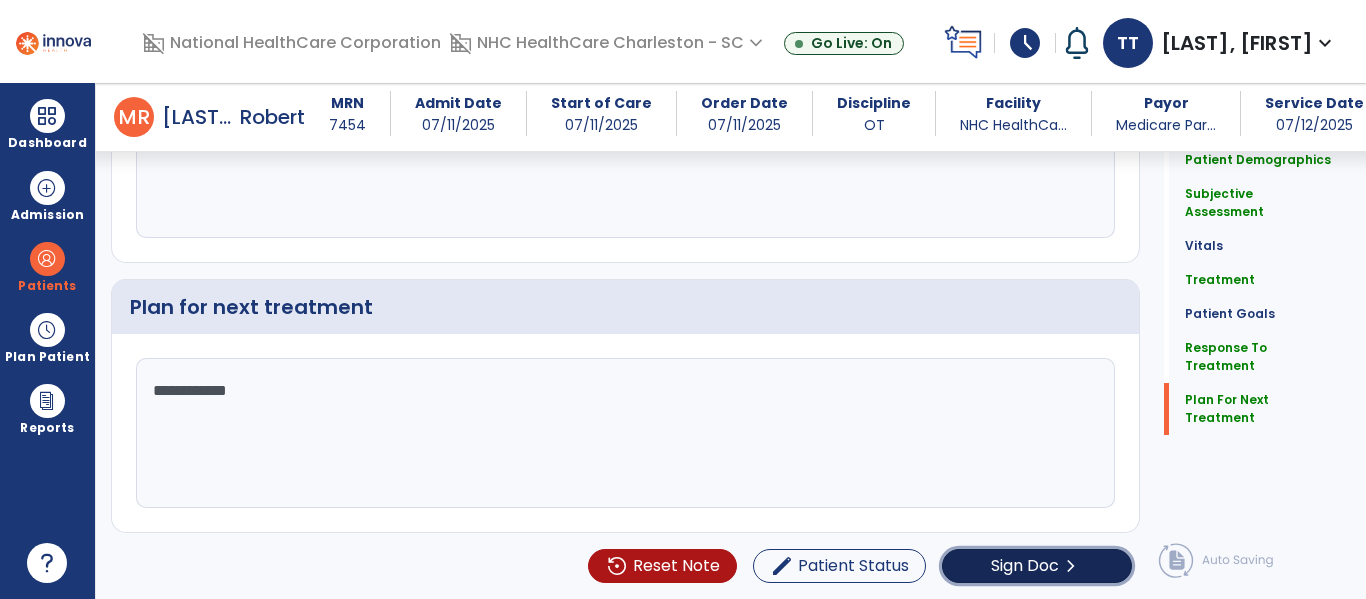 click on "Sign Doc" 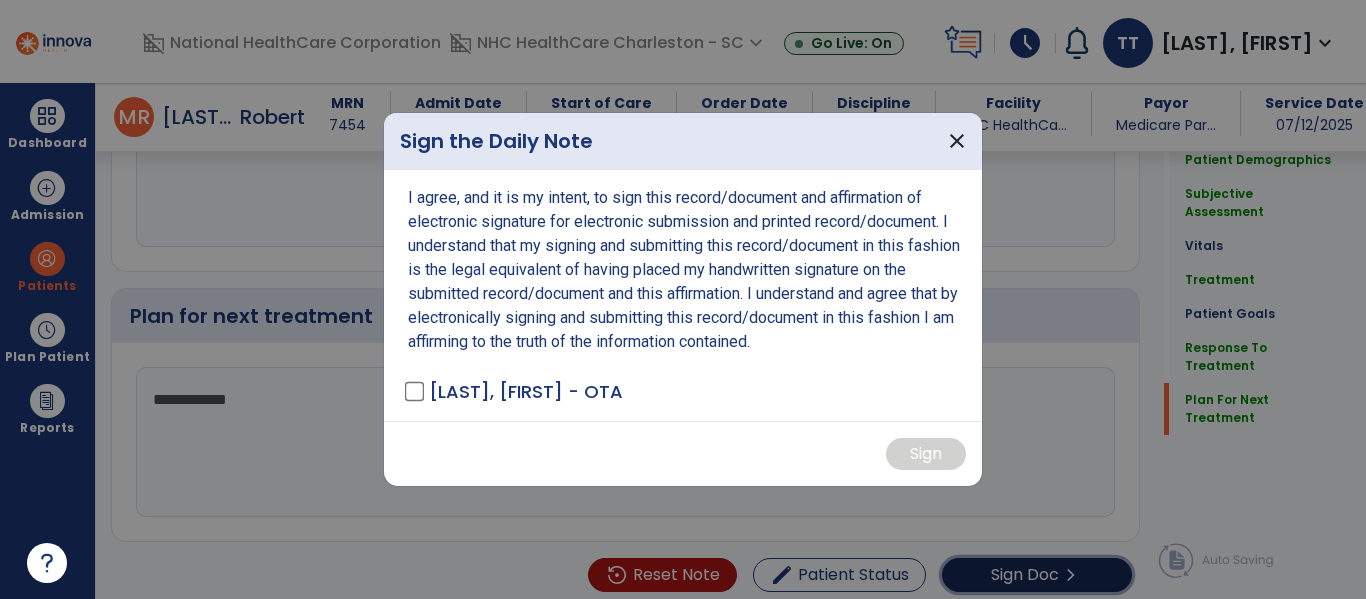 scroll, scrollTop: 2616, scrollLeft: 0, axis: vertical 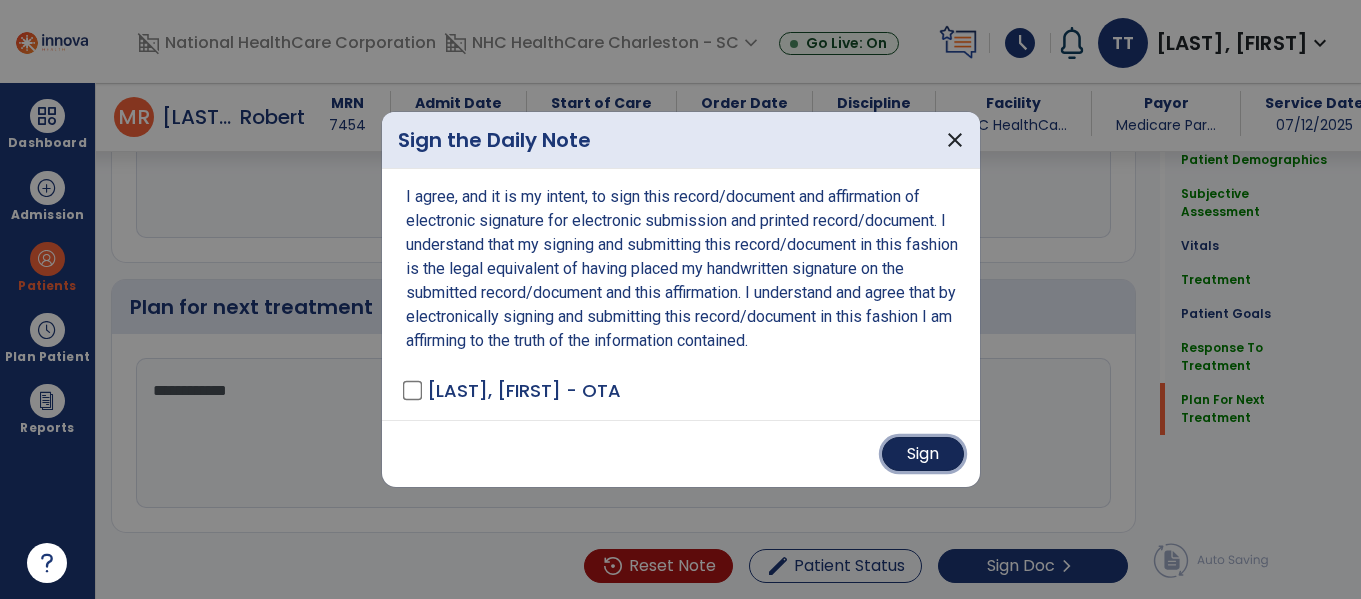 click on "Sign" at bounding box center [923, 454] 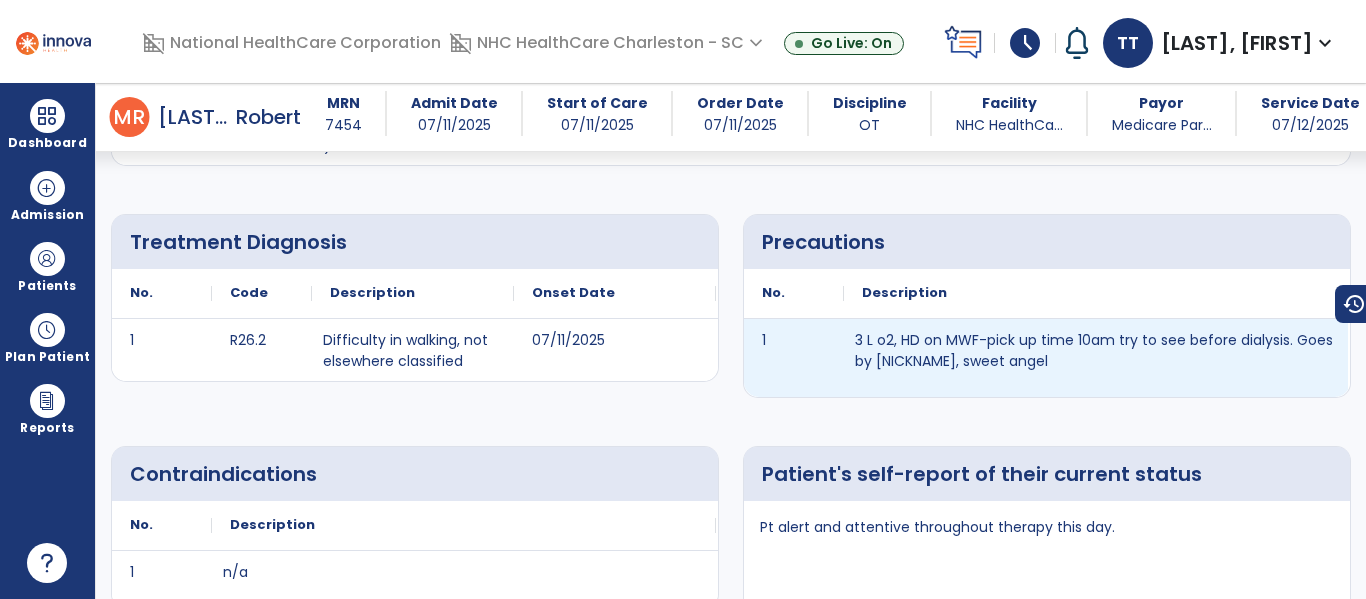 scroll, scrollTop: 0, scrollLeft: 0, axis: both 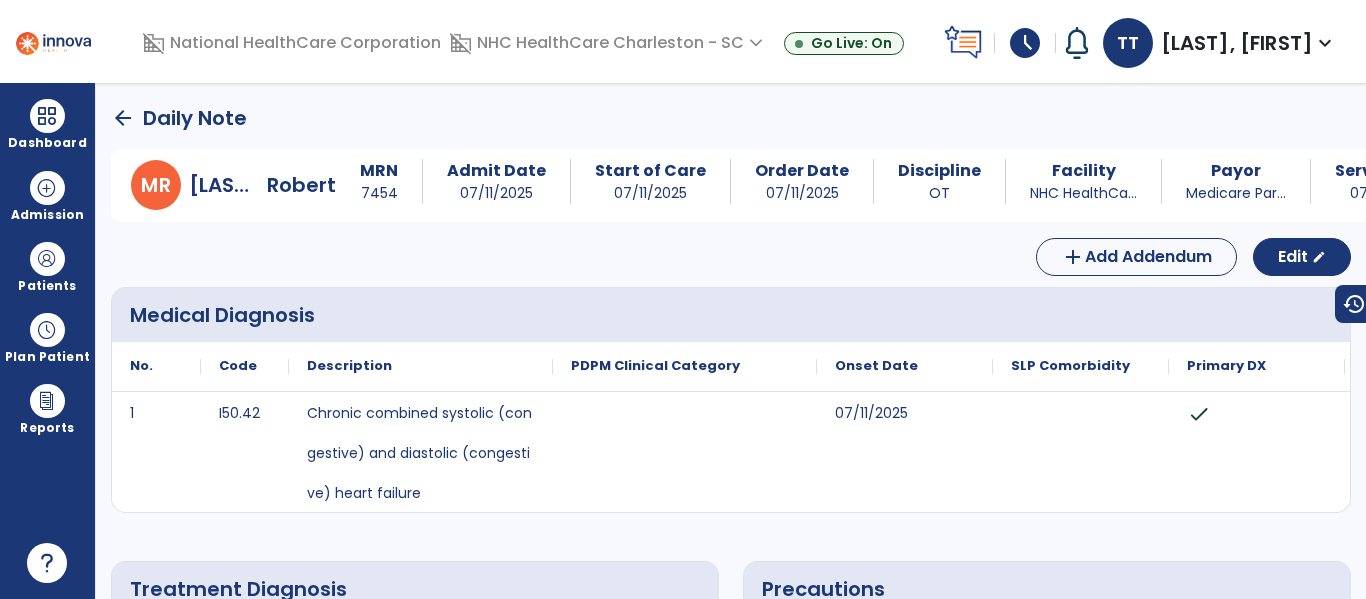 click on "arrow_back" 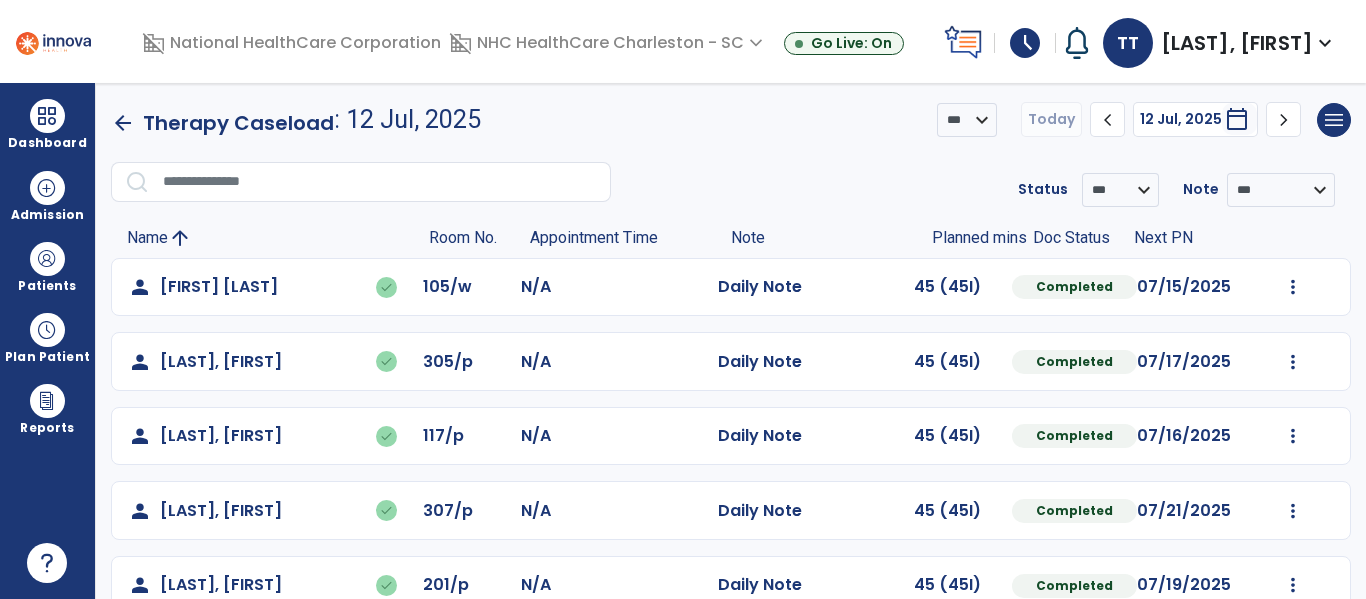 scroll, scrollTop: 0, scrollLeft: 0, axis: both 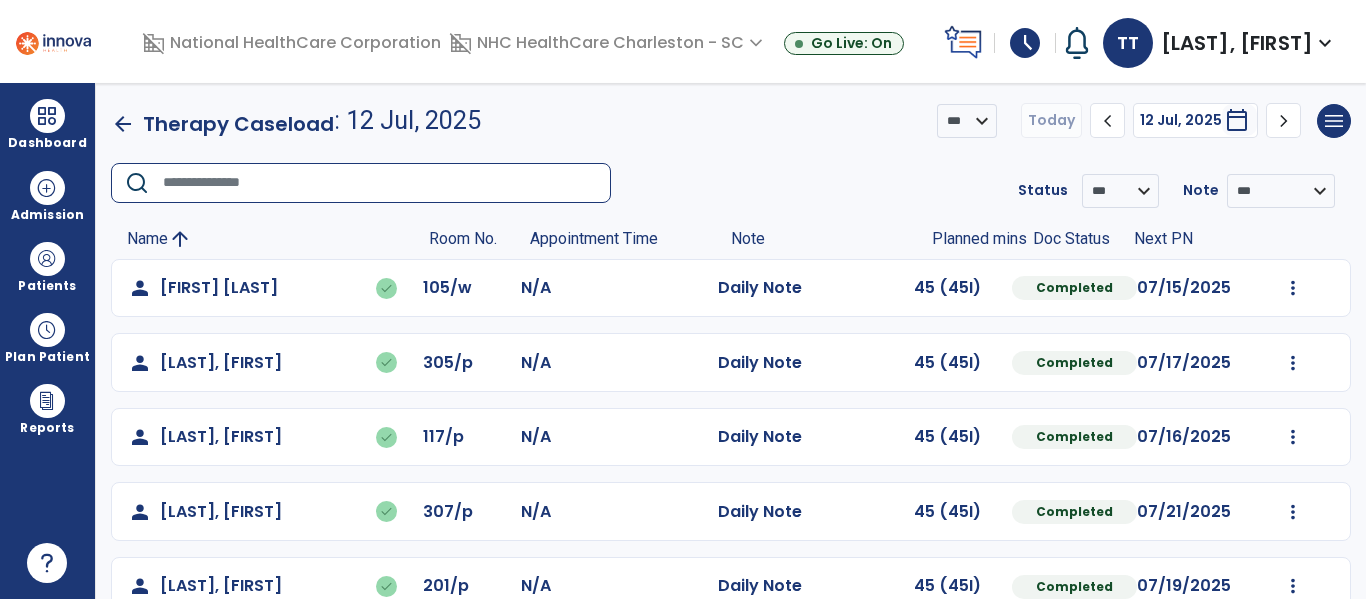 click 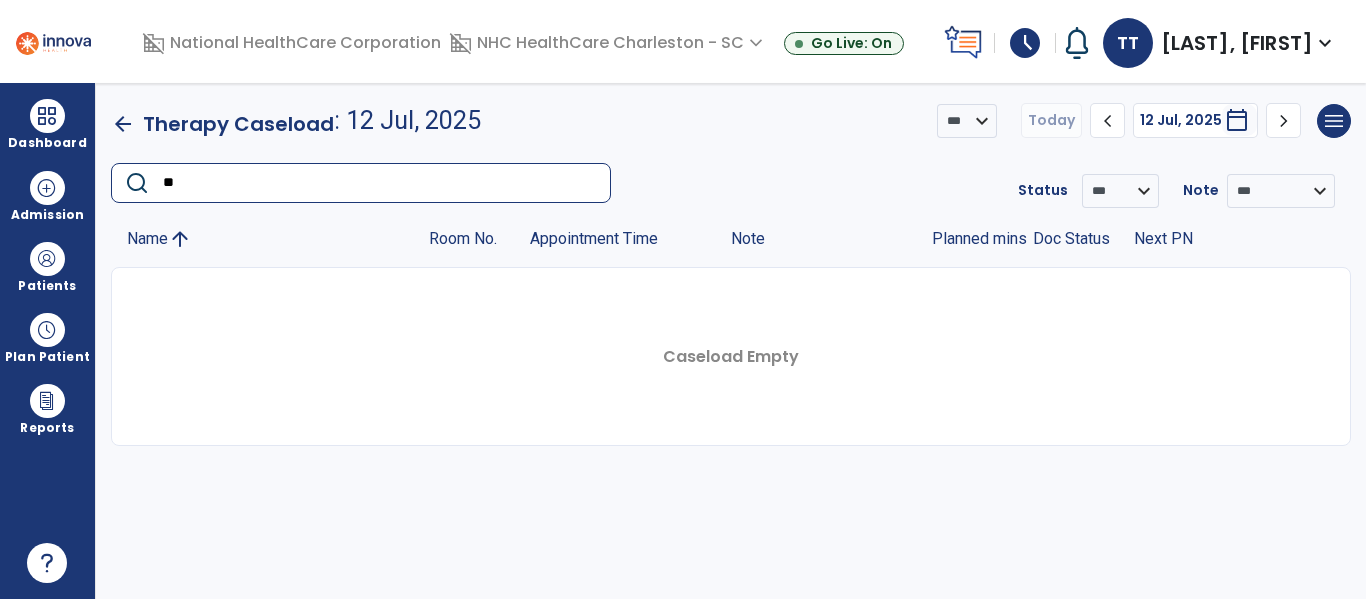 type on "*" 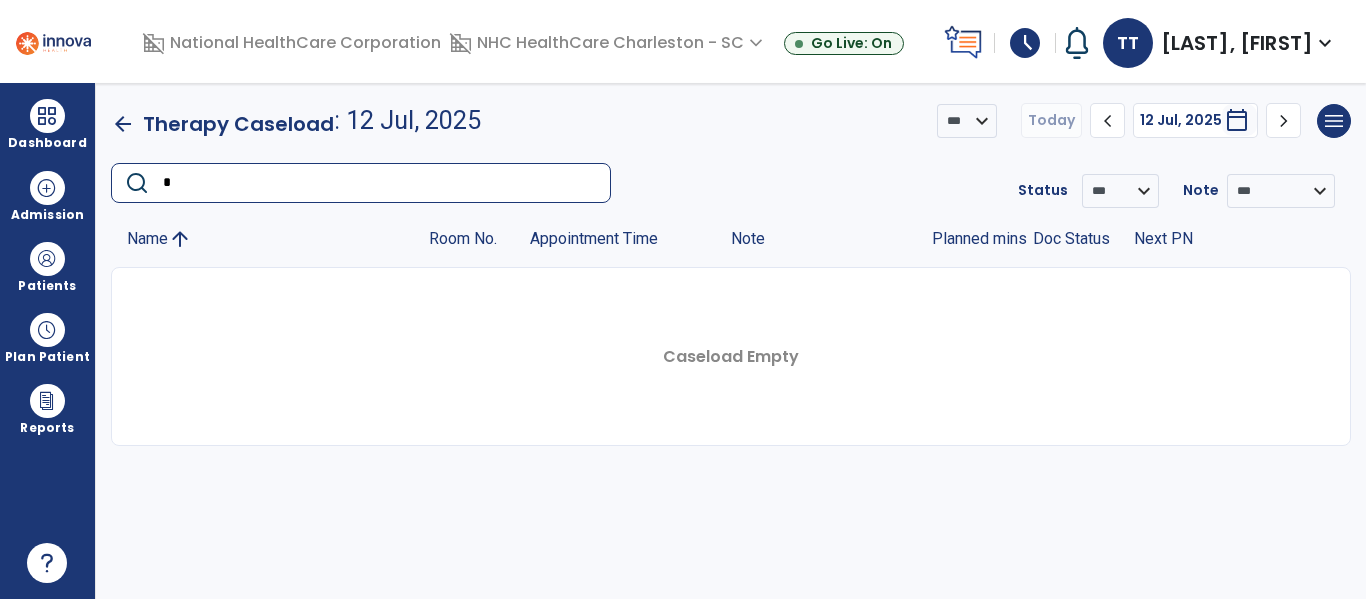 type 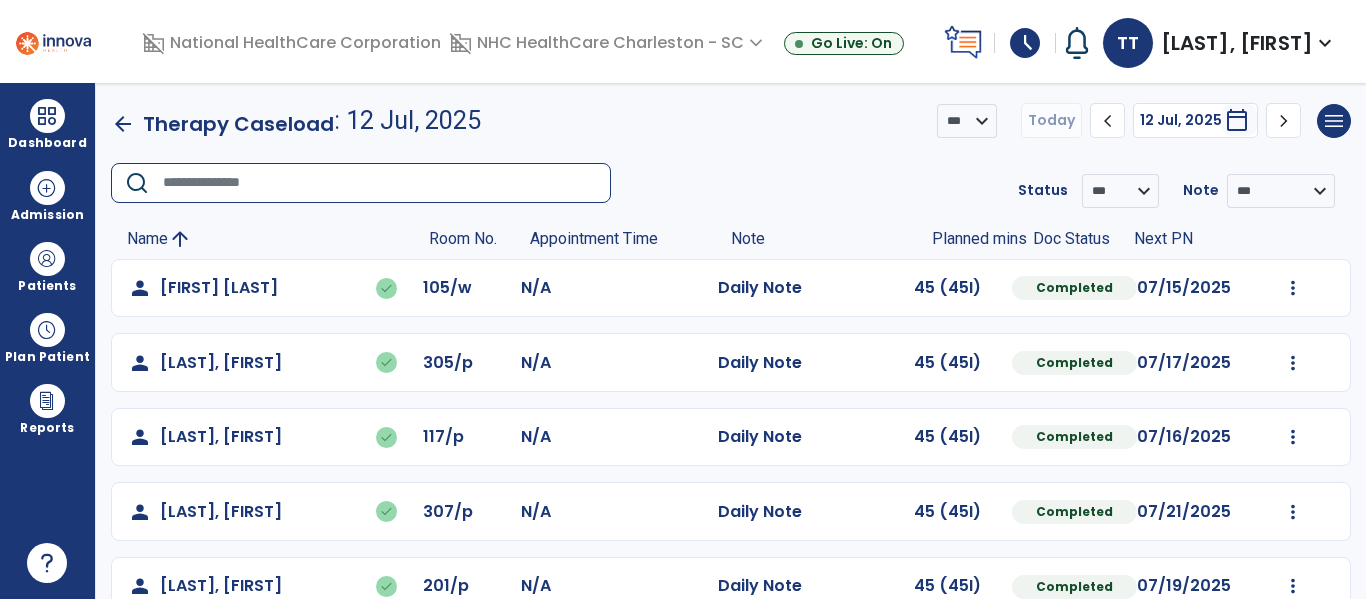 click 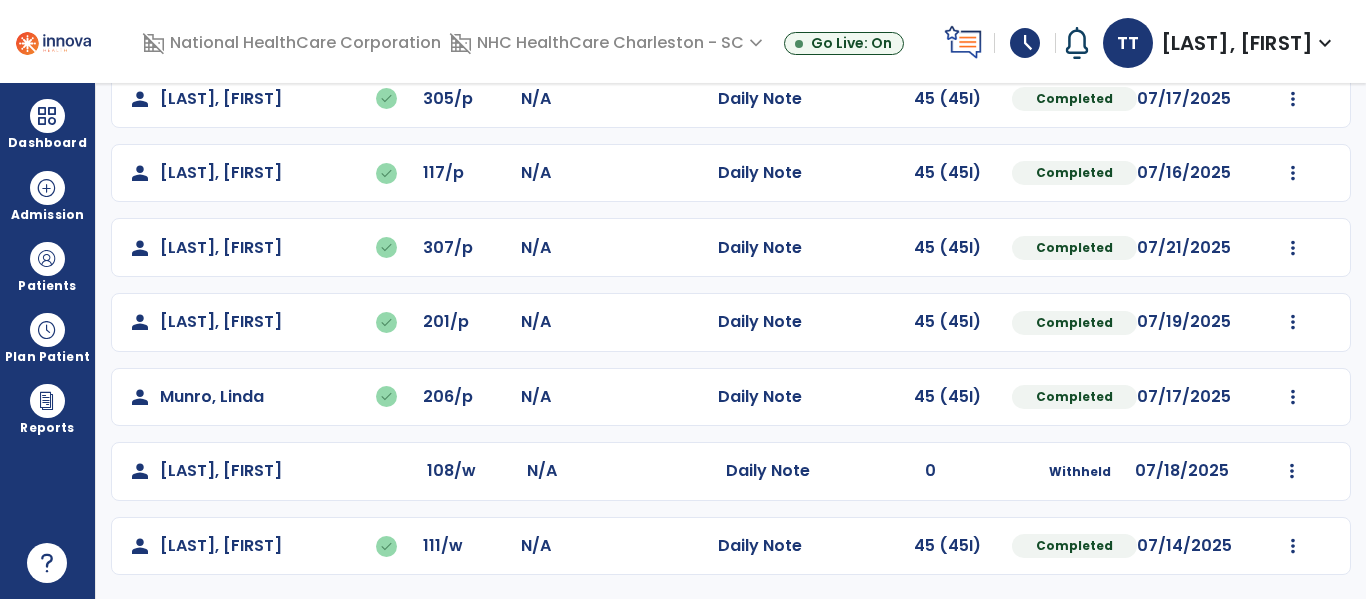 scroll, scrollTop: 0, scrollLeft: 0, axis: both 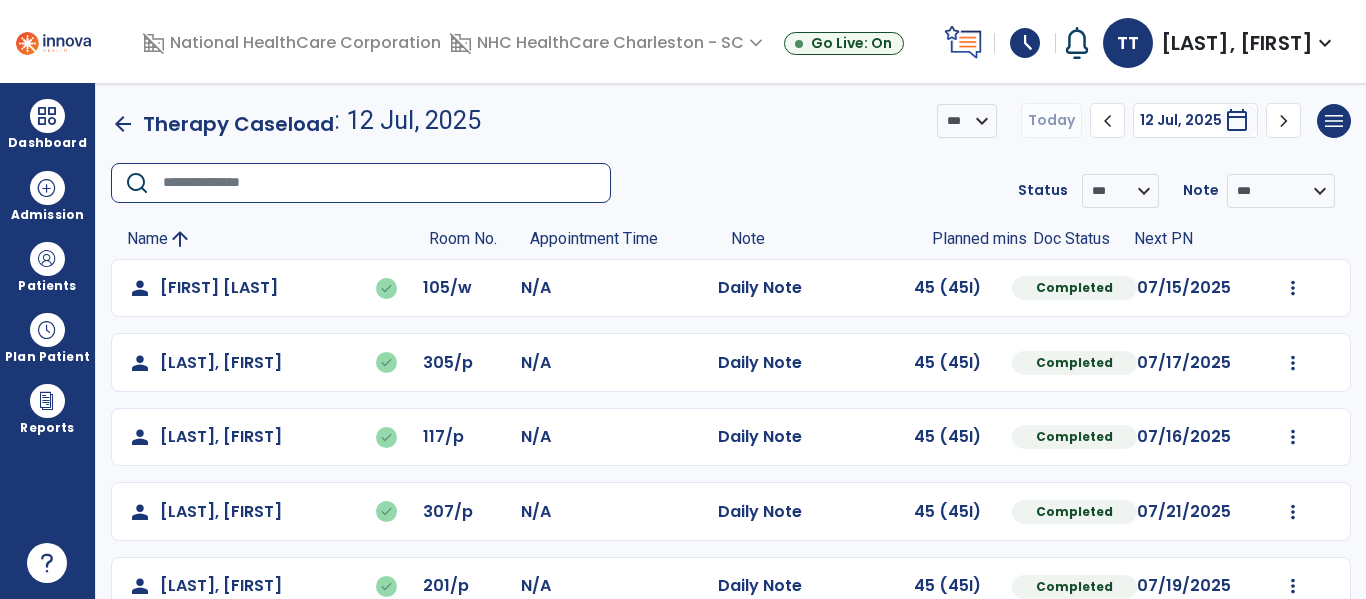 click 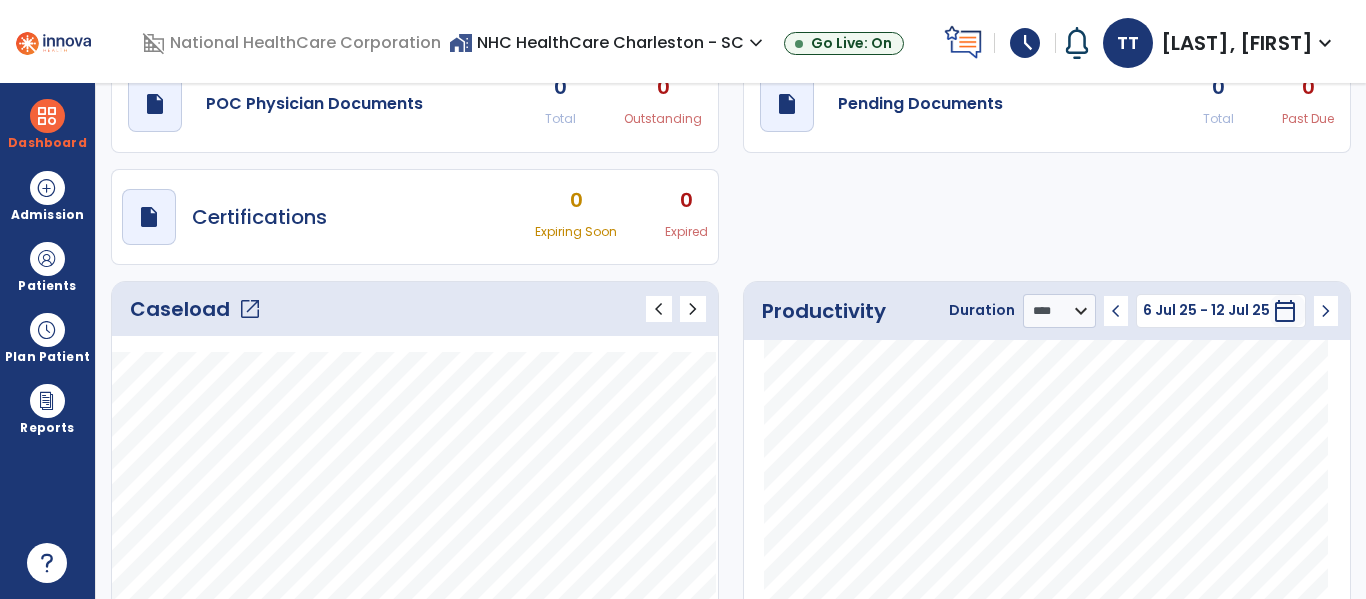 scroll, scrollTop: 79, scrollLeft: 0, axis: vertical 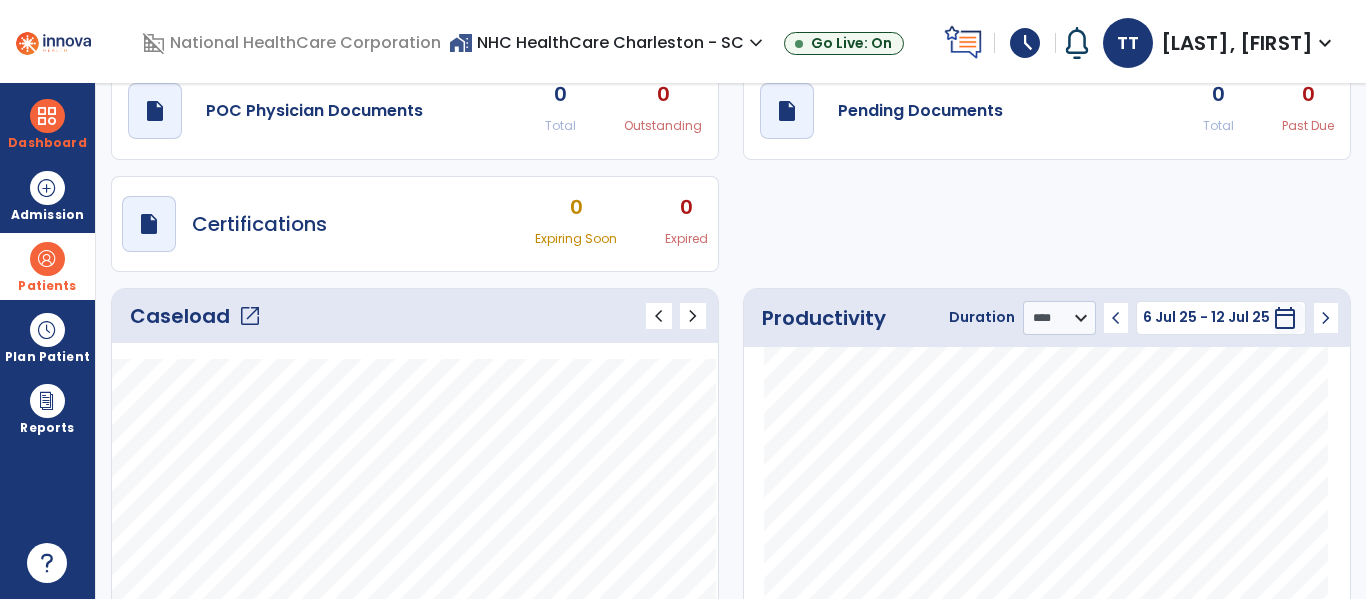 click at bounding box center [47, 259] 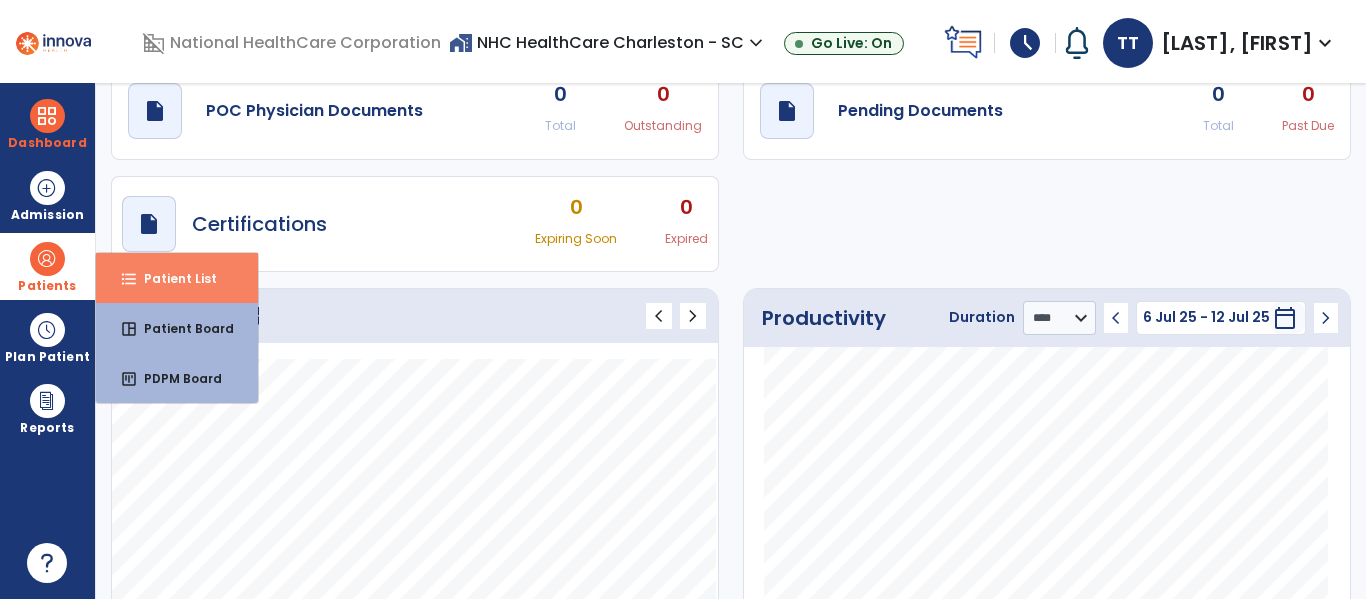click on "Patient List" at bounding box center [172, 278] 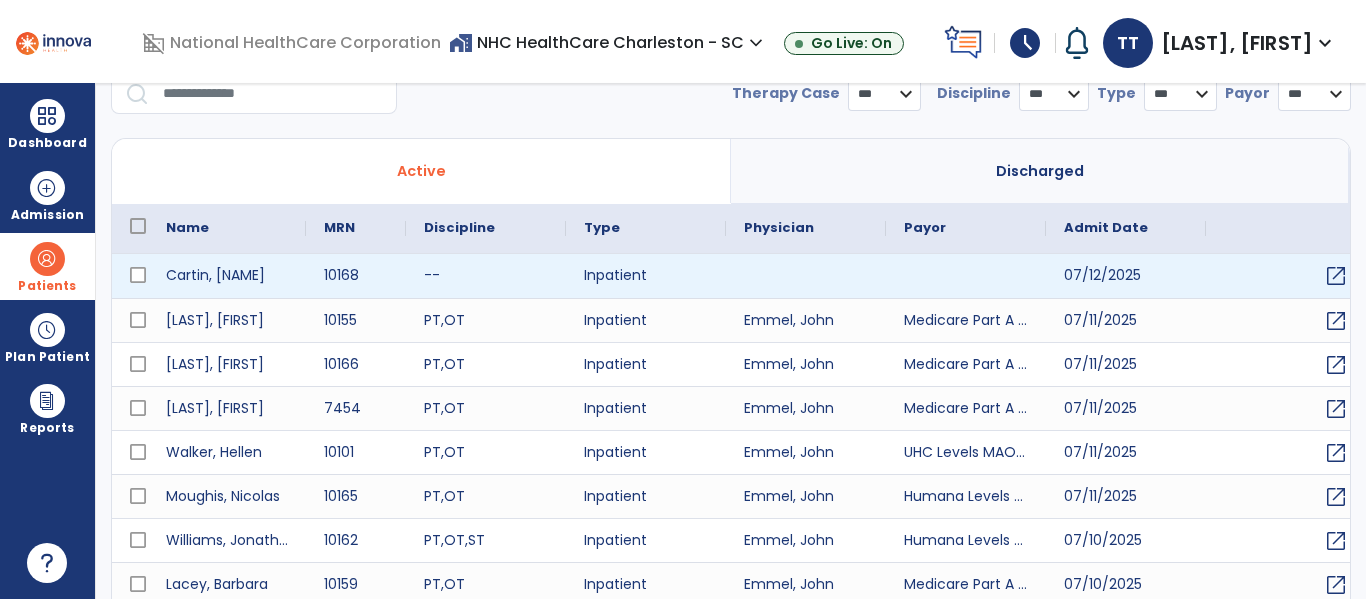 select on "***" 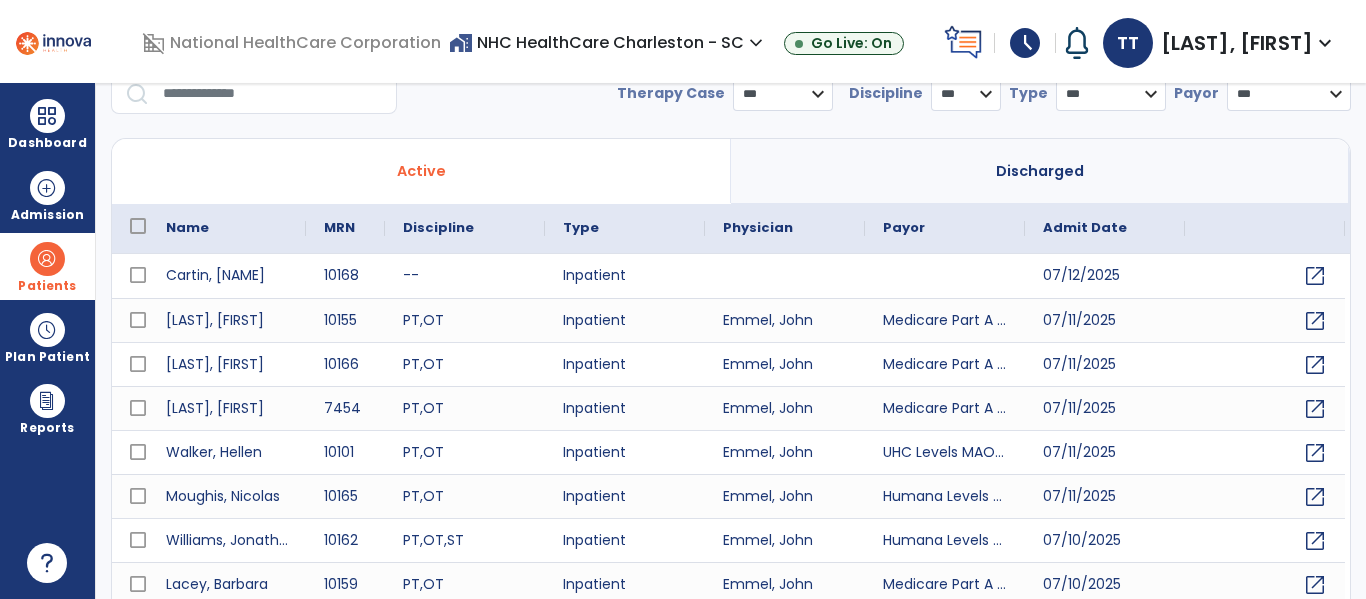 scroll, scrollTop: 0, scrollLeft: 0, axis: both 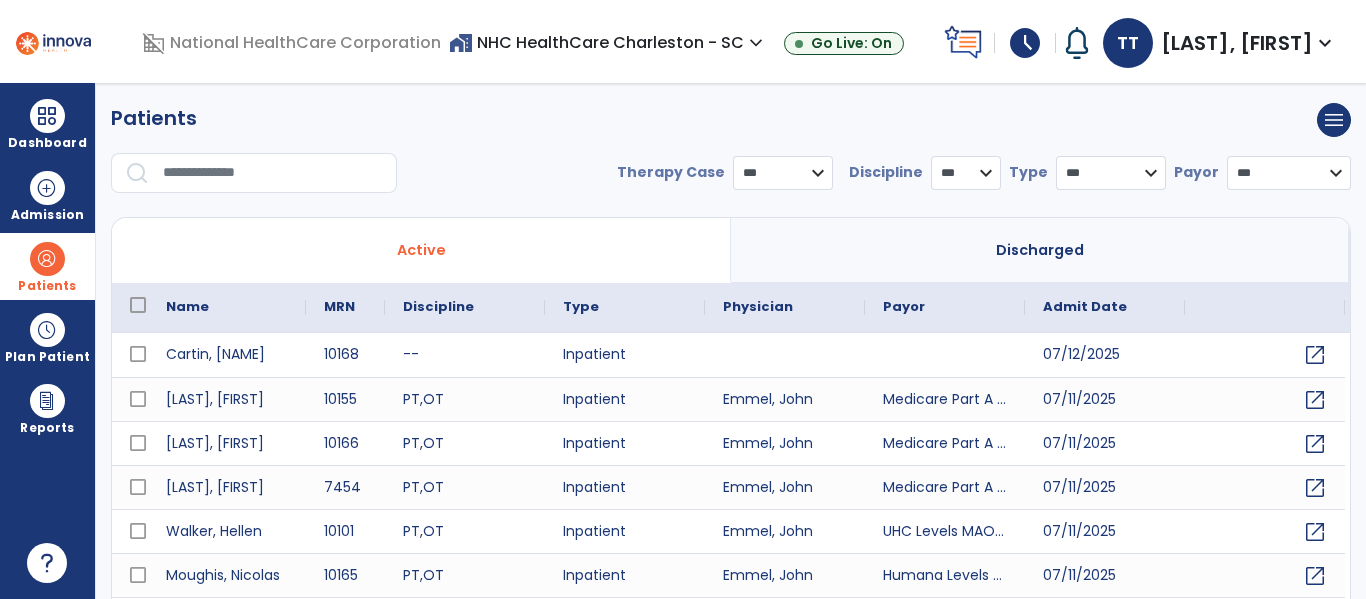 click at bounding box center [273, 173] 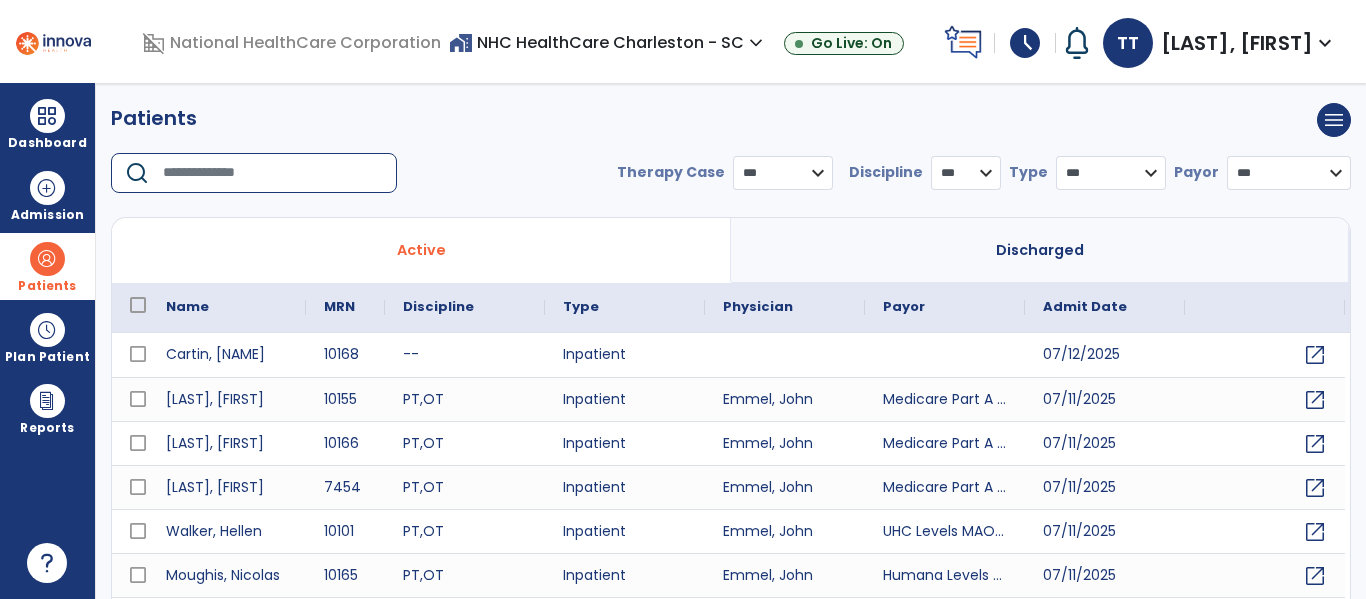 click at bounding box center (273, 173) 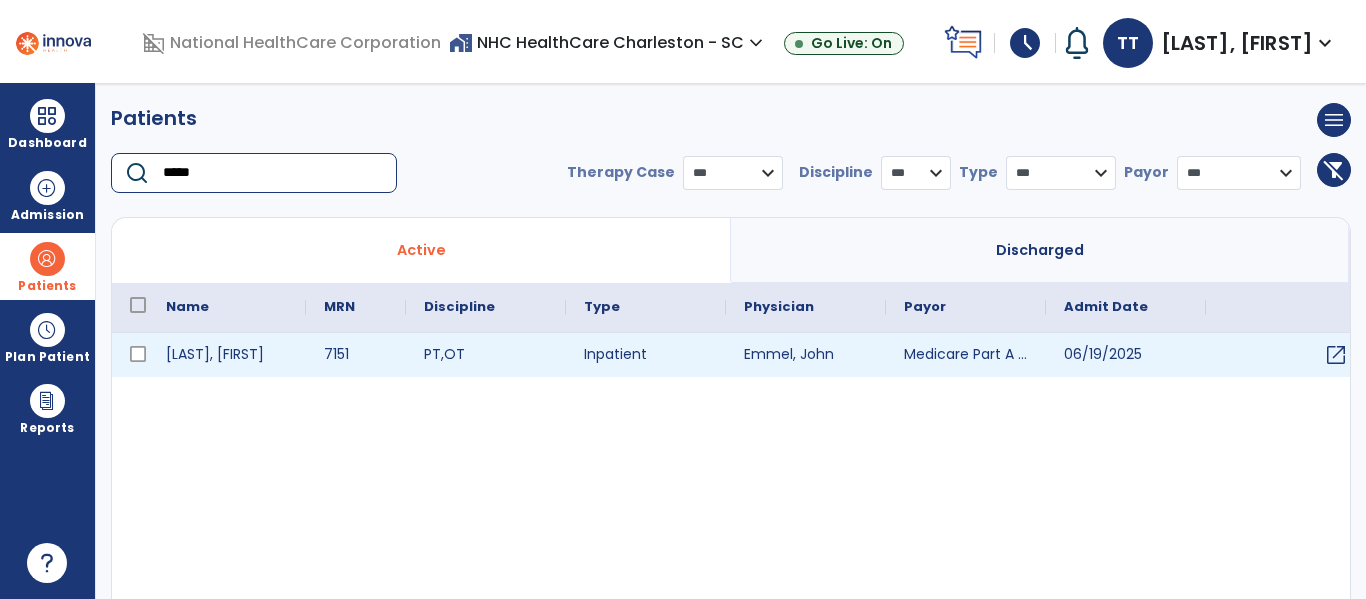 type on "*****" 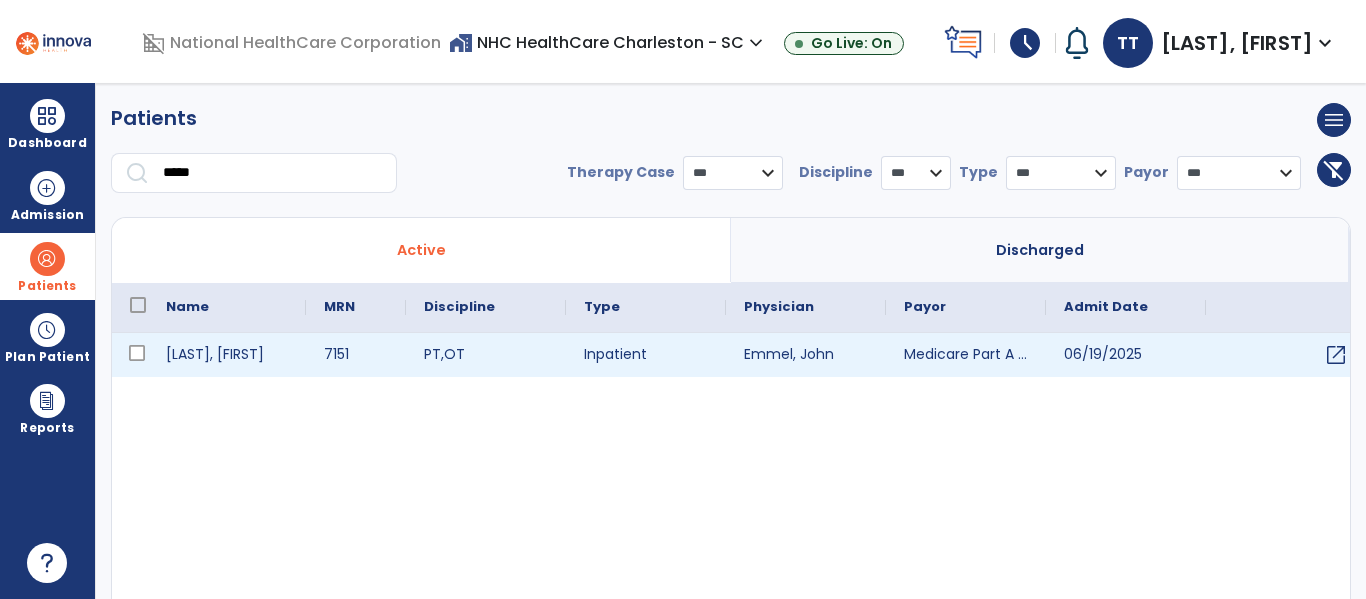 click at bounding box center (137, 353) 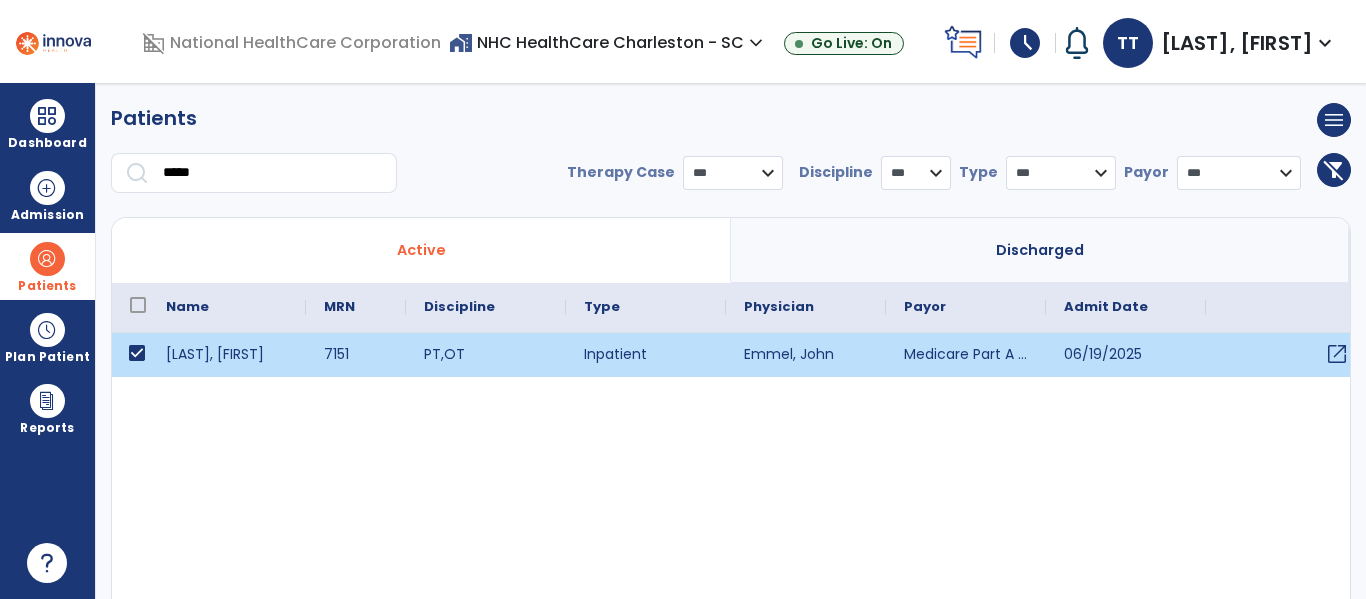 click on "open_in_new" at bounding box center (1337, 354) 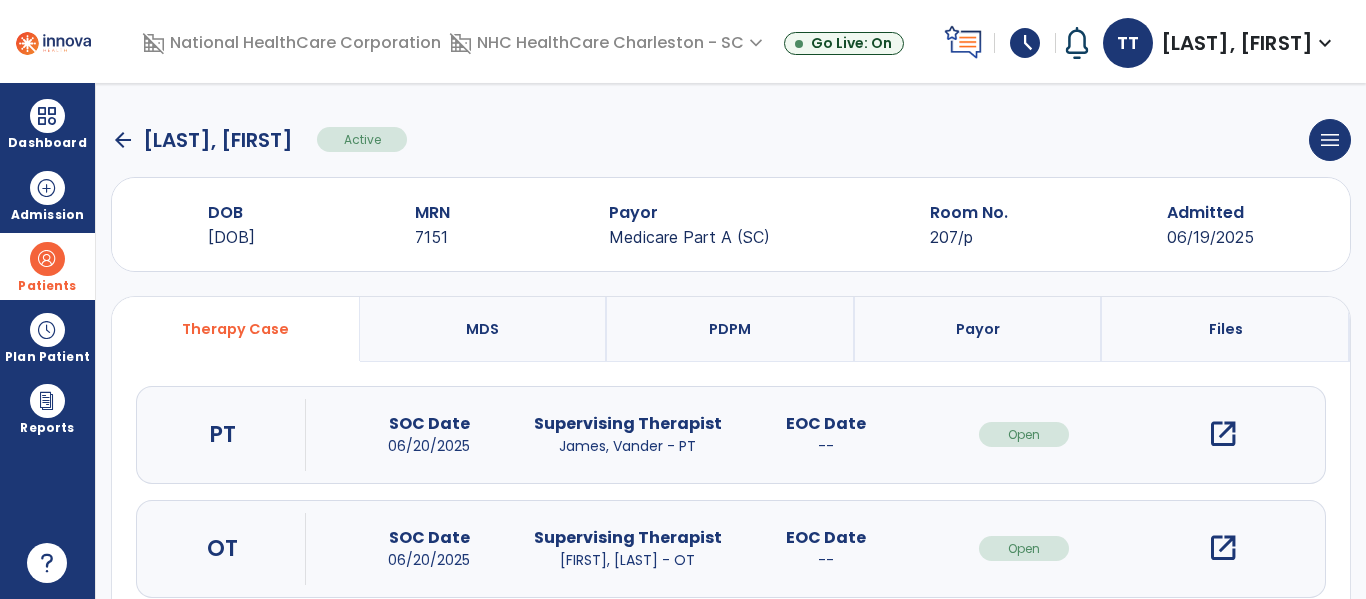 scroll, scrollTop: 70, scrollLeft: 0, axis: vertical 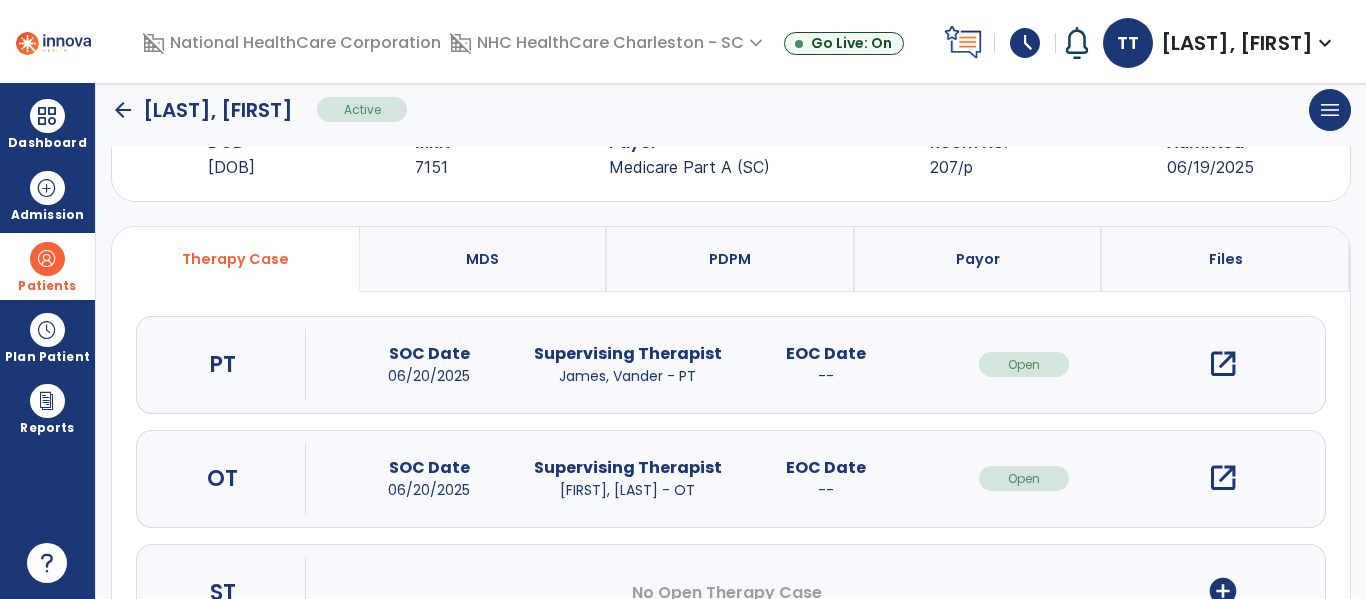 click on "Files" at bounding box center (1226, 259) 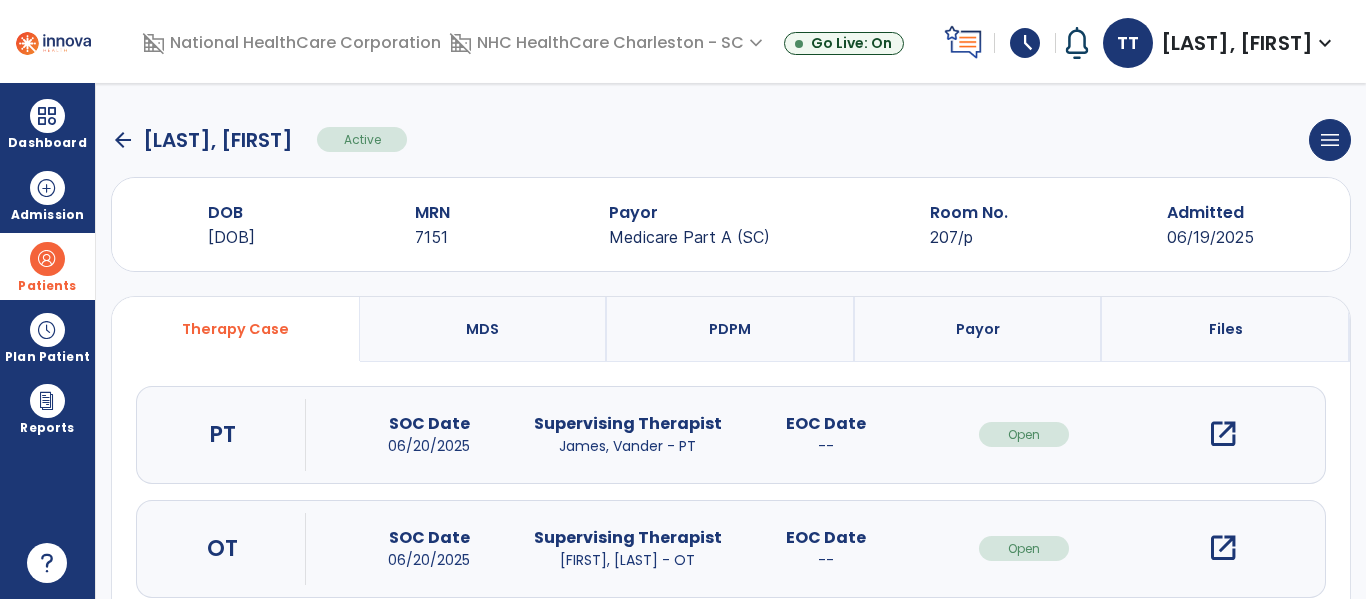 select on "**********" 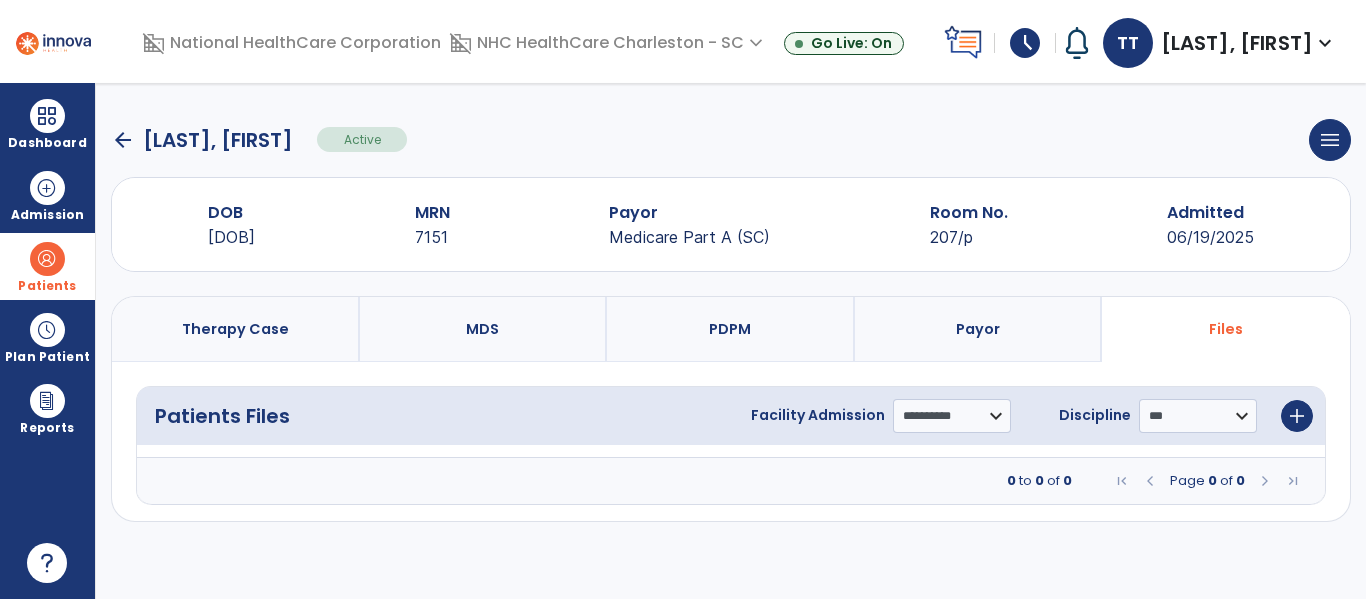 click on "MDS" at bounding box center [484, 329] 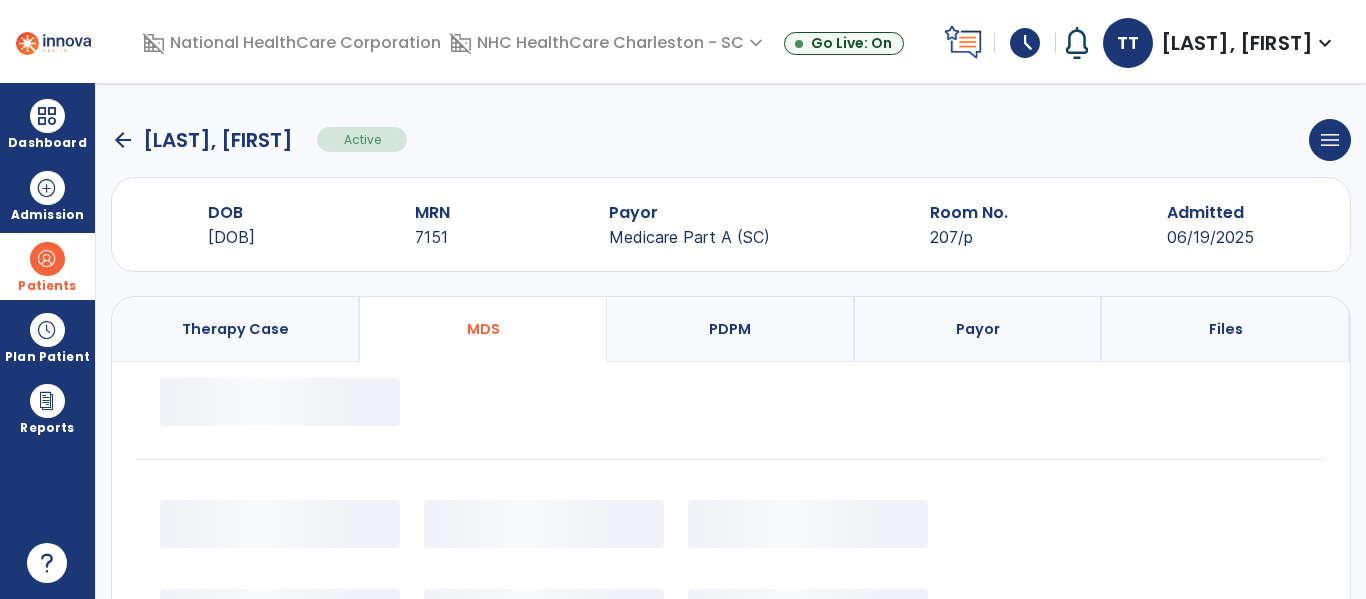 select on "*********" 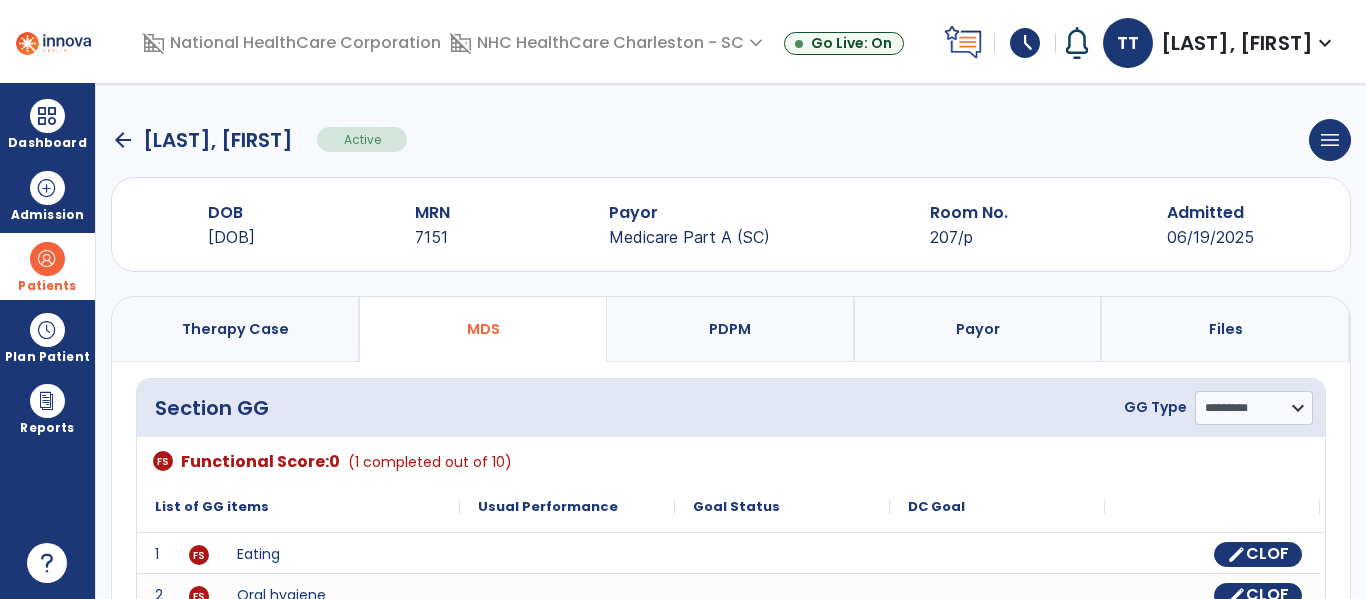 click on "PDPM" at bounding box center (731, 329) 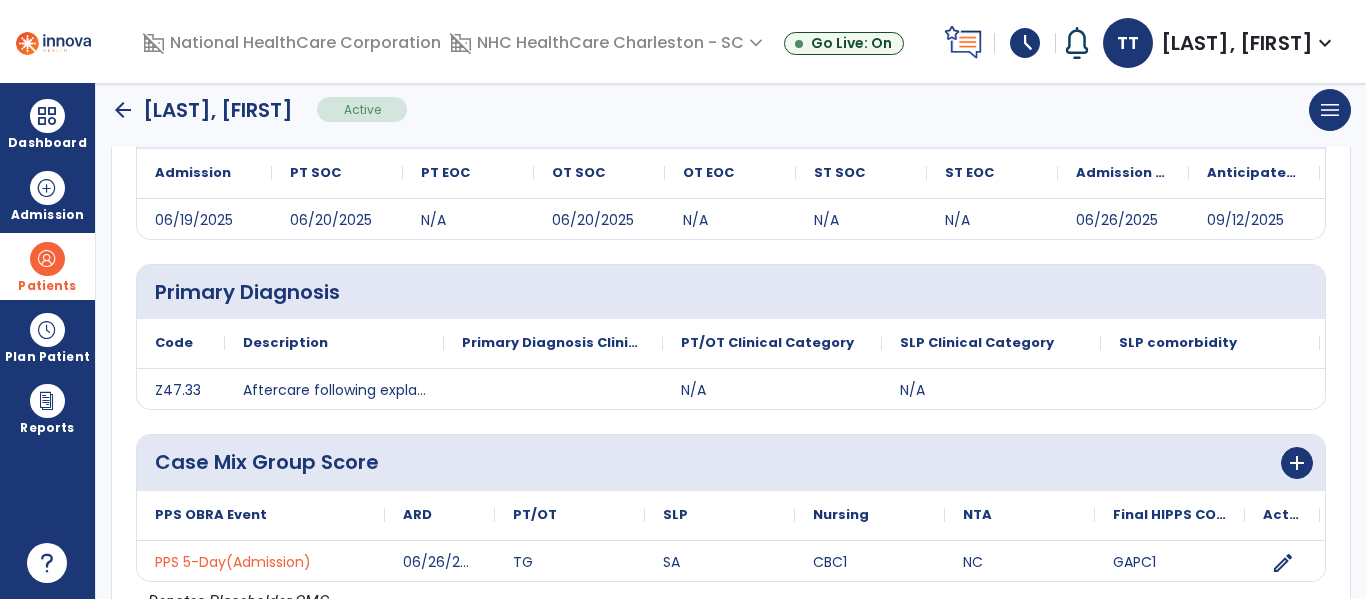 scroll, scrollTop: 0, scrollLeft: 0, axis: both 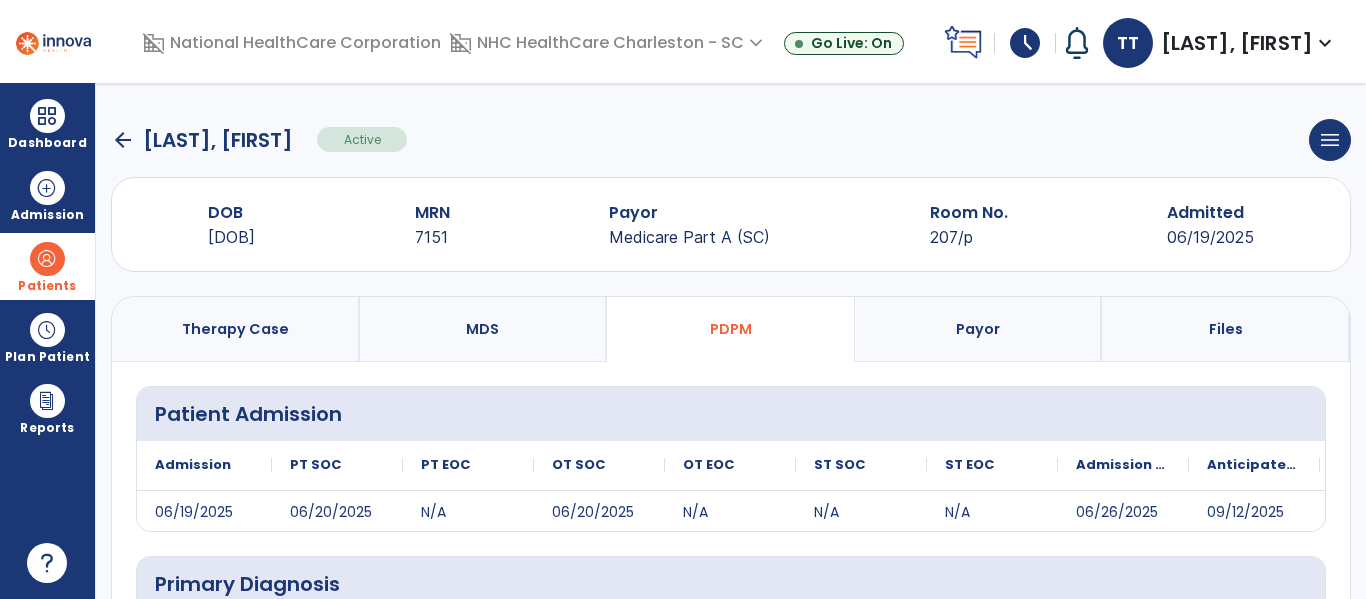 click on "Therapy Case" at bounding box center [236, 329] 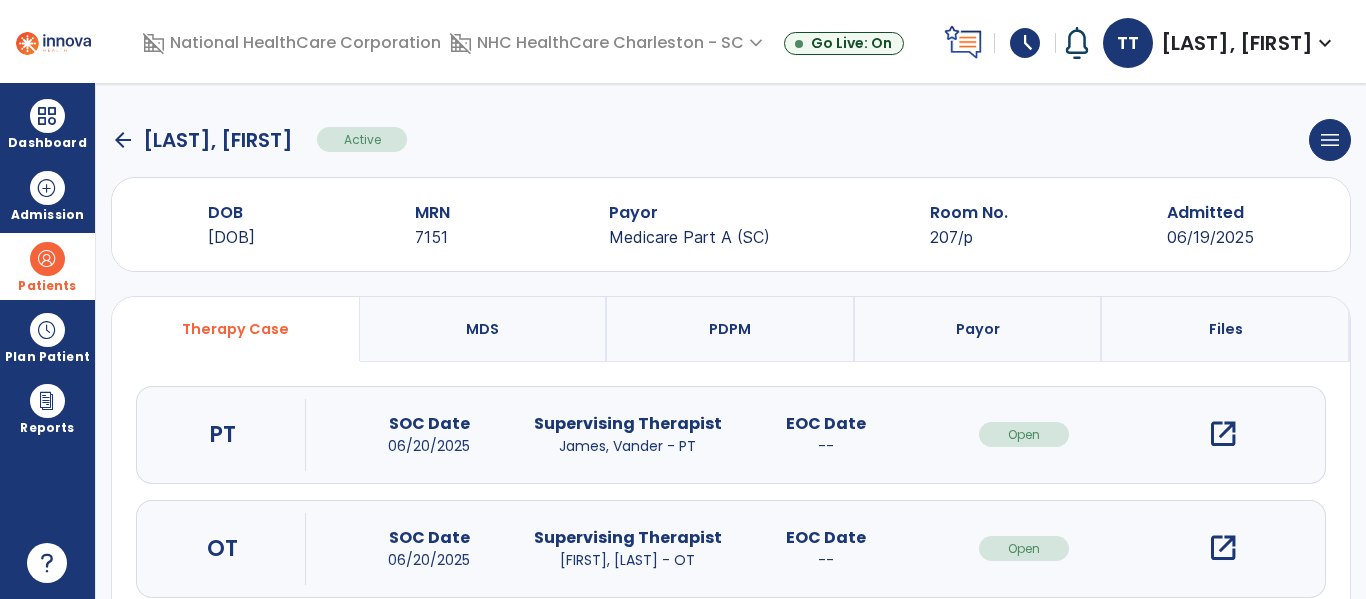 scroll, scrollTop: 162, scrollLeft: 0, axis: vertical 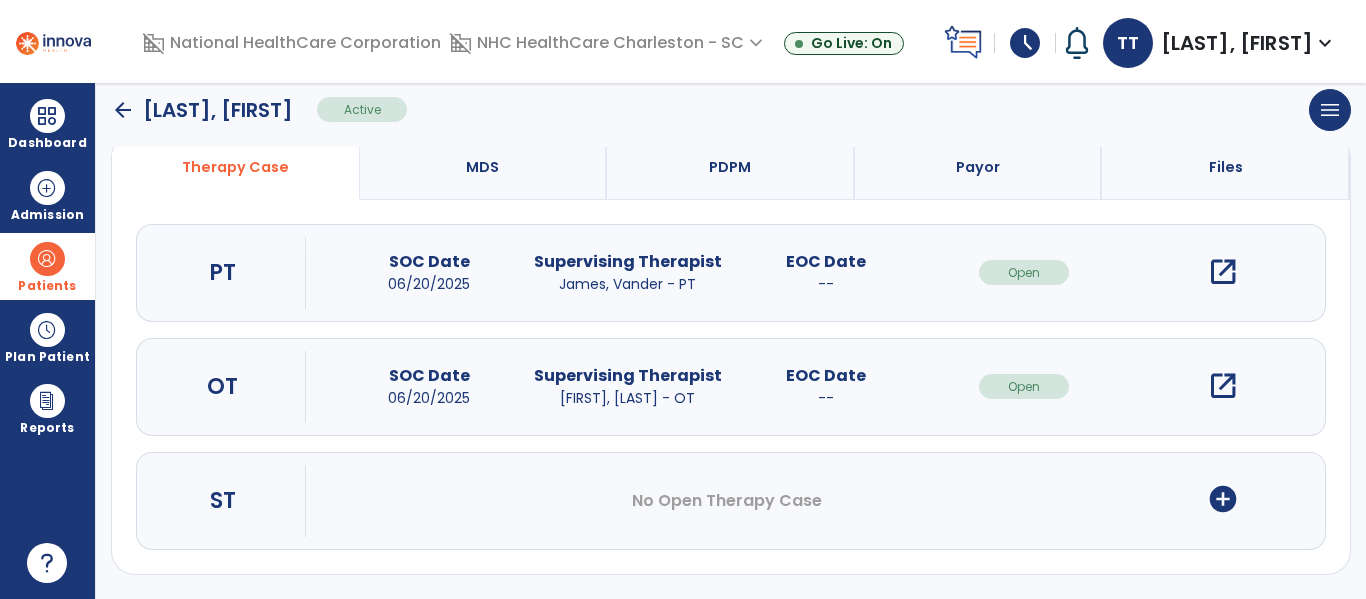 click on "open_in_new" at bounding box center [1223, 386] 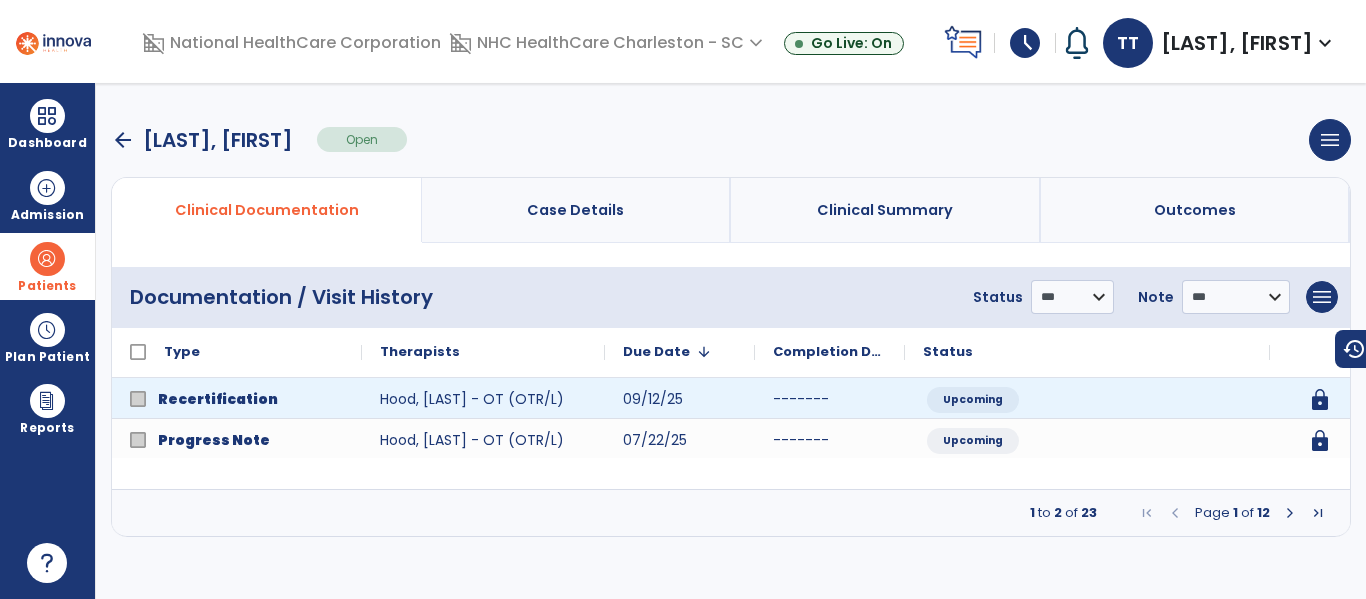 scroll, scrollTop: 0, scrollLeft: 0, axis: both 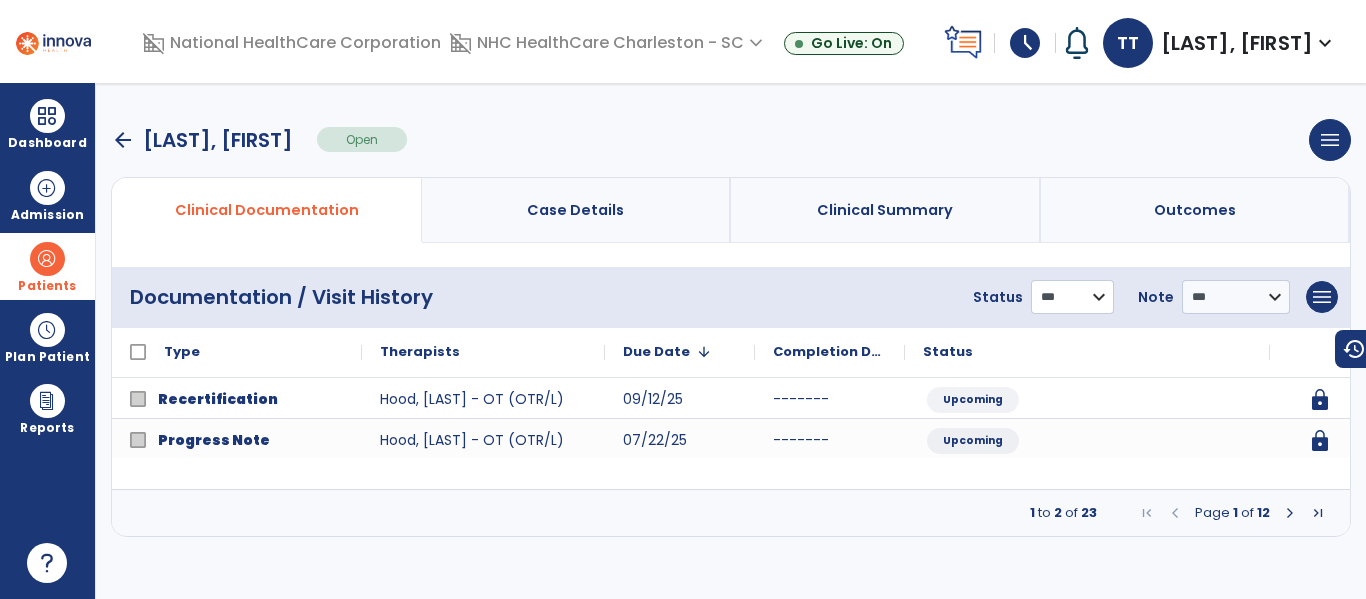 click on "**********" at bounding box center (1072, 297) 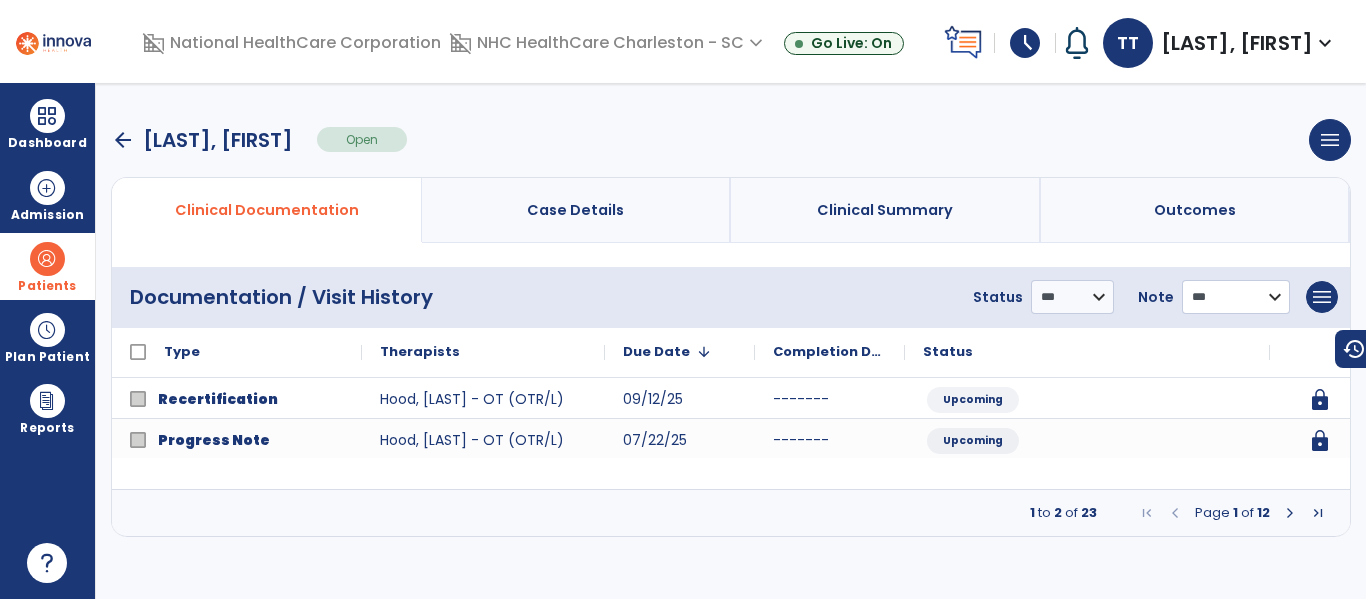 click on "**********" at bounding box center (1072, 297) 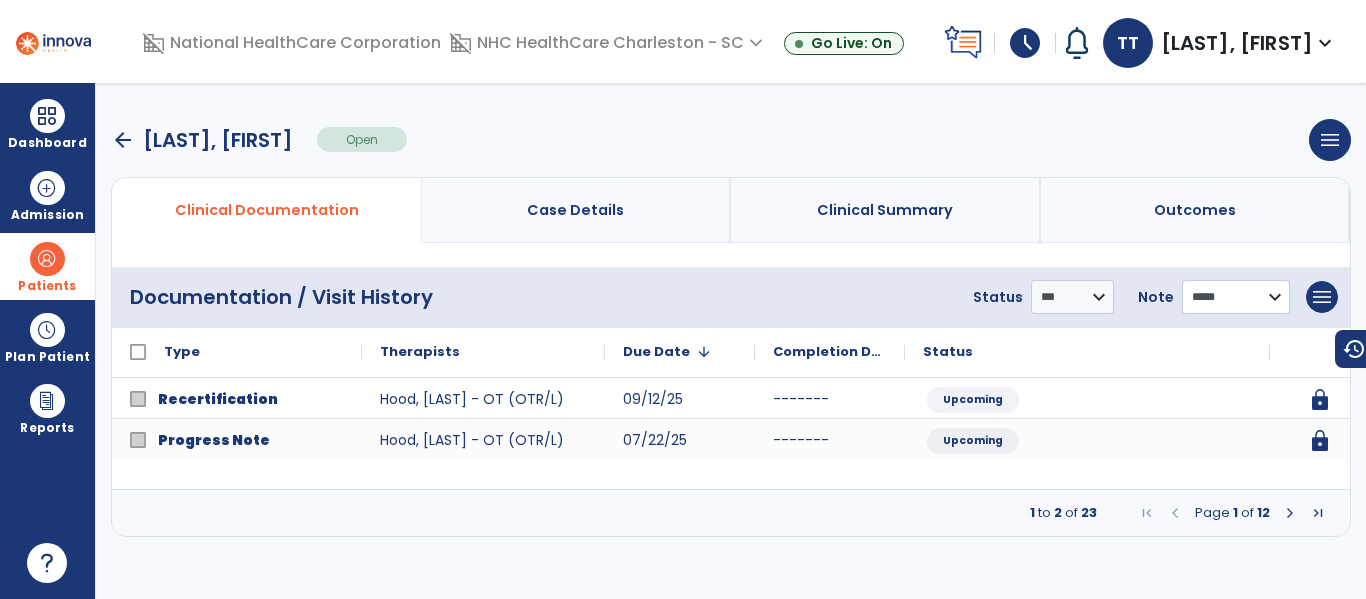 click on "**********" at bounding box center (1236, 297) 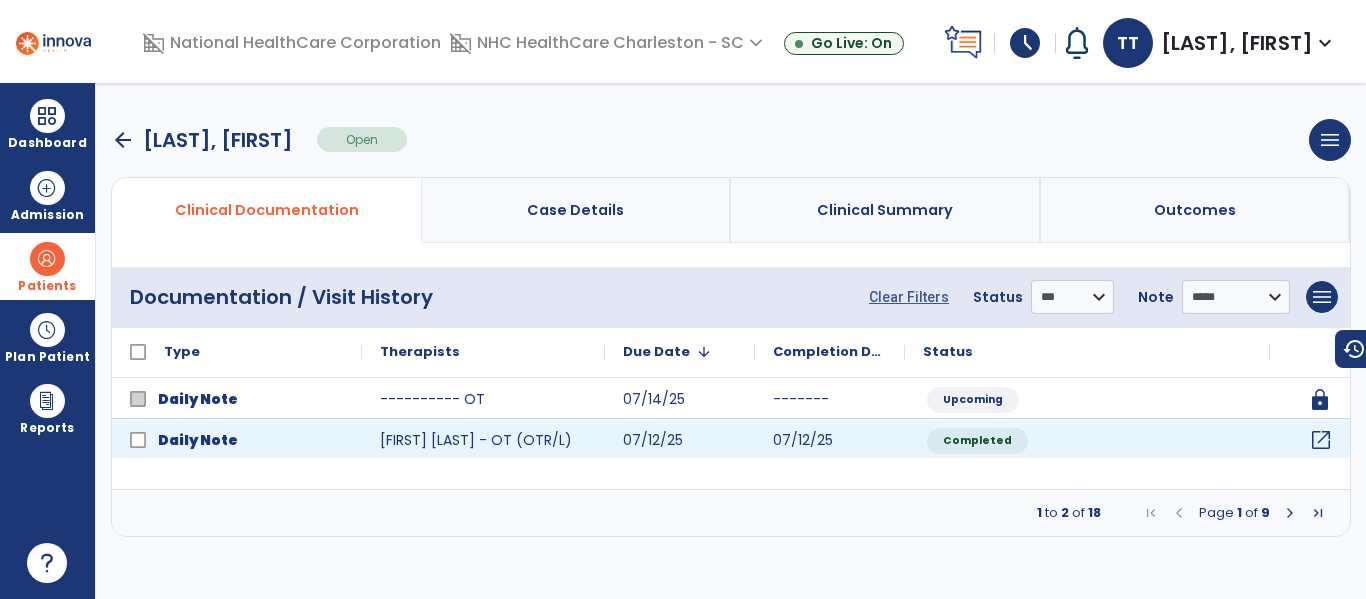 click on "open_in_new" 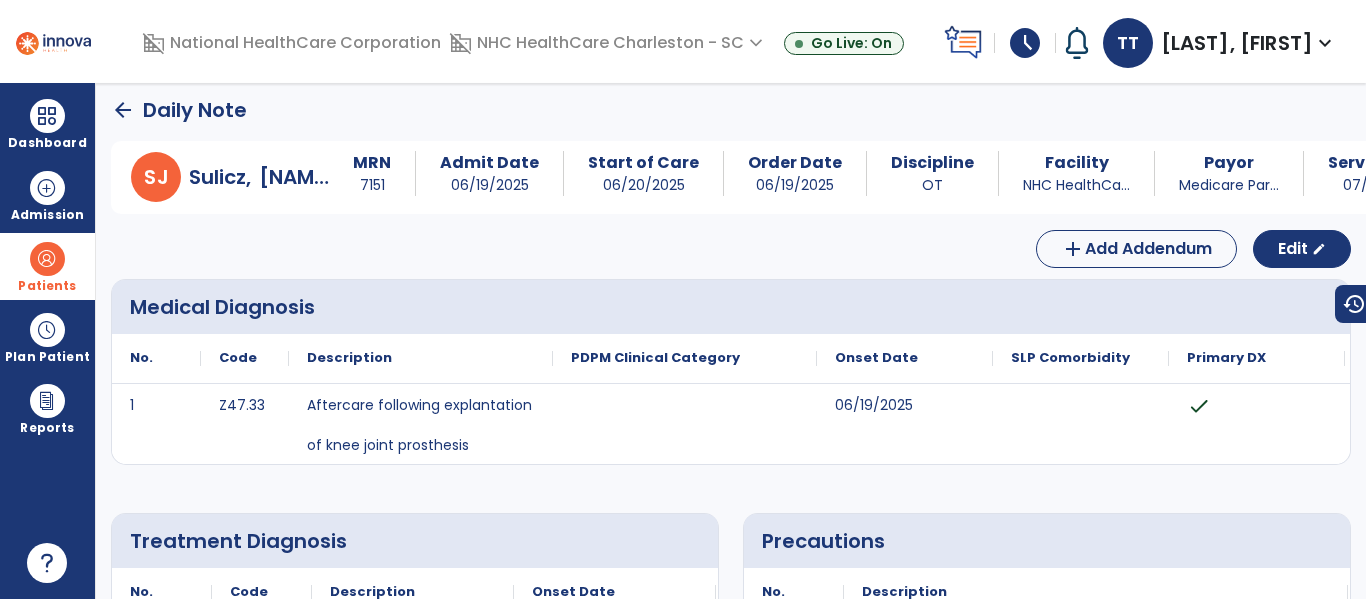 scroll, scrollTop: 0, scrollLeft: 0, axis: both 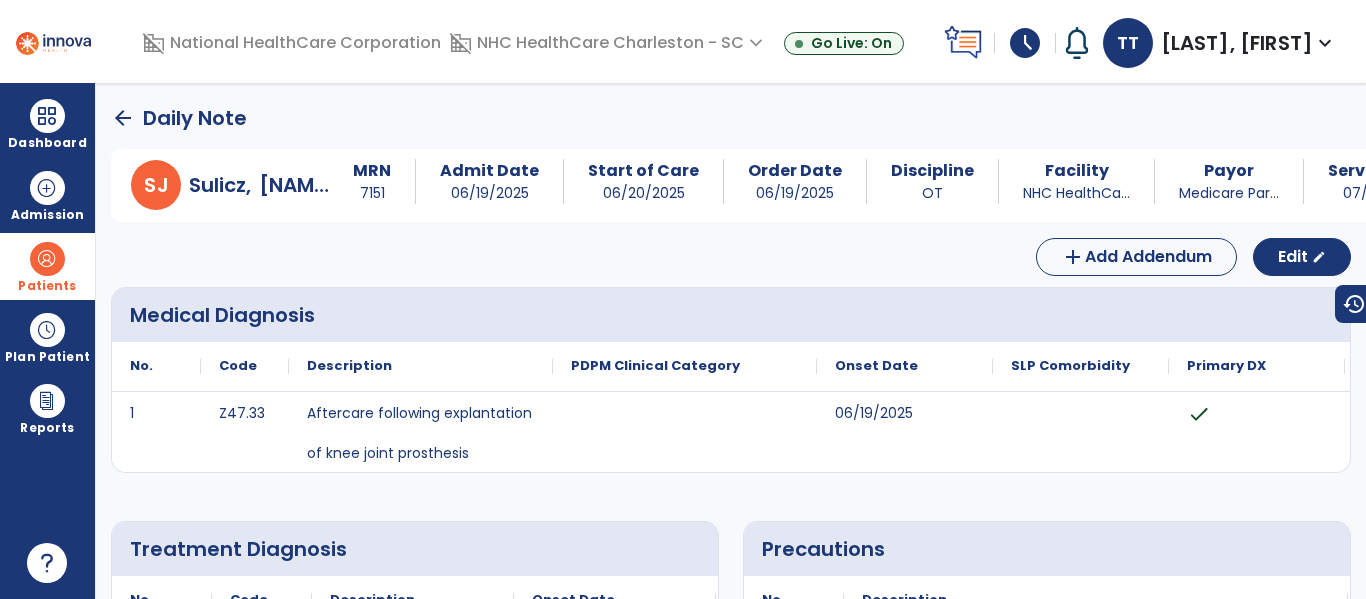 click on "arrow_back" 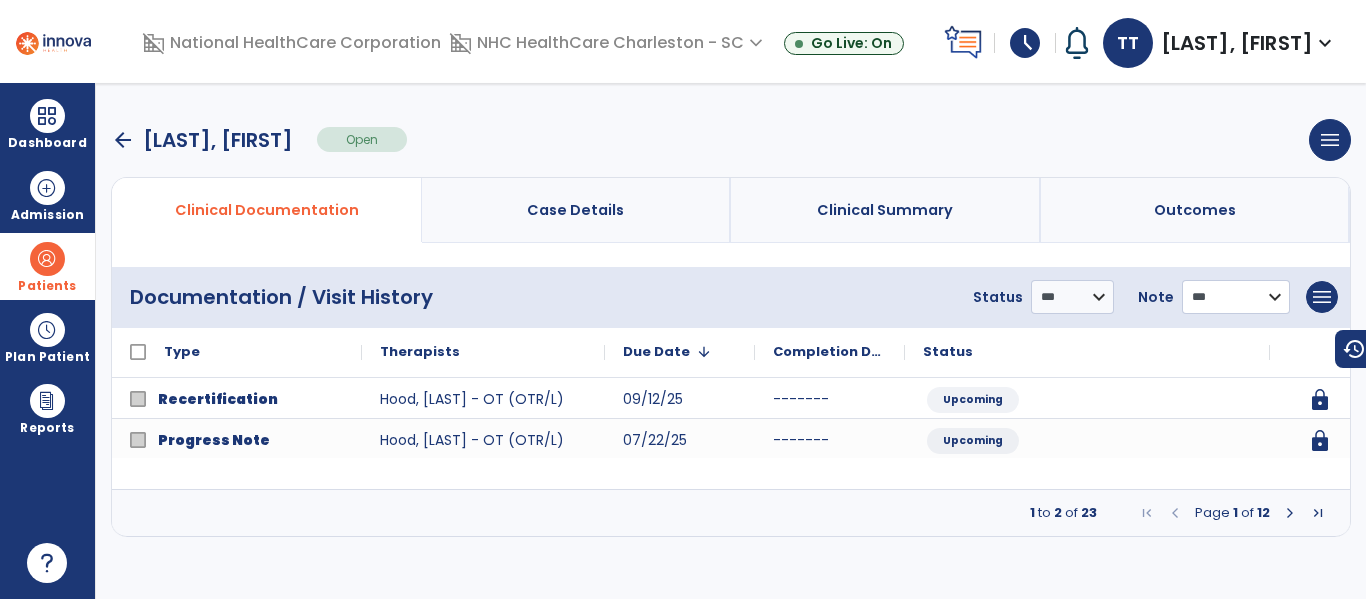 click on "**********" at bounding box center (1072, 297) 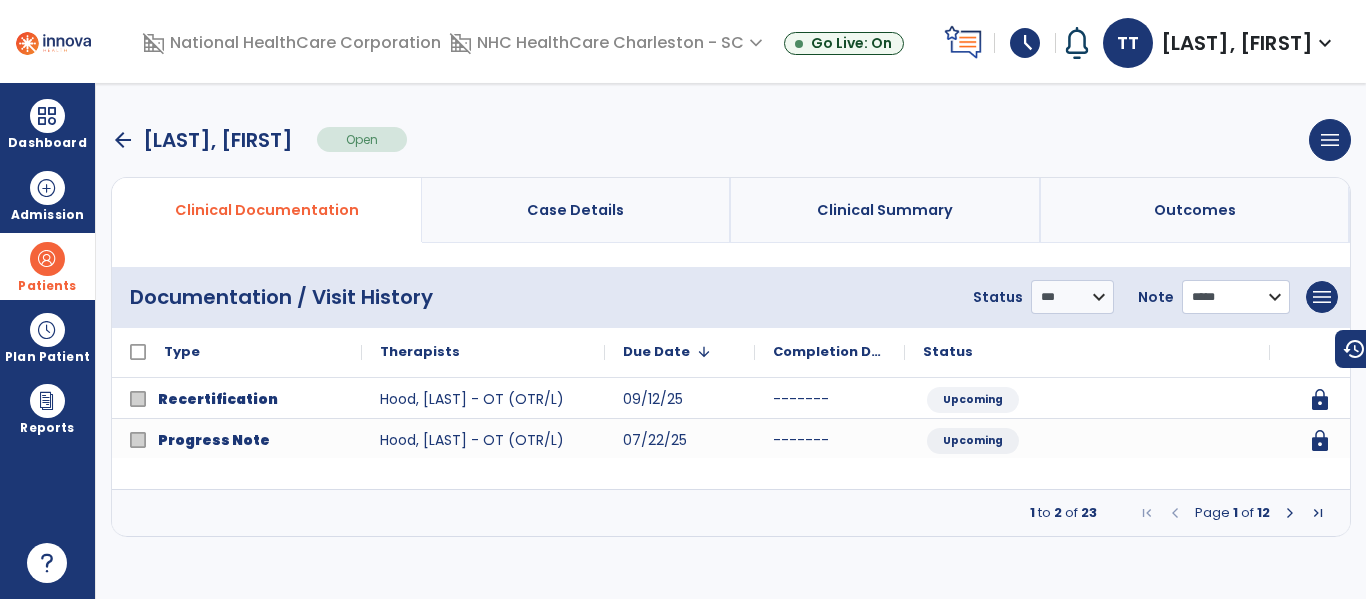 click on "**********" at bounding box center (1072, 297) 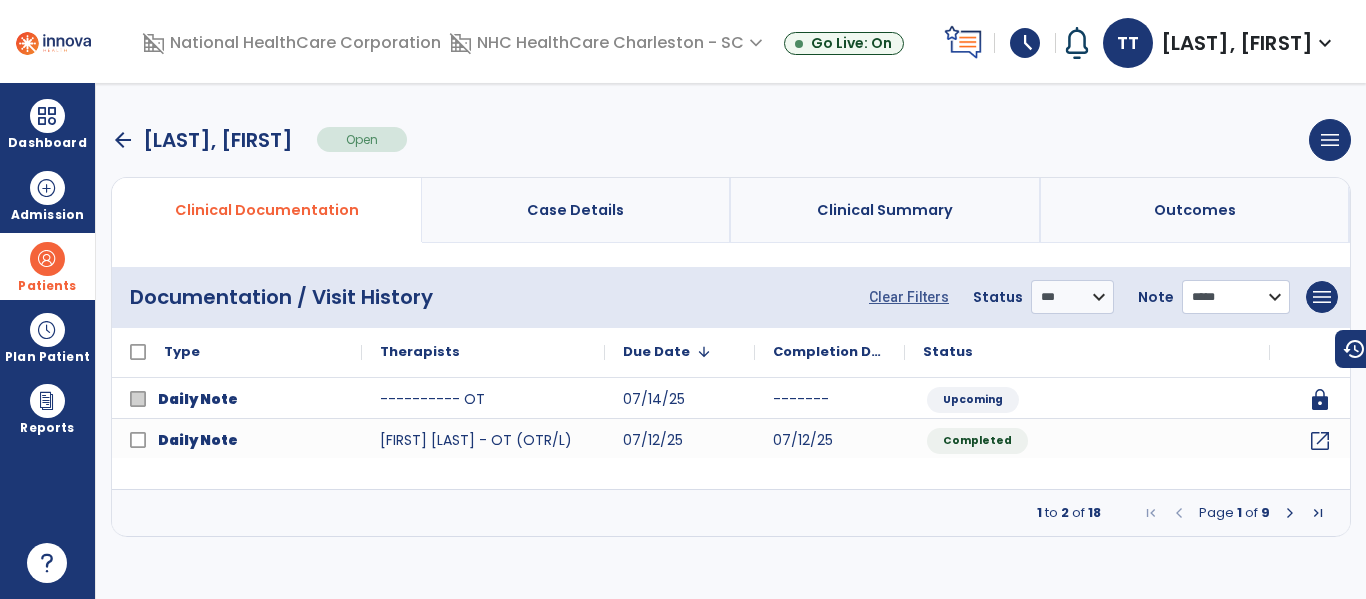 click on "**********" at bounding box center [1236, 297] 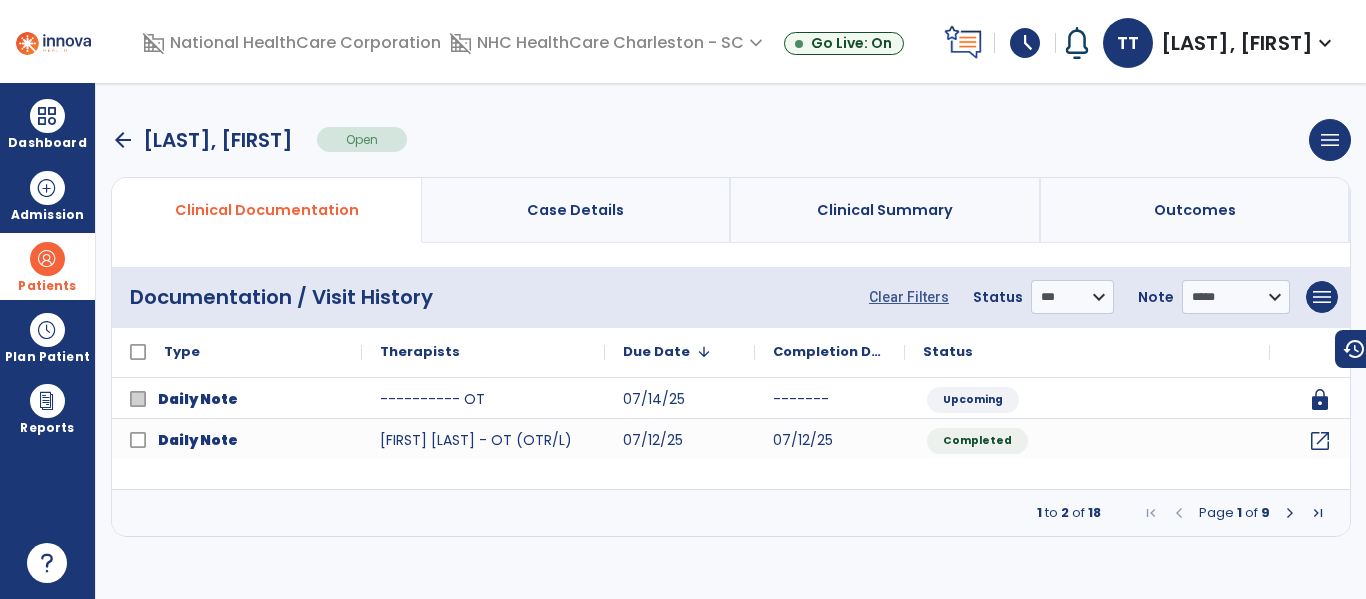click on "**********" at bounding box center (1103, 297) 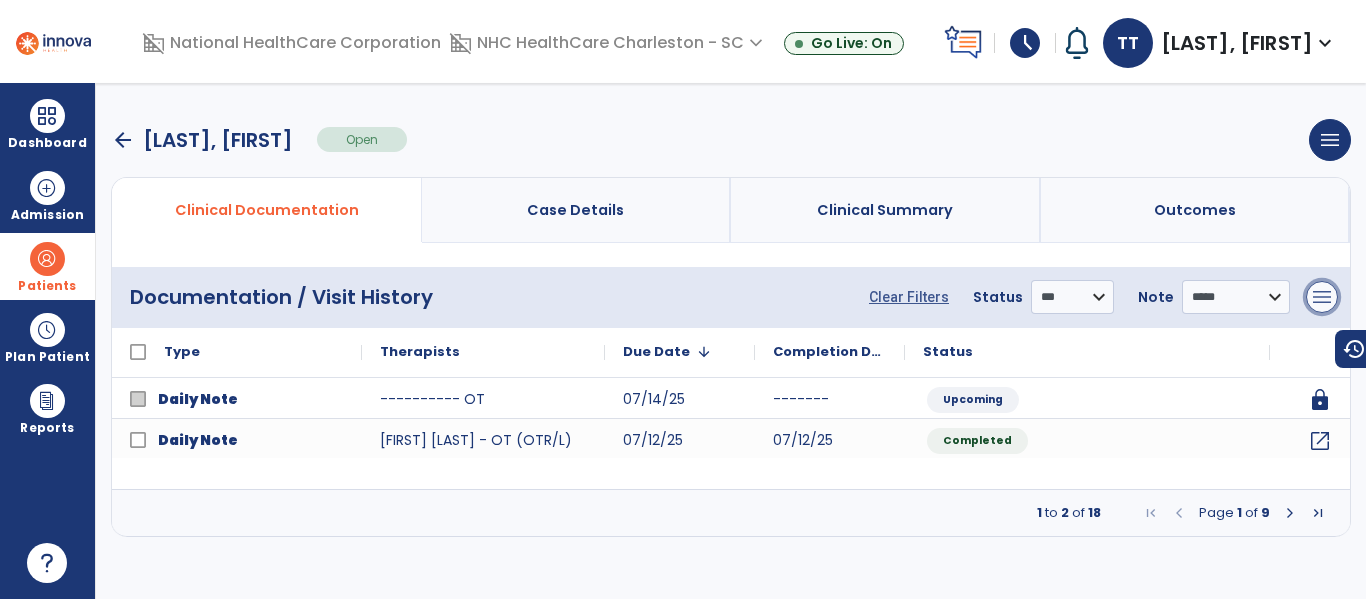 click on "menu" at bounding box center [1322, 297] 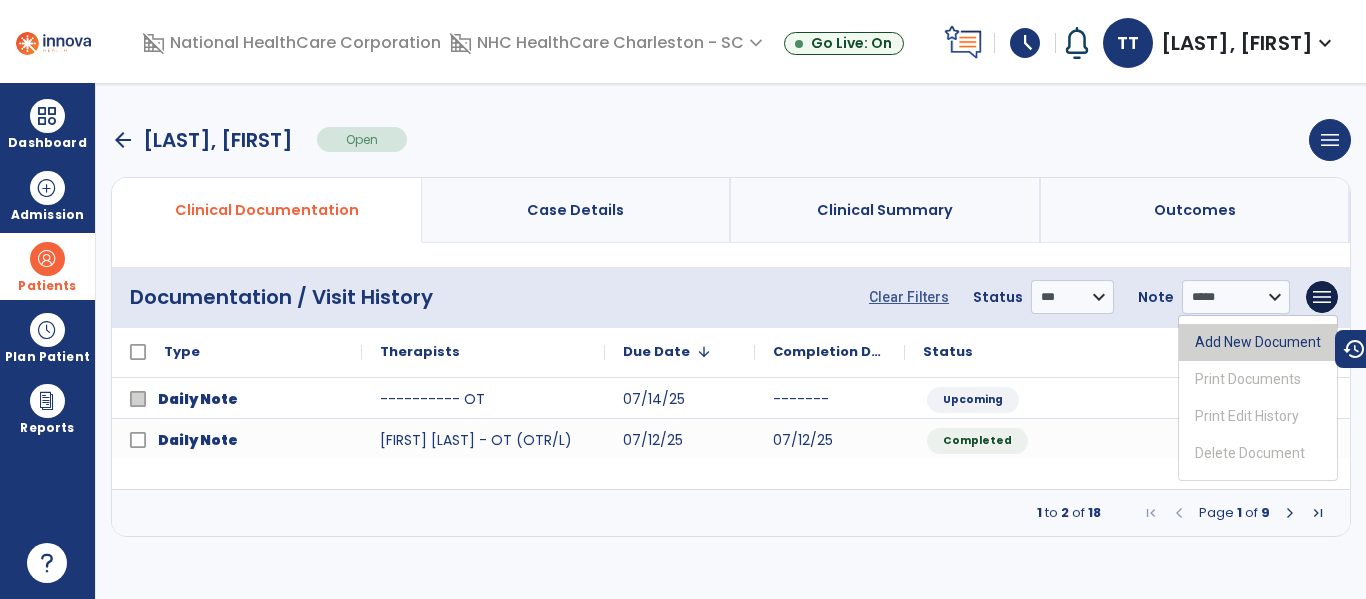 click on "Add New Document" at bounding box center [1258, 342] 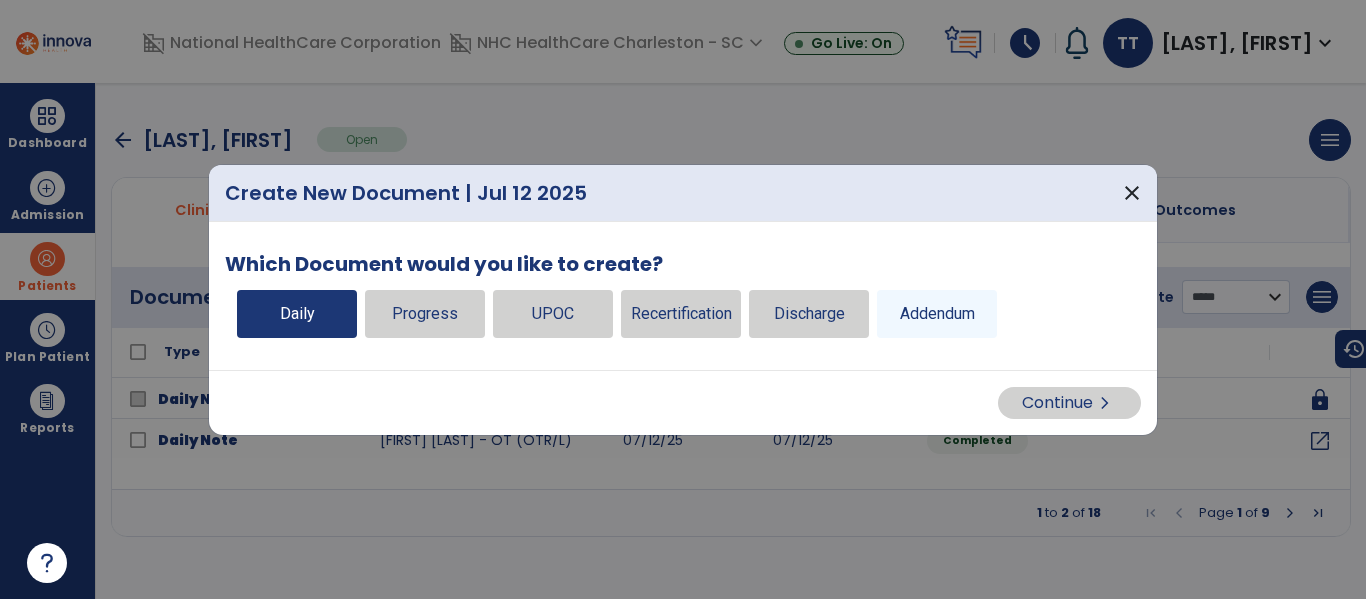 click on "Daily" at bounding box center (297, 314) 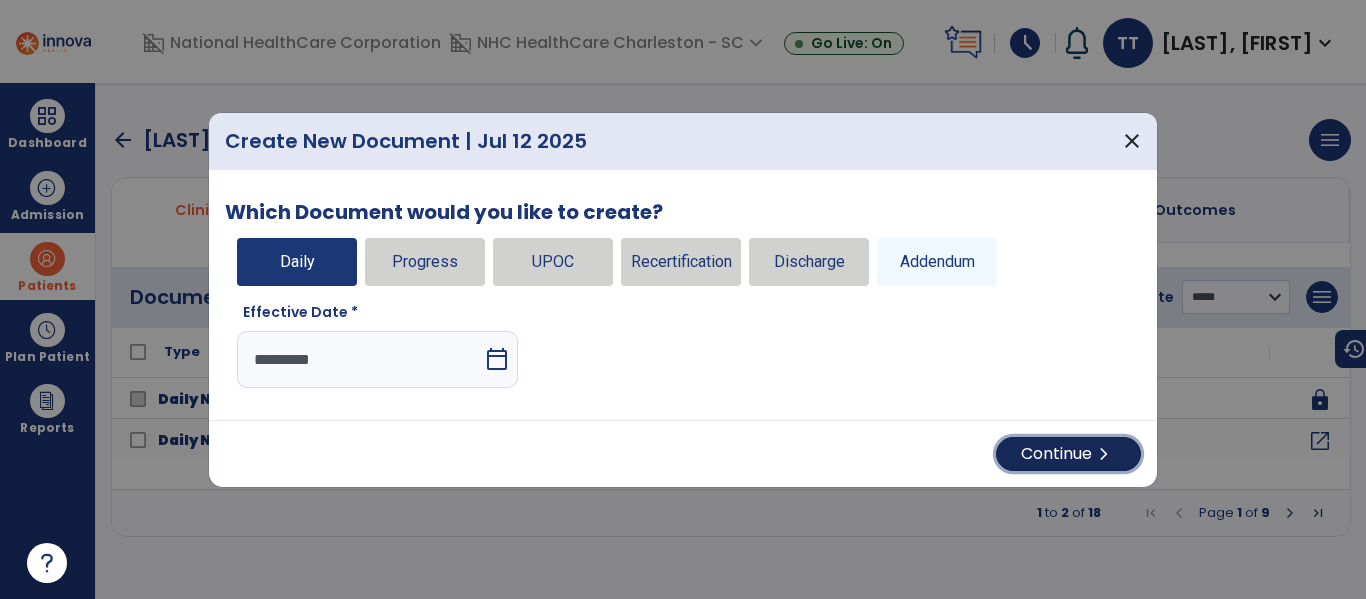 click on "Continue   chevron_right" at bounding box center [1068, 454] 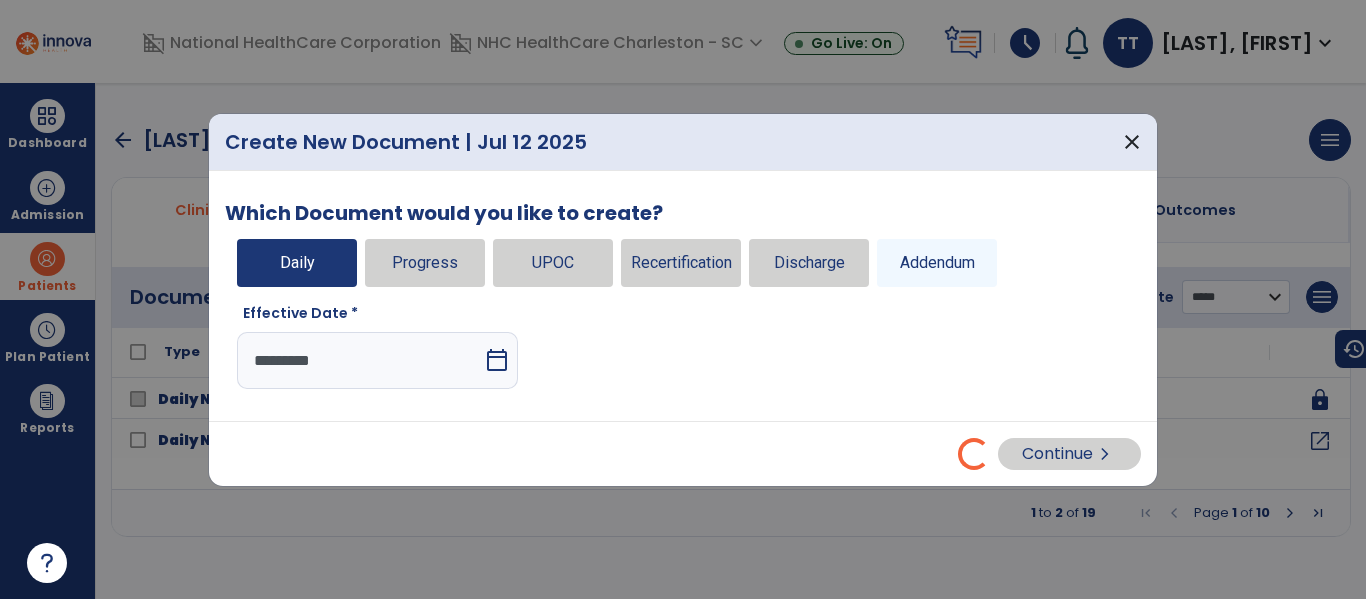 select on "*" 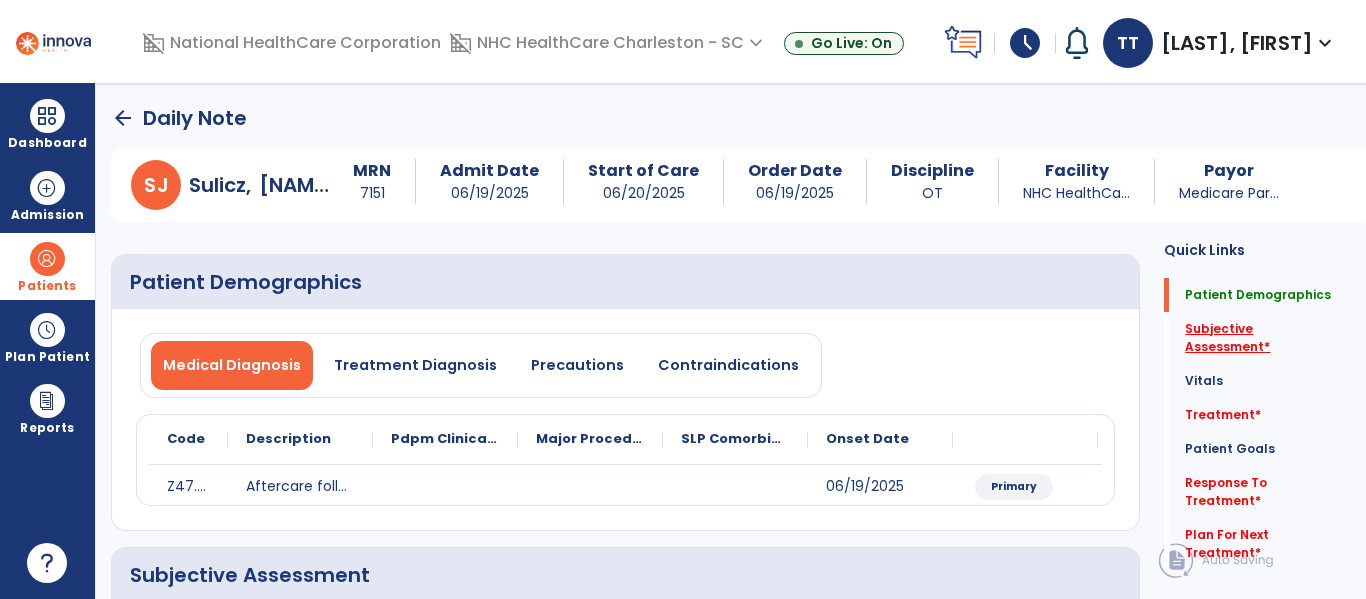 click on "Subjective Assessment   *" 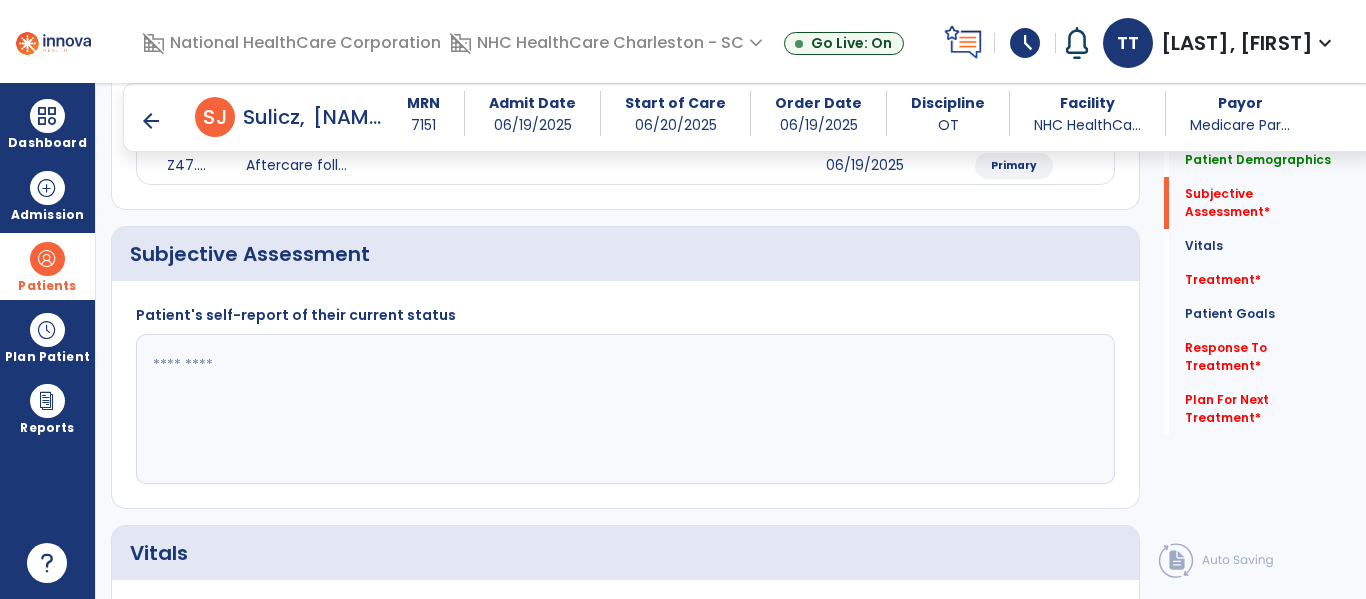 scroll, scrollTop: 347, scrollLeft: 0, axis: vertical 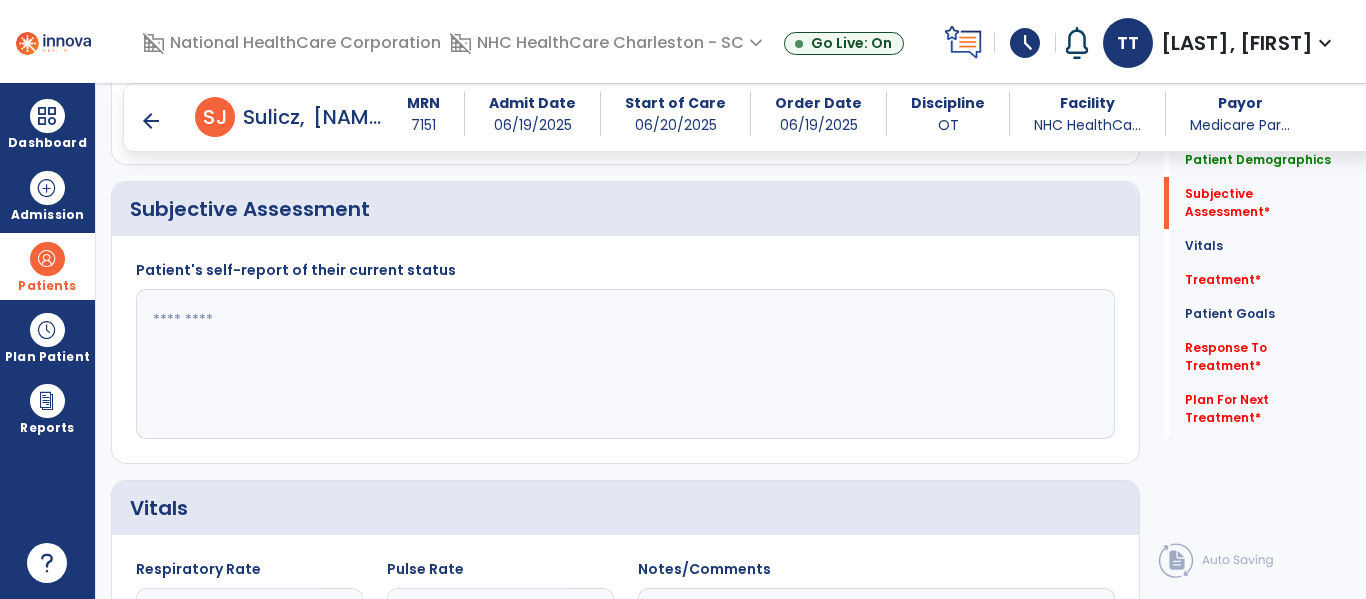 click 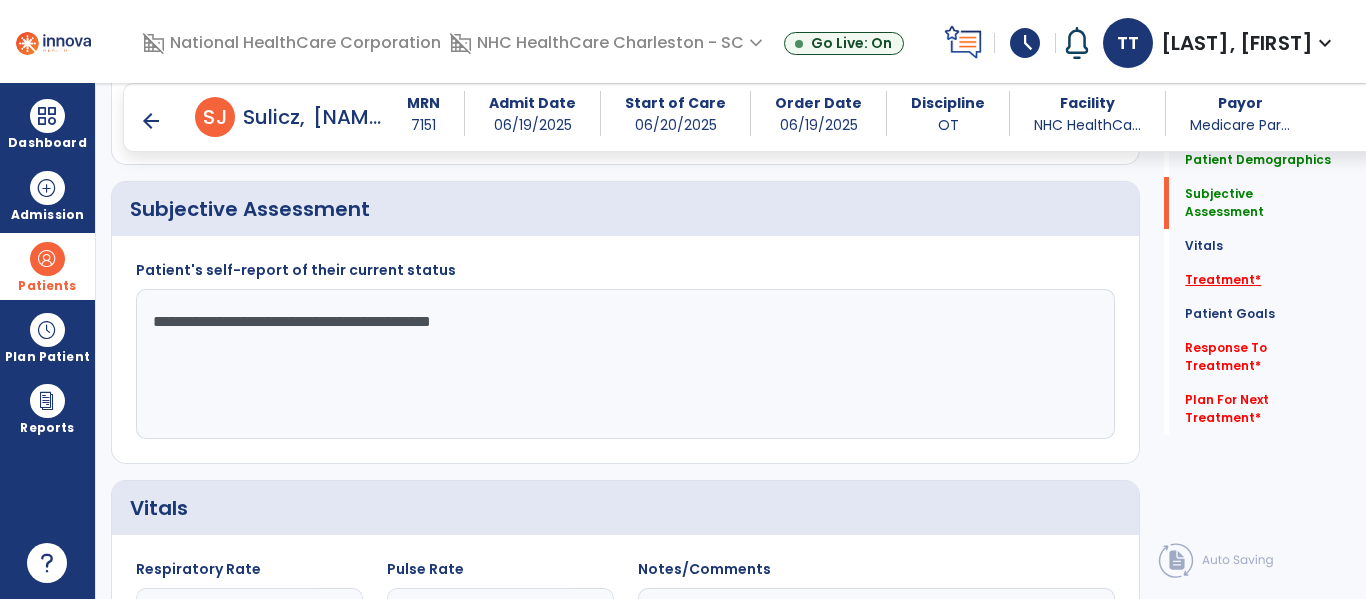 type on "**********" 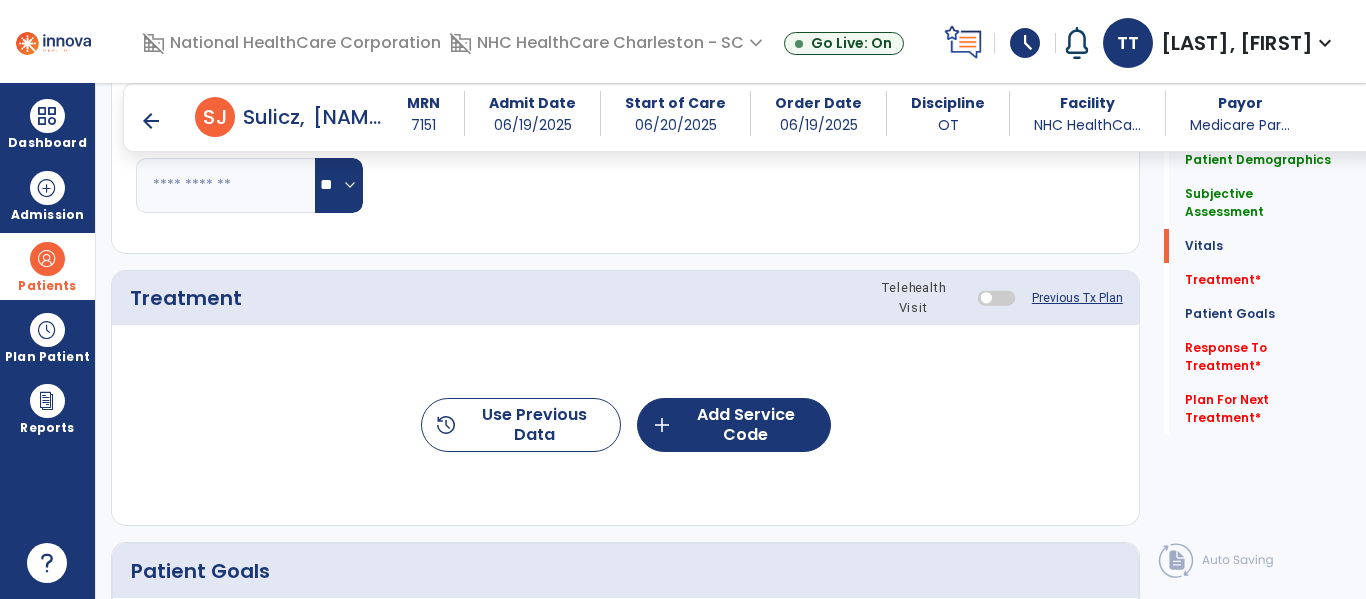 scroll, scrollTop: 1037, scrollLeft: 0, axis: vertical 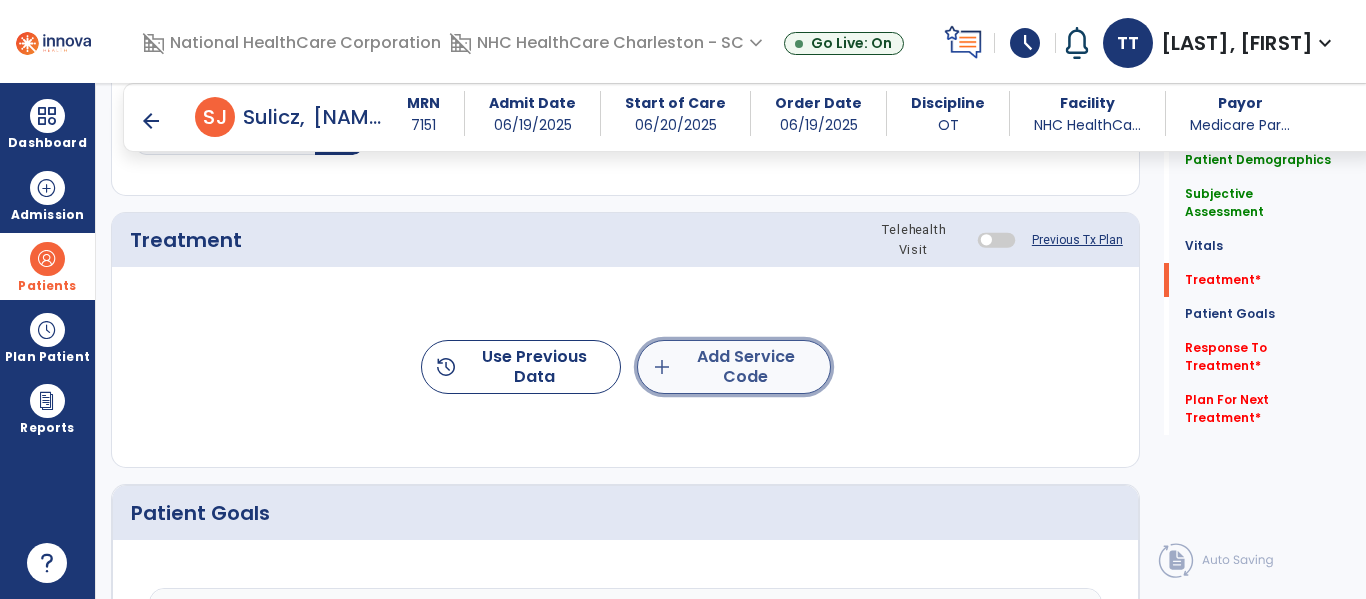 click on "add  Add Service Code" 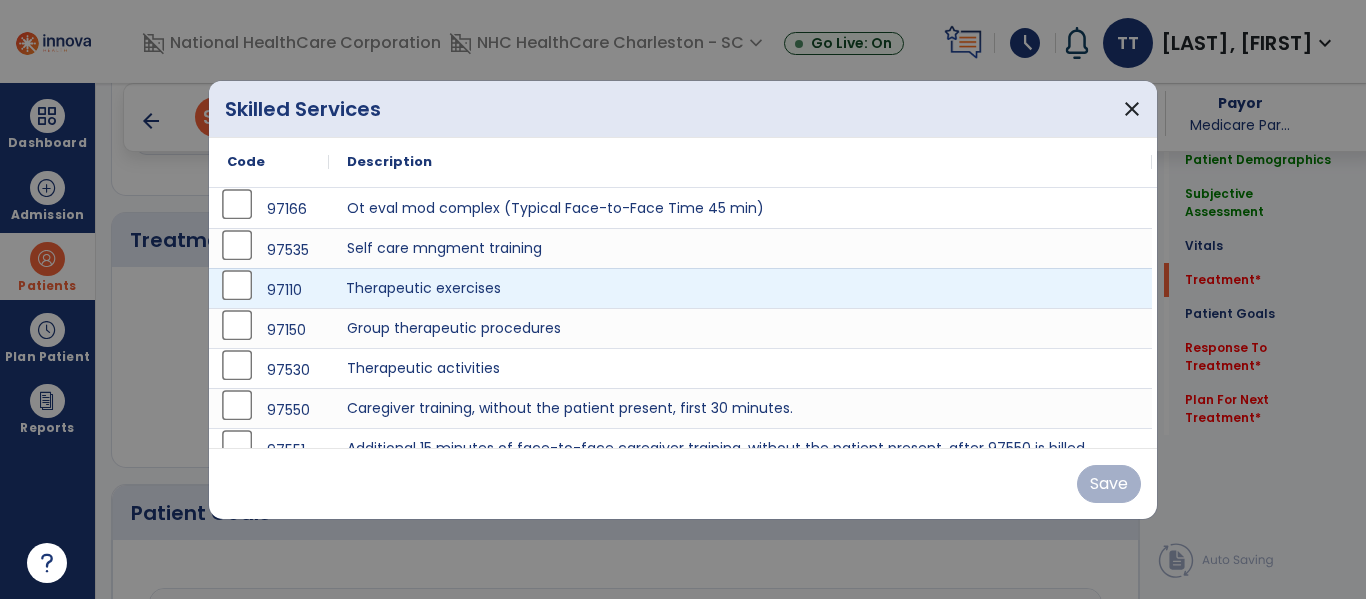 click on "Therapeutic exercises" at bounding box center [740, 288] 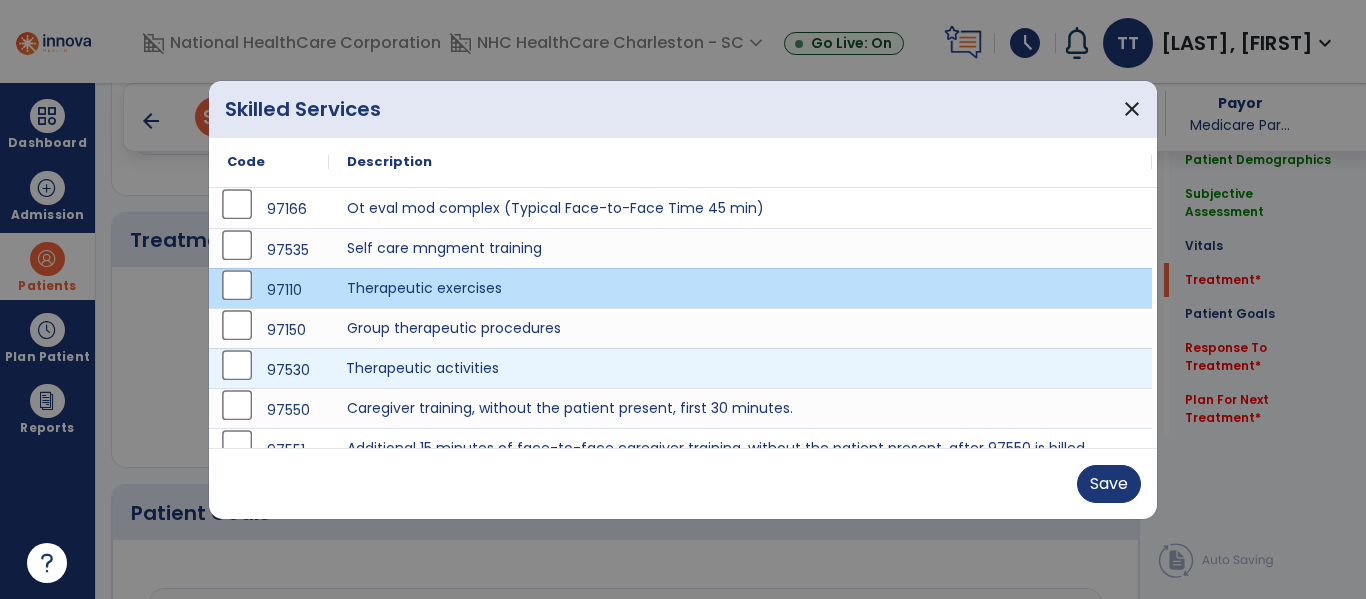 click on "Therapeutic activities" at bounding box center [740, 368] 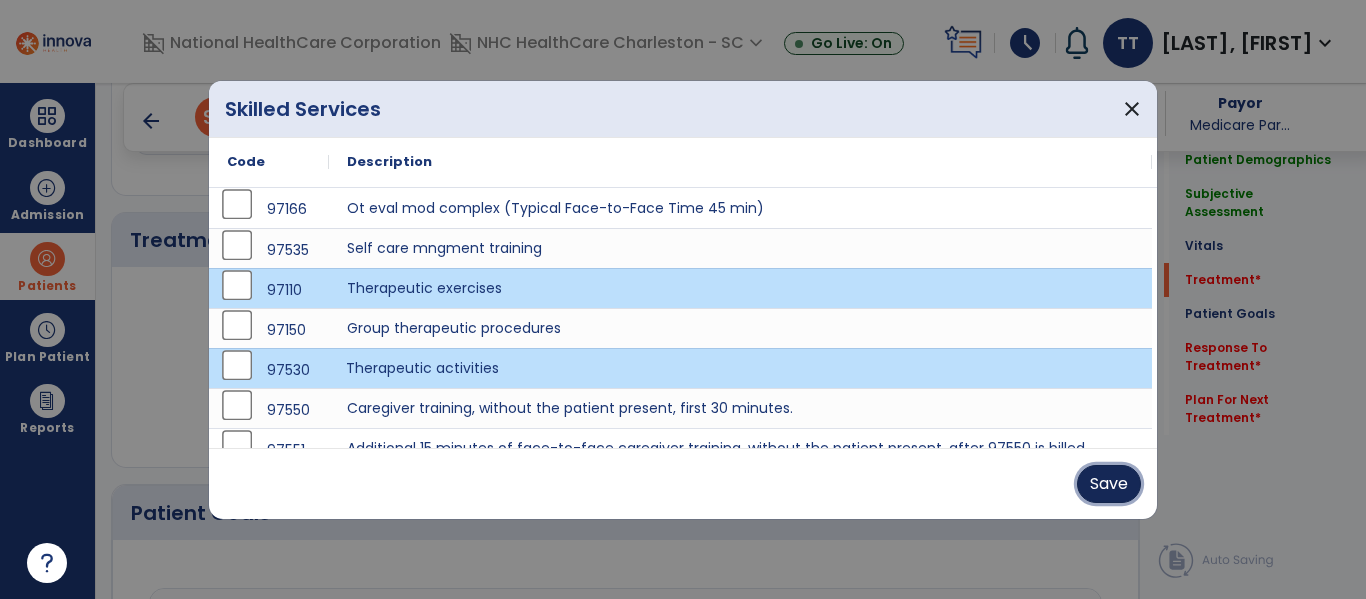 click on "Save" at bounding box center [1109, 484] 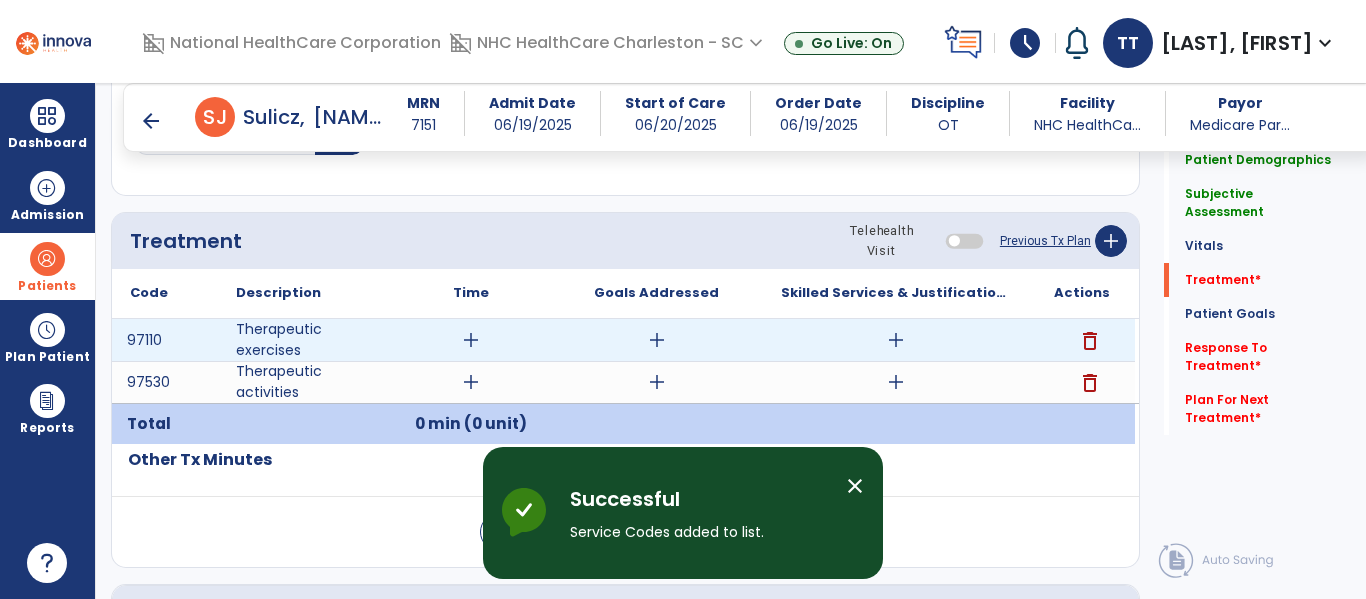 click on "add" at bounding box center (471, 340) 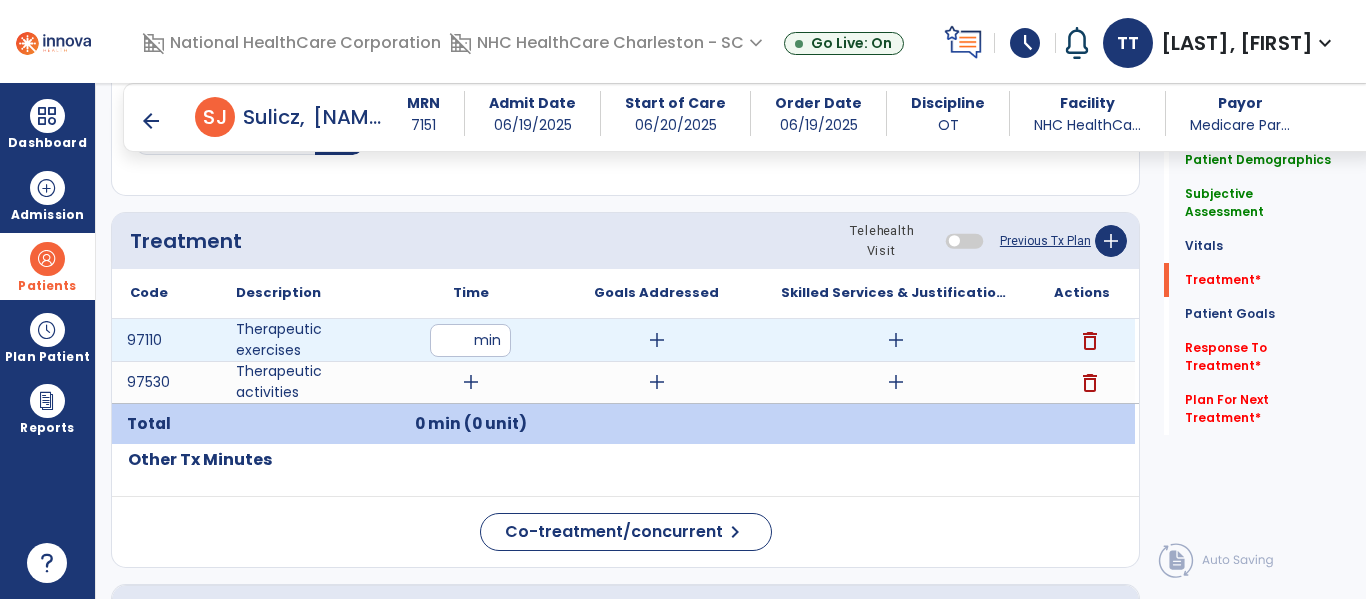 type on "**" 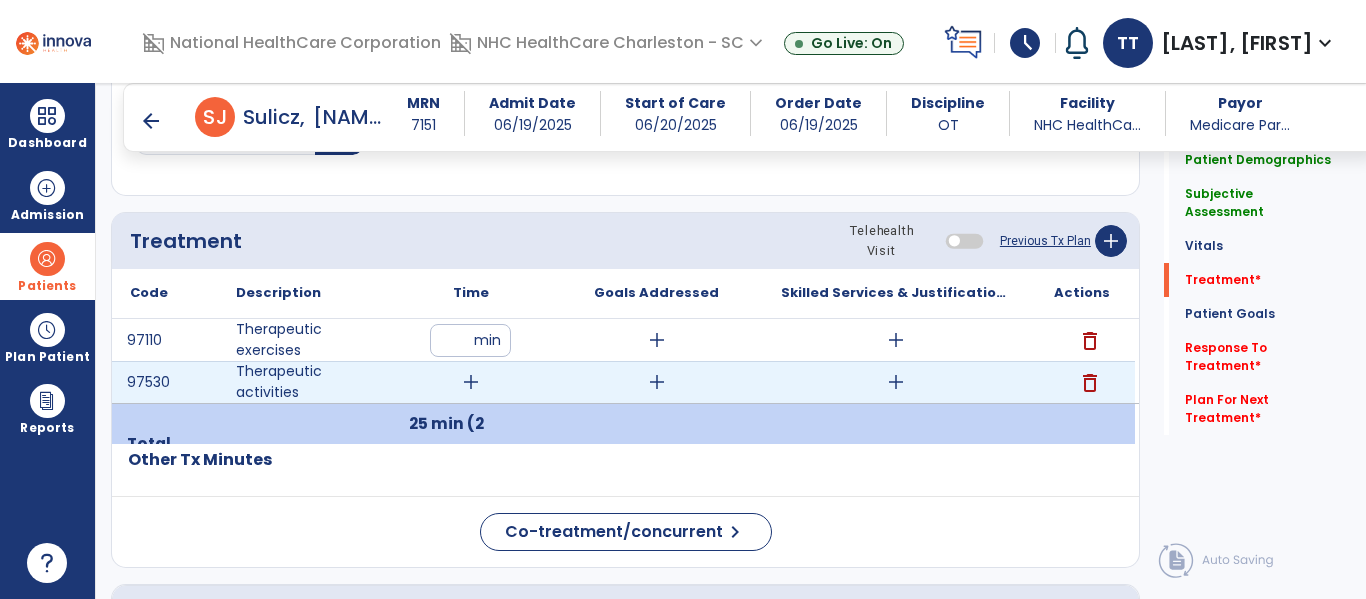 click on "add" at bounding box center (471, 382) 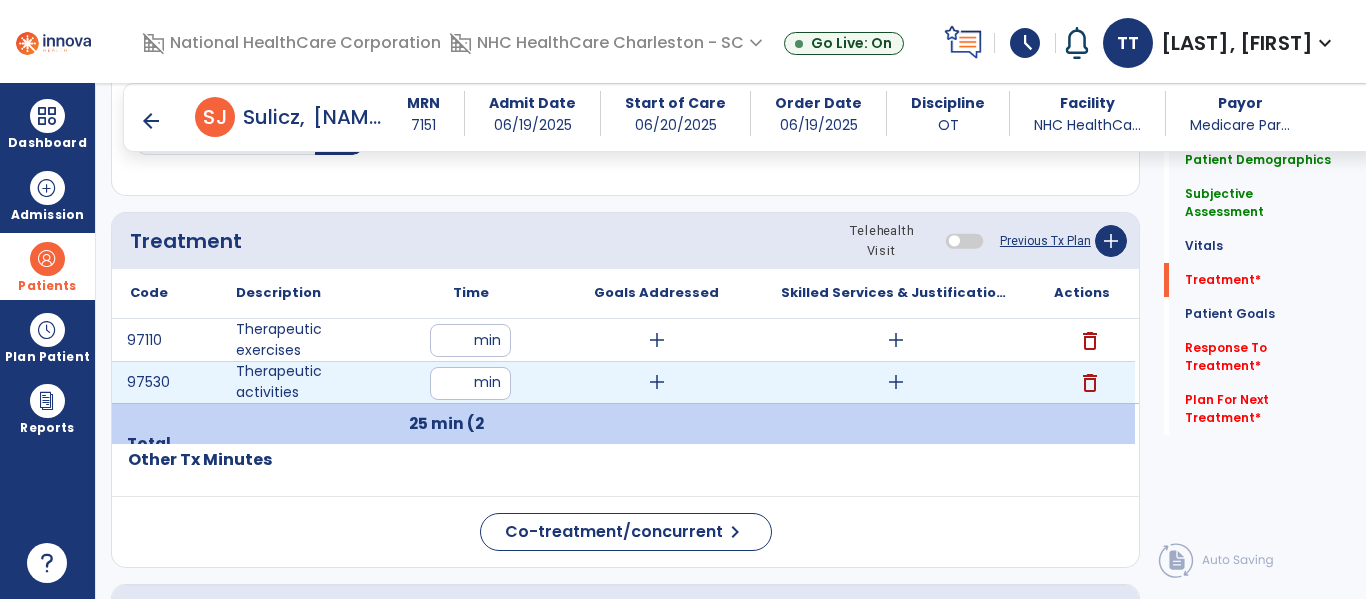 type on "**" 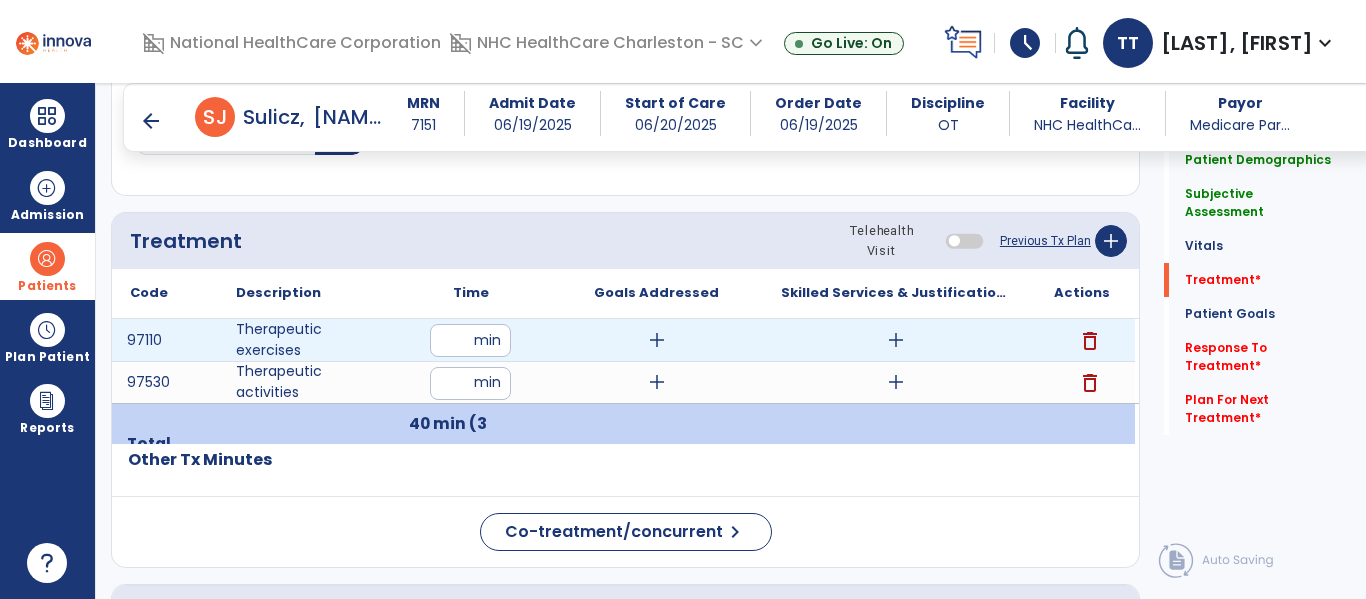 click on "add" at bounding box center (657, 340) 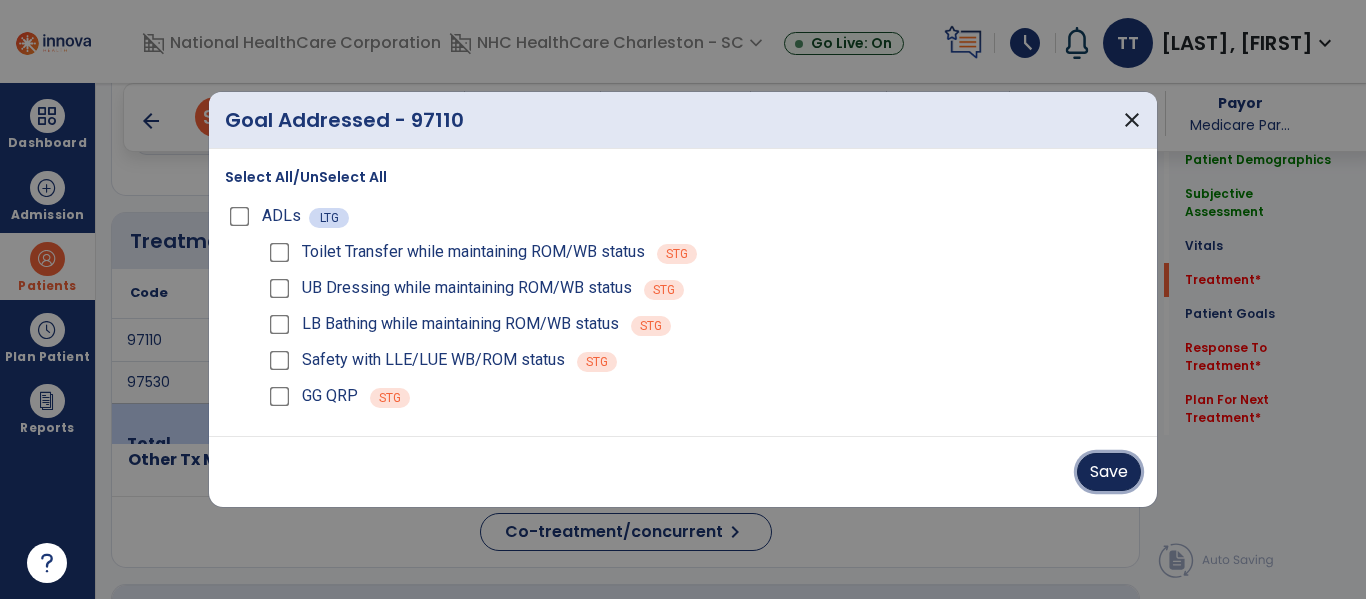 click on "Save" at bounding box center (1109, 472) 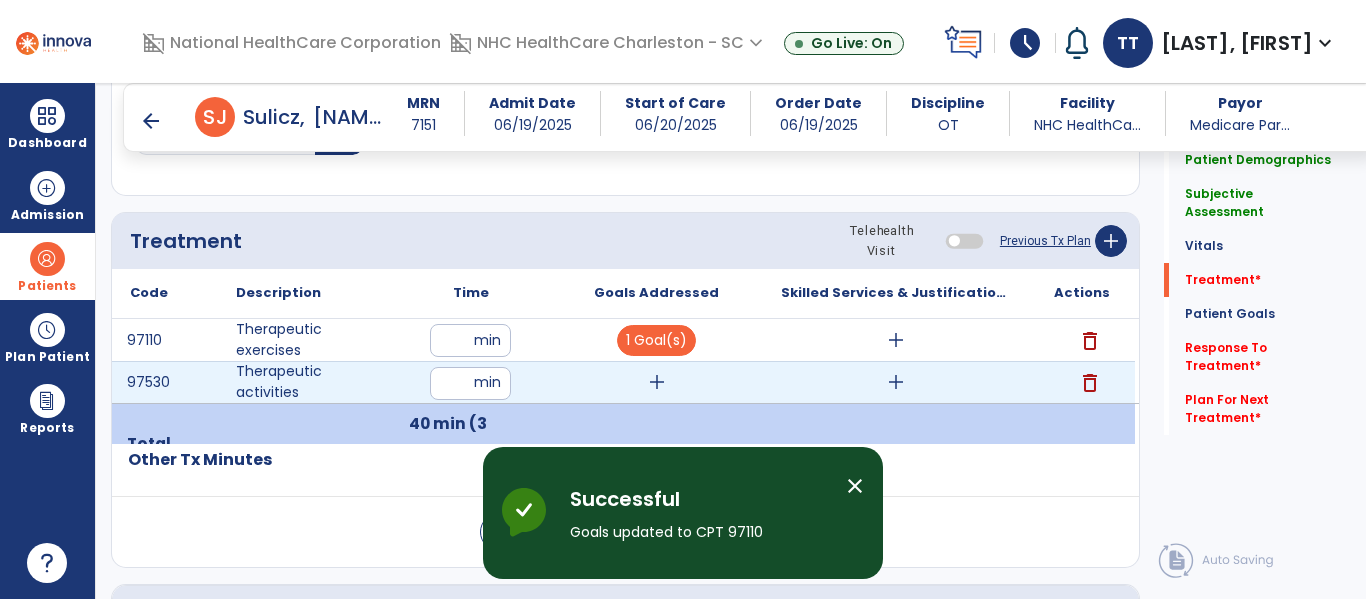 click on "add" at bounding box center (657, 382) 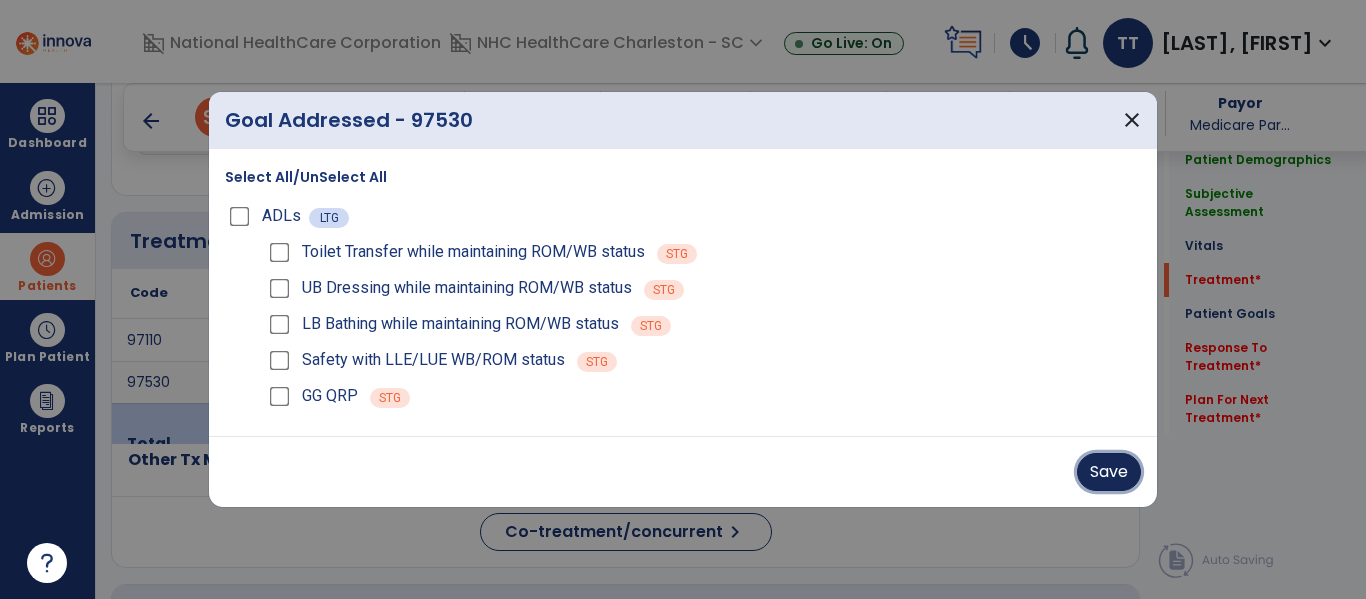 click on "Save" at bounding box center [1109, 472] 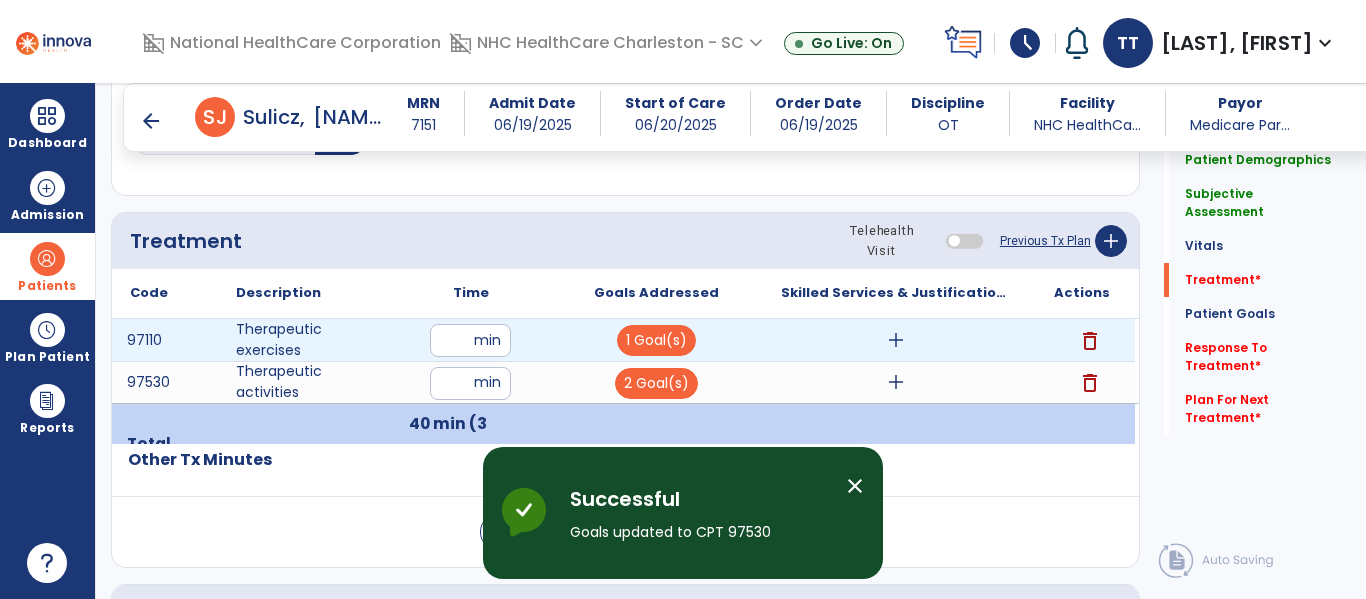 click on "add" at bounding box center (896, 340) 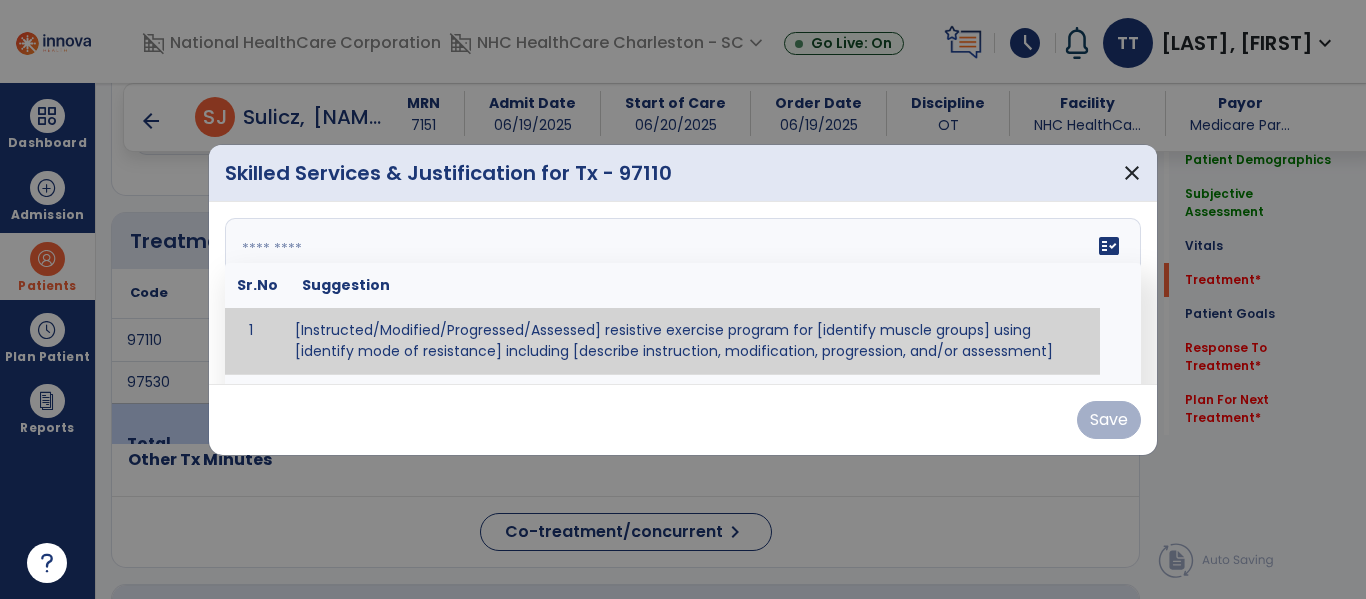 click on "fact_check  Sr.No Suggestion 1 [Instructed/Modified/Progressed/Assessed] resistive exercise program for [identify muscle groups] using [identify mode of resistance] including [describe instruction, modification, progression, and/or assessment] 2 [Instructed/Modified/Progressed/Assessed] aerobic exercise program using [identify equipment/mode] including [describe instruction, modification,progression, and/or assessment] 3 [Instructed/Modified/Progressed/Assessed] [PROM/A/AROM/AROM] program for [identify joint movements] using [contract-relax, over-pressure, inhibitory techniques, other] 4 [Assessed/Tested] aerobic capacity with administration of [aerobic capacity test]" at bounding box center [683, 293] 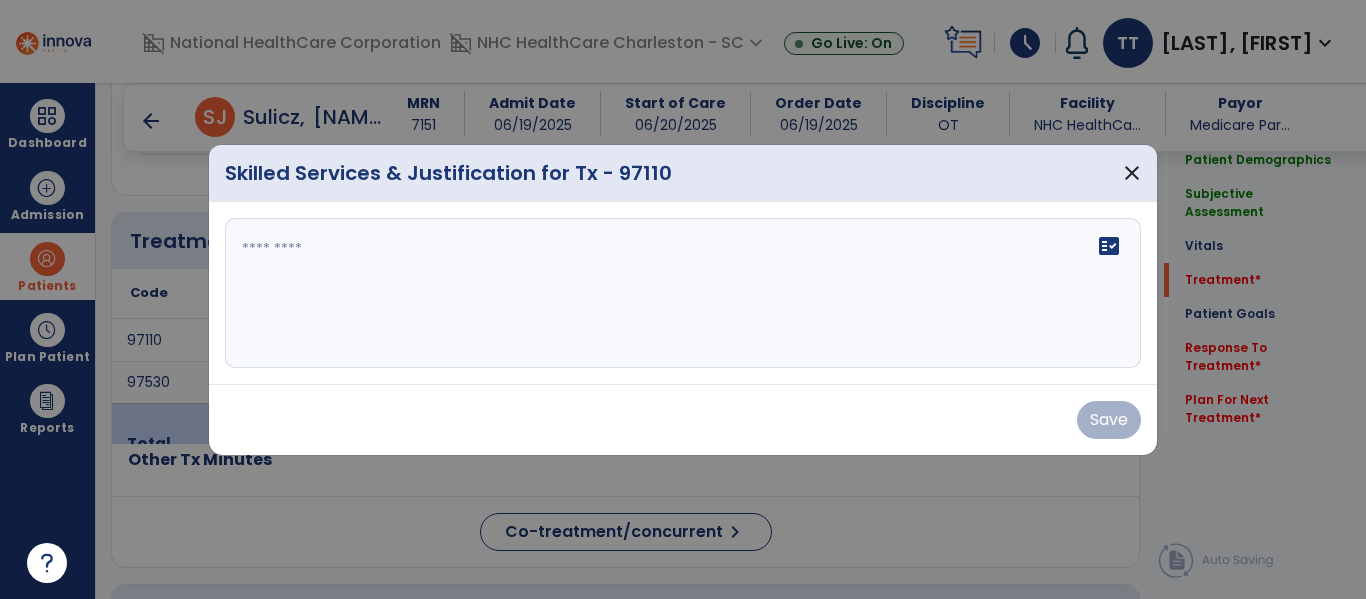 click on "fact_check" at bounding box center [683, 293] 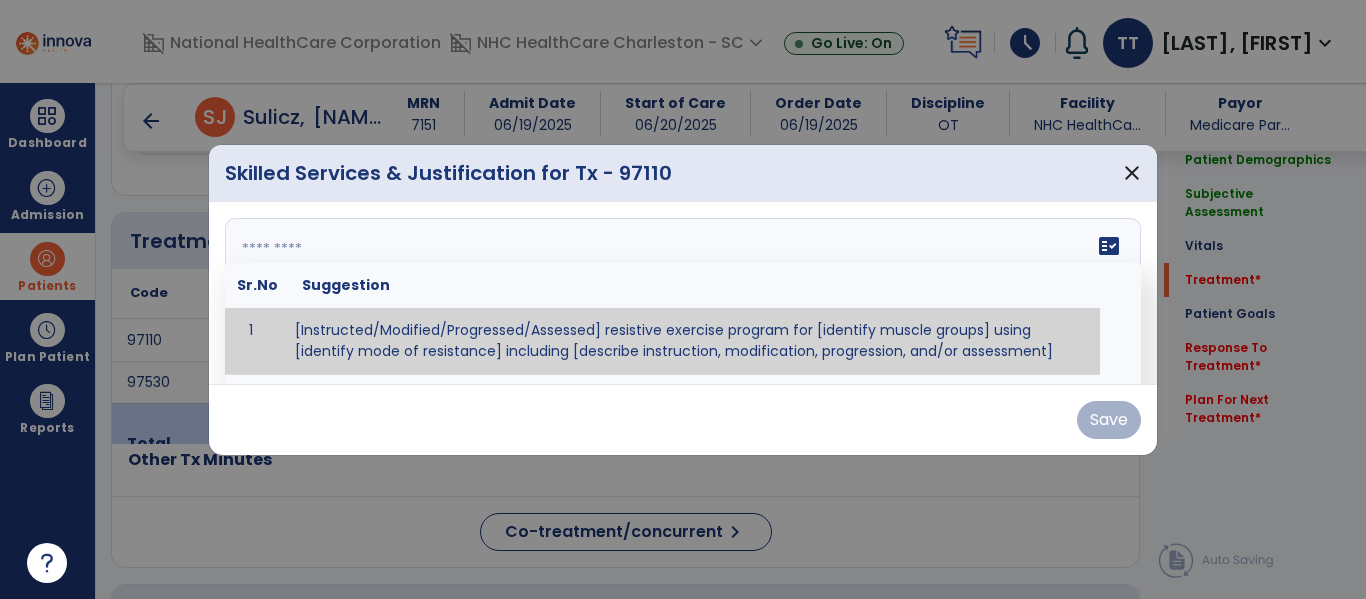 paste on "**********" 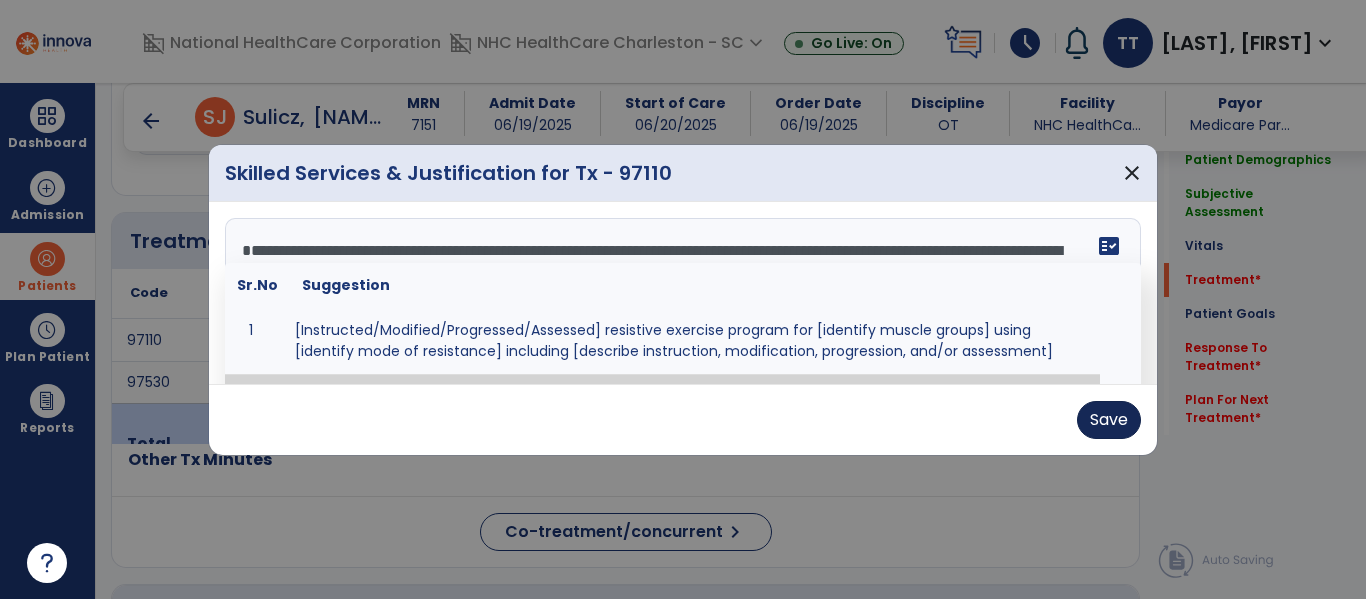 type on "**********" 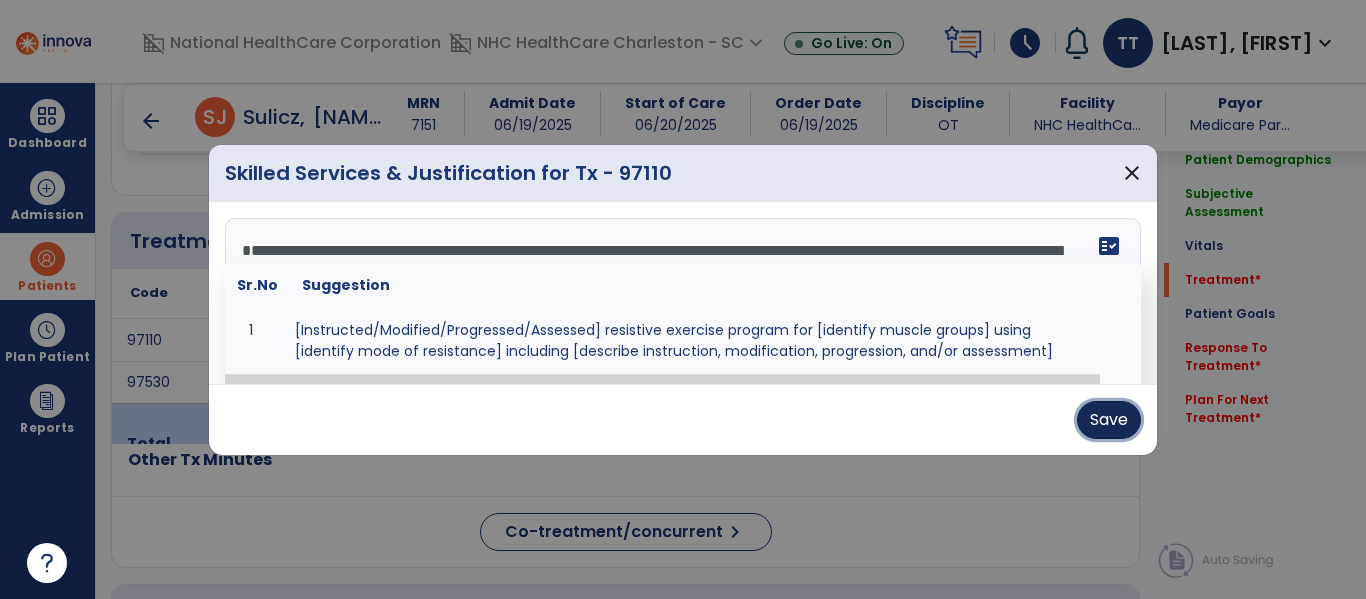 click on "Save" at bounding box center (1109, 420) 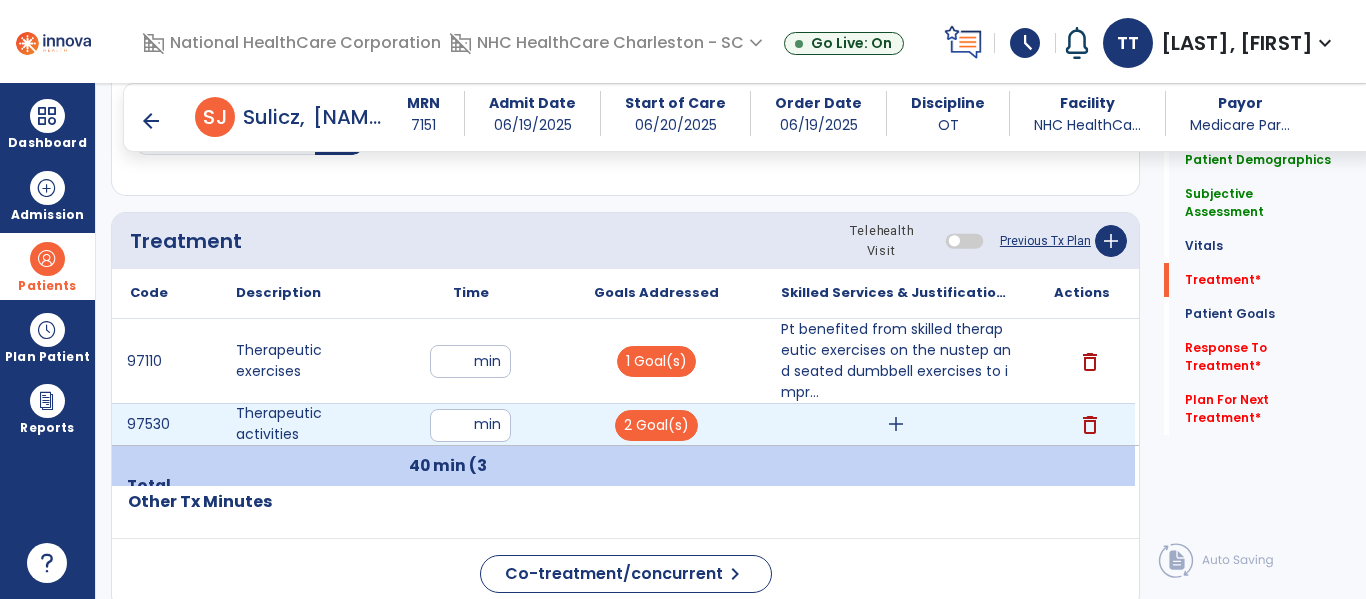 click on "add" at bounding box center (896, 424) 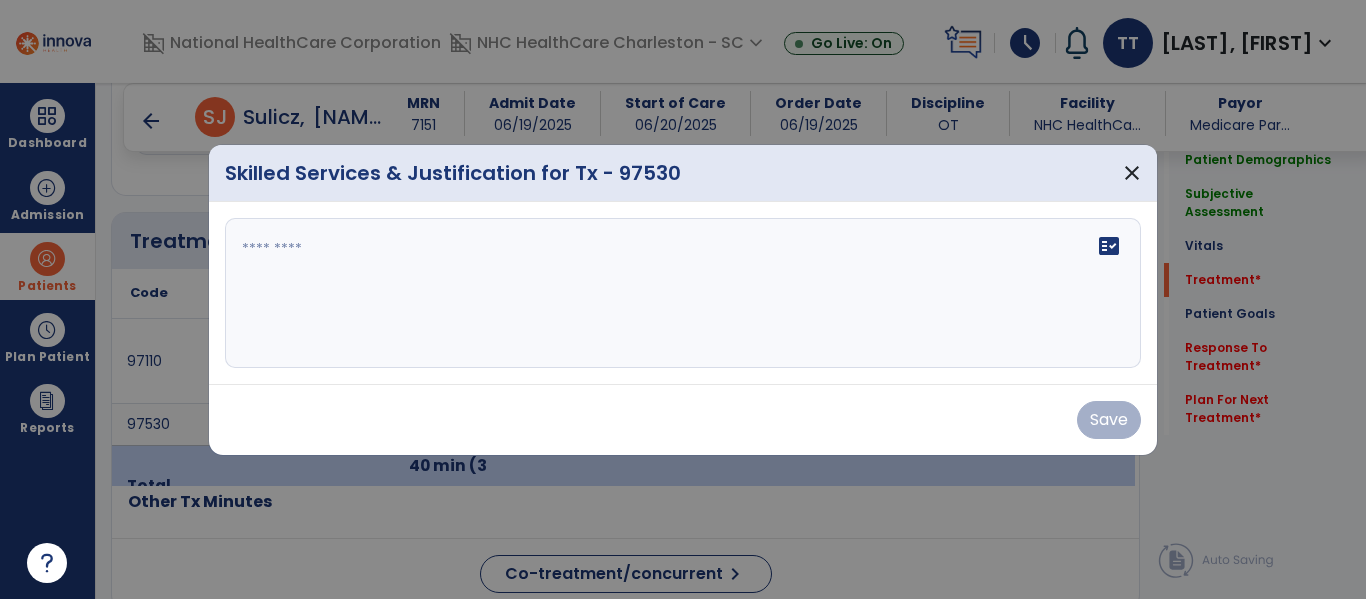 click on "fact_check" at bounding box center (683, 293) 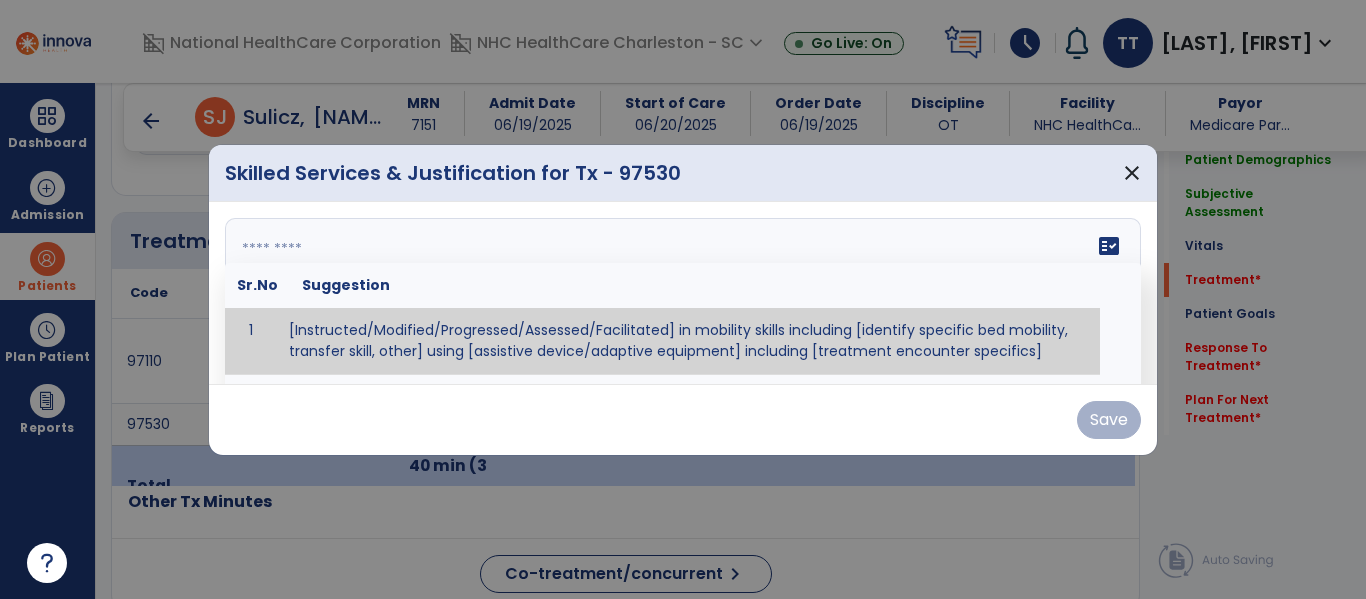 click on "fact_check  Sr.No Suggestion 1 [Instructed/Modified/Progressed/Assessed/Facilitated] in mobility skills including [identify specific bed mobility, transfer skill, other] using [assistive device/adaptive equipment] including [treatment encounter specifics]" at bounding box center [683, 293] 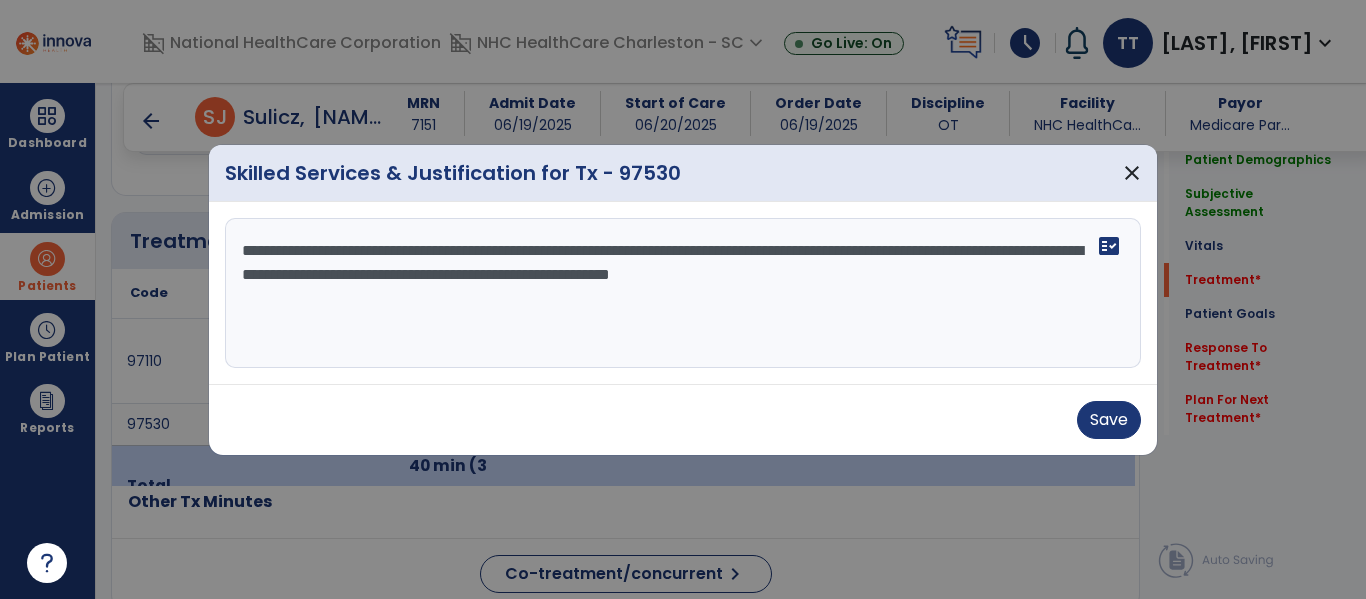 click on "**********" at bounding box center [683, 293] 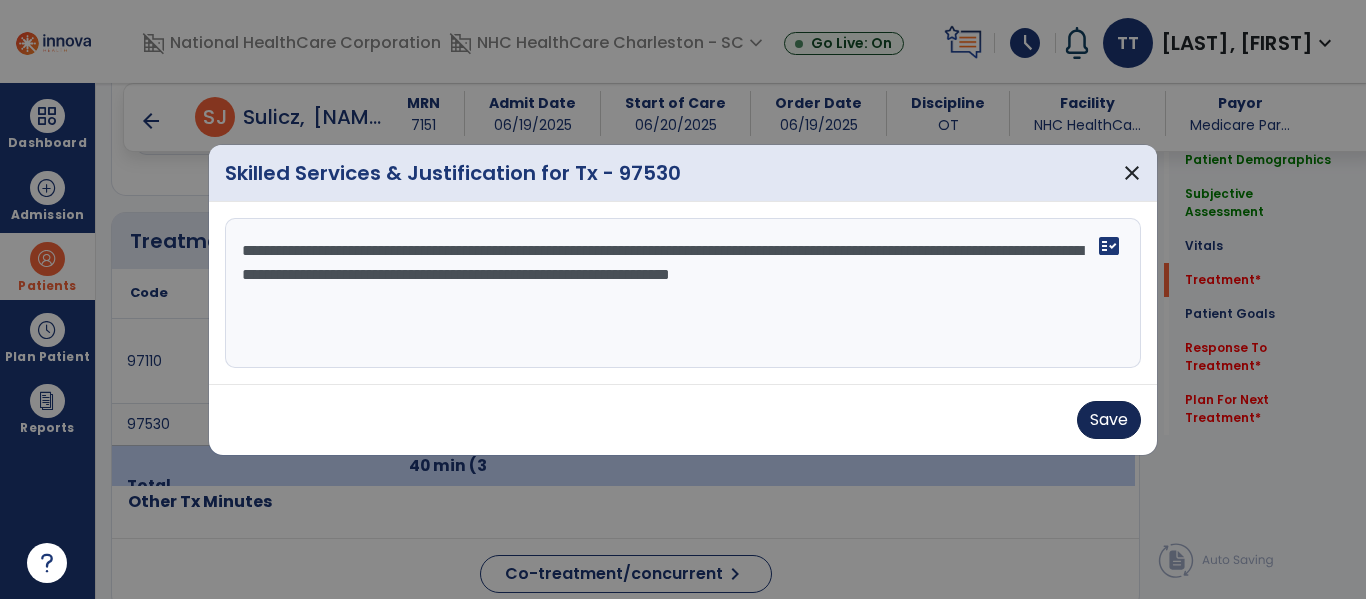 type on "**********" 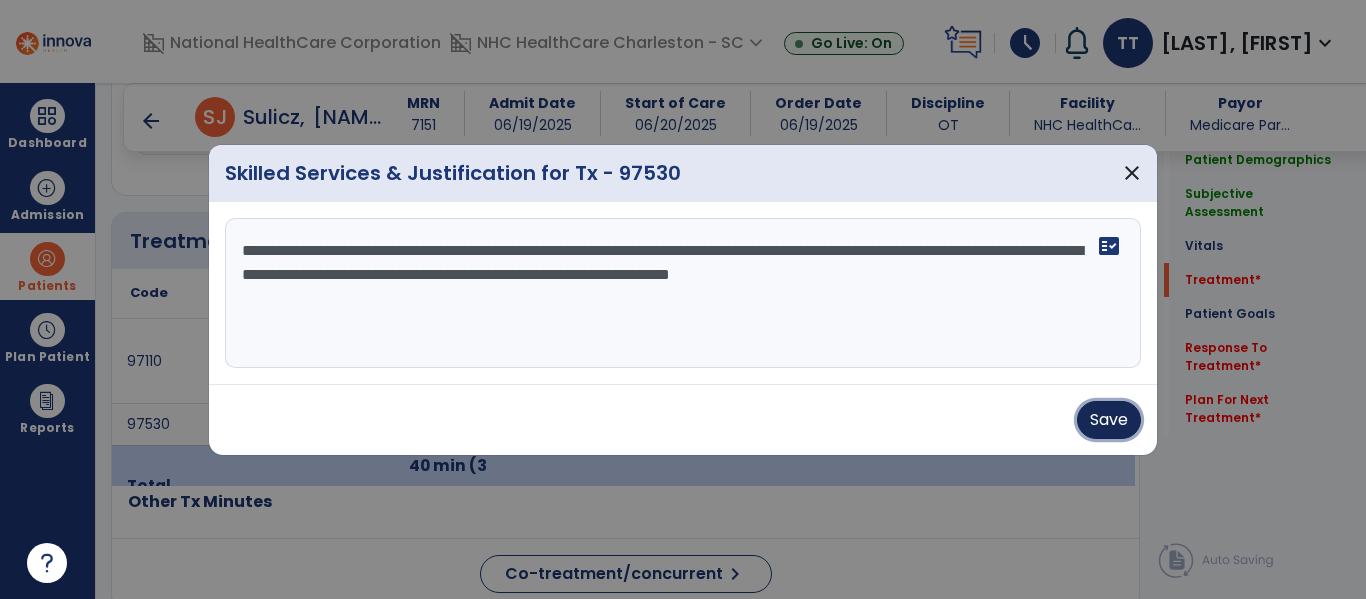 click on "Save" at bounding box center (1109, 420) 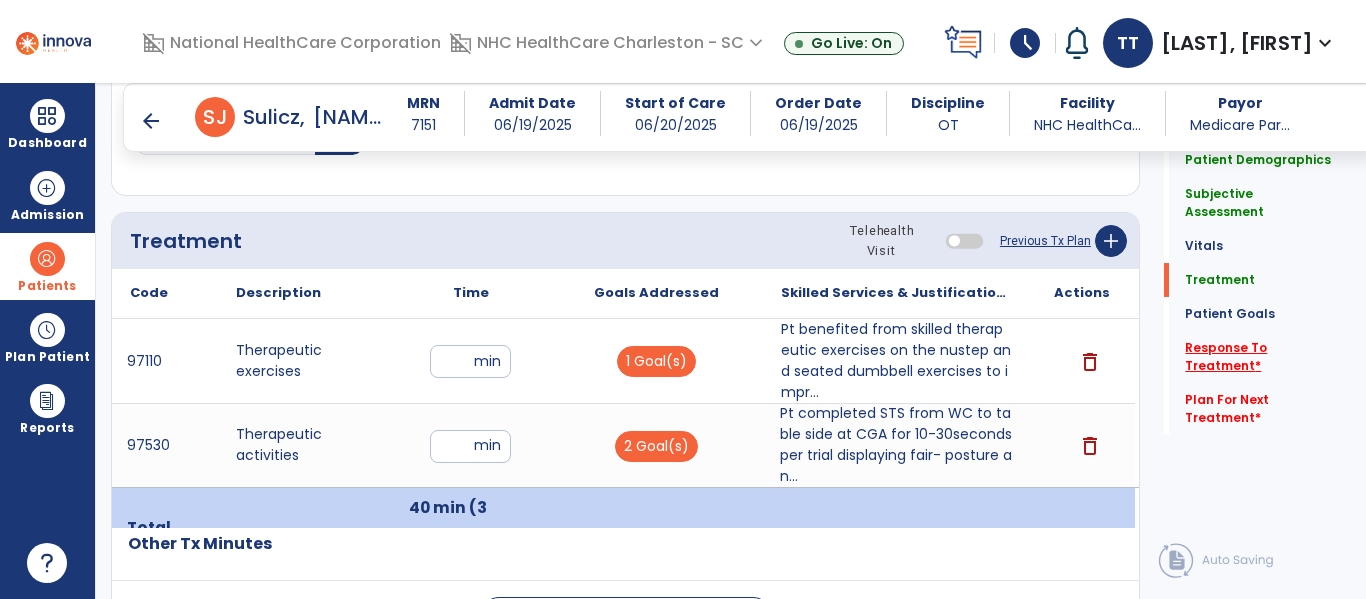click on "Response To Treatment   *" 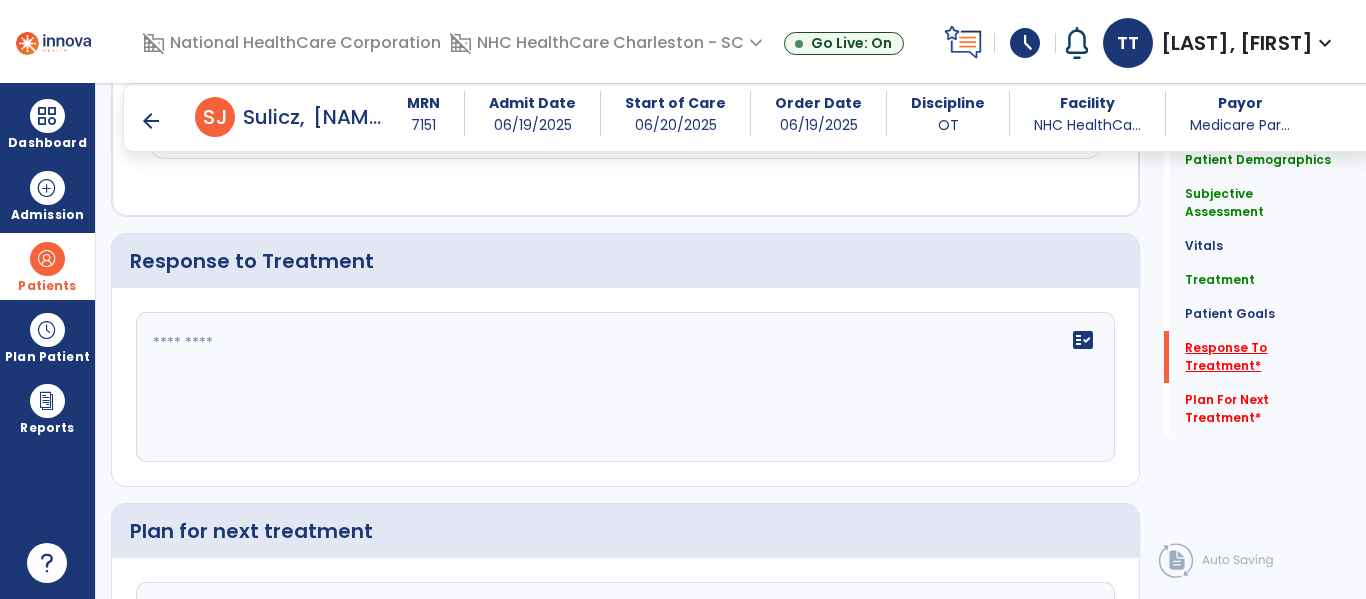 scroll, scrollTop: 2493, scrollLeft: 0, axis: vertical 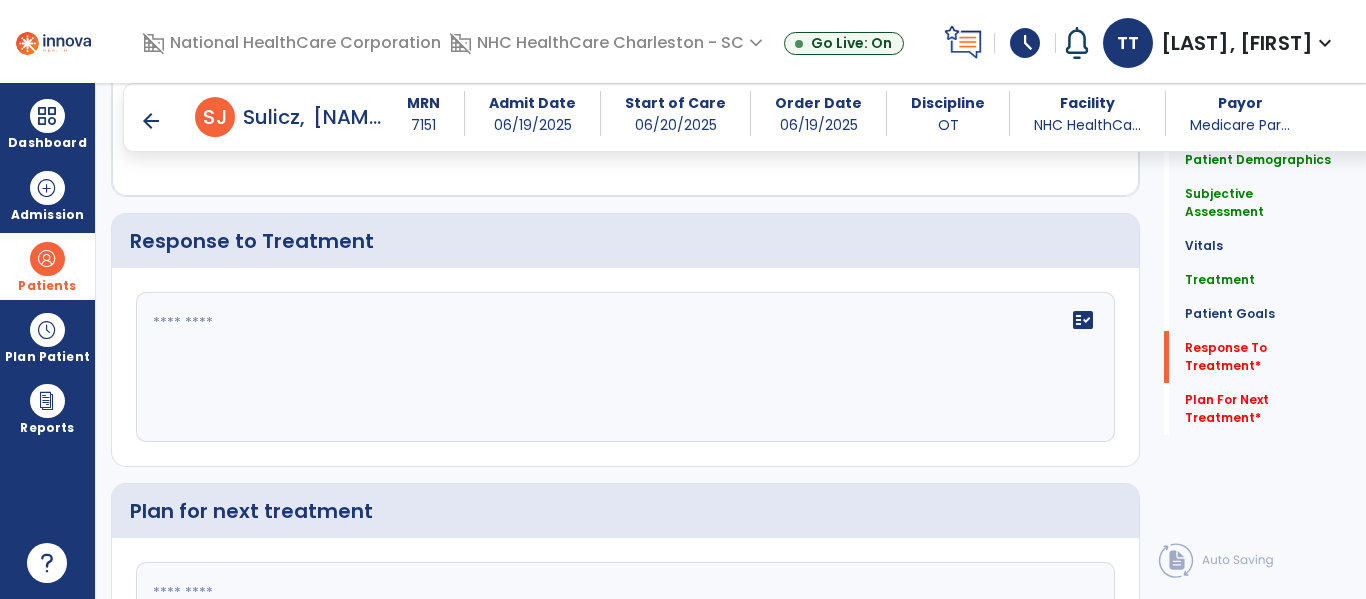 click on "fact_check" 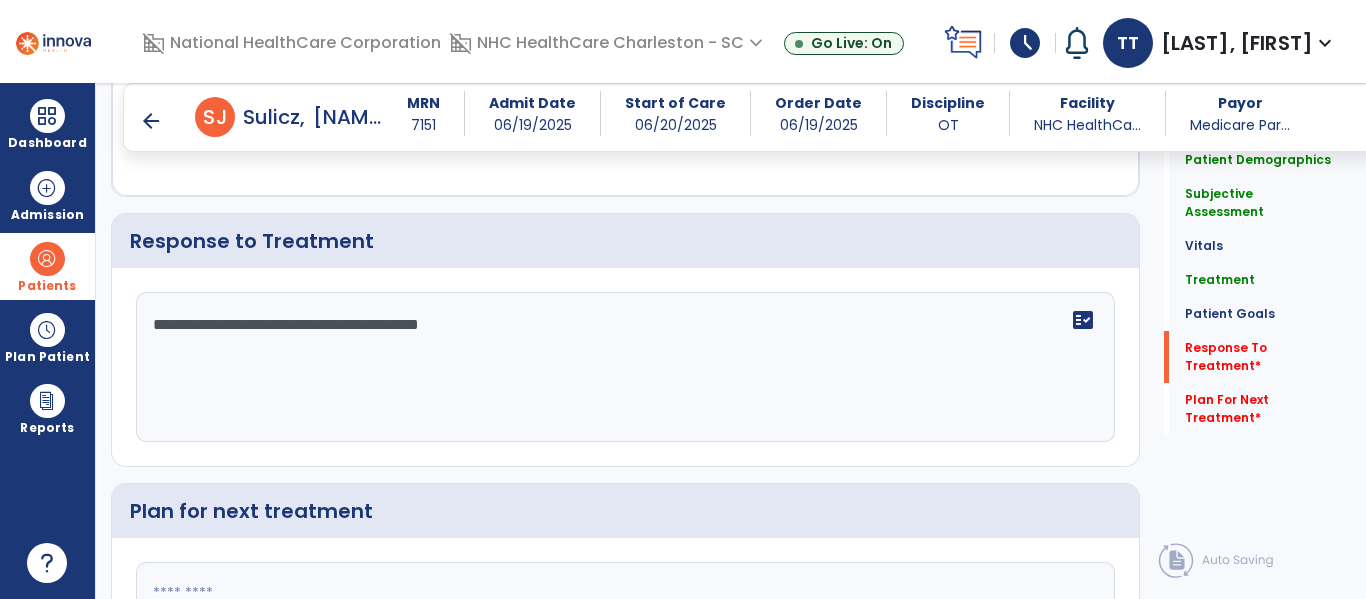 type on "**********" 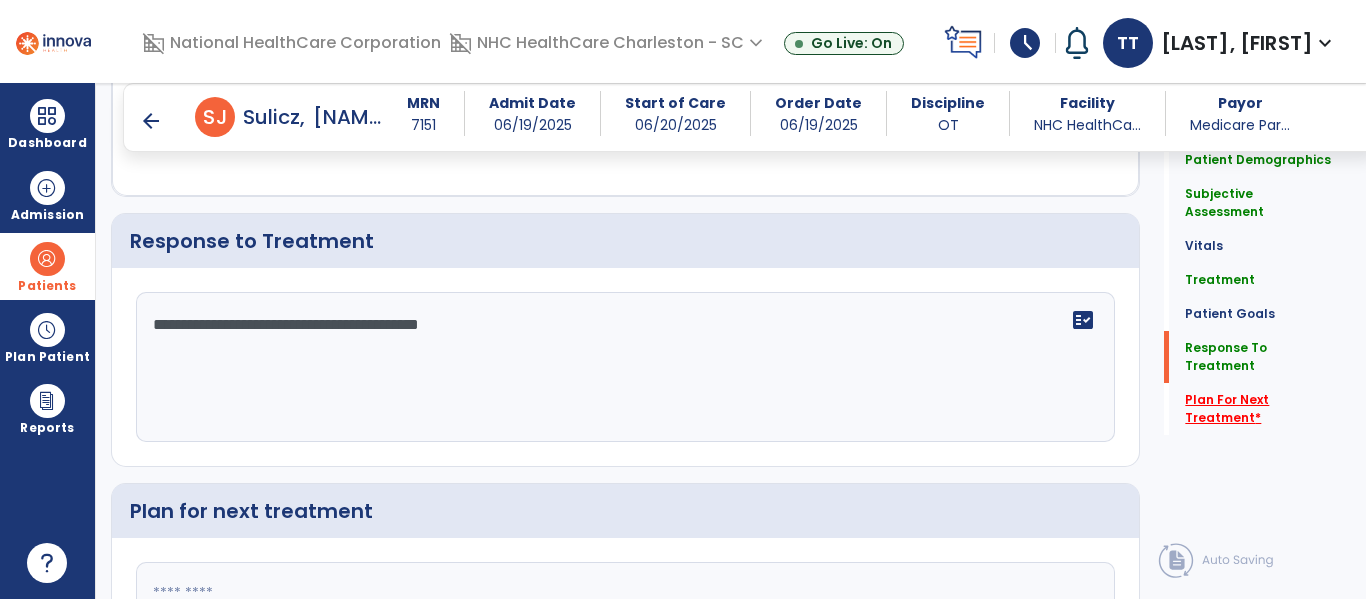 click on "Plan For Next Treatment   *" 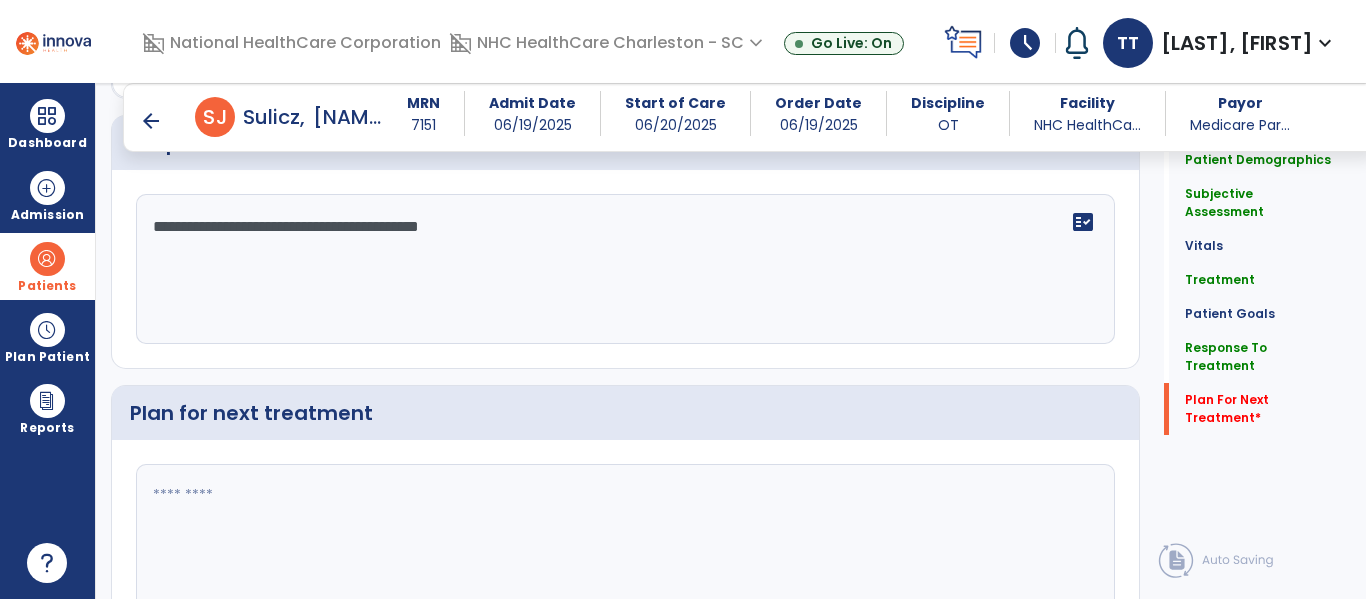 scroll, scrollTop: 2698, scrollLeft: 0, axis: vertical 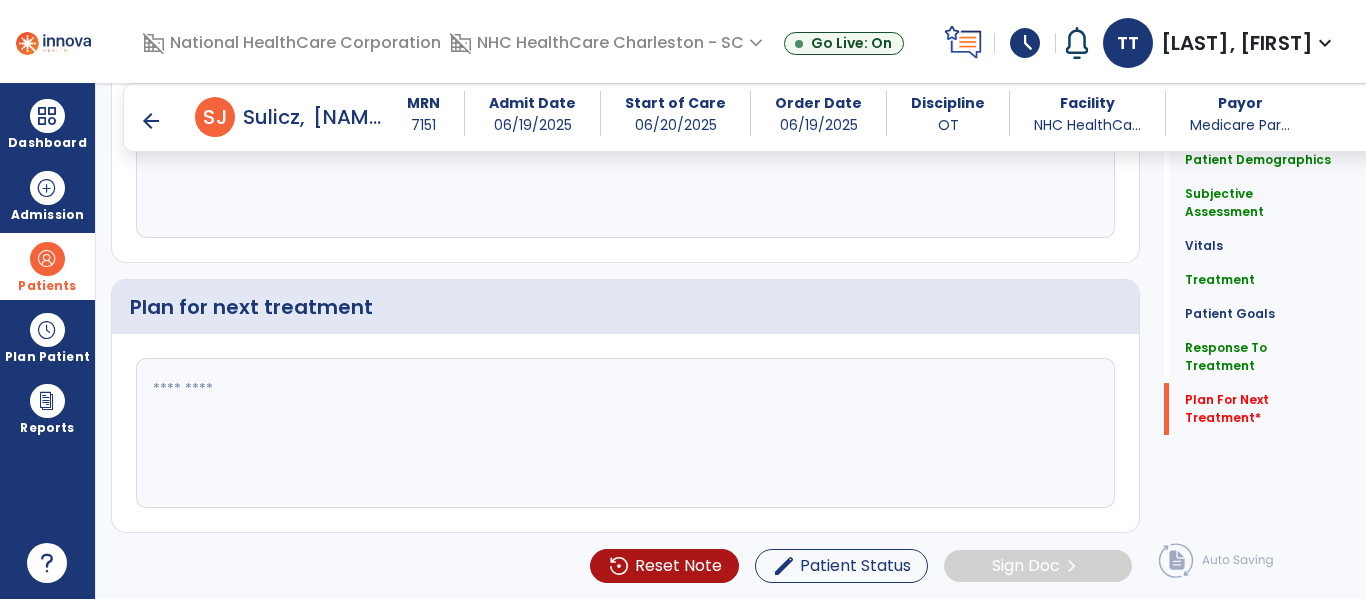 click 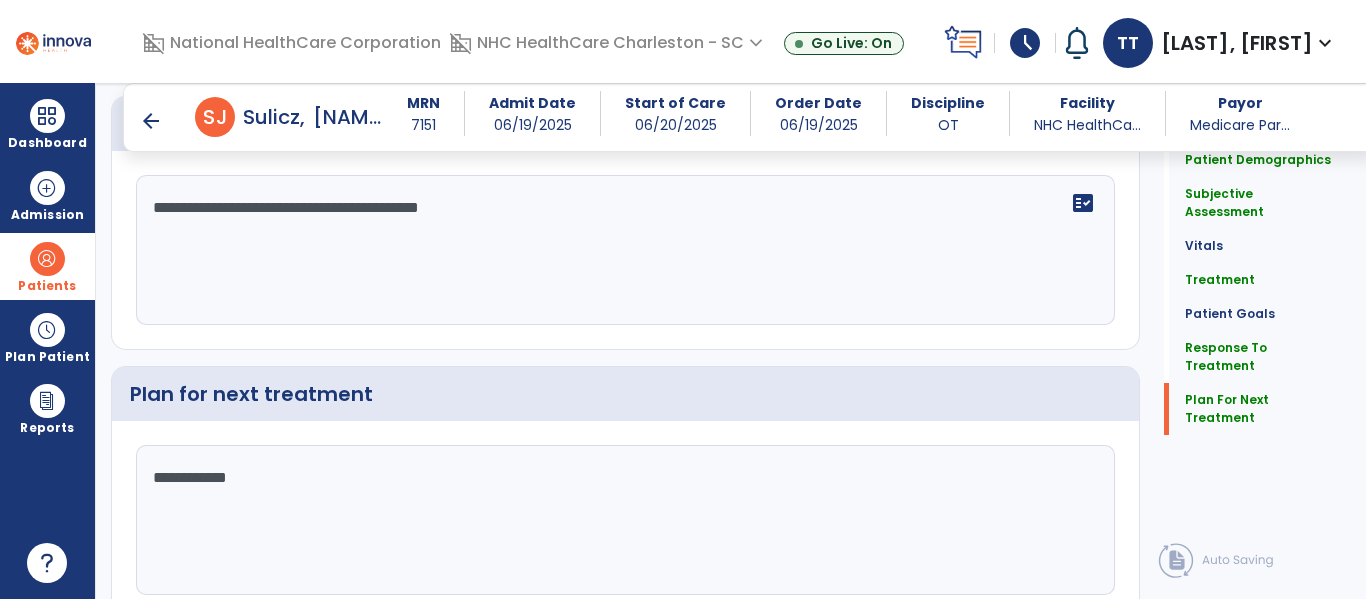 scroll, scrollTop: 2698, scrollLeft: 0, axis: vertical 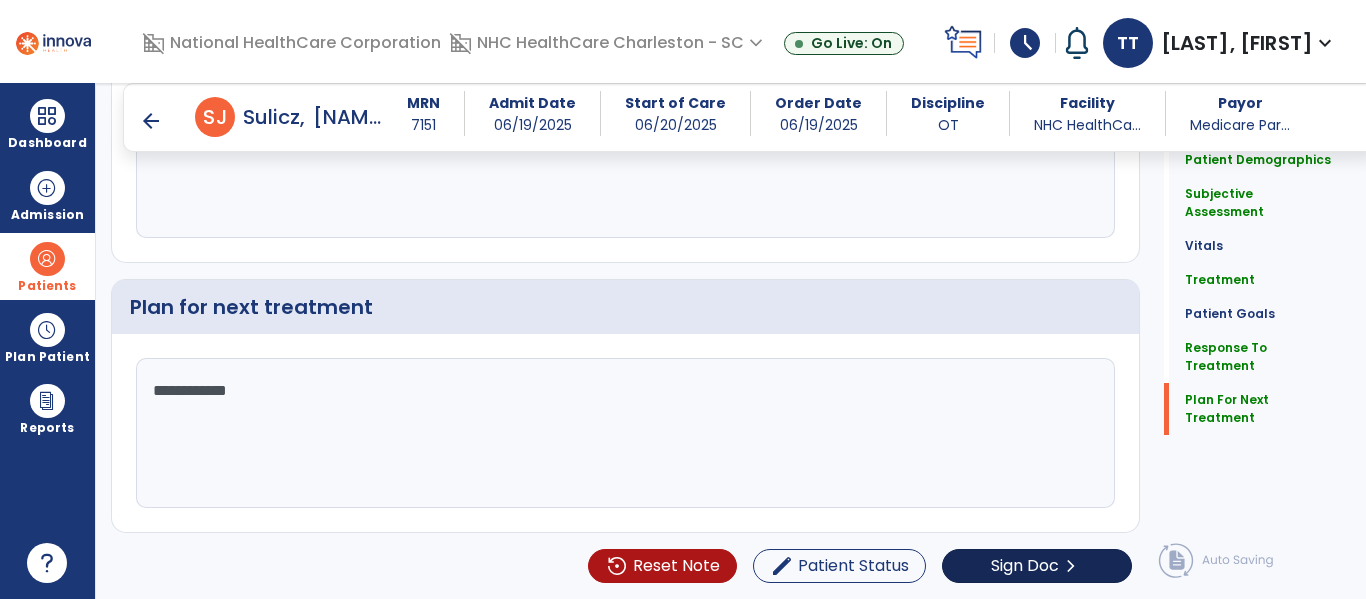 type on "**********" 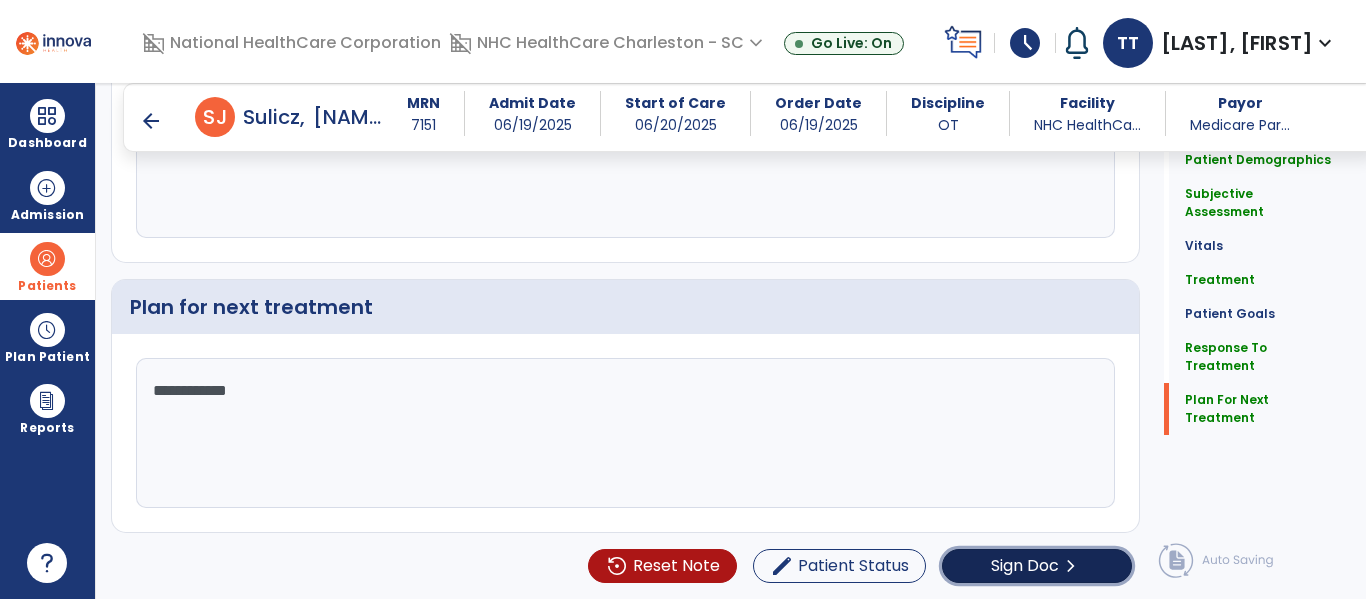 click on "Sign Doc" 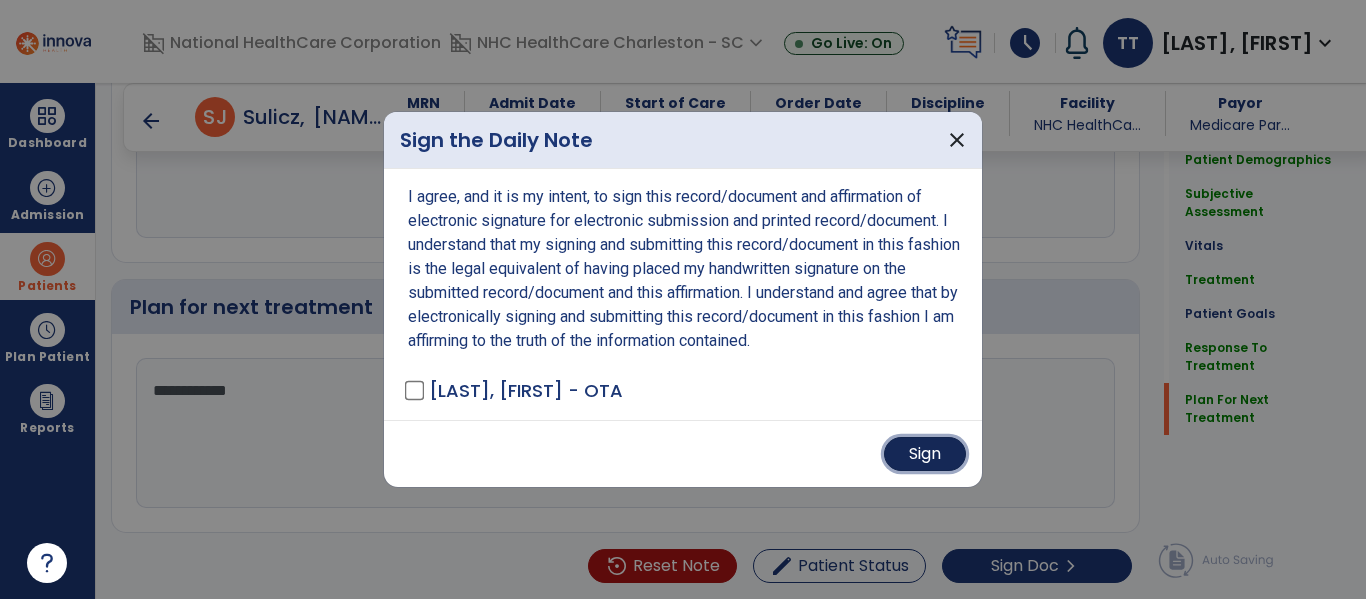 click on "Sign" at bounding box center (925, 454) 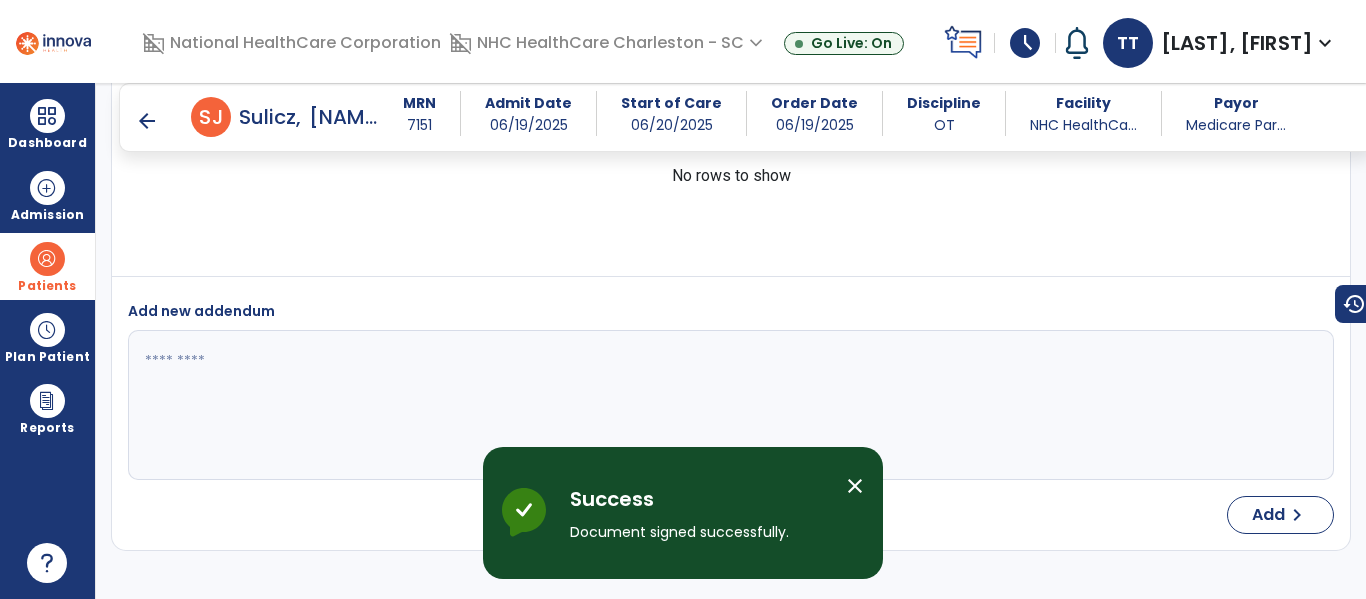 scroll, scrollTop: 3772, scrollLeft: 0, axis: vertical 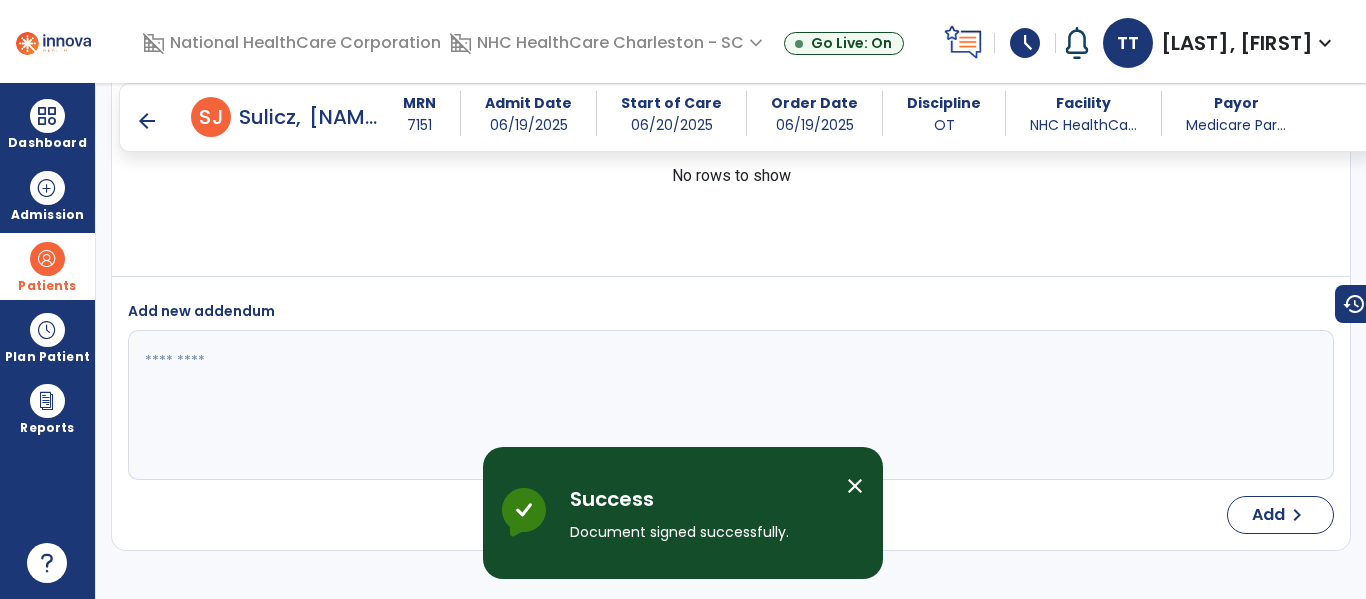 click on "arrow_back" at bounding box center (147, 121) 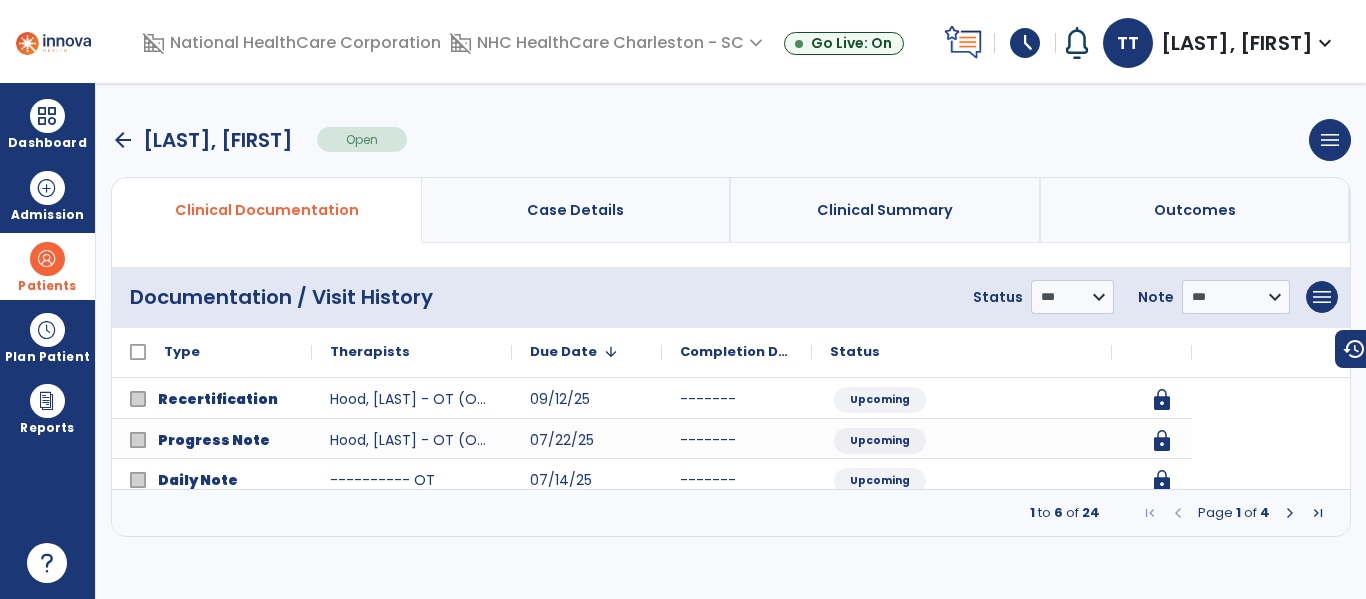 scroll, scrollTop: 0, scrollLeft: 0, axis: both 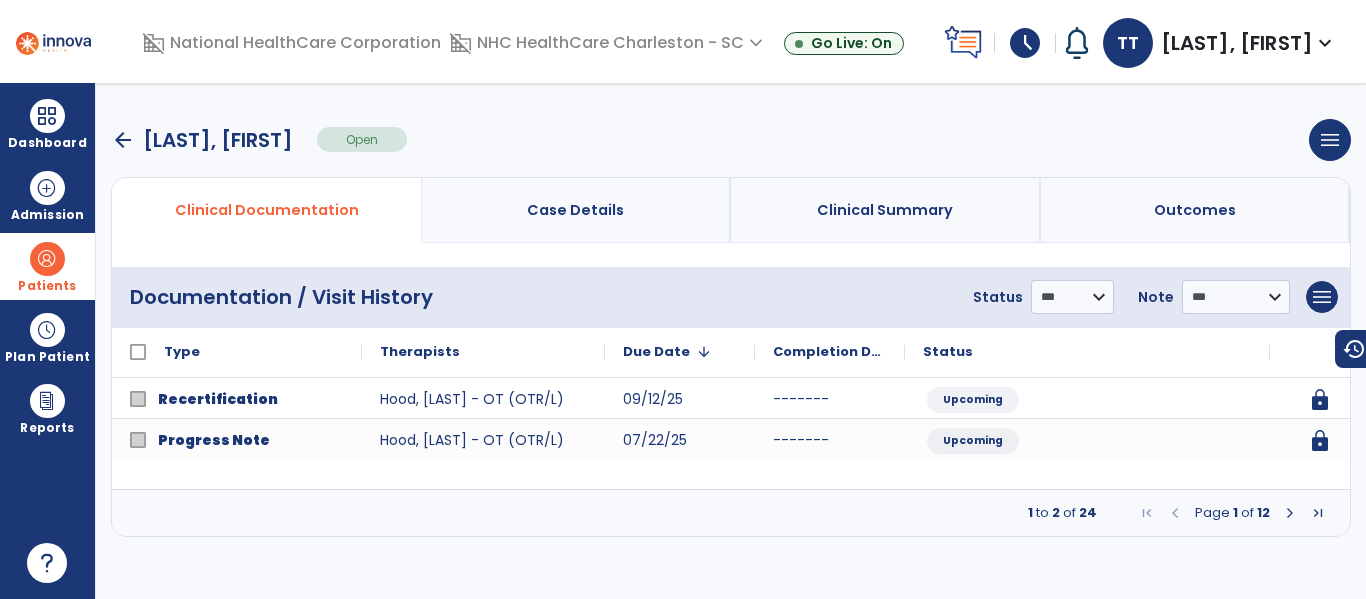 click on "arrow_back" at bounding box center (123, 140) 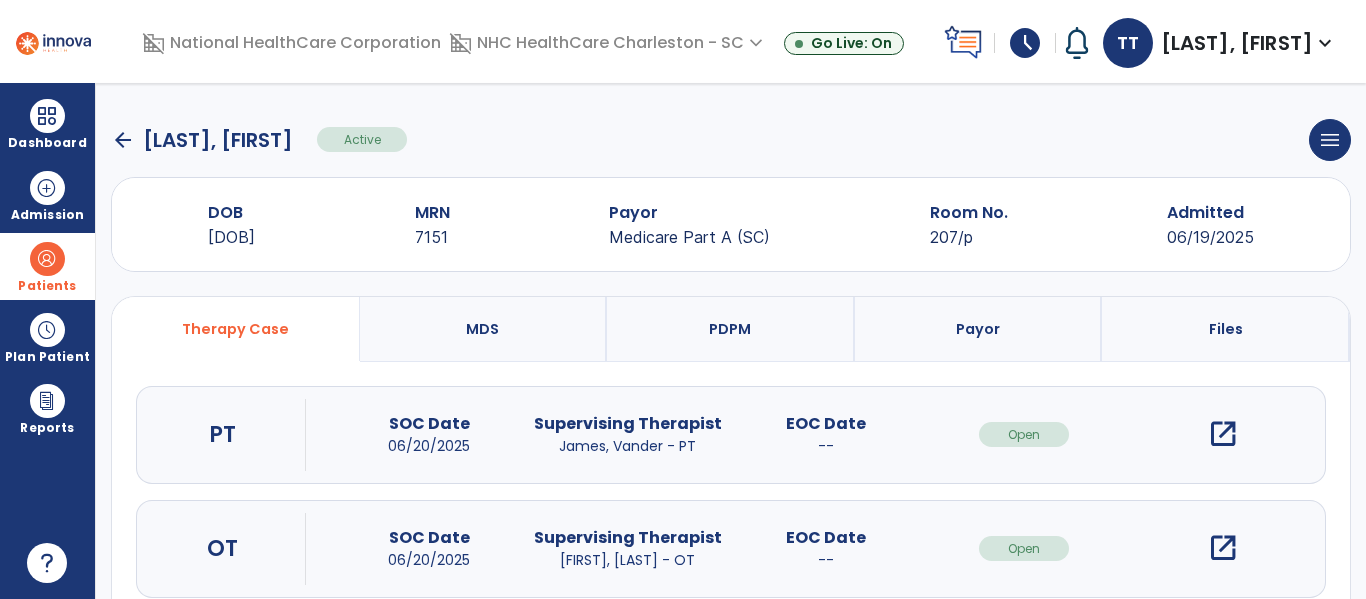 click on "arrow_back" 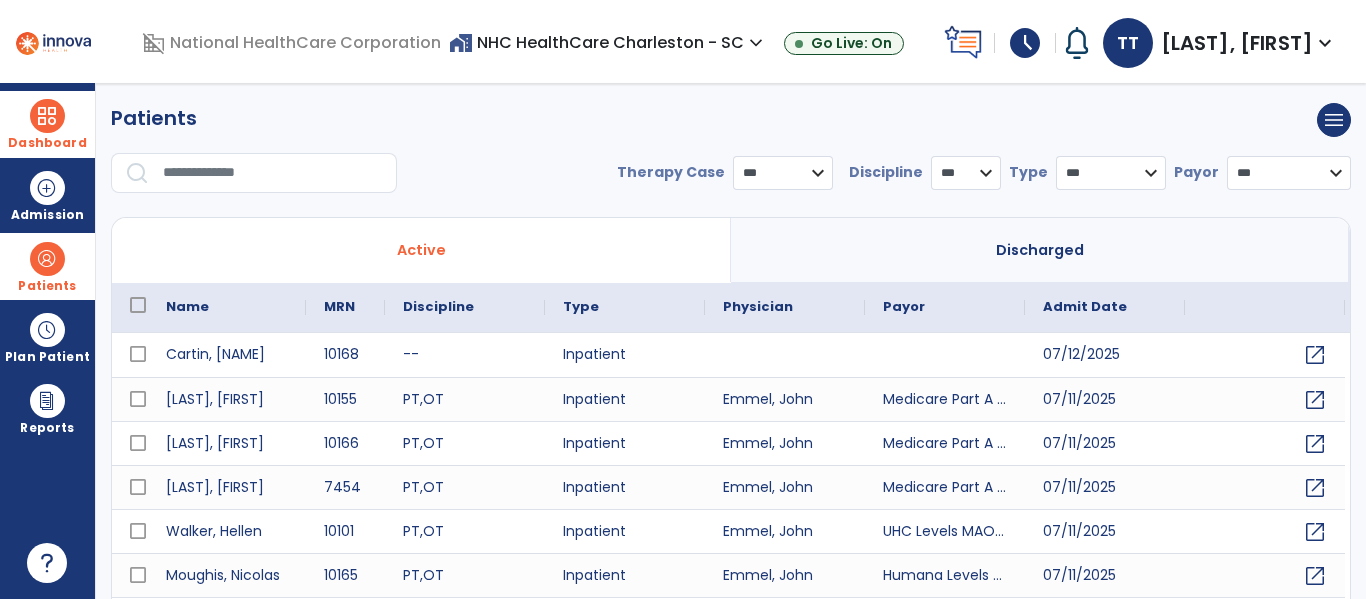 click on "Dashboard" at bounding box center [47, 143] 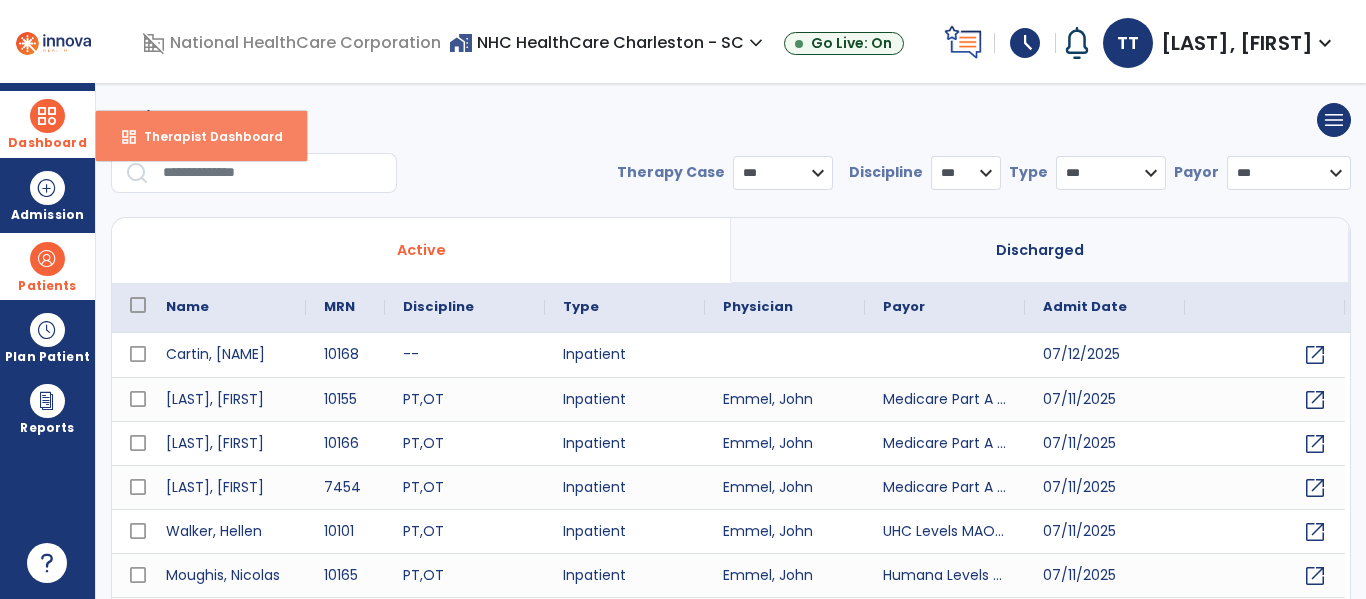 click on "dashboard  Therapist Dashboard" at bounding box center [201, 136] 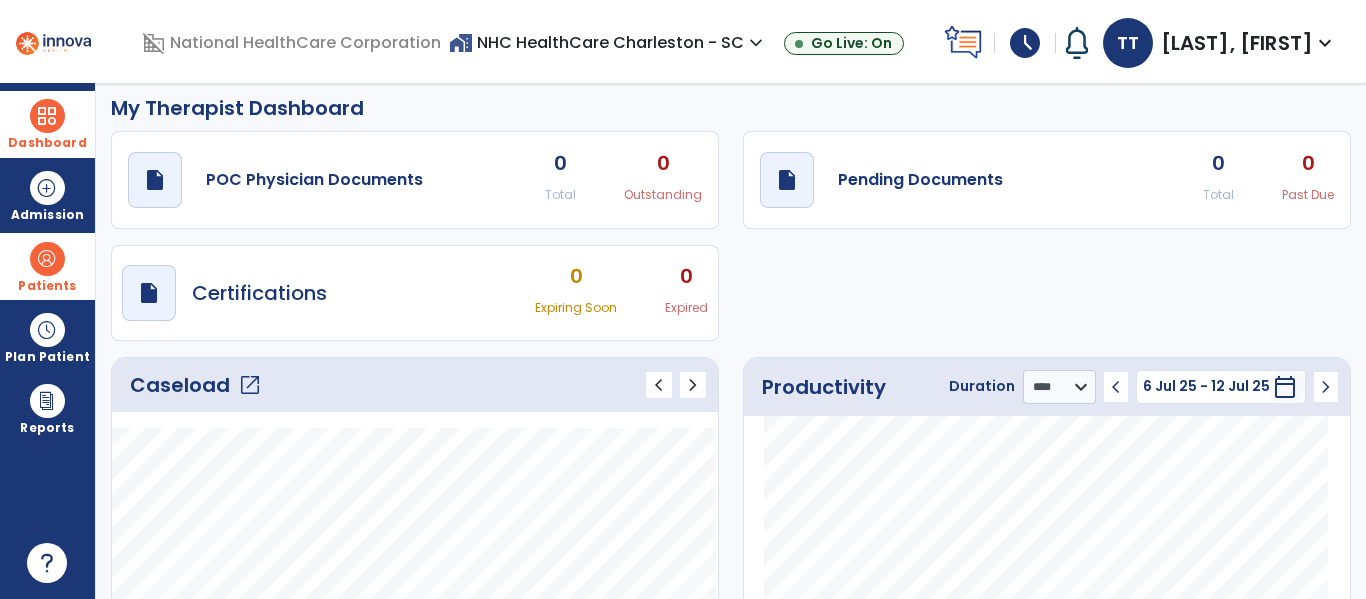 scroll, scrollTop: 0, scrollLeft: 0, axis: both 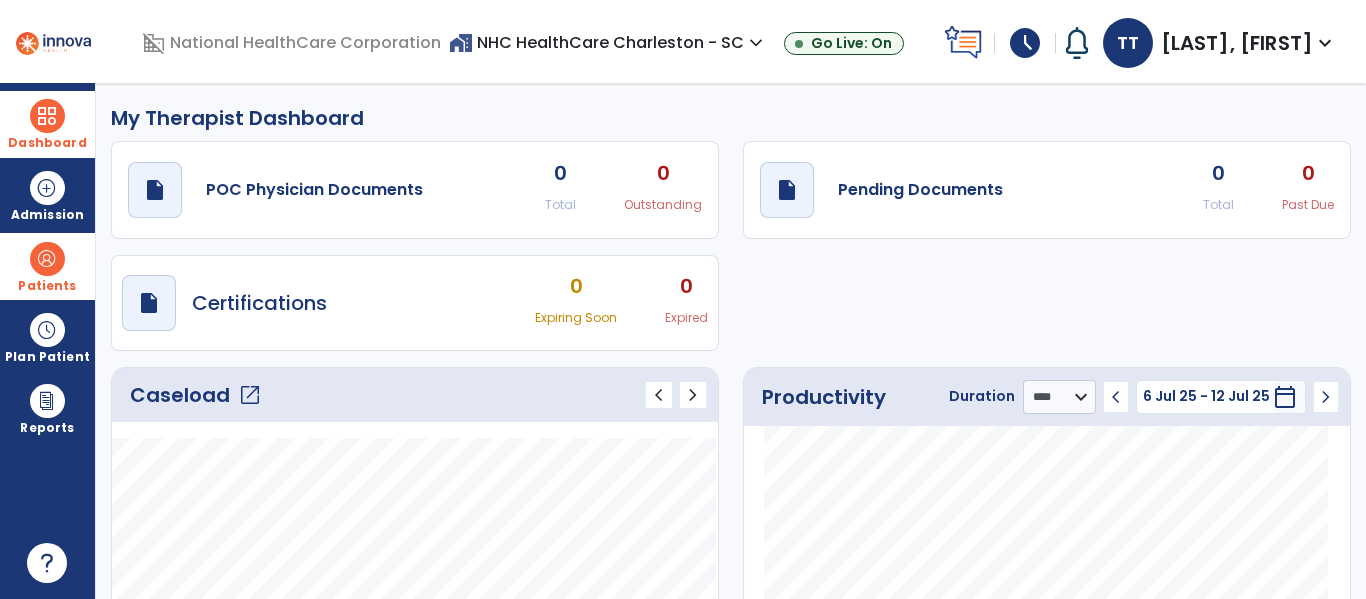 click on "schedule" at bounding box center [1025, 43] 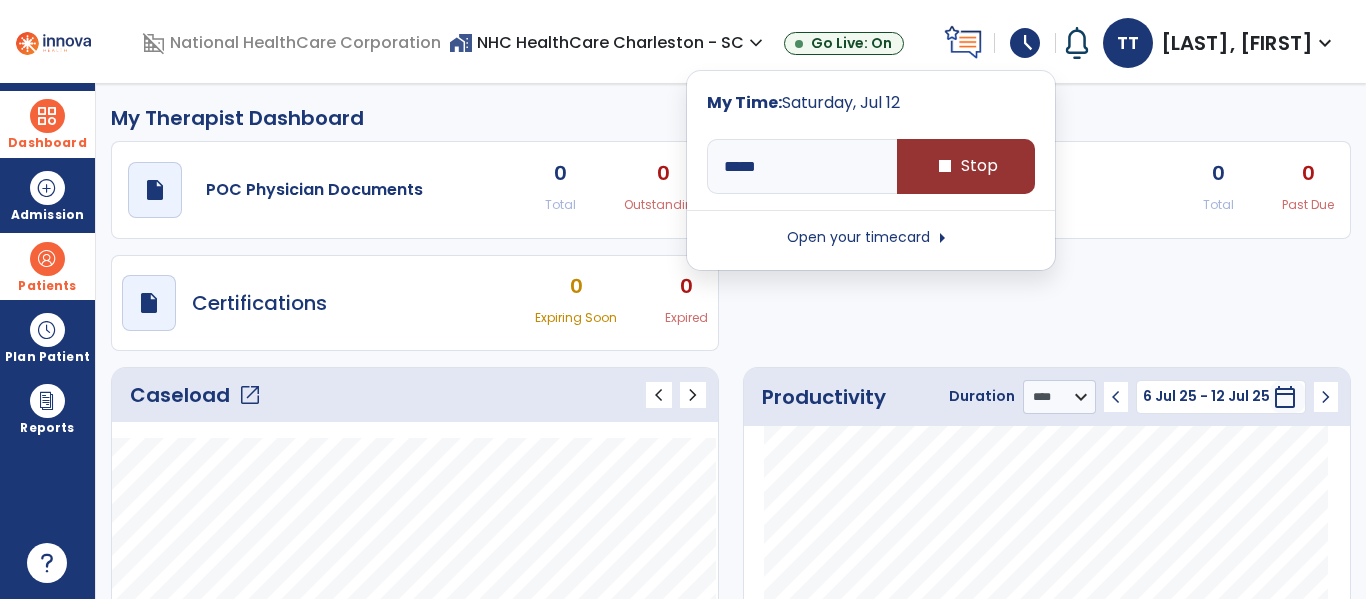 click on "stop  Stop" at bounding box center [966, 166] 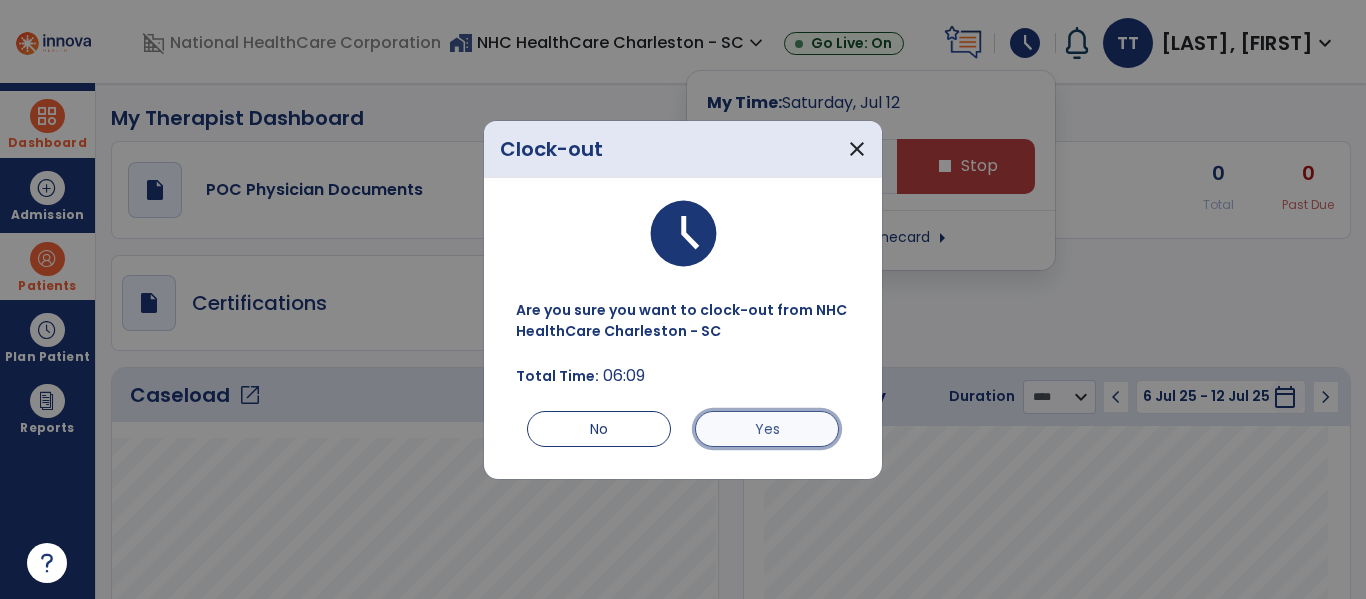 click on "Yes" at bounding box center [767, 429] 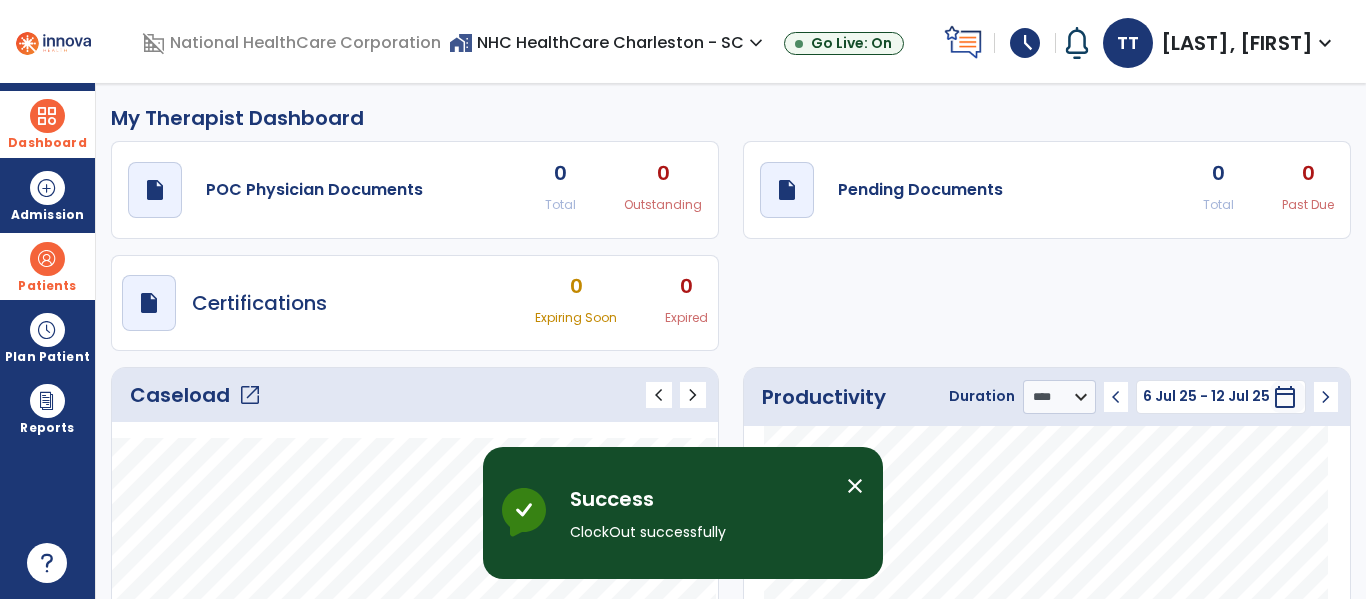 click on "[LAST], [FIRST]" at bounding box center (1237, 43) 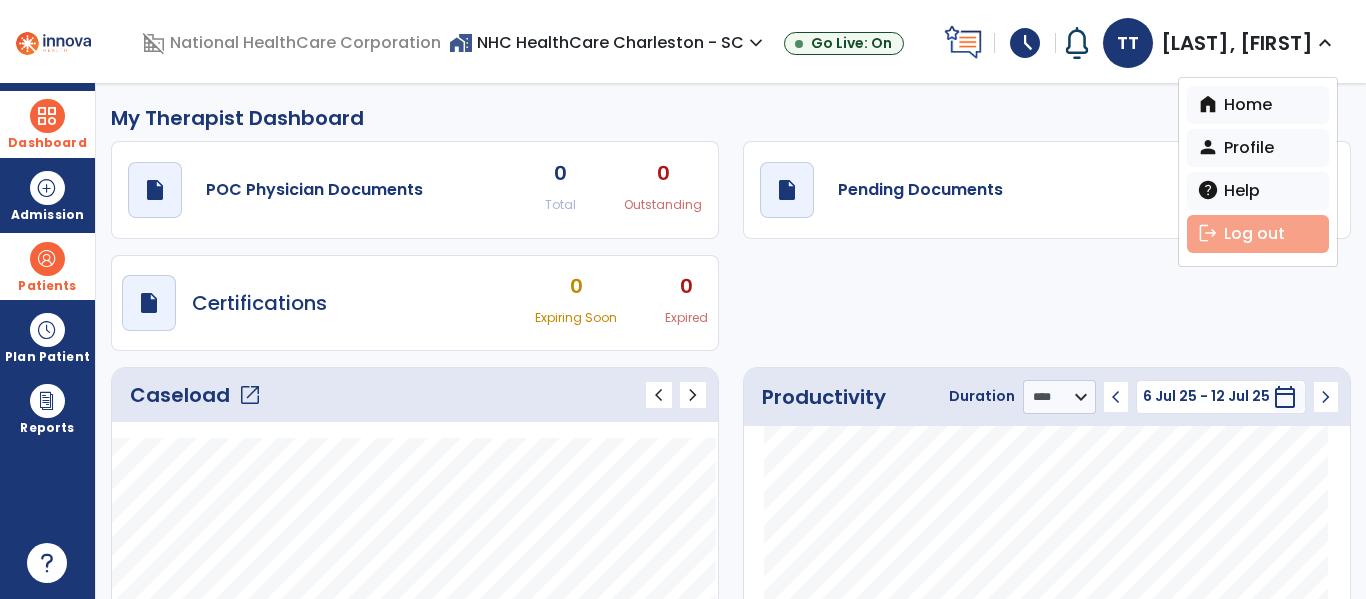 click on "logout   Log out" at bounding box center (1258, 234) 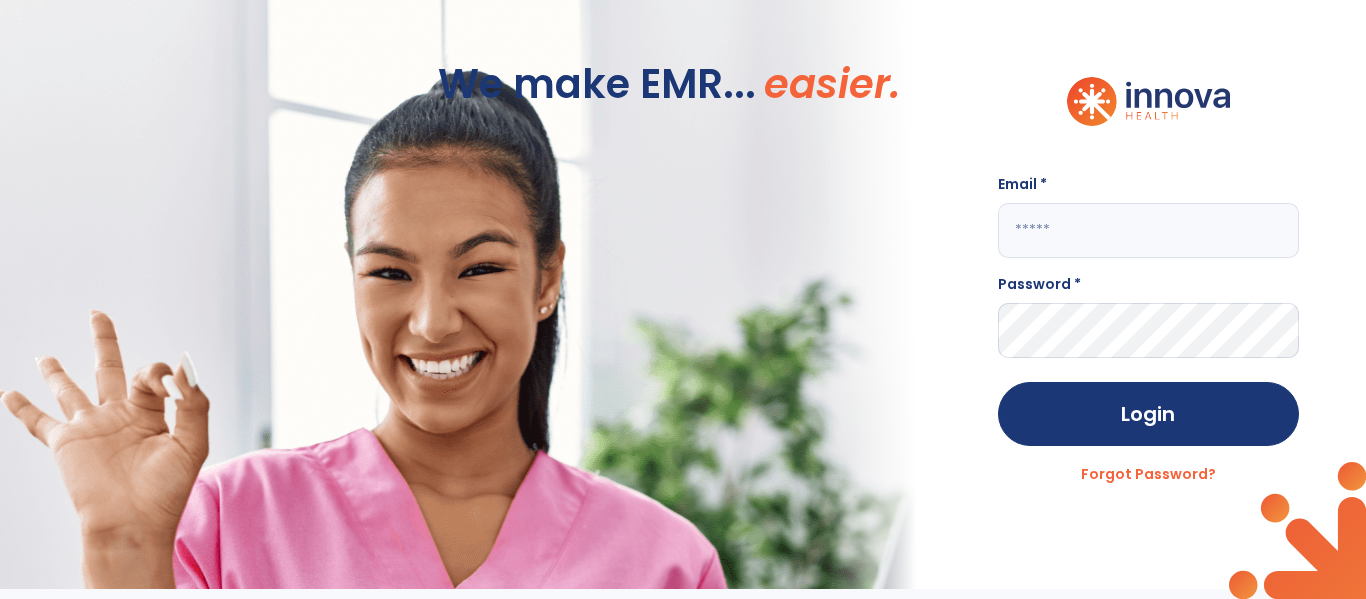type on "**********" 